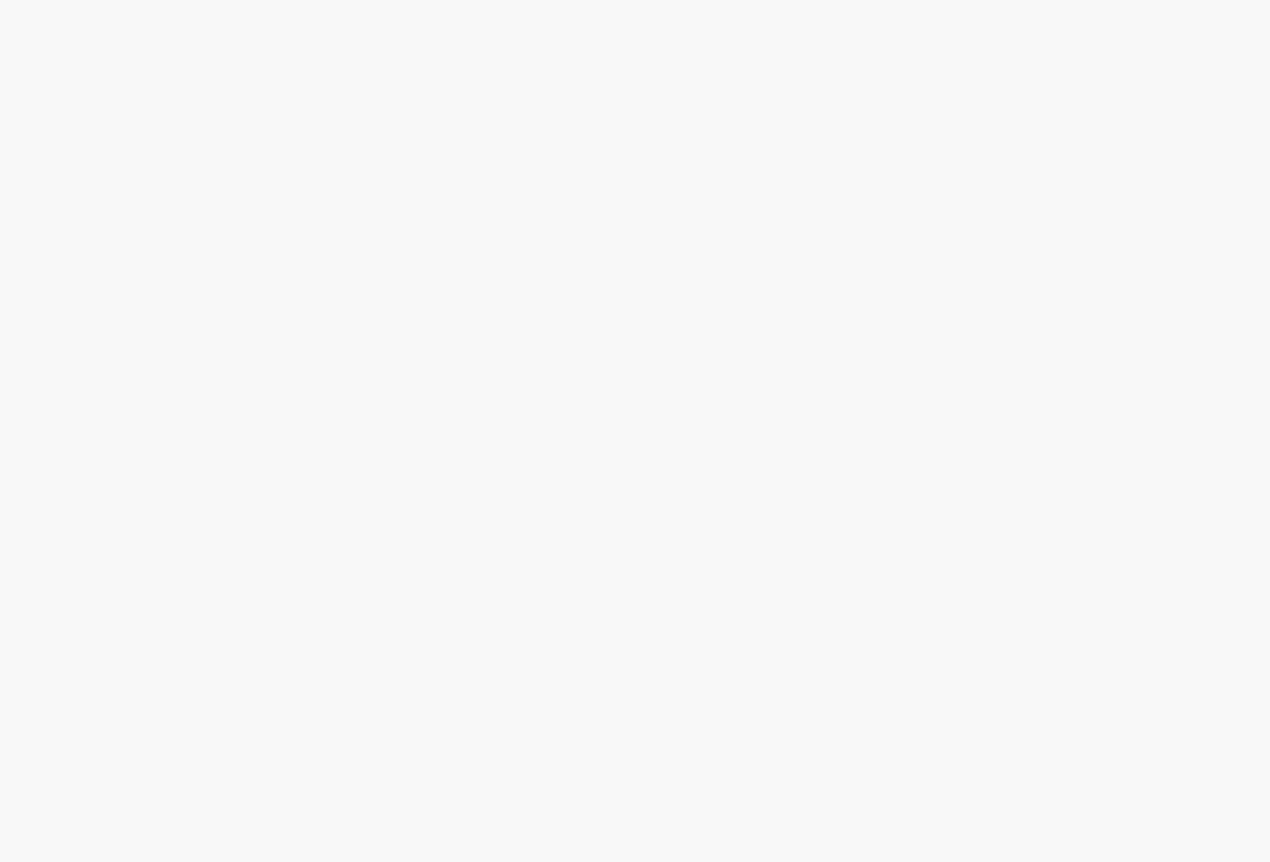 scroll, scrollTop: 0, scrollLeft: 0, axis: both 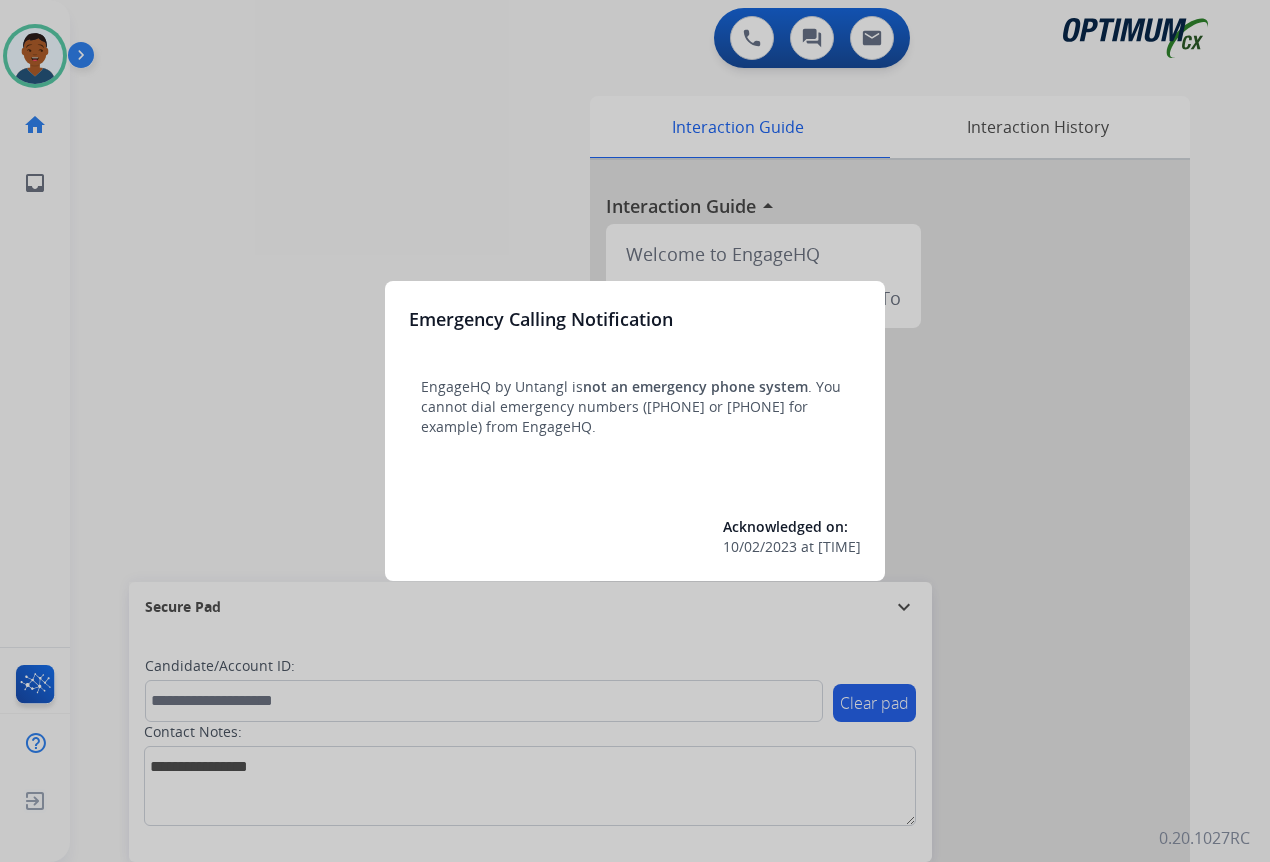 click at bounding box center (635, 431) 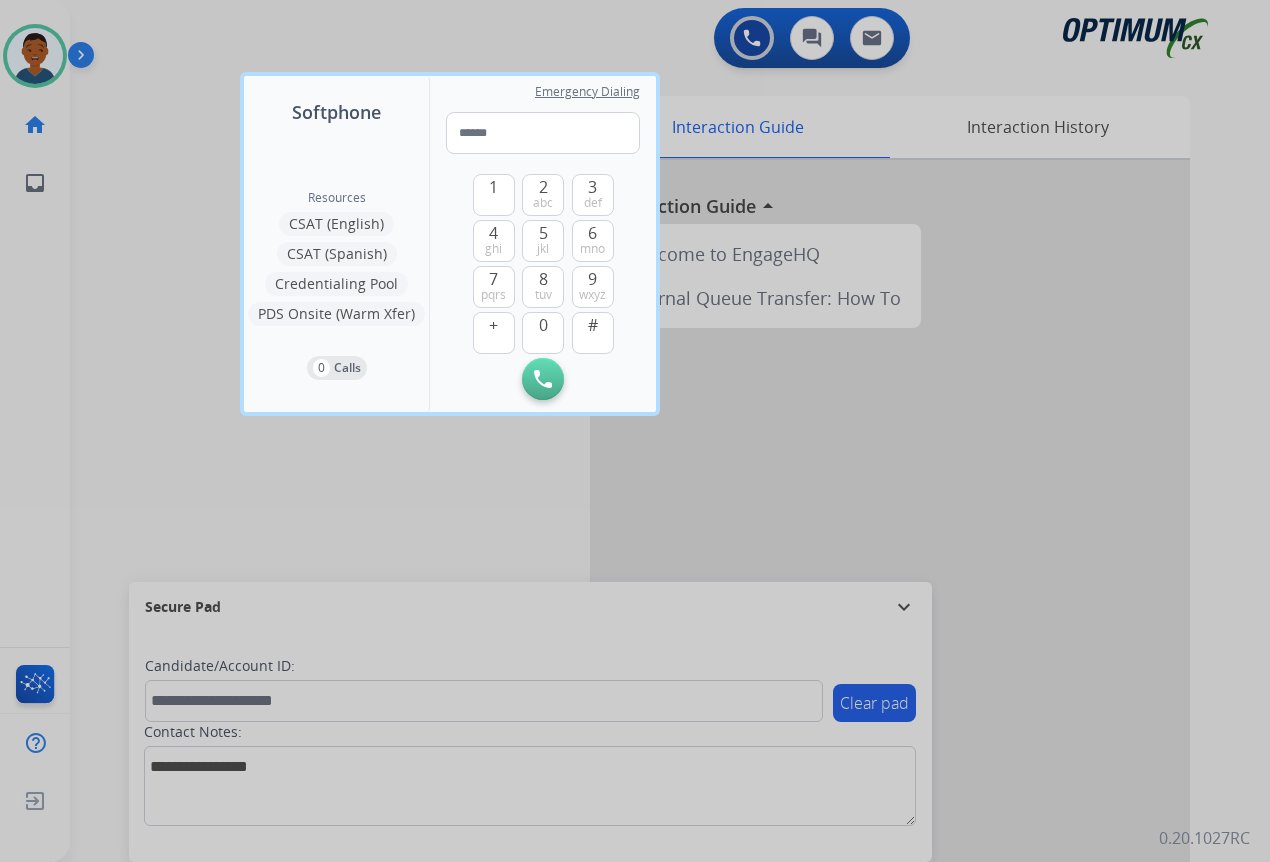 click at bounding box center [635, 431] 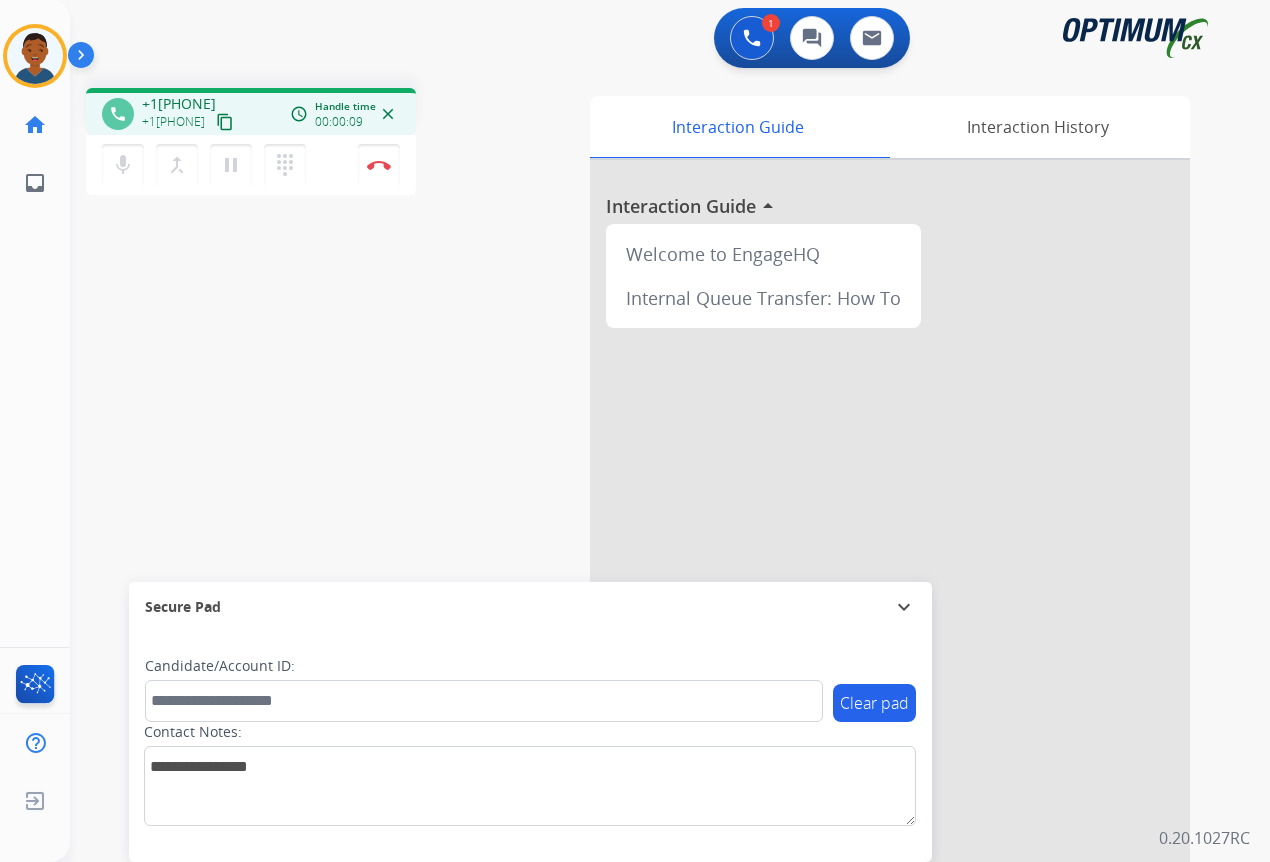 click on "content_copy" at bounding box center (225, 122) 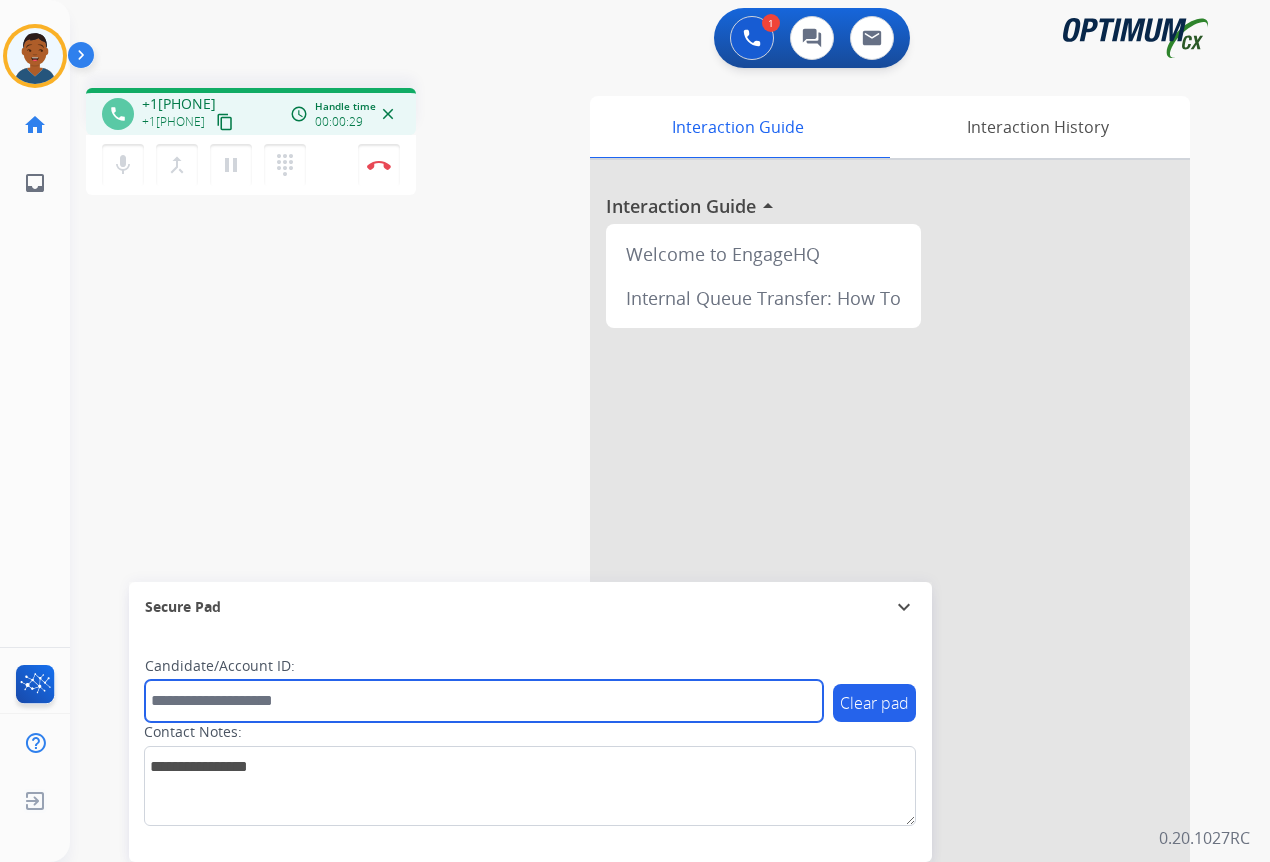 click at bounding box center (484, 701) 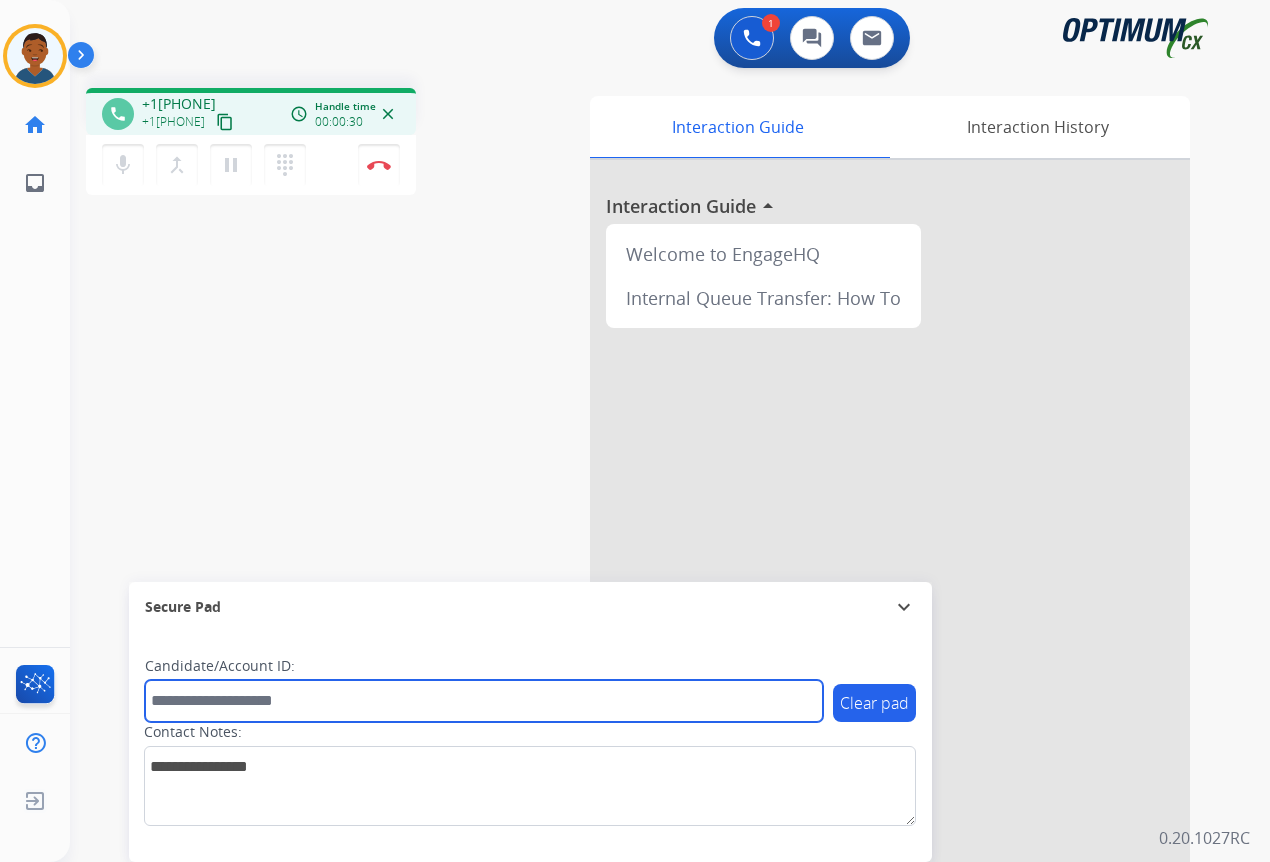 paste on "*******" 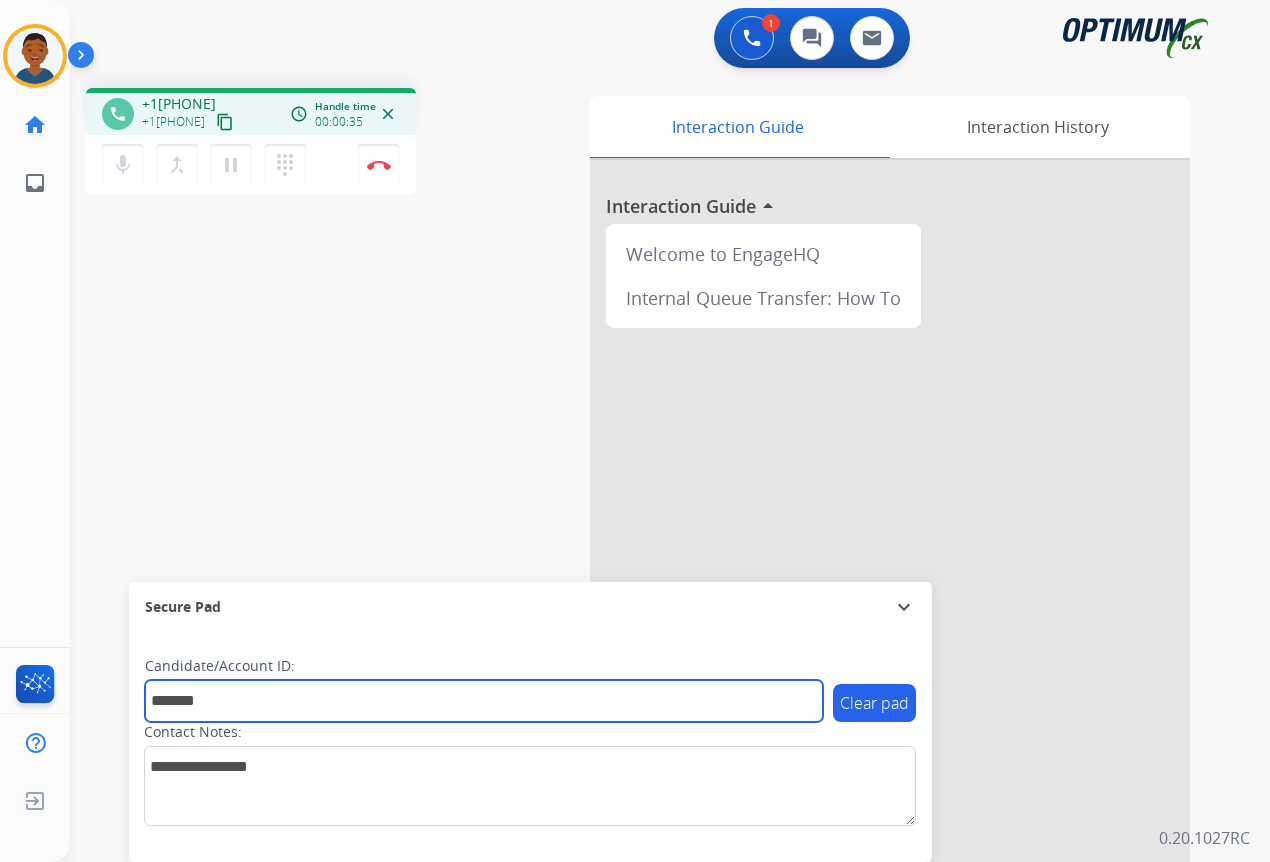 type on "*******" 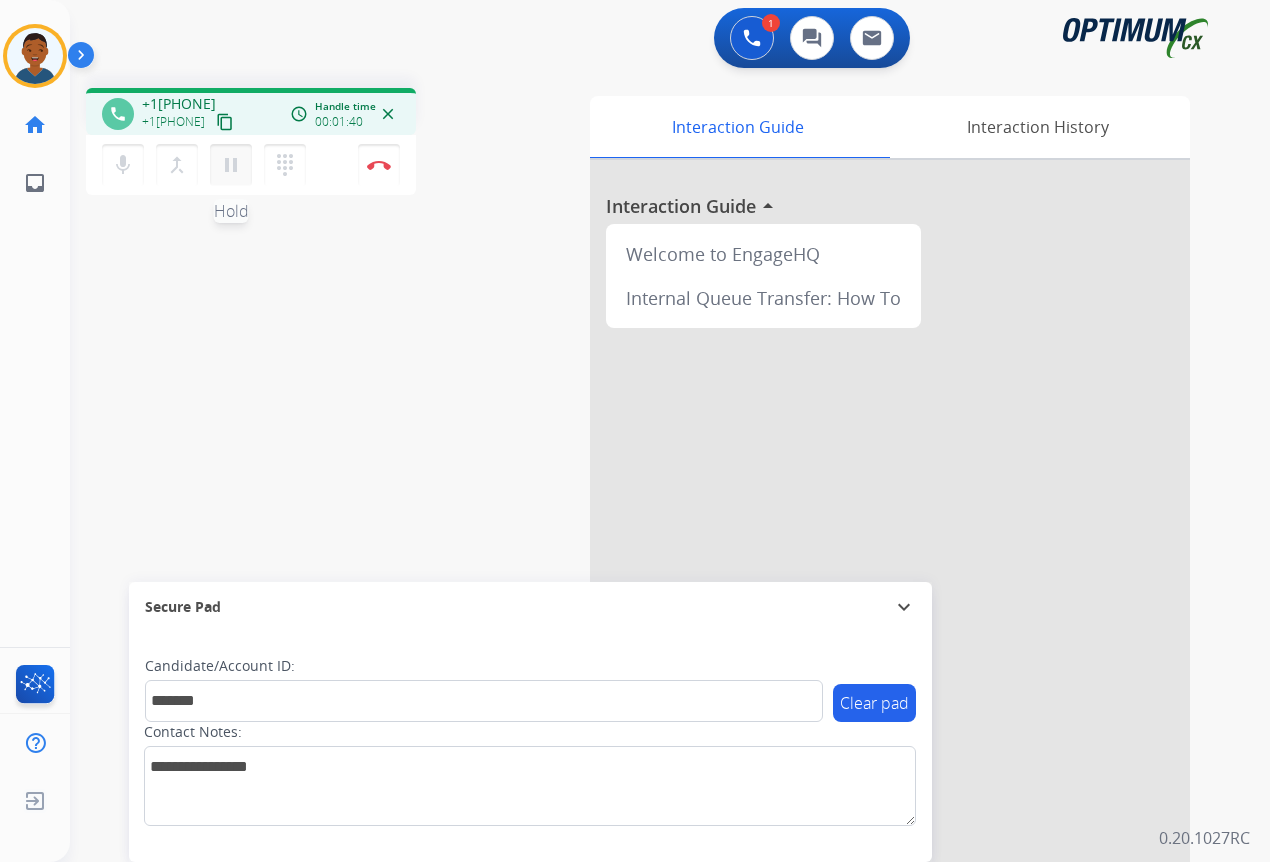 click on "pause" at bounding box center (231, 165) 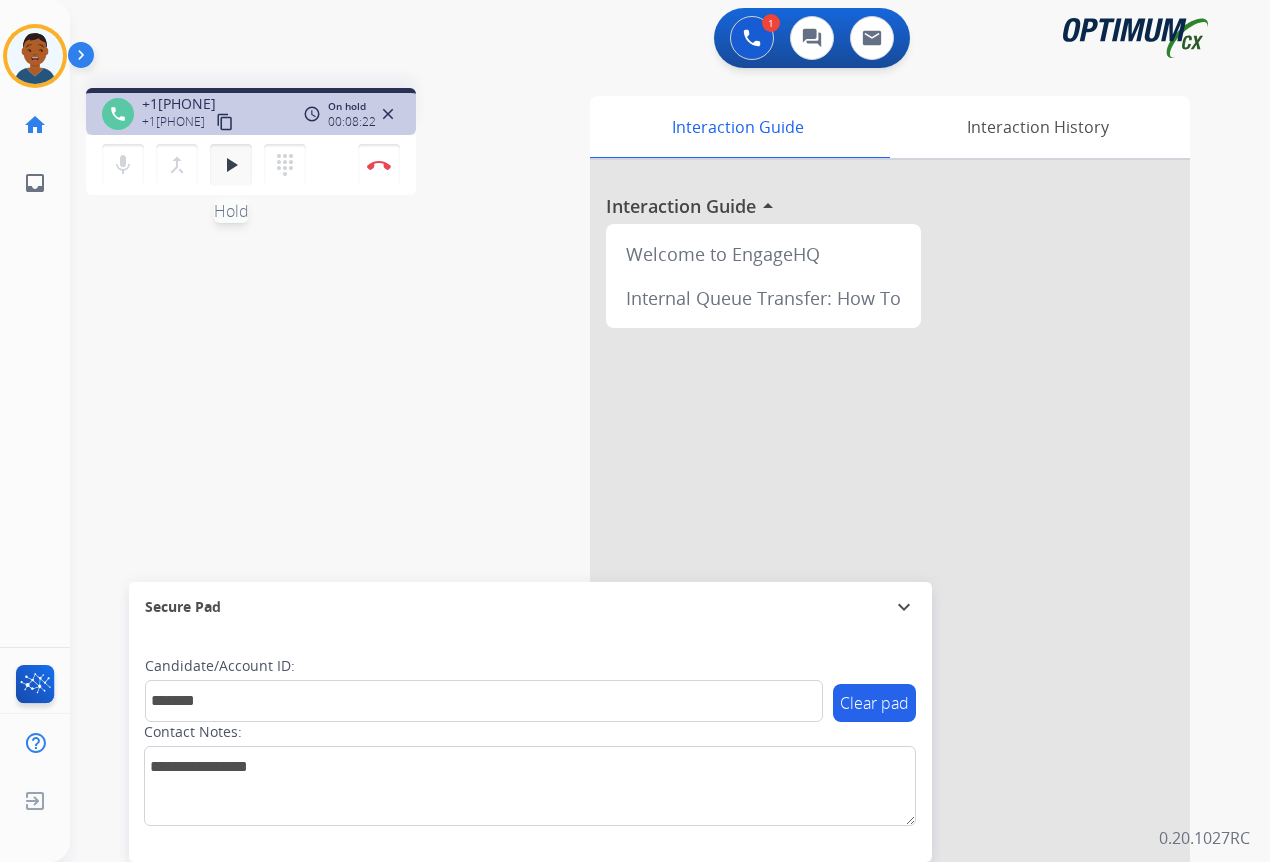 click on "play_arrow" at bounding box center (231, 165) 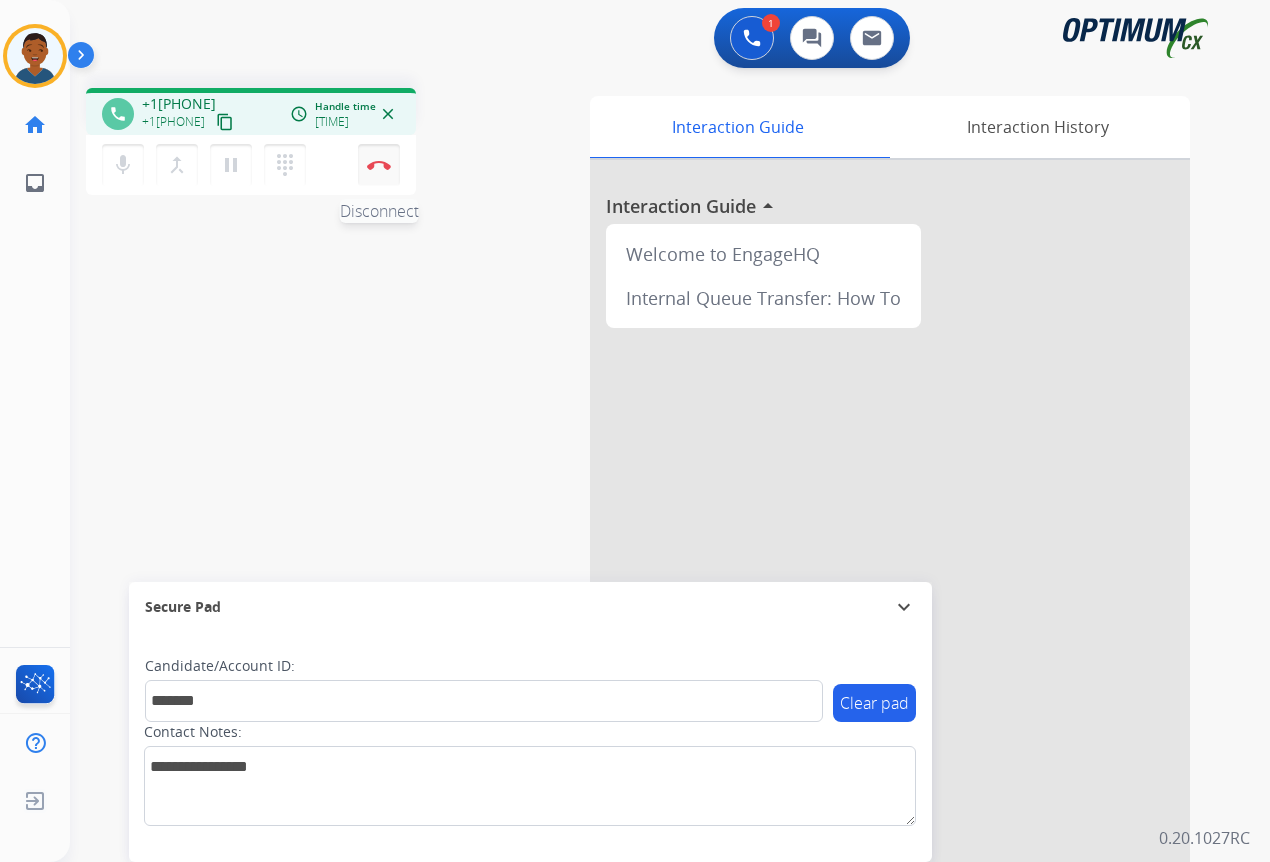 click on "Disconnect" at bounding box center (379, 165) 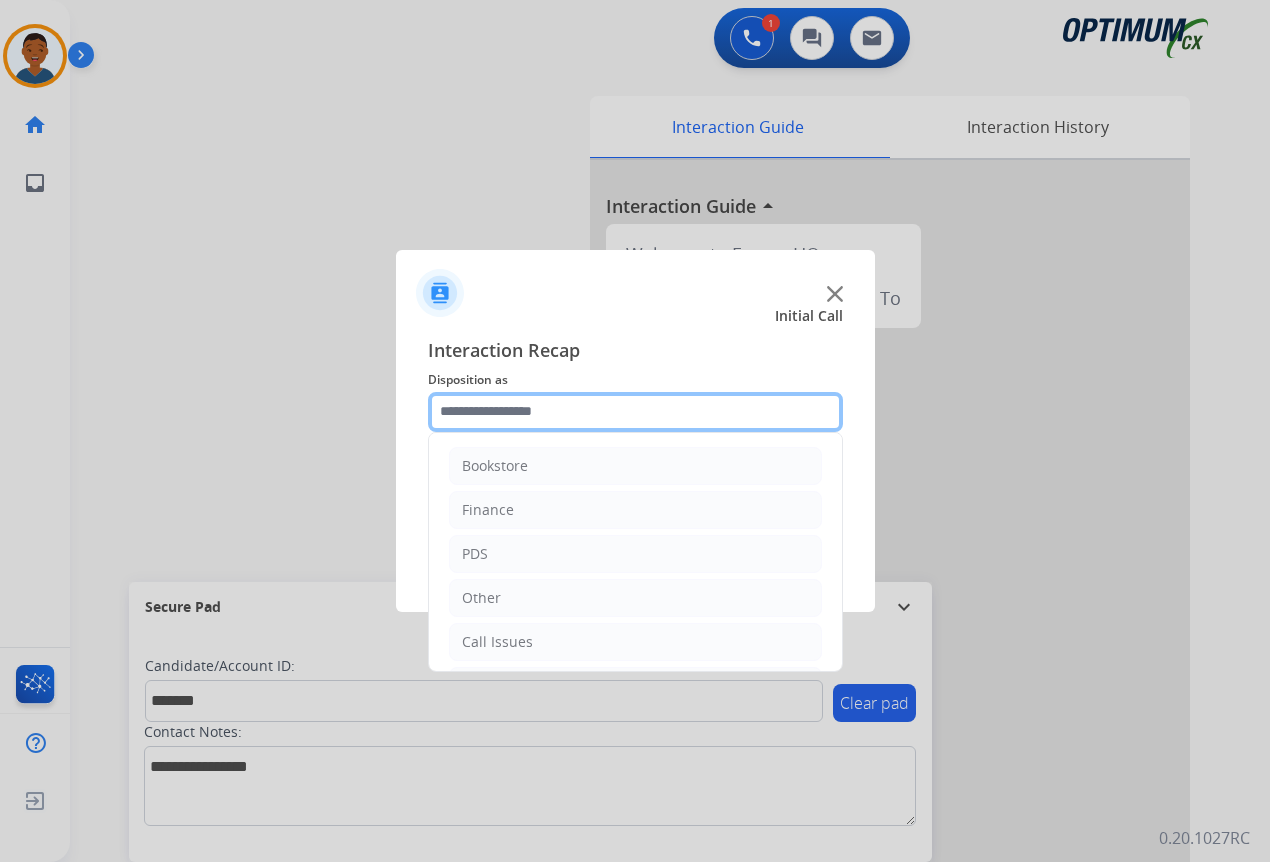 click 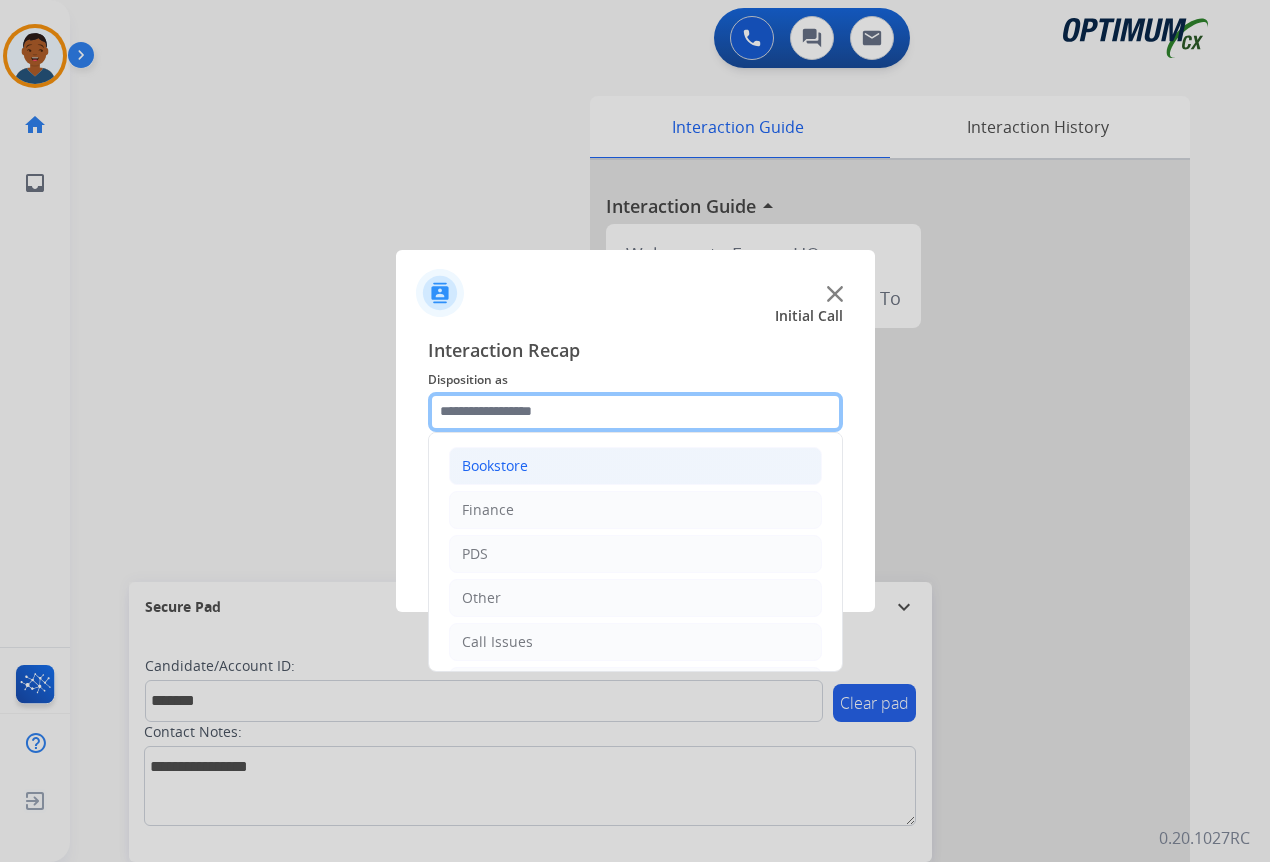 scroll, scrollTop: 136, scrollLeft: 0, axis: vertical 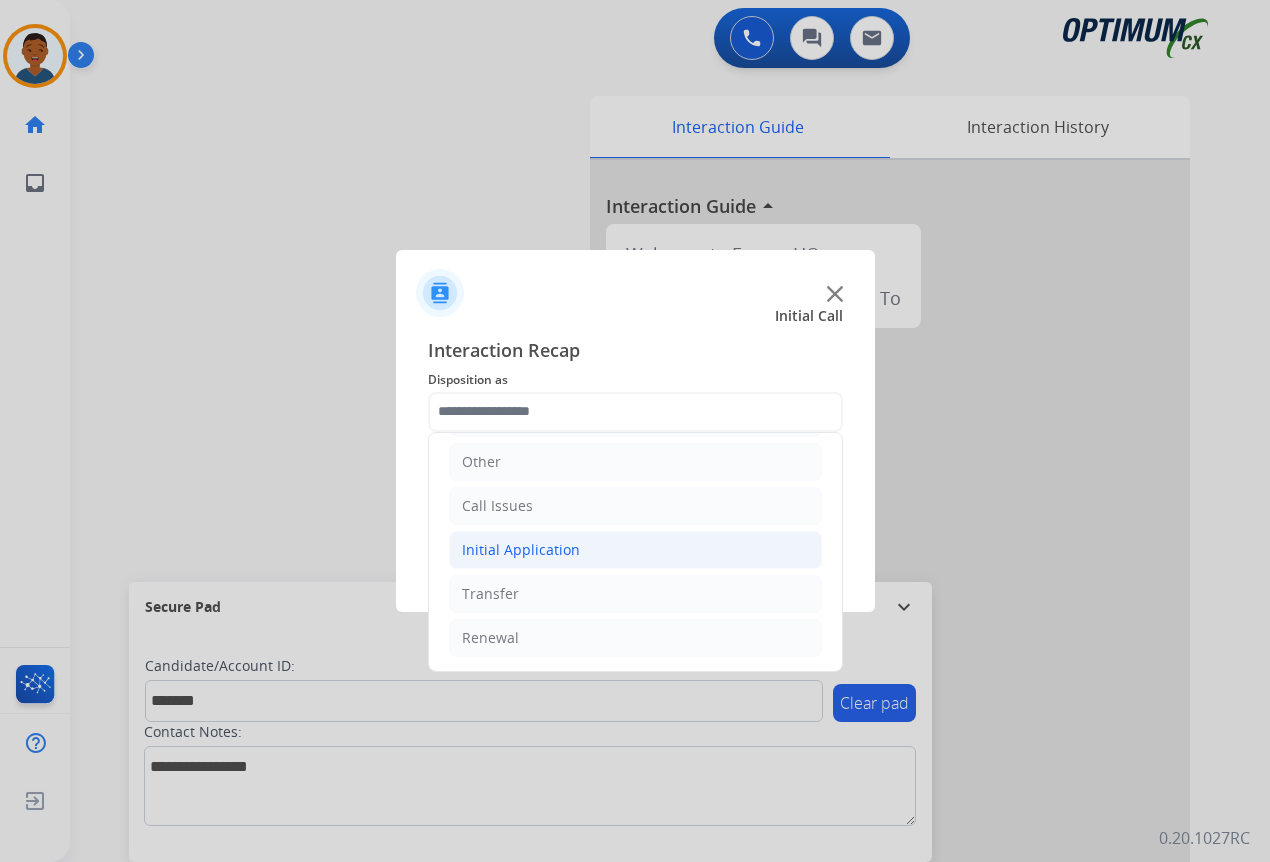 click on "Initial Application" 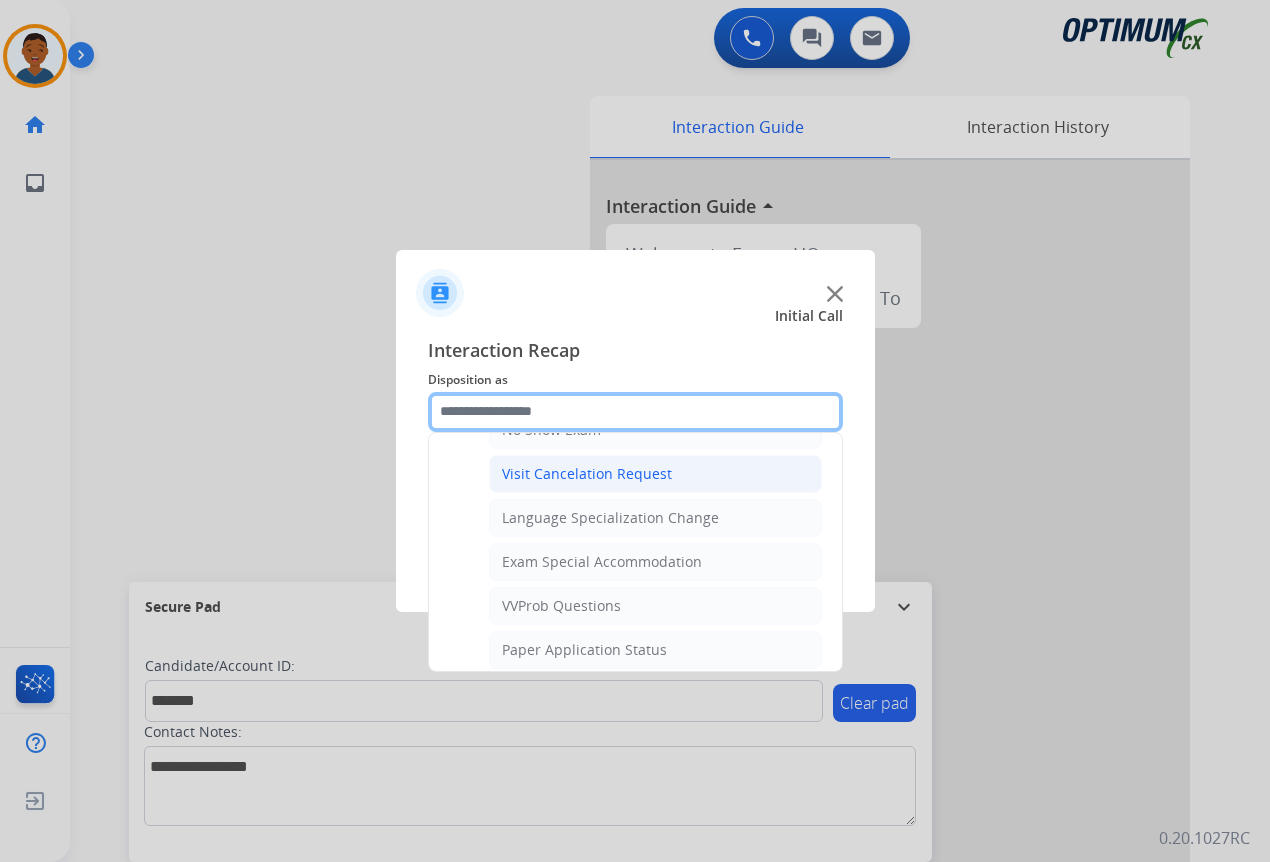 scroll, scrollTop: 1036, scrollLeft: 0, axis: vertical 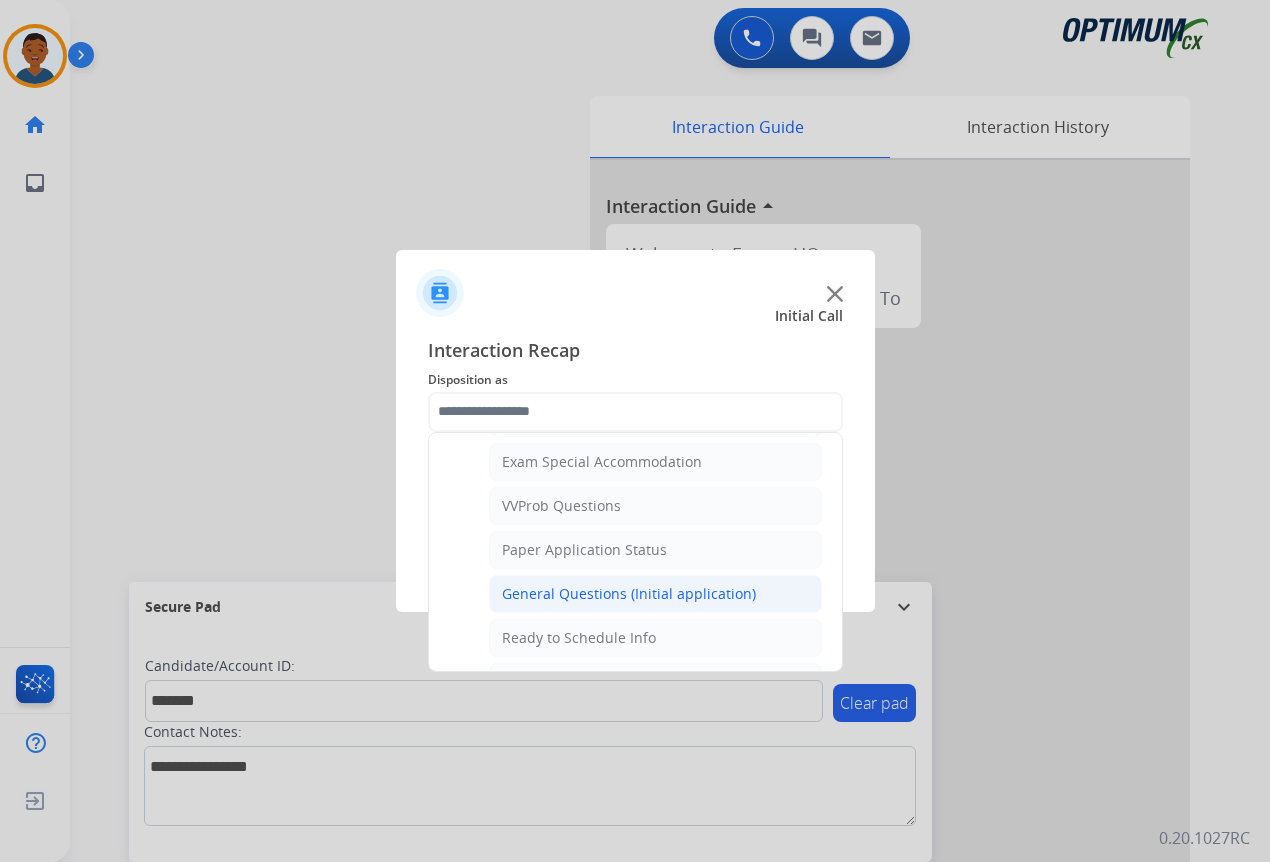 click on "General Questions (Initial application)" 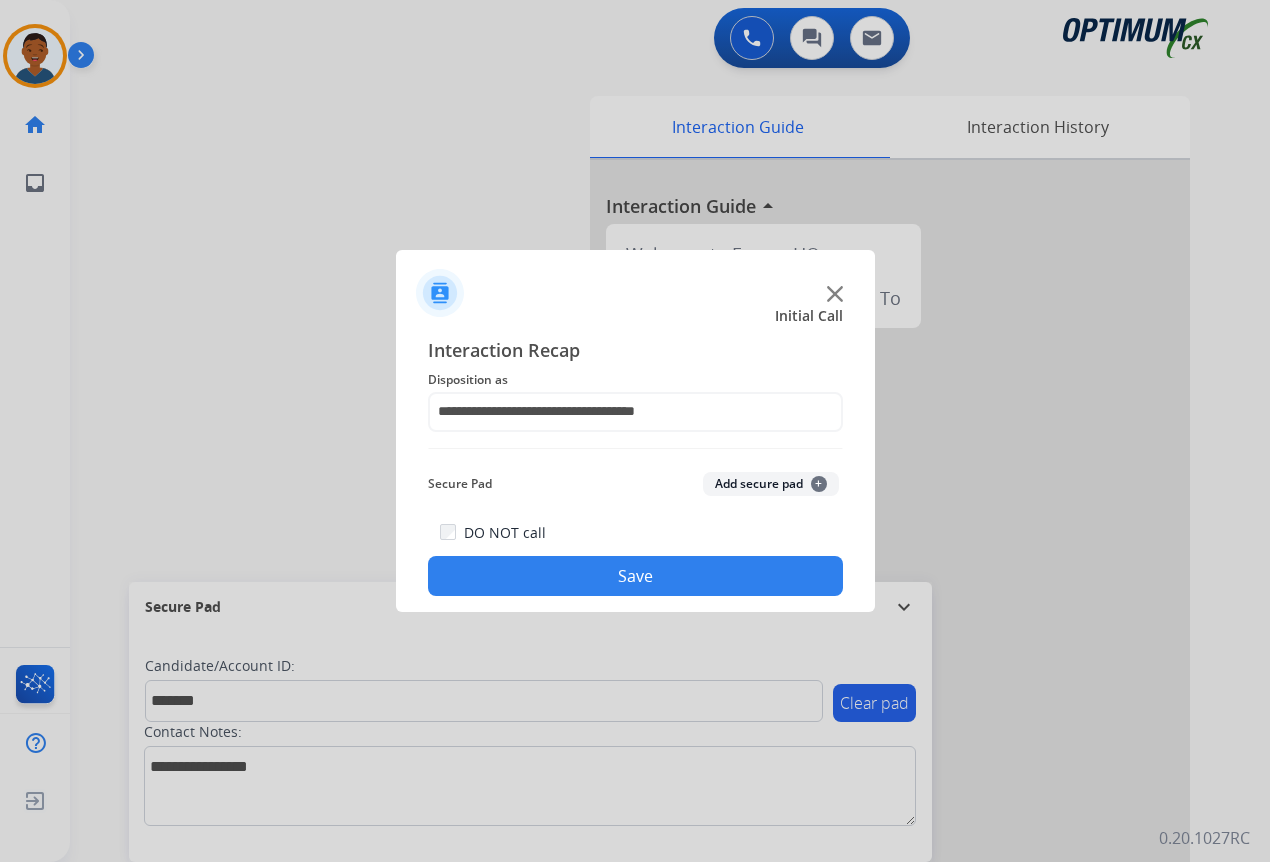 click on "Add secure pad  +" 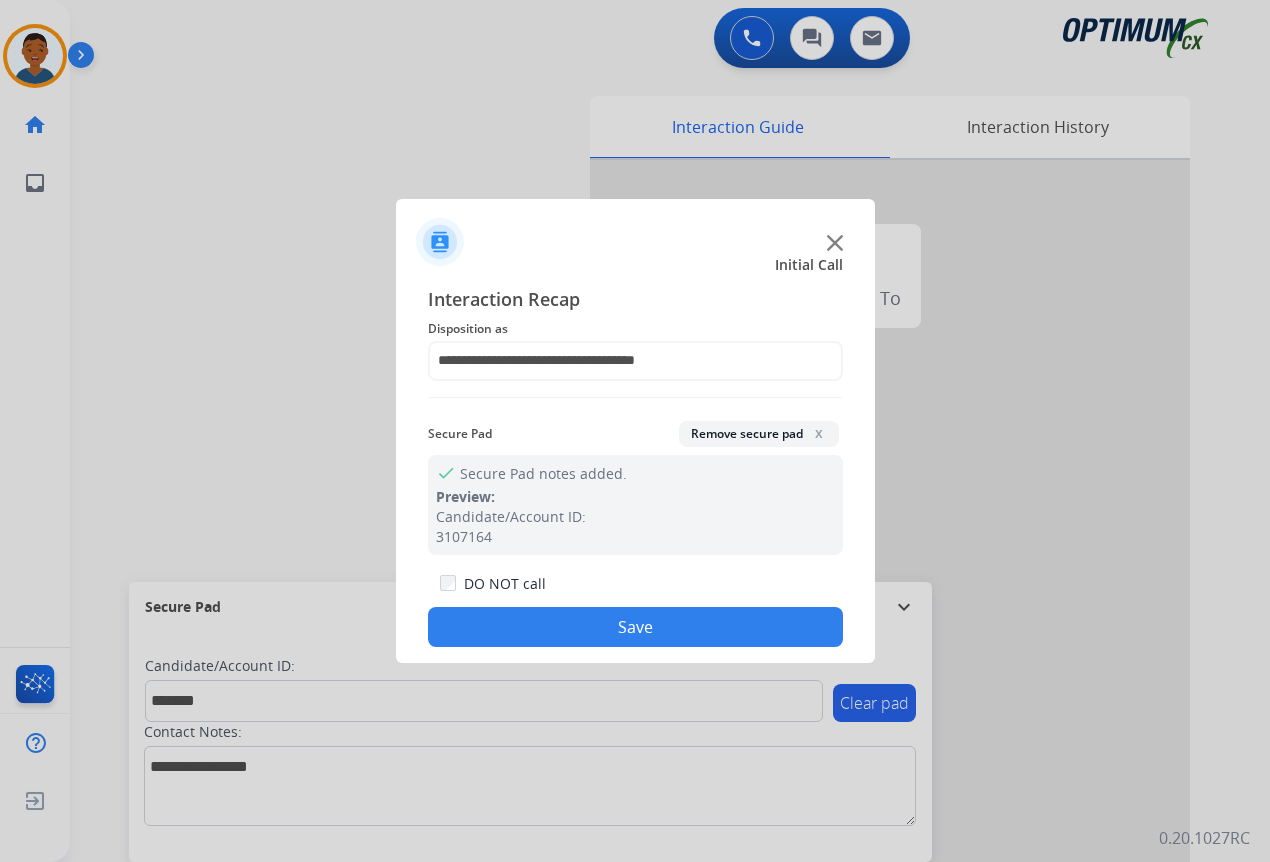click on "Save" 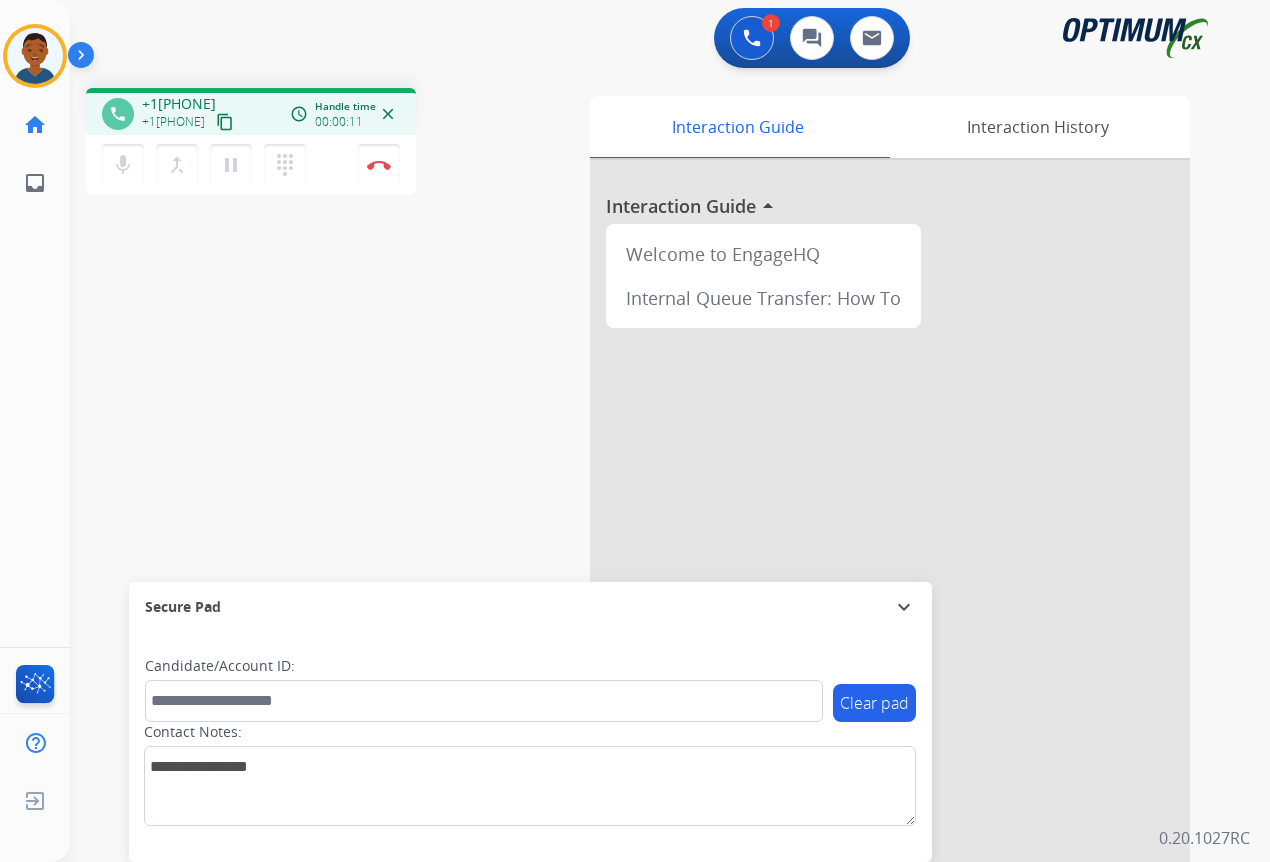 click on "content_copy" at bounding box center [225, 122] 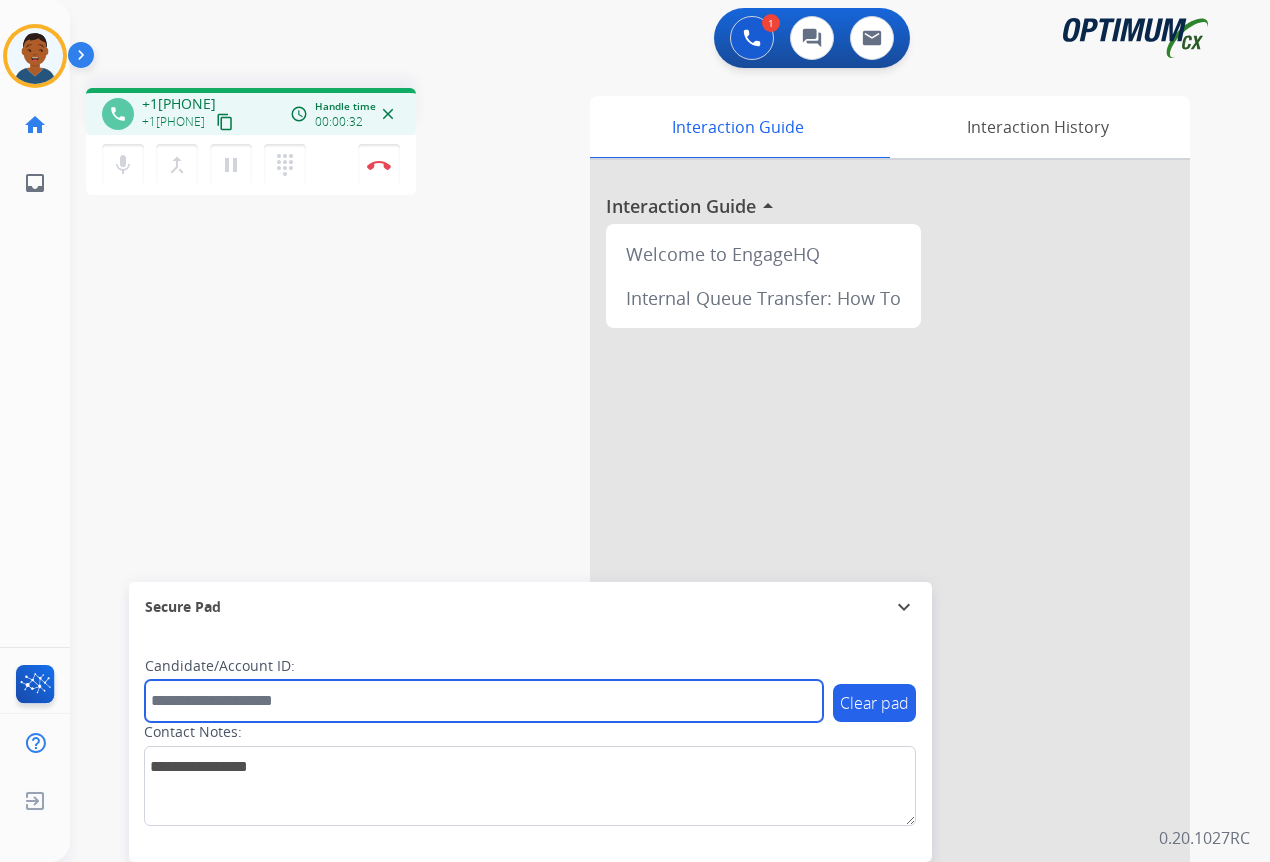 click at bounding box center (484, 701) 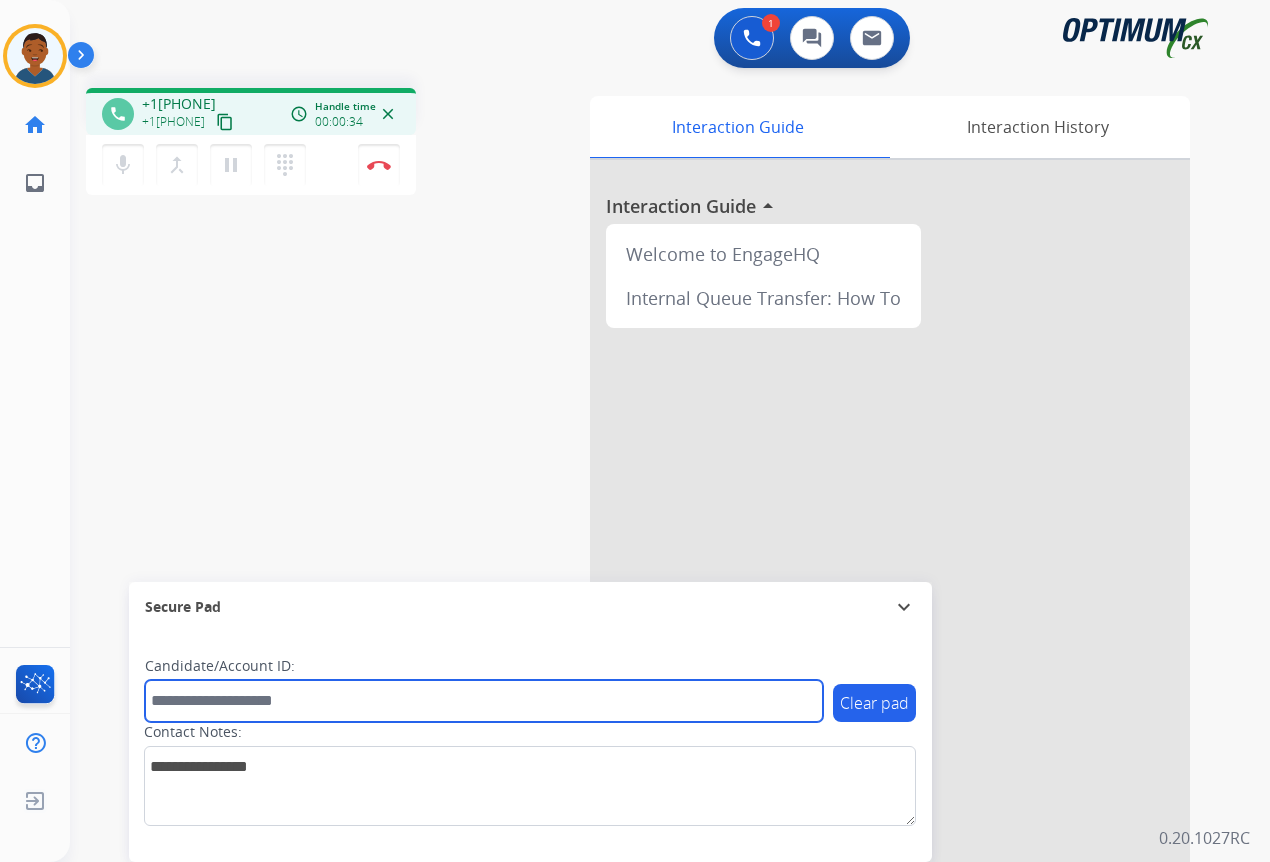 paste on "*******" 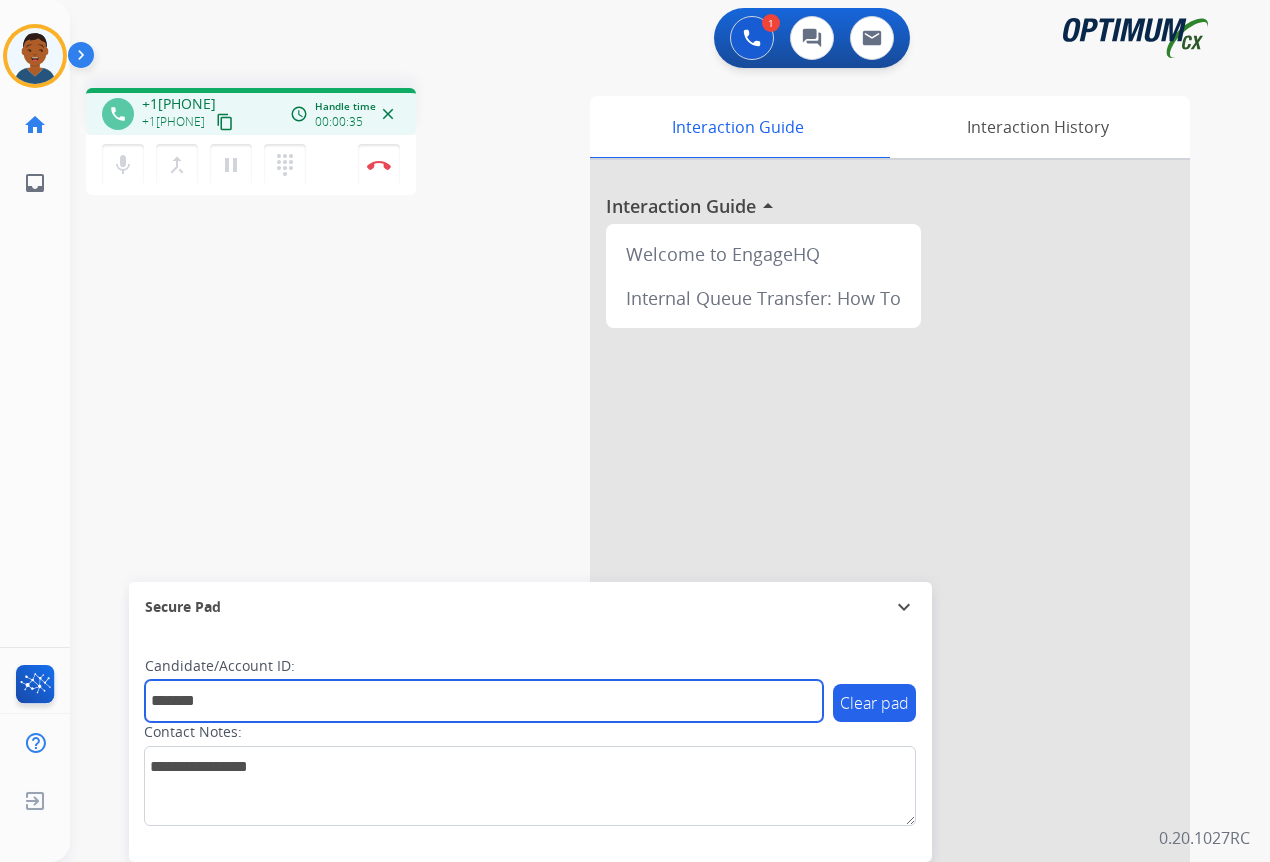 type on "*******" 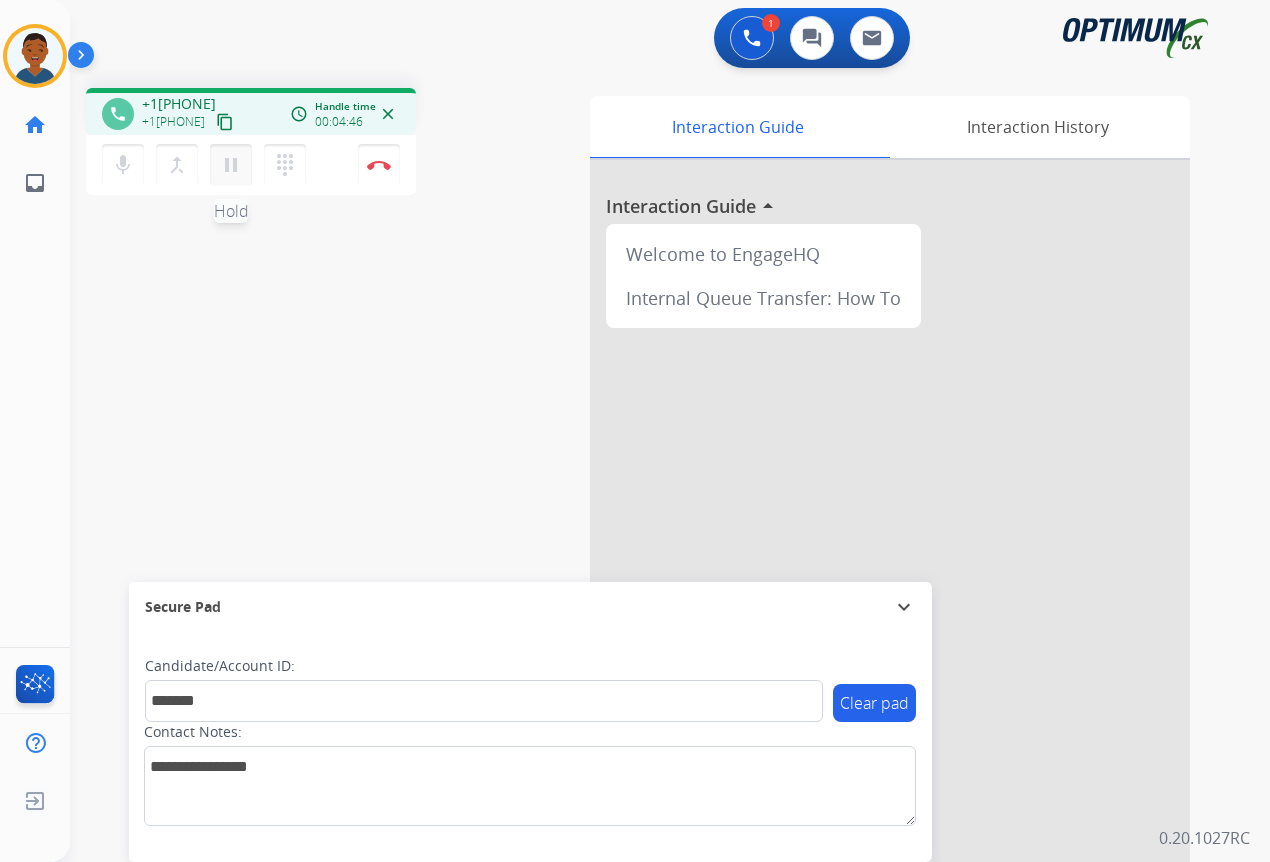click on "pause" at bounding box center (231, 165) 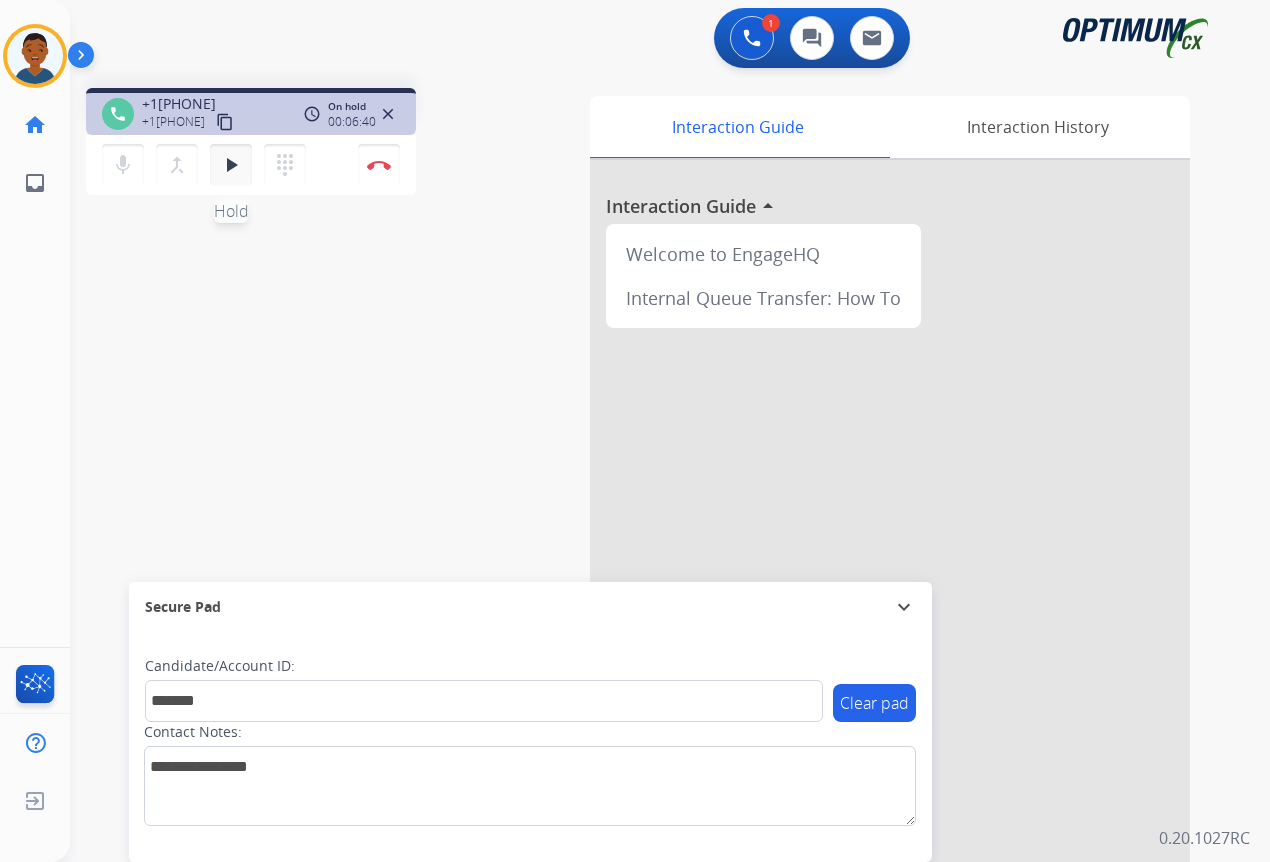 click on "play_arrow" at bounding box center (231, 165) 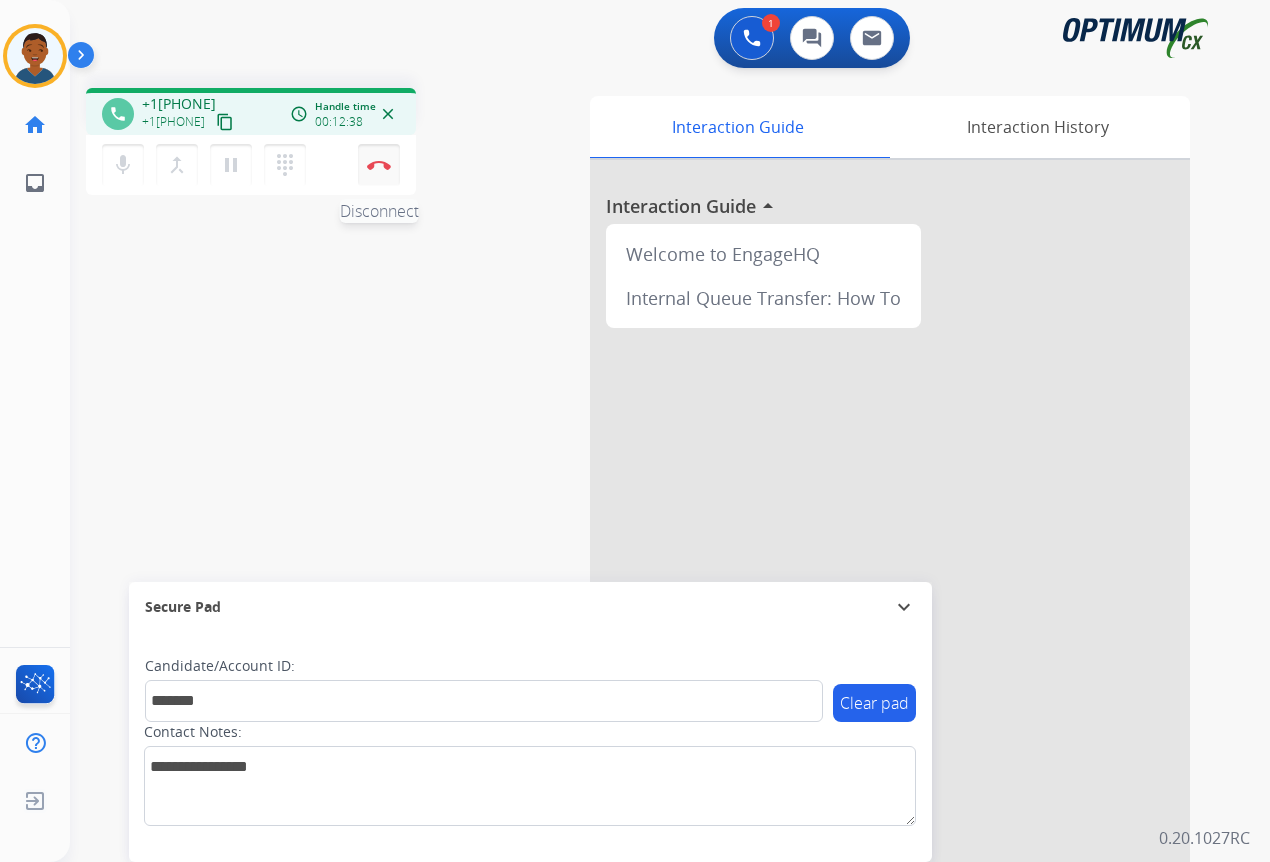 click on "Disconnect" at bounding box center (379, 165) 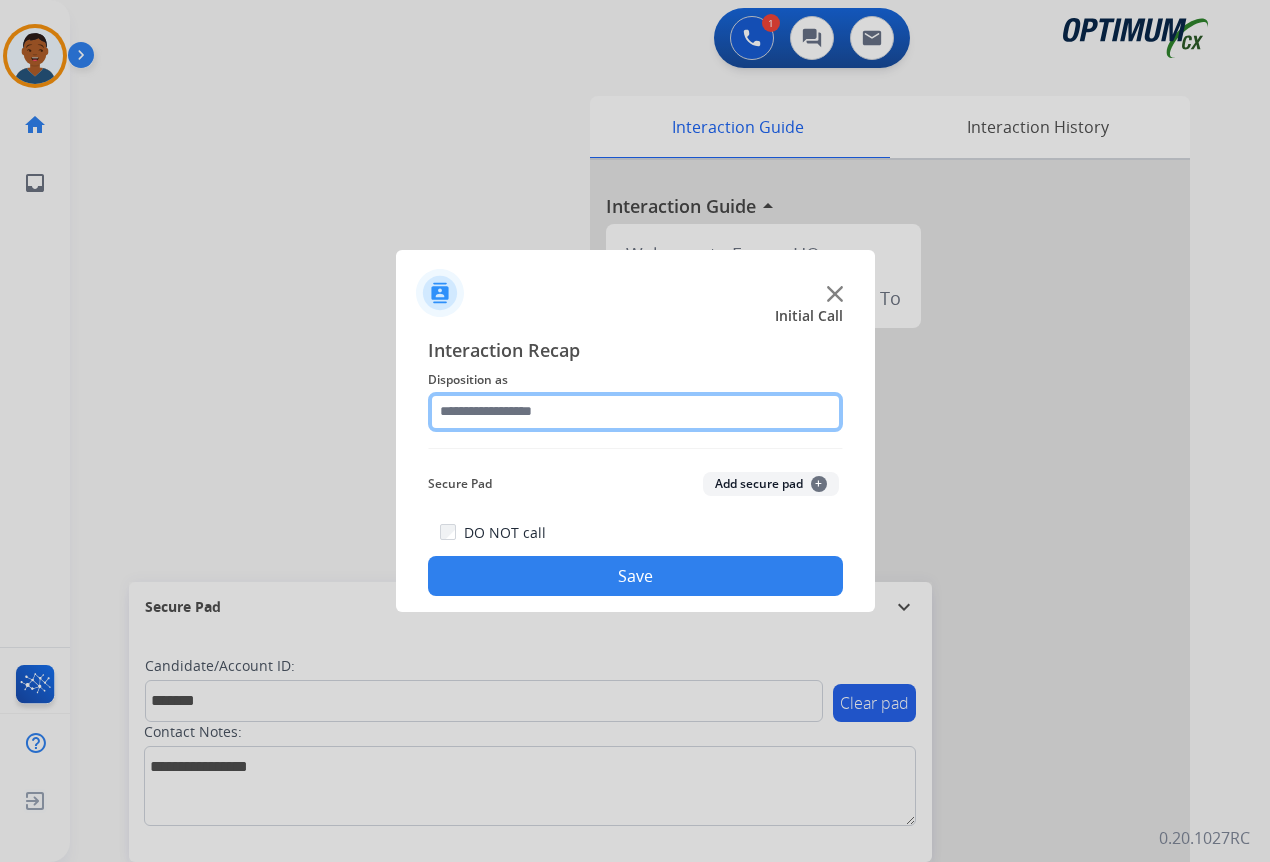 click 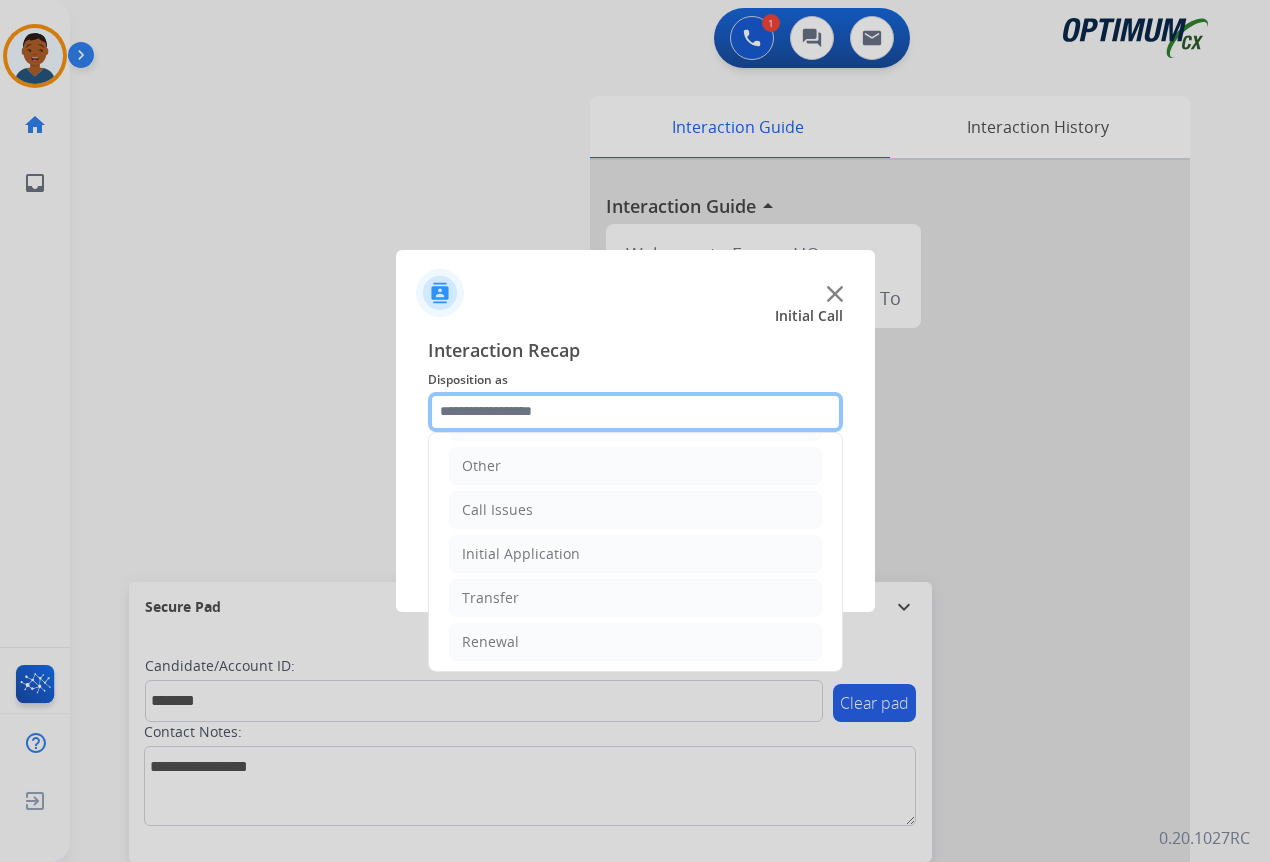 scroll, scrollTop: 136, scrollLeft: 0, axis: vertical 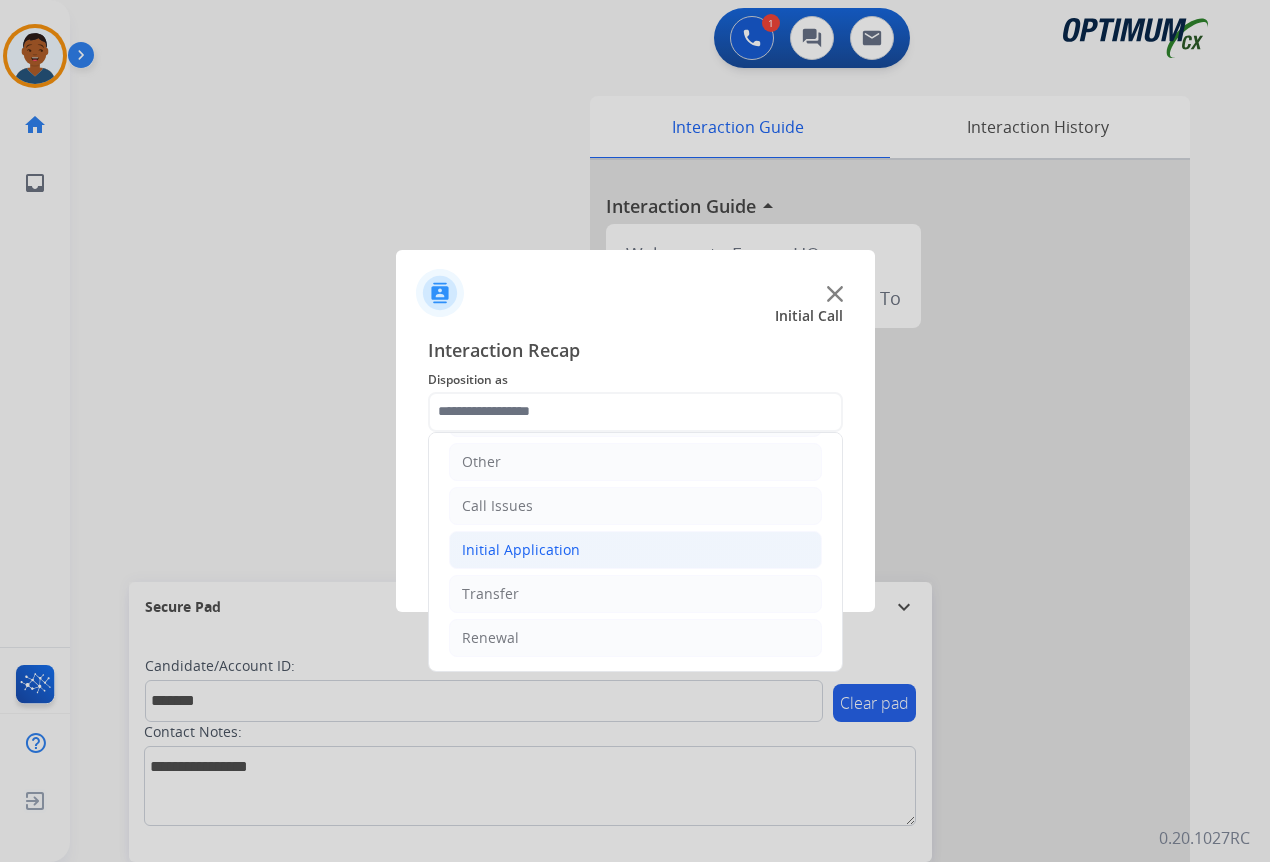 click on "Initial Application" 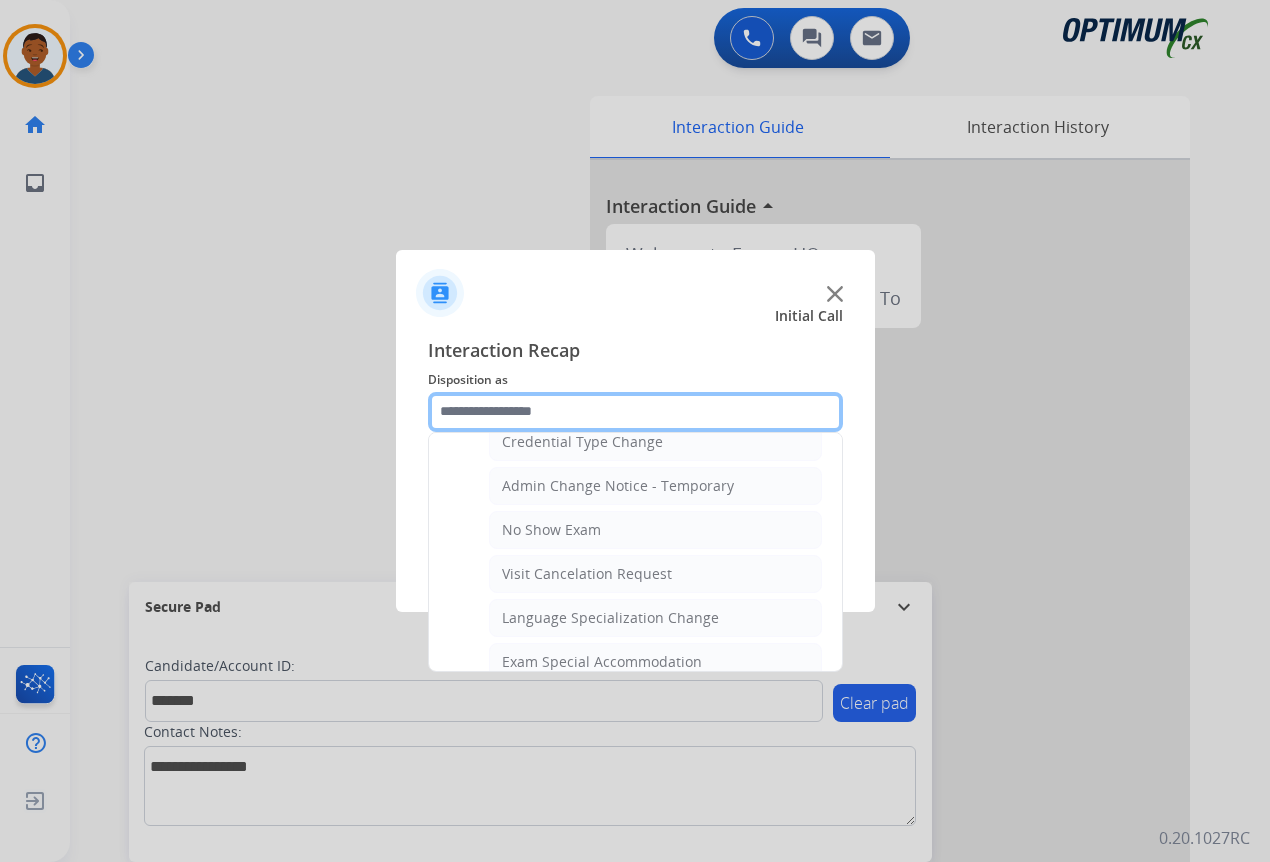 scroll, scrollTop: 936, scrollLeft: 0, axis: vertical 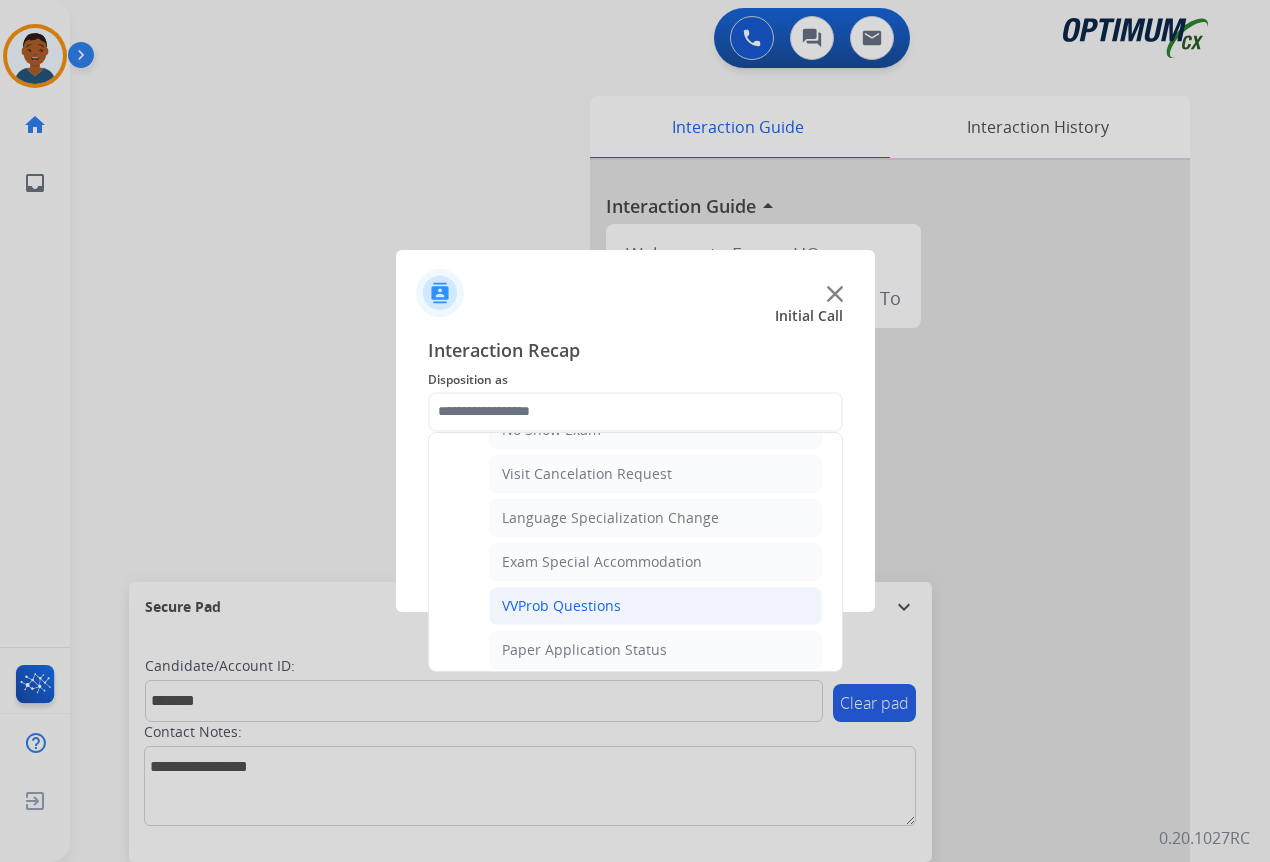 click on "VVProb Questions" 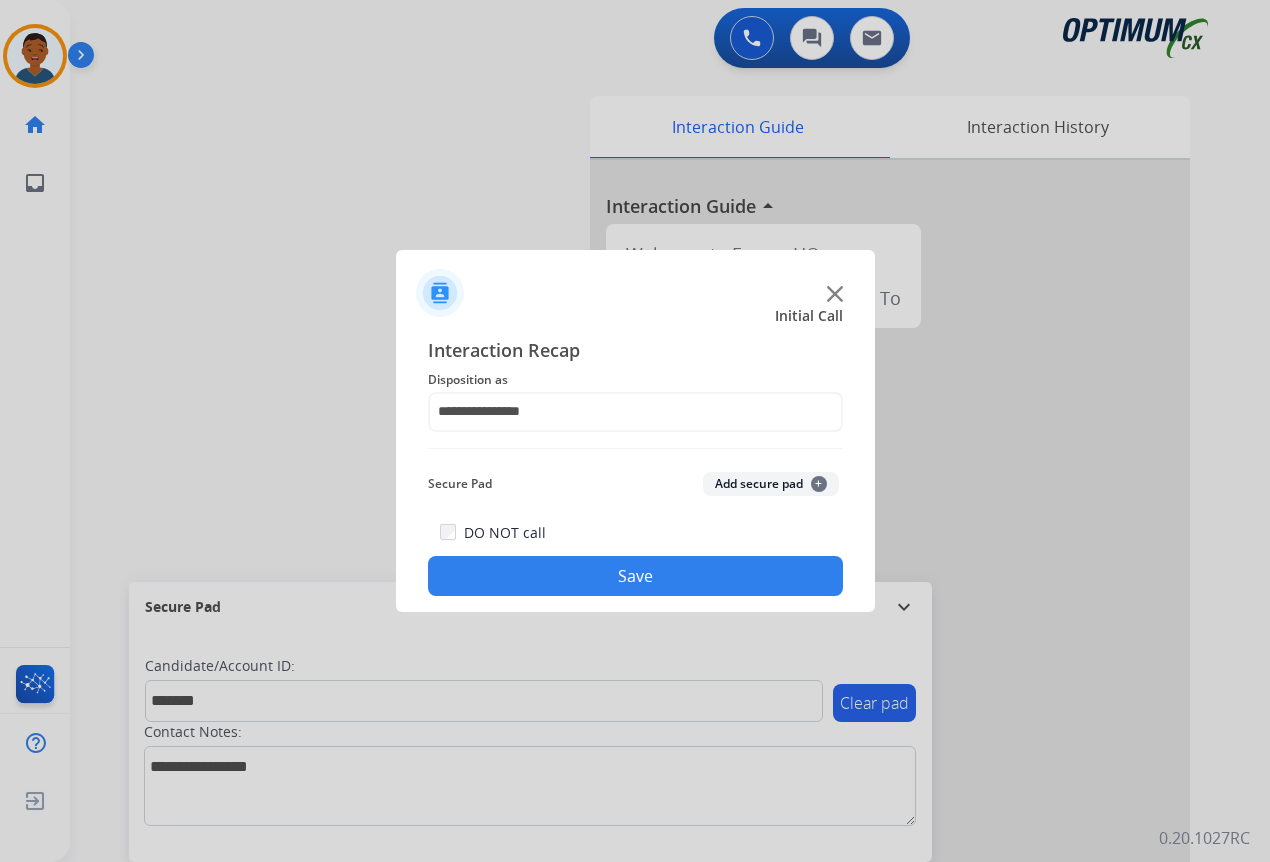 click on "Add secure pad  +" 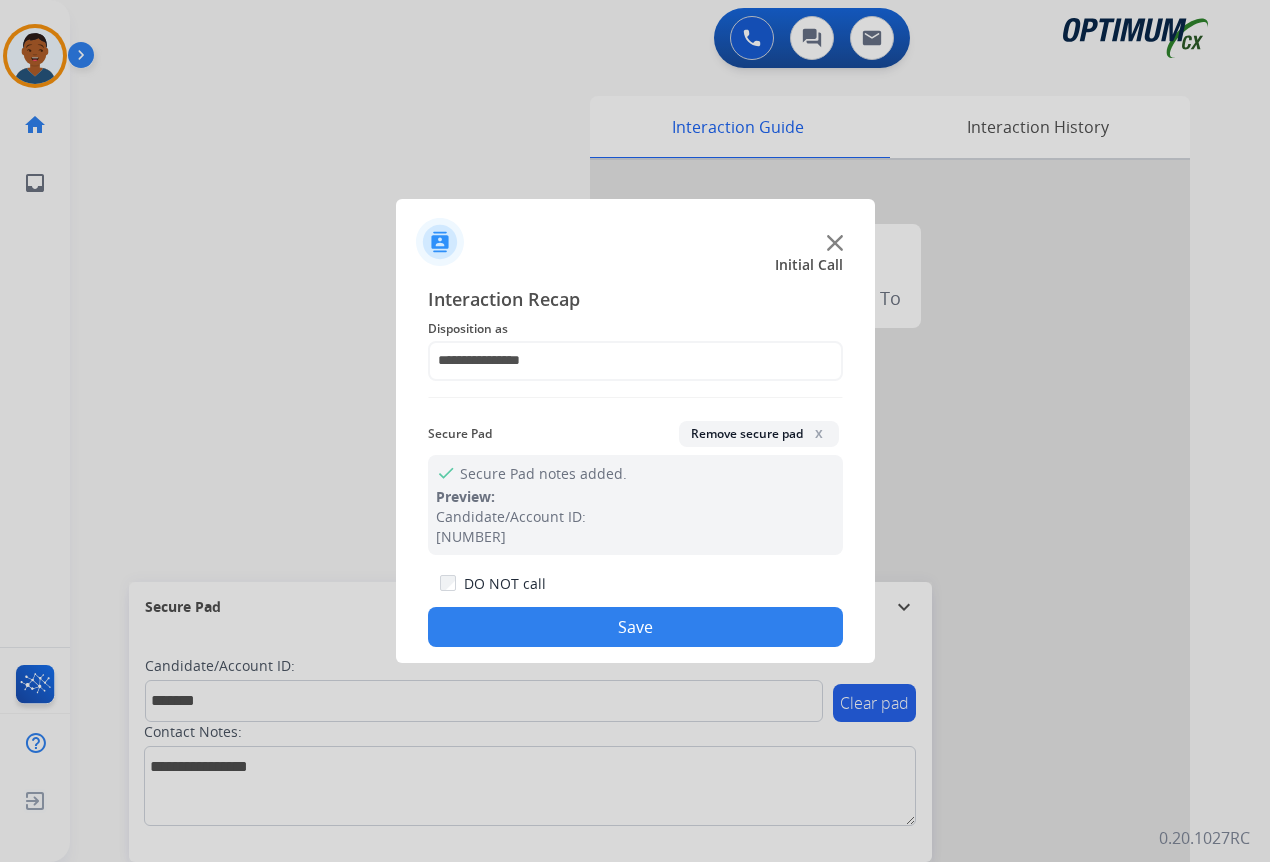 click on "Save" 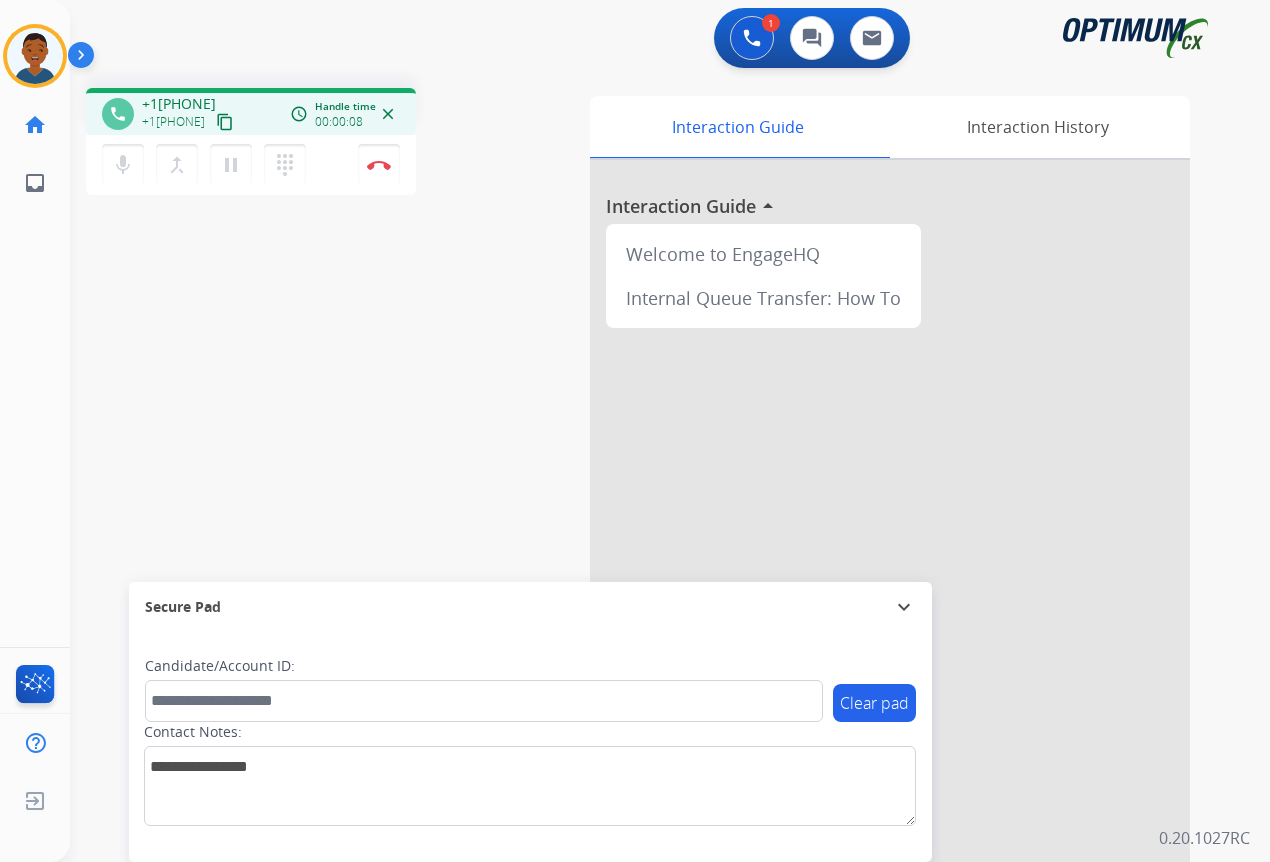 click on "content_copy" at bounding box center [225, 122] 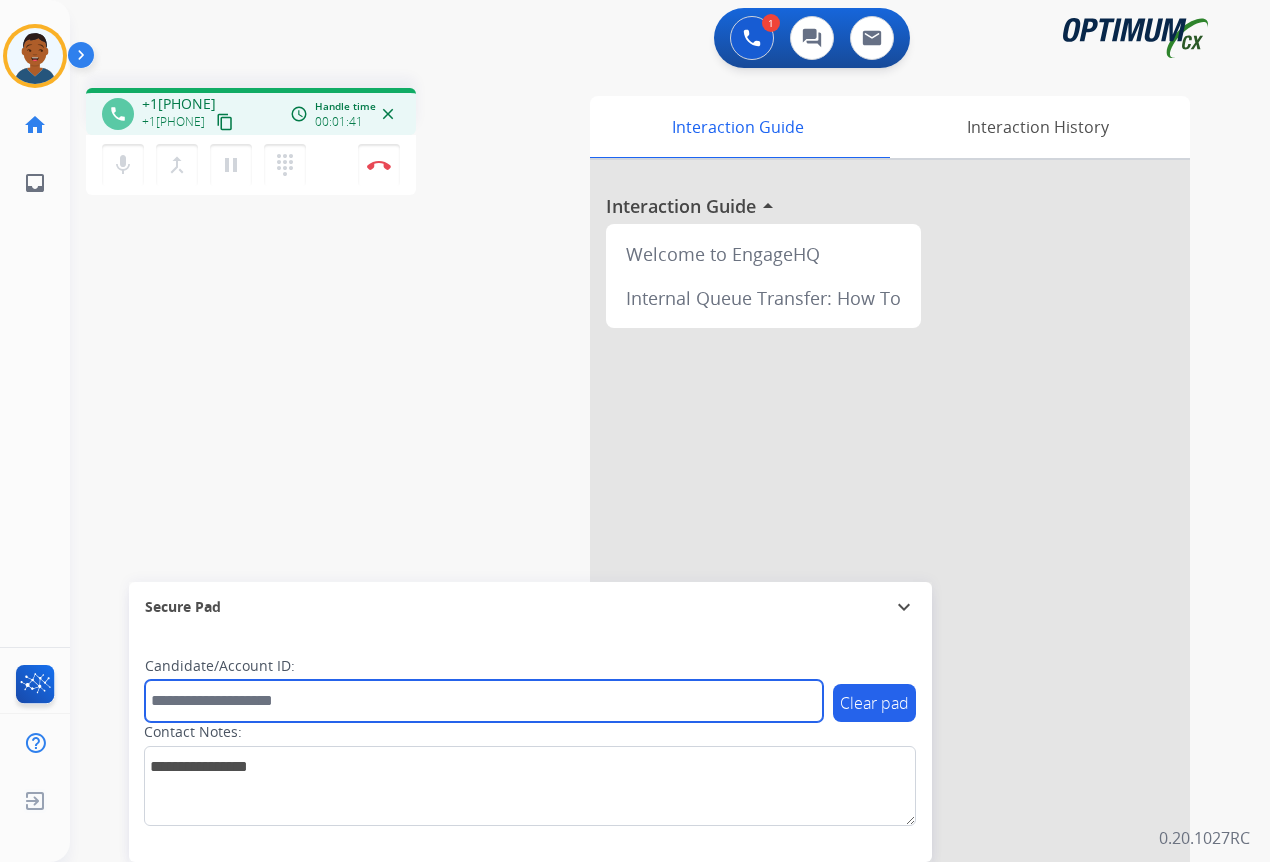 click at bounding box center (484, 701) 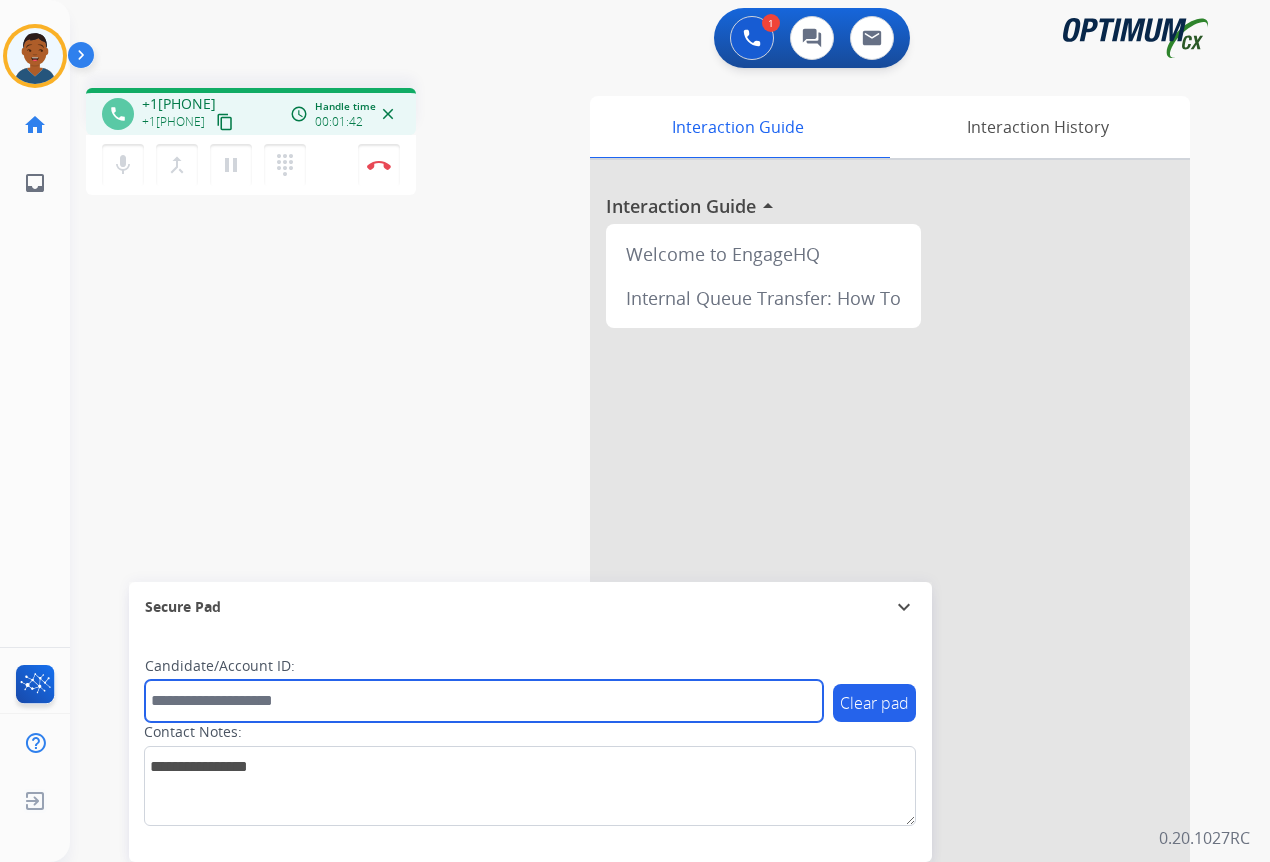 paste on "*********" 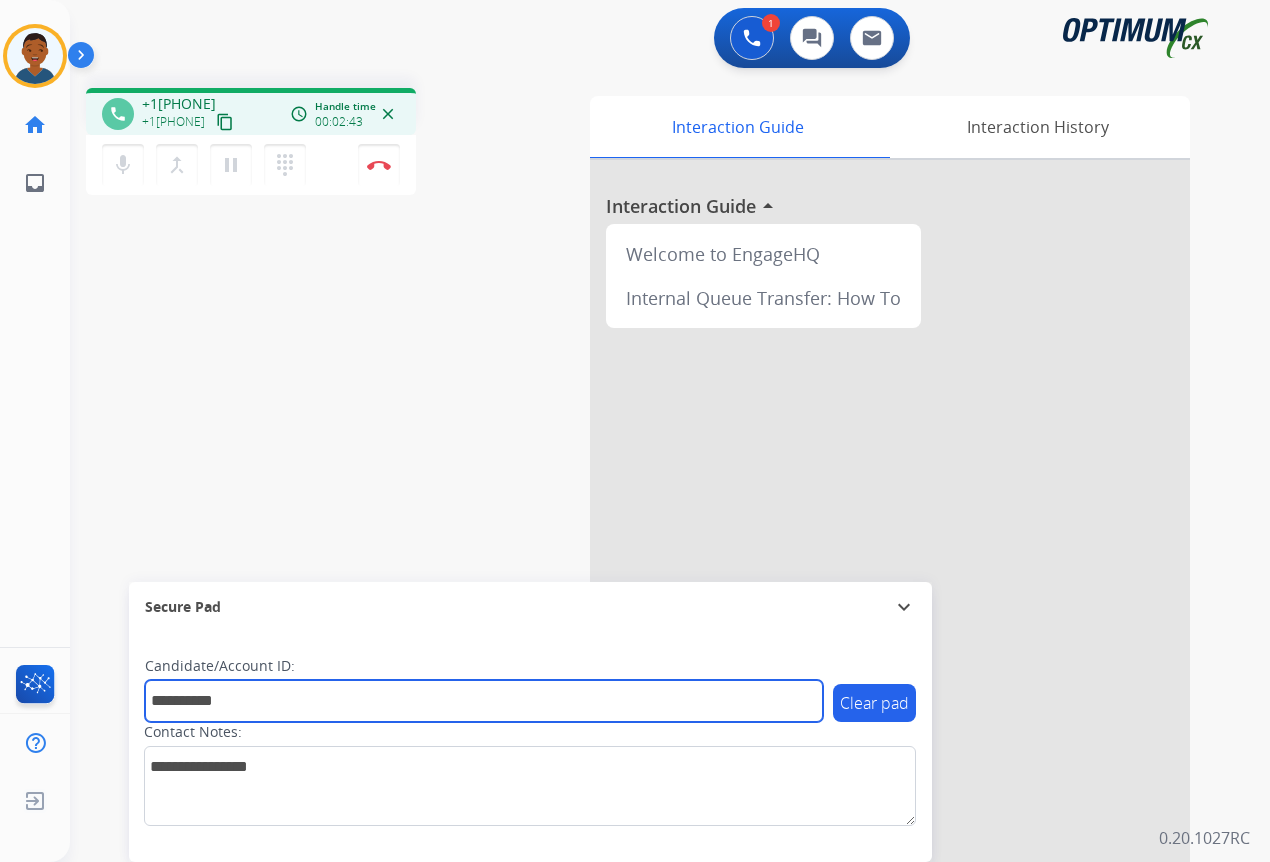 type on "*********" 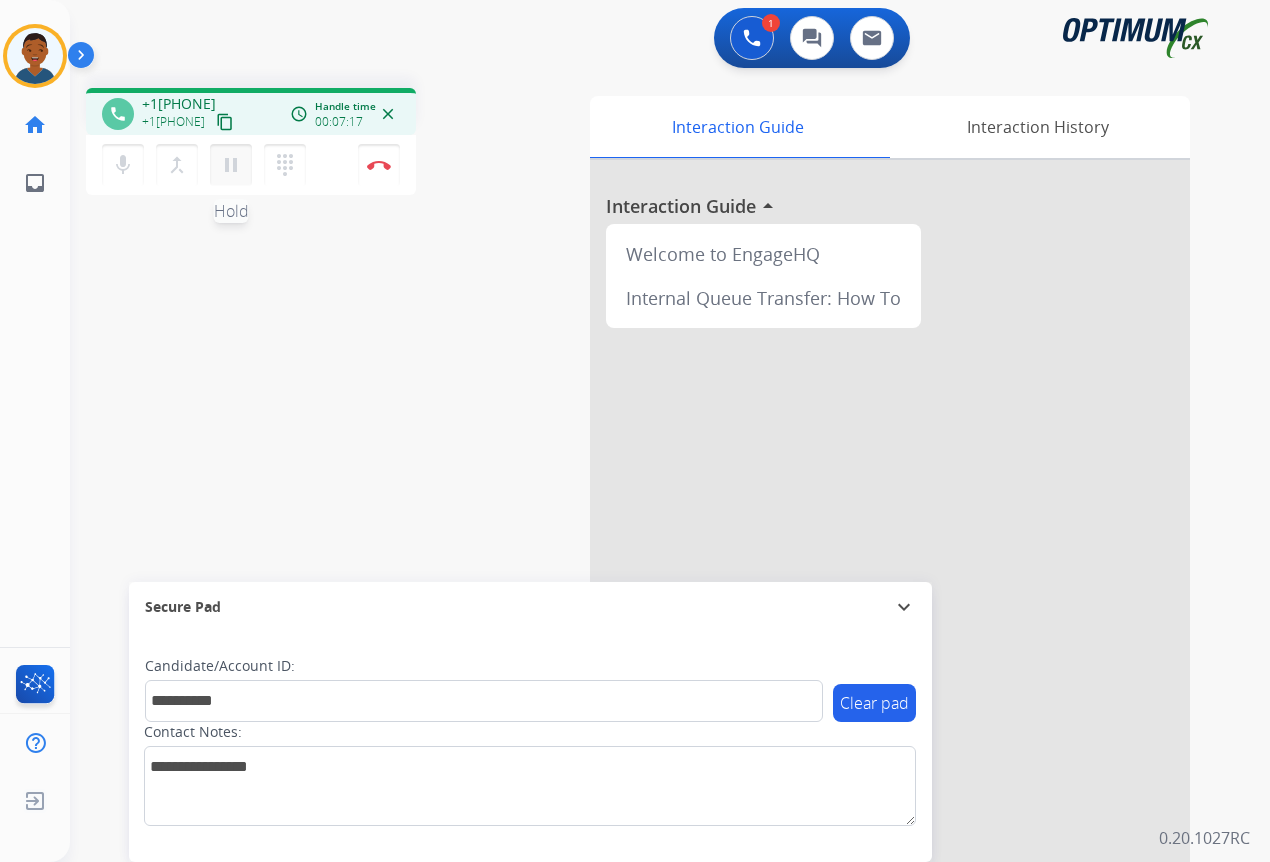 click on "pause" at bounding box center (231, 165) 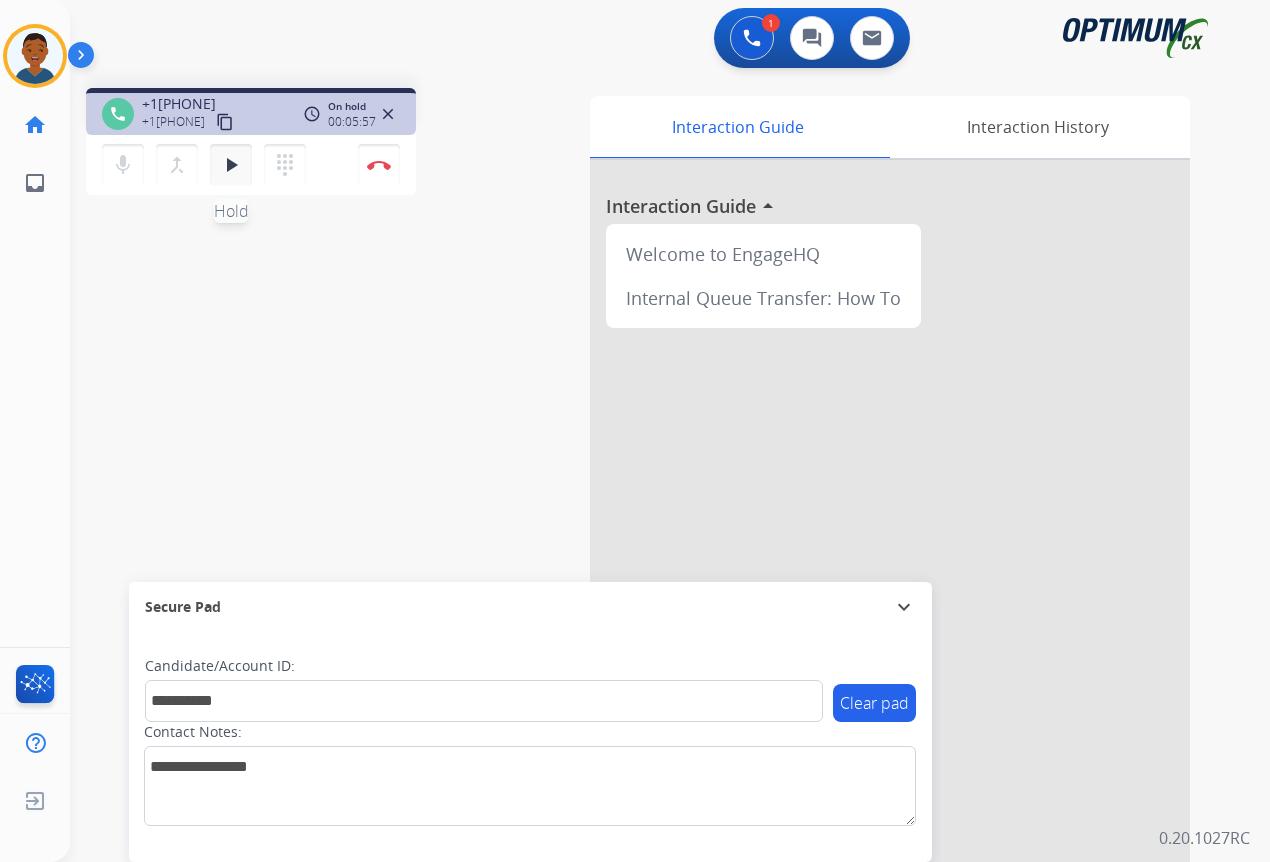 click on "play_arrow" at bounding box center (231, 165) 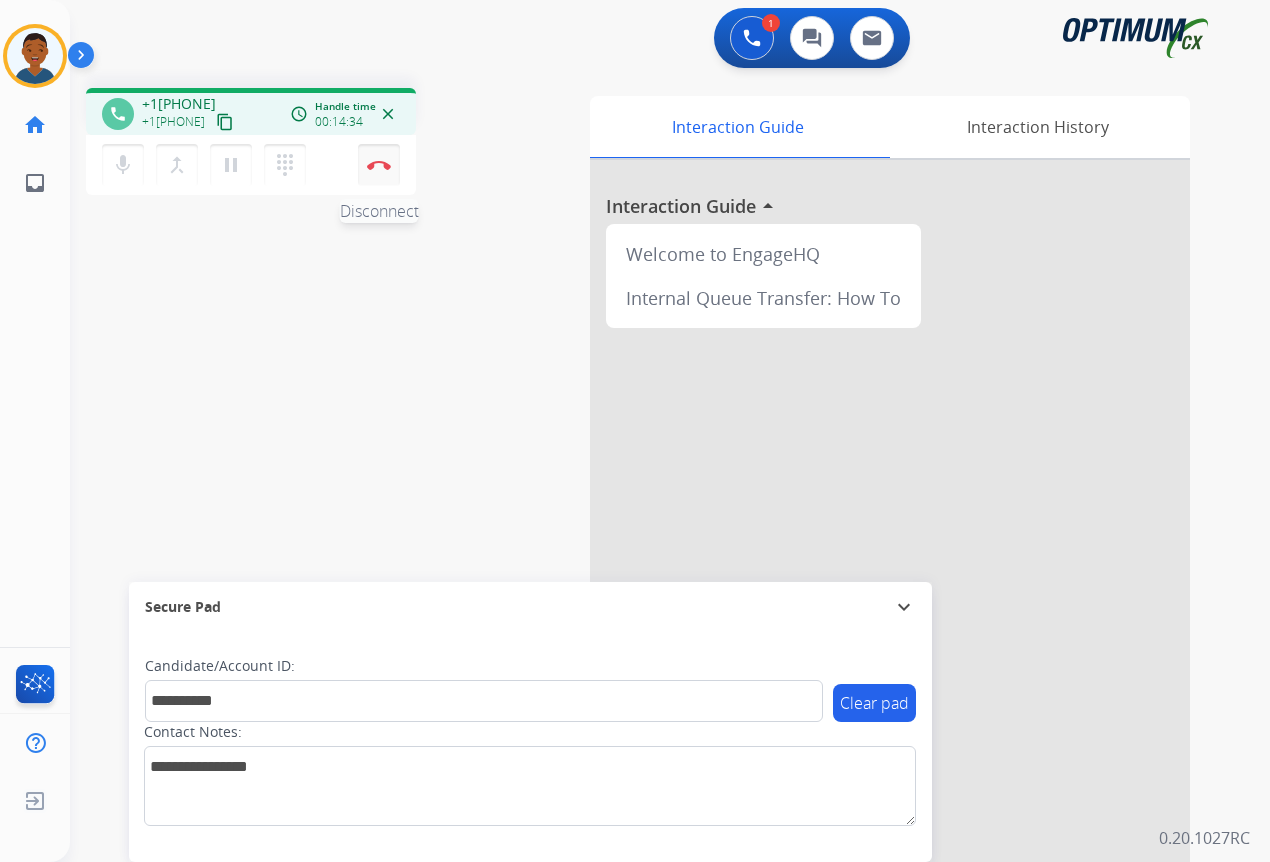click at bounding box center (379, 165) 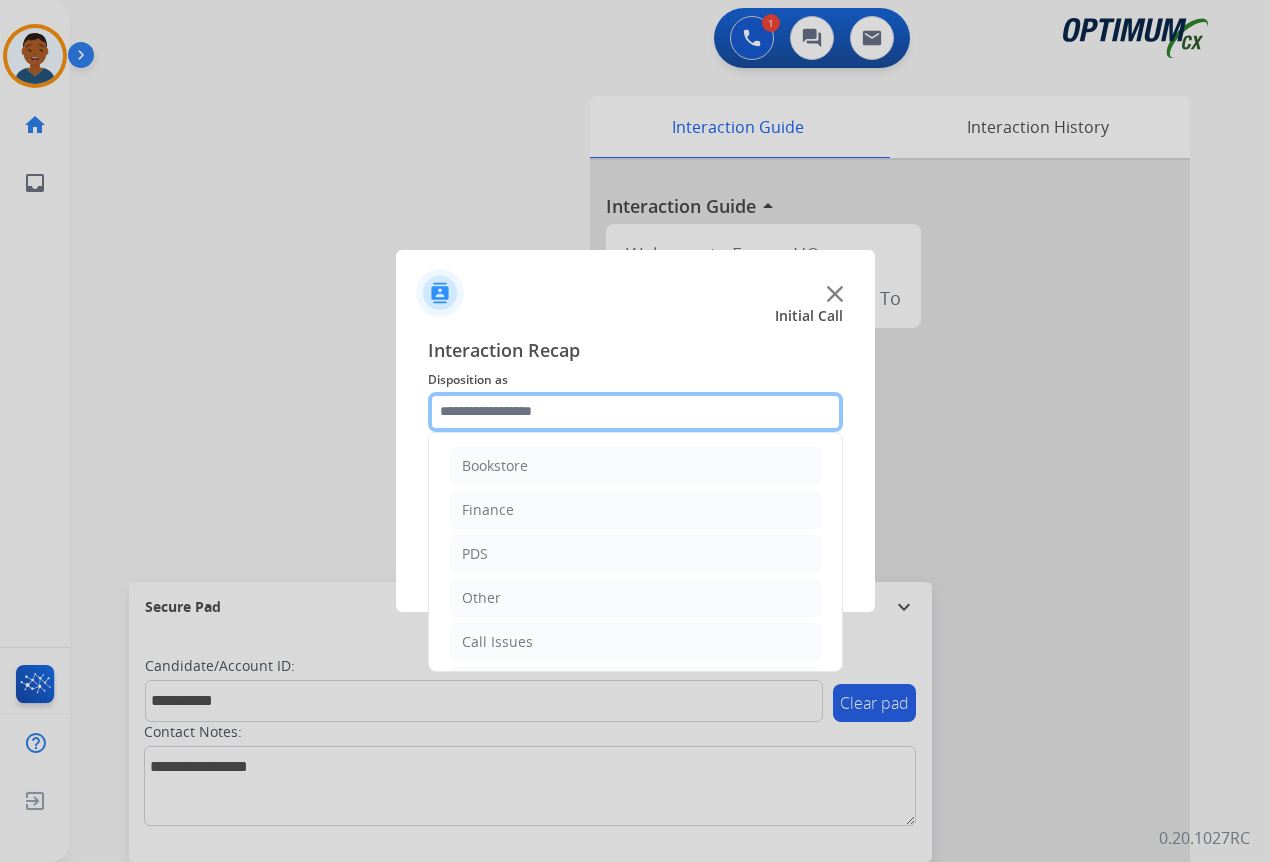 click 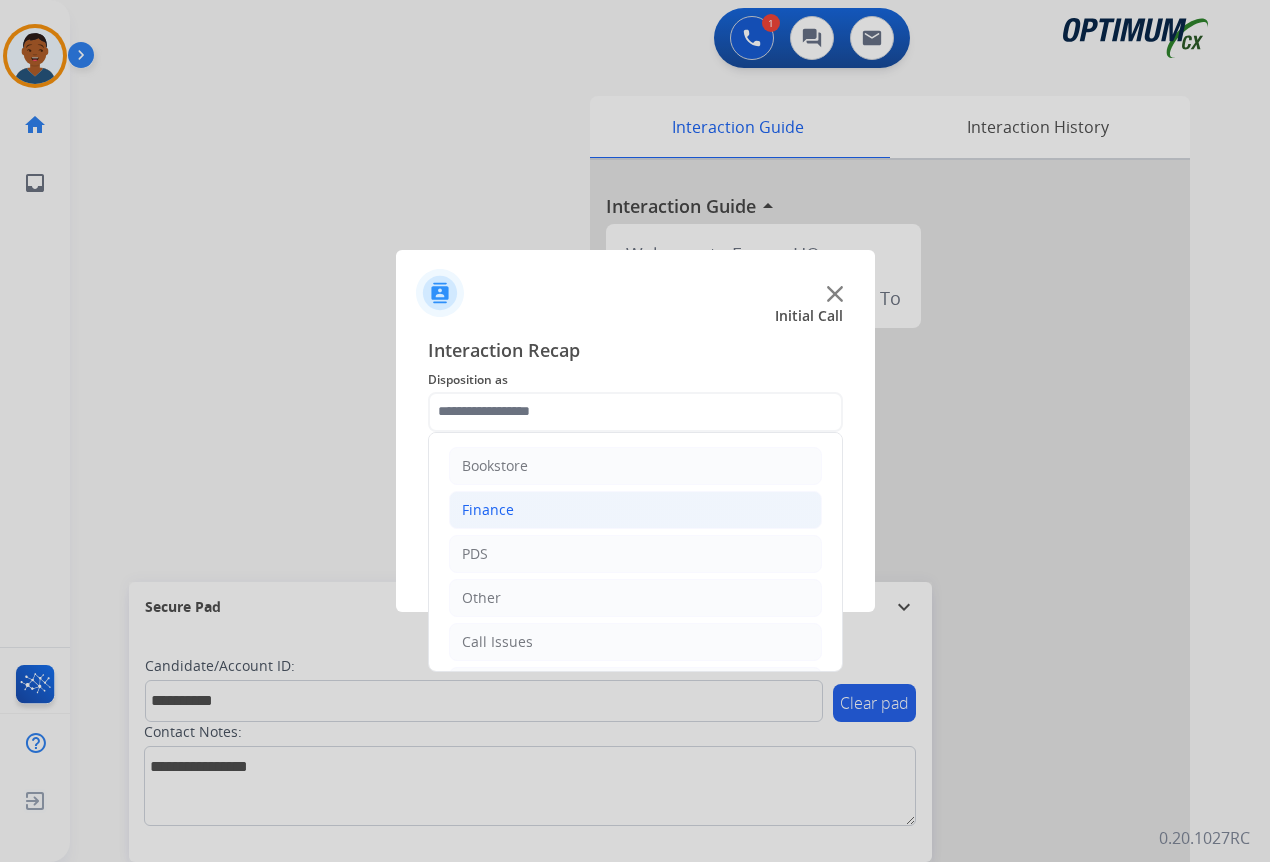 click on "Finance" 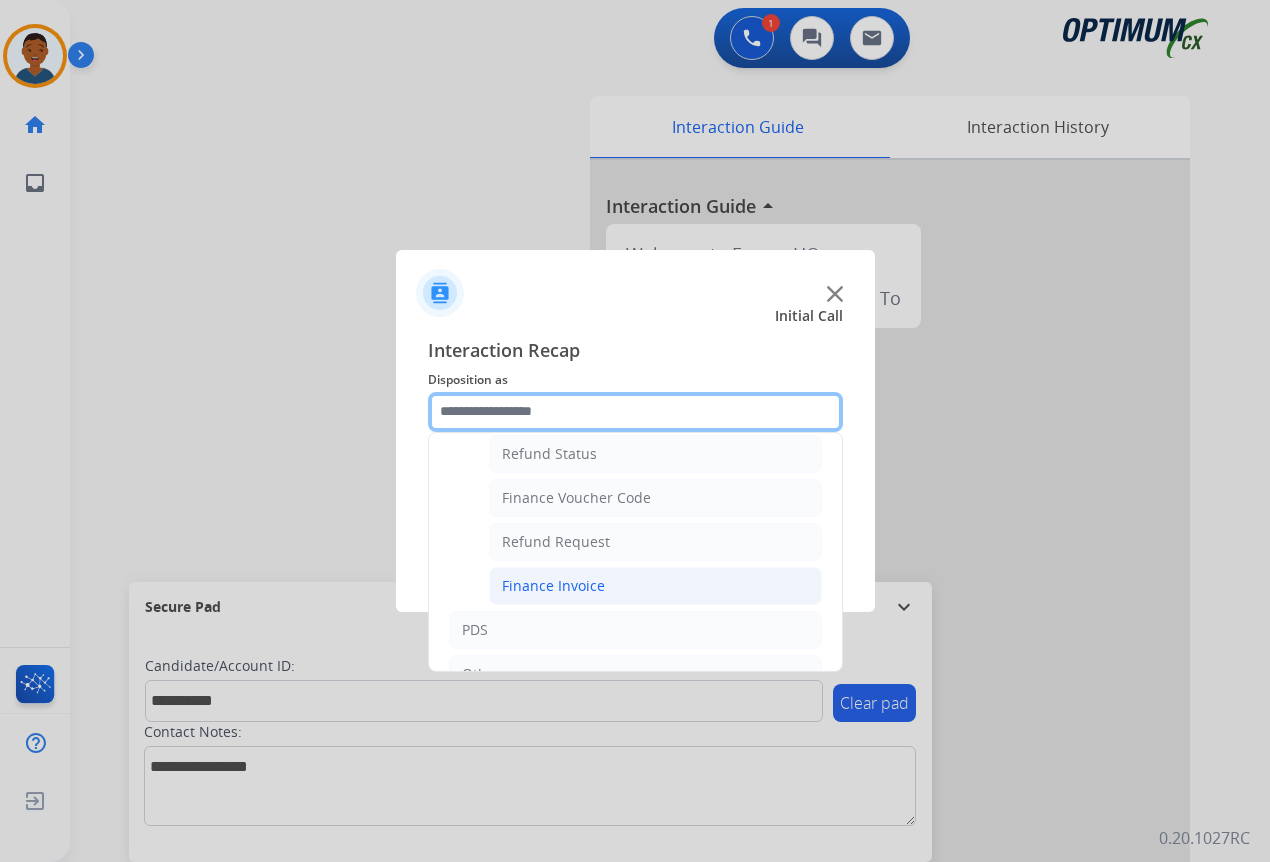 scroll, scrollTop: 200, scrollLeft: 0, axis: vertical 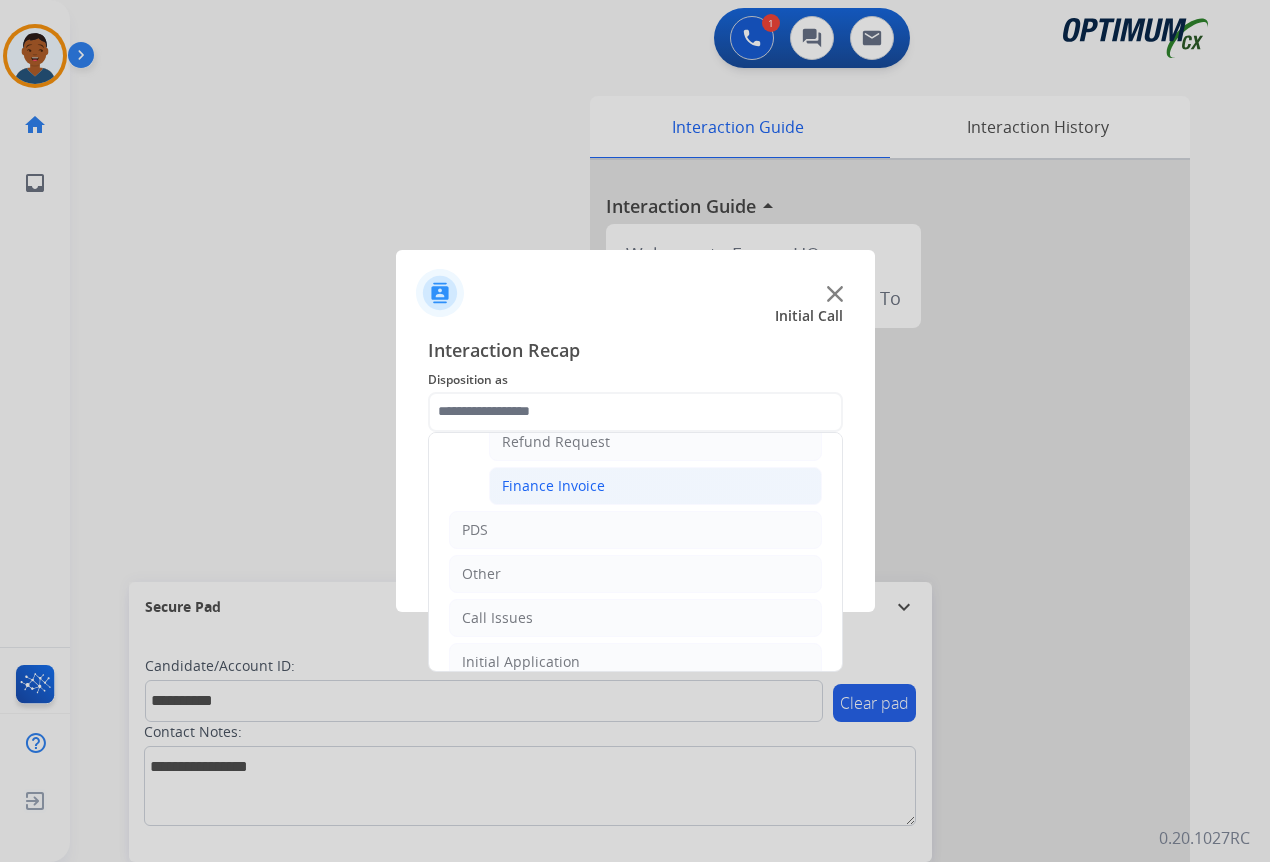 click on "Finance Invoice" 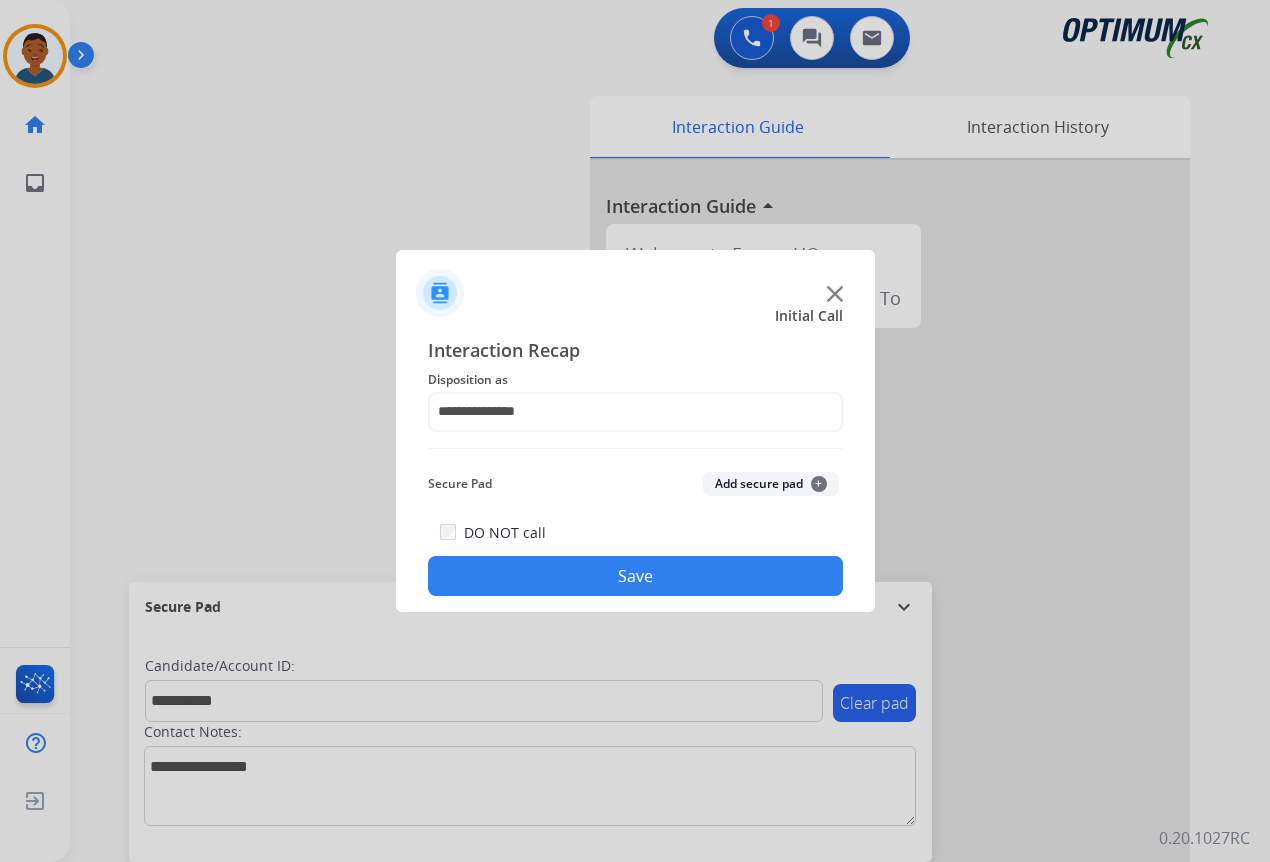 click on "Add secure pad  +" 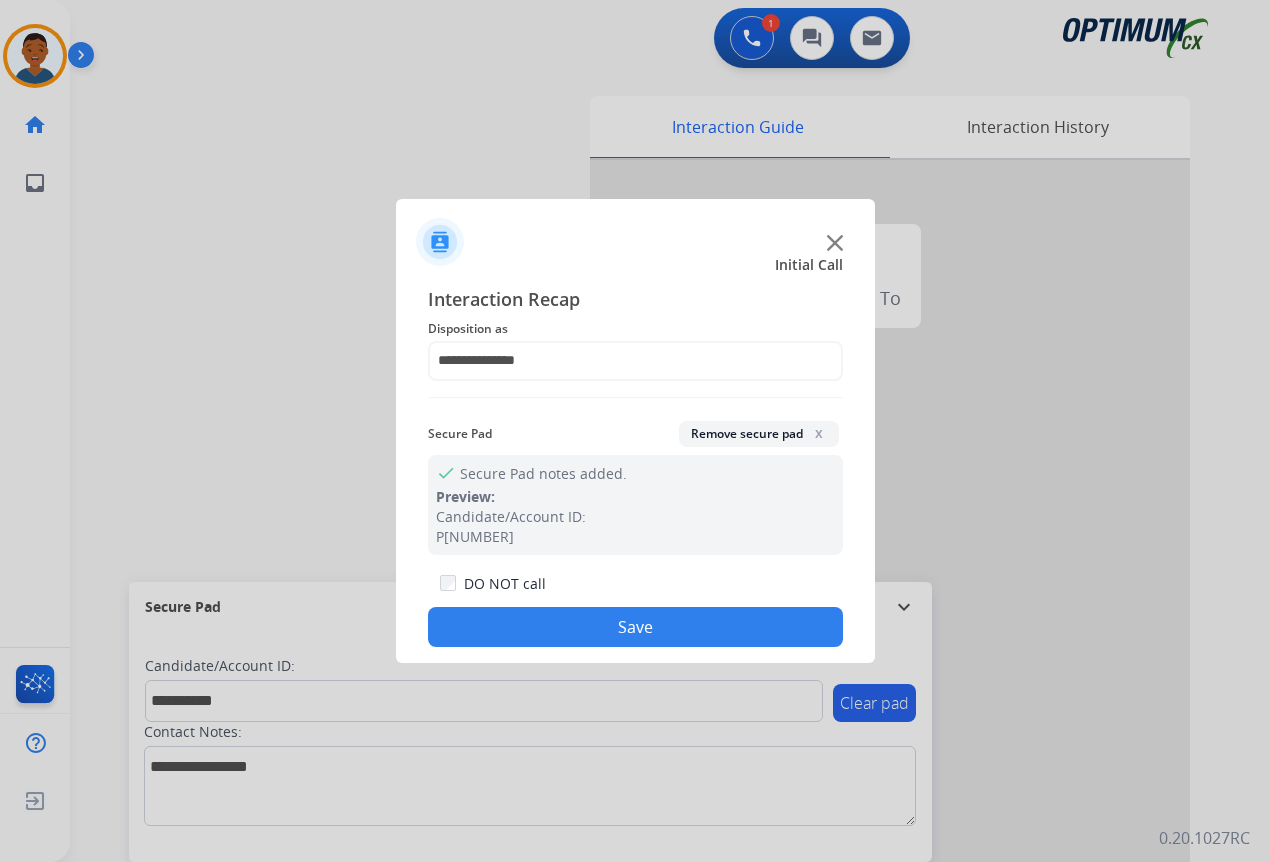 click on "Save" 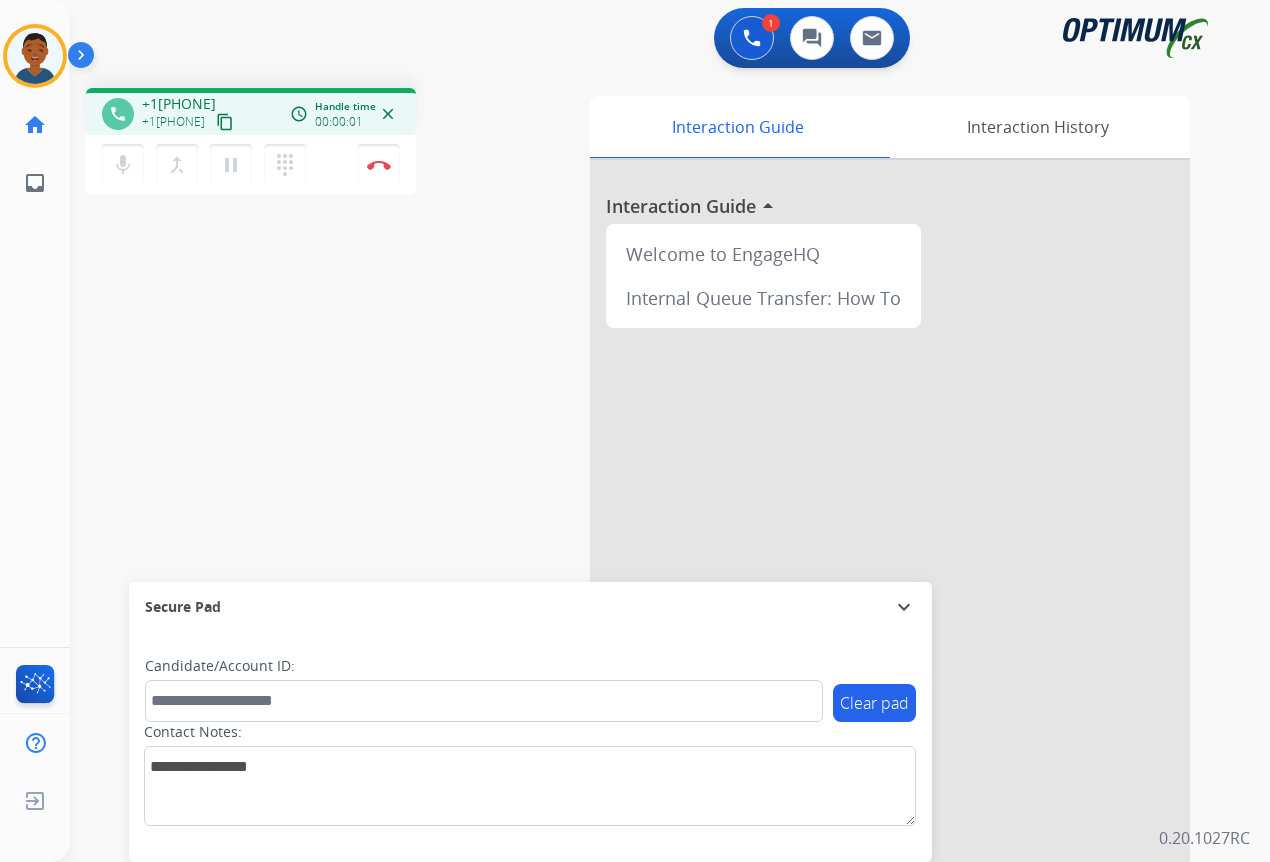 click on "content_copy" at bounding box center (225, 122) 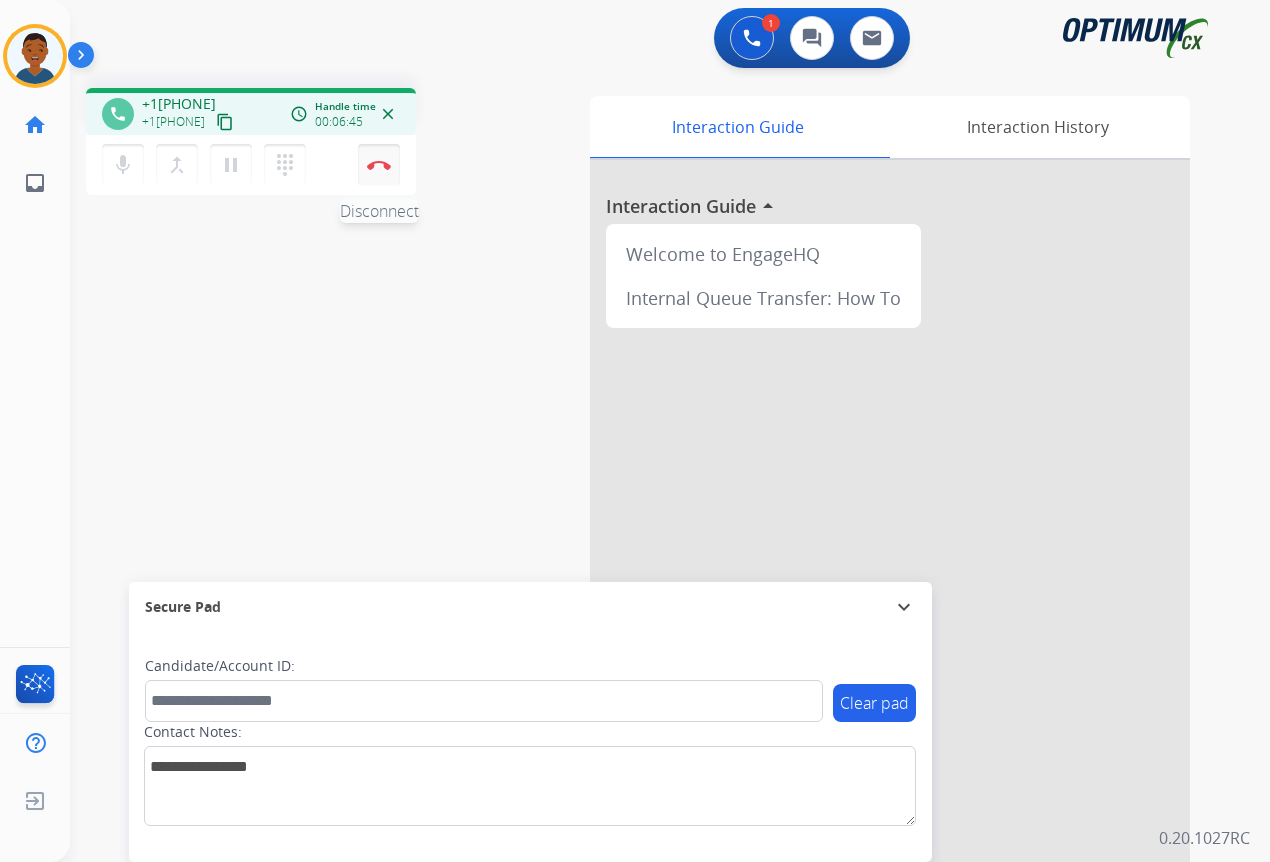 click at bounding box center [379, 165] 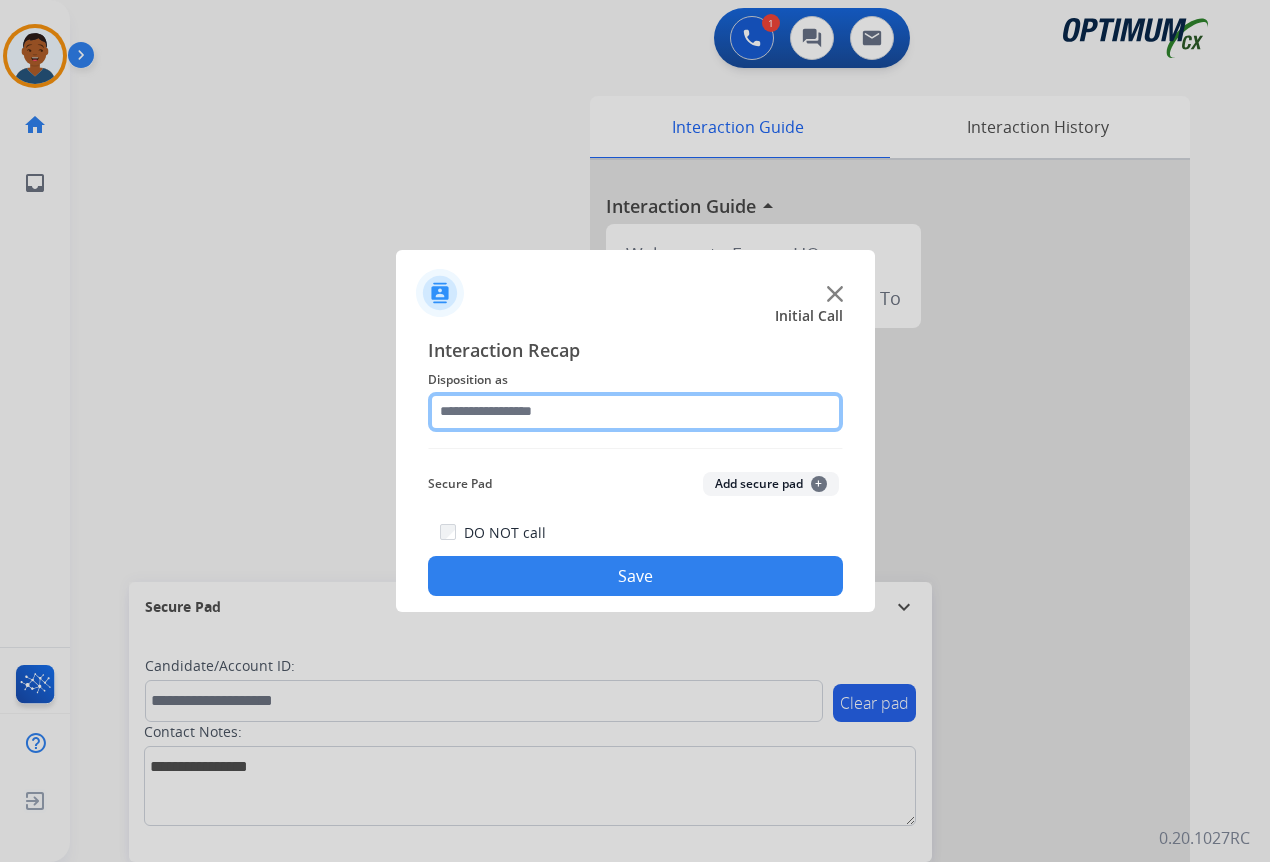 click 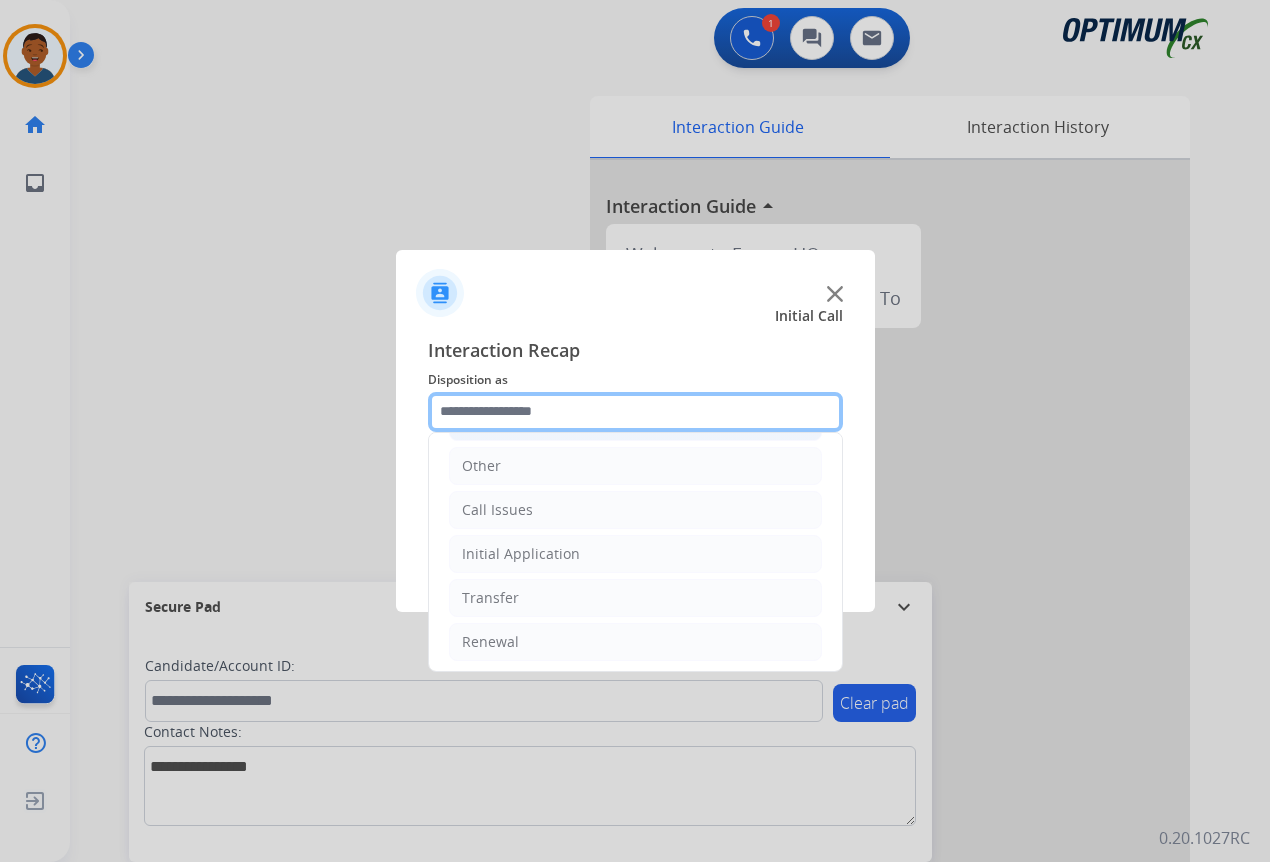 scroll, scrollTop: 136, scrollLeft: 0, axis: vertical 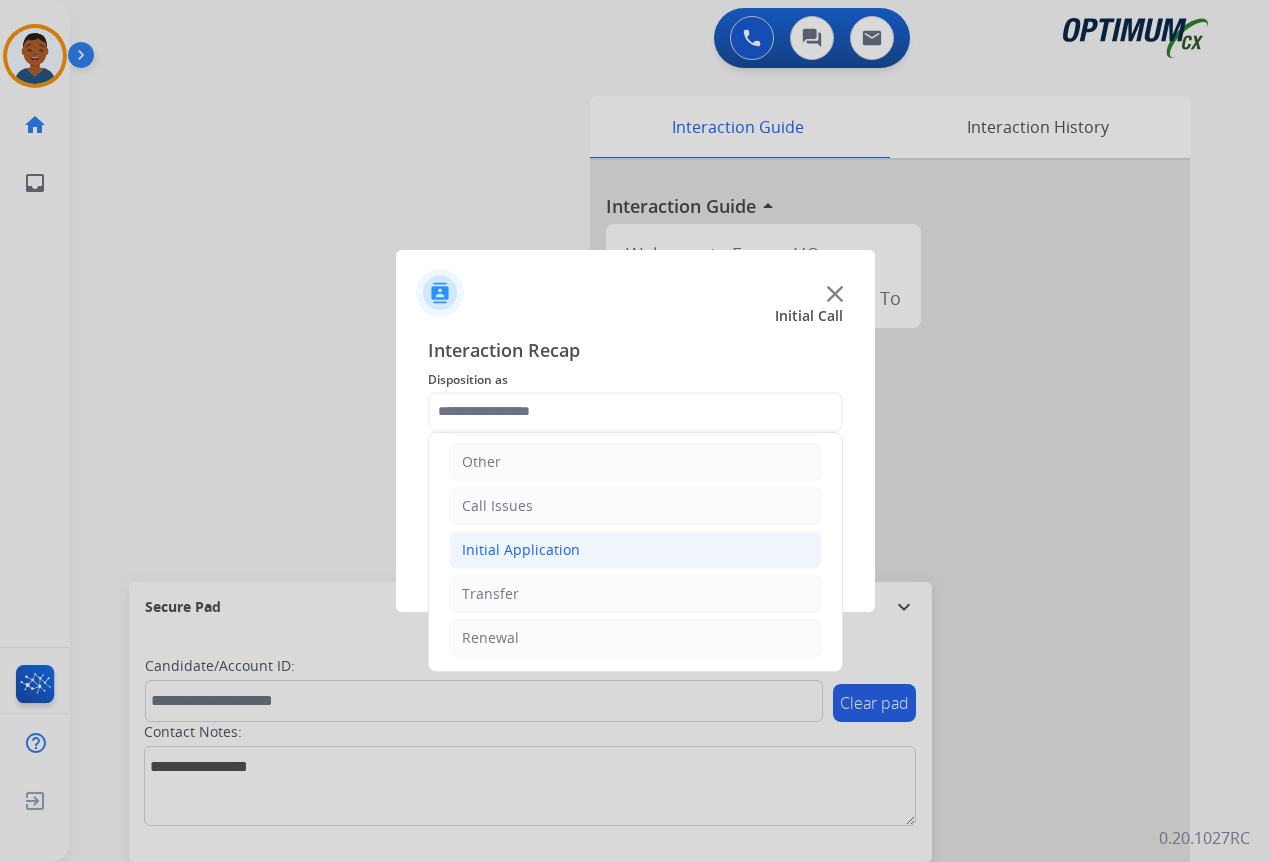 click on "Initial Application" 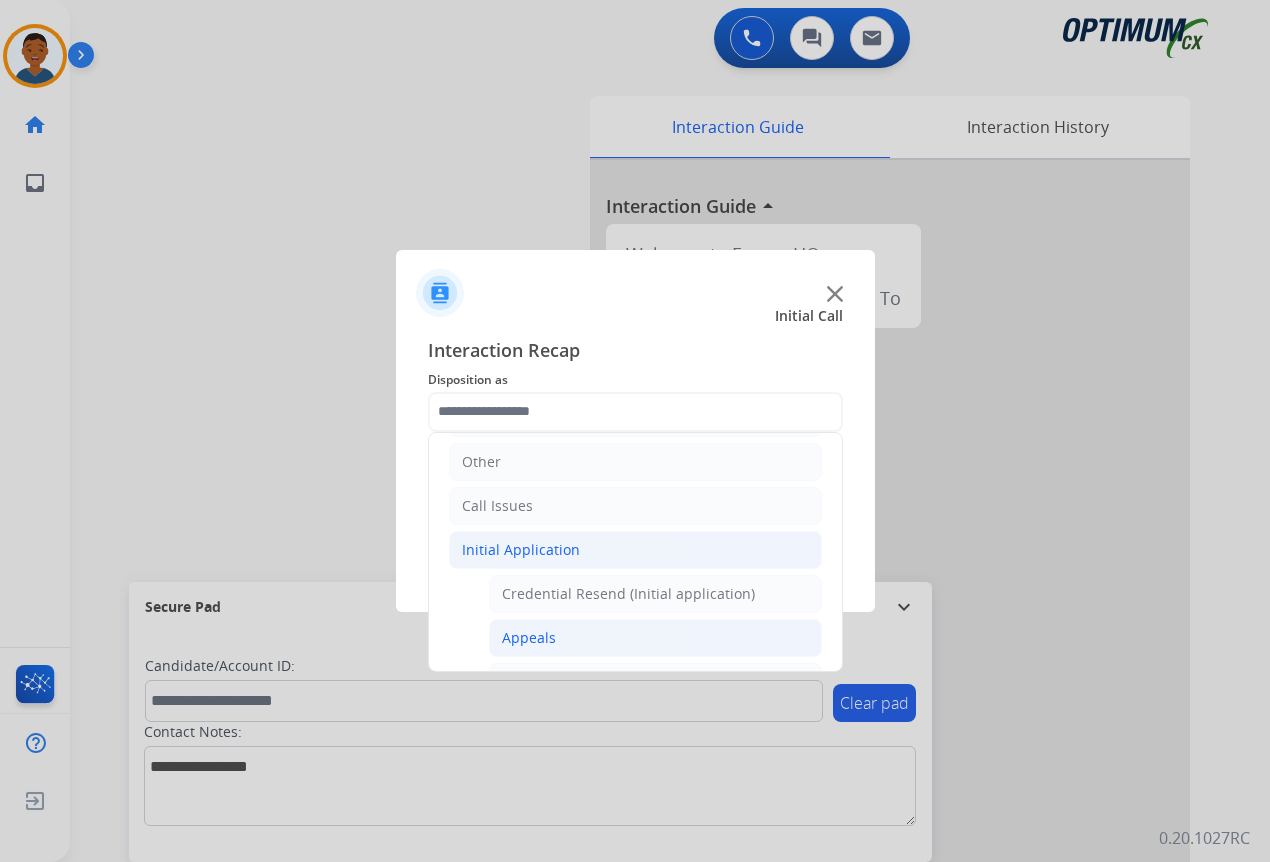 click on "Appeals" 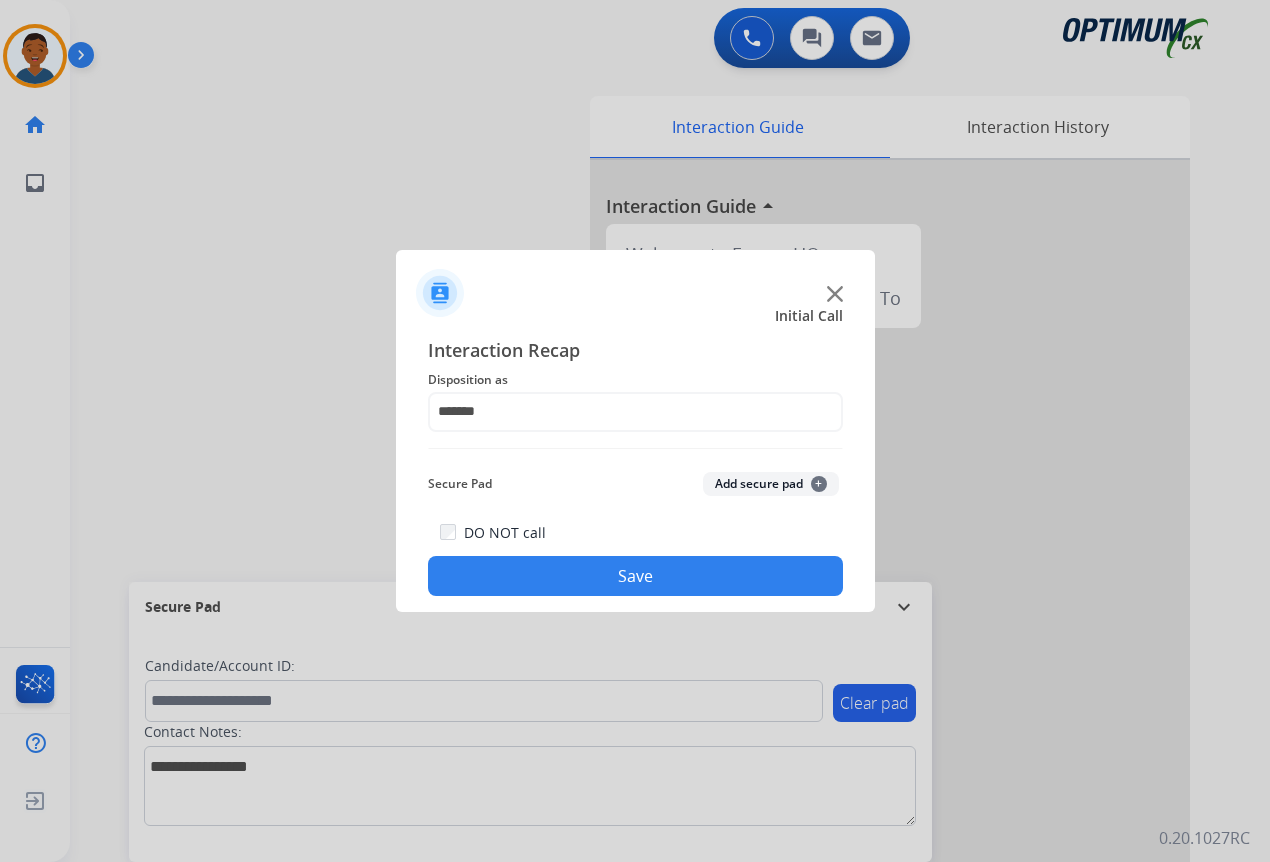 click on "Save" 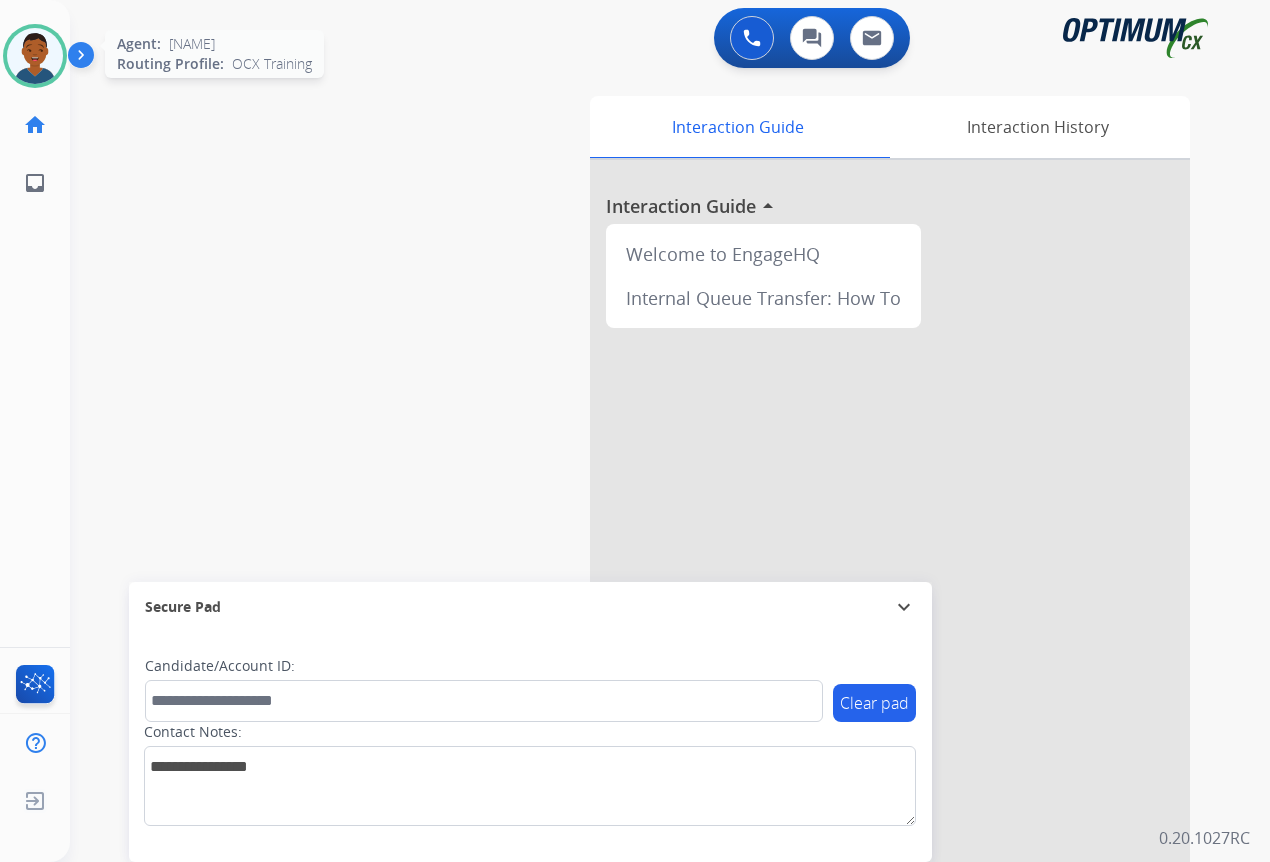 click at bounding box center [35, 56] 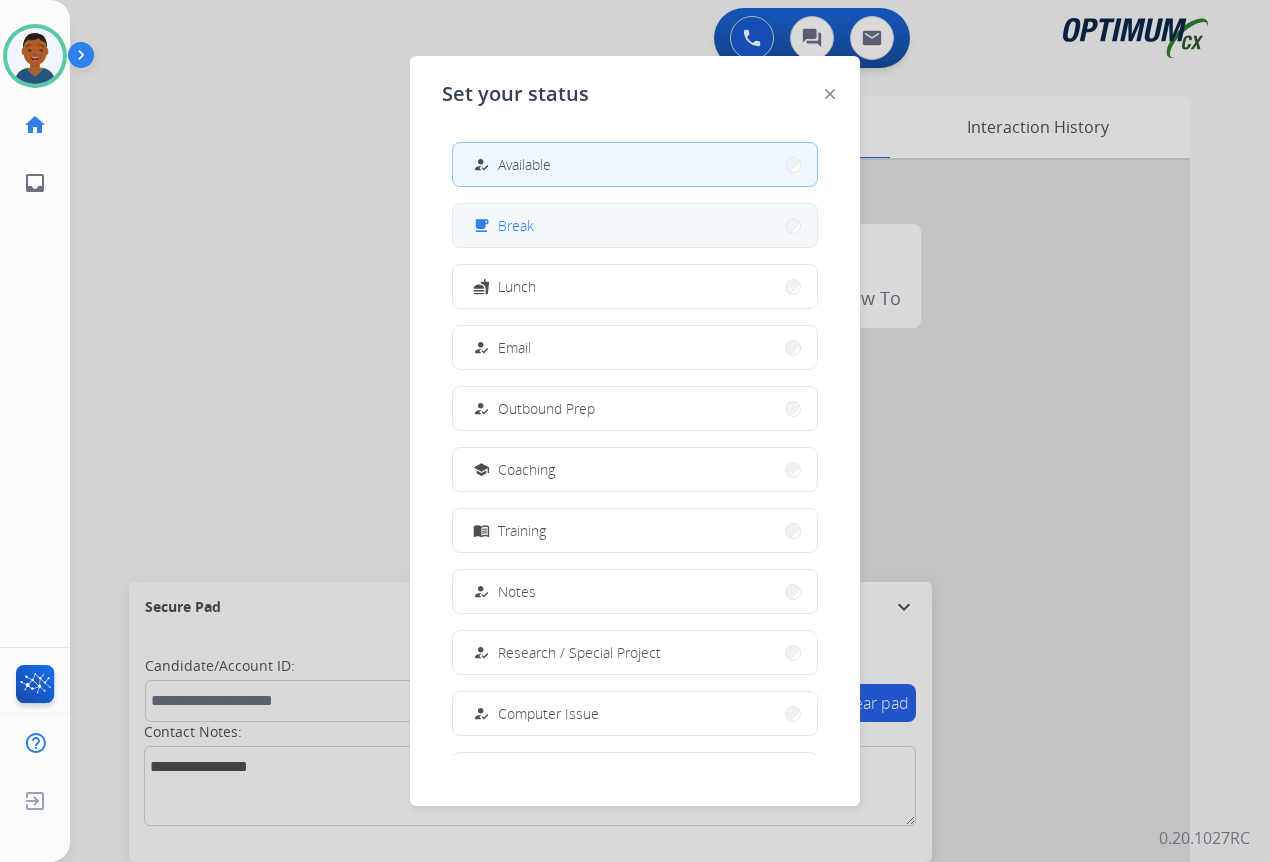 click on "free_breakfast Break" at bounding box center [635, 225] 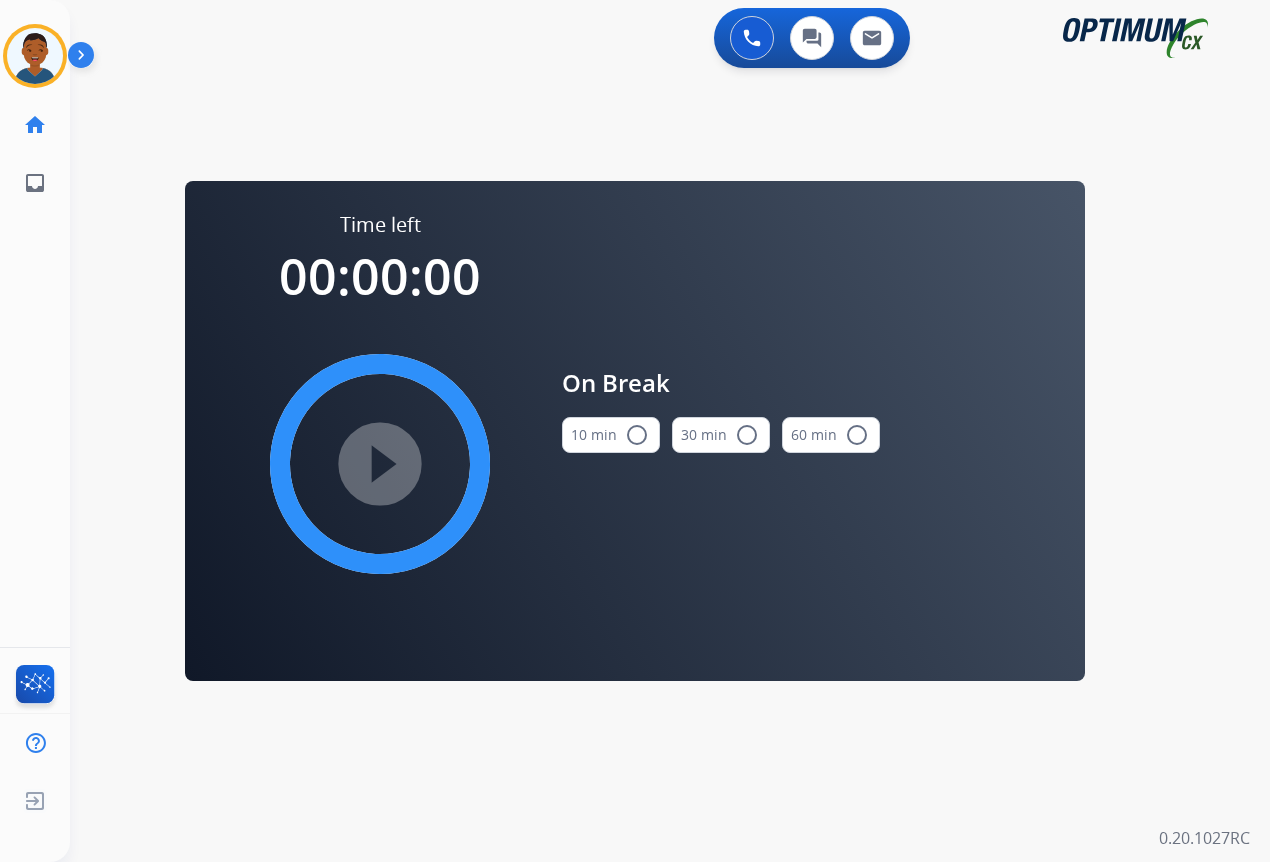 click on "radio_button_unchecked" at bounding box center [637, 435] 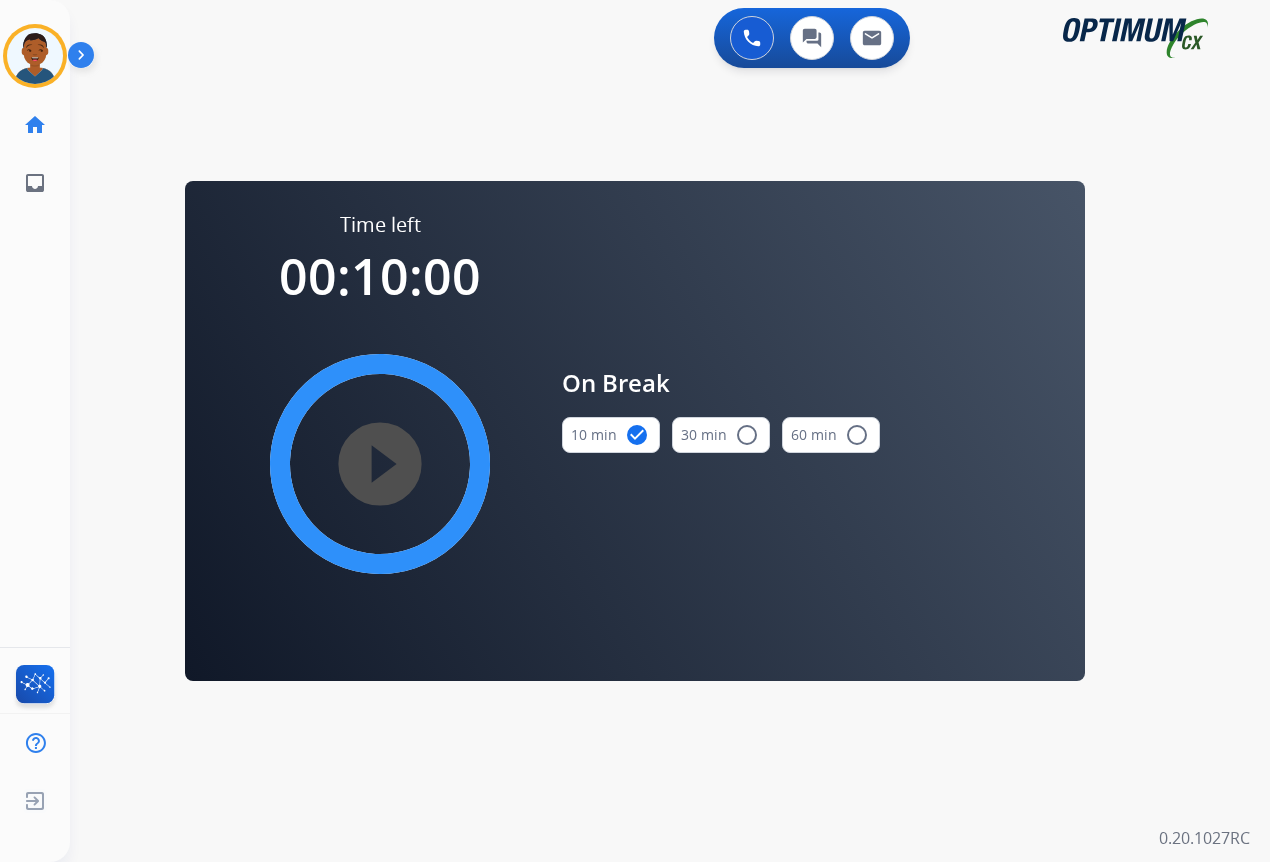 click on "play_circle_filled" at bounding box center [380, 464] 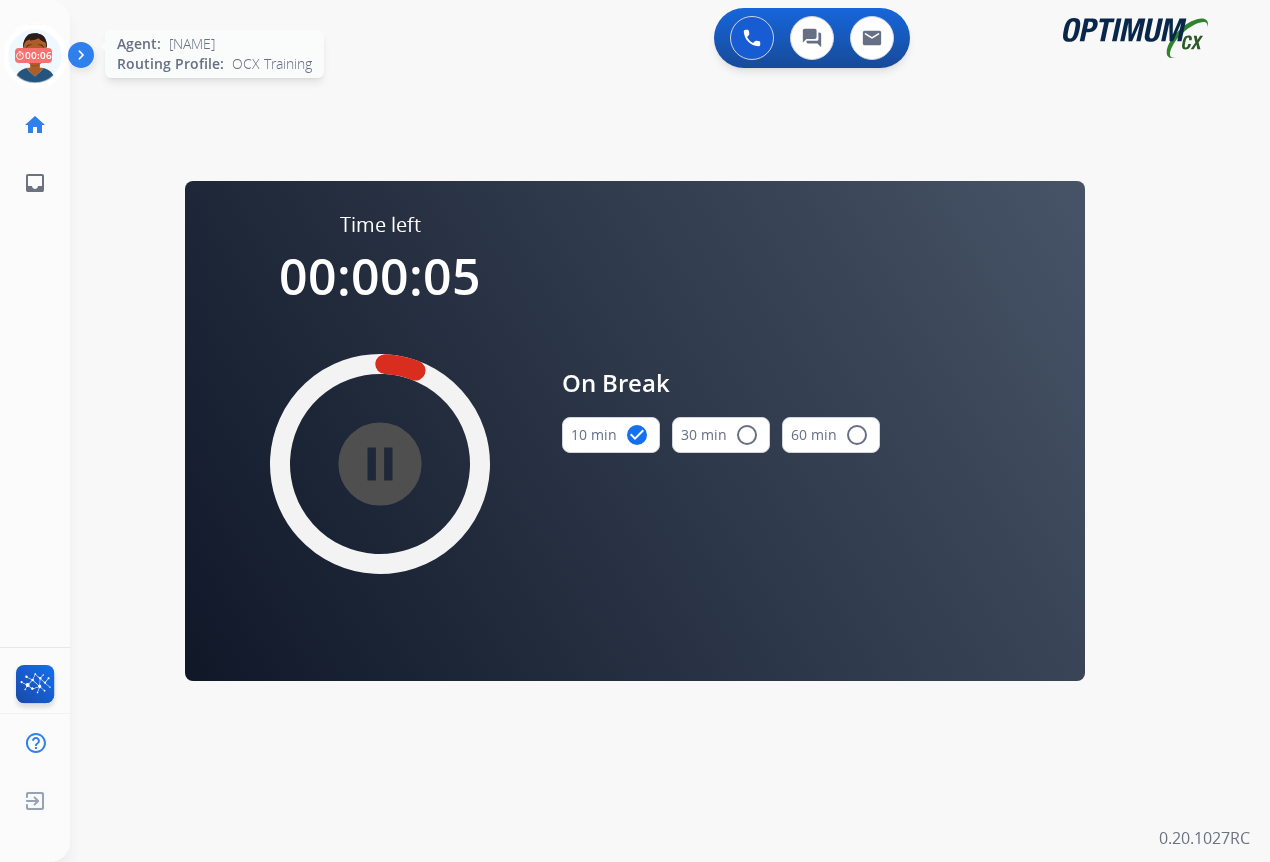 click 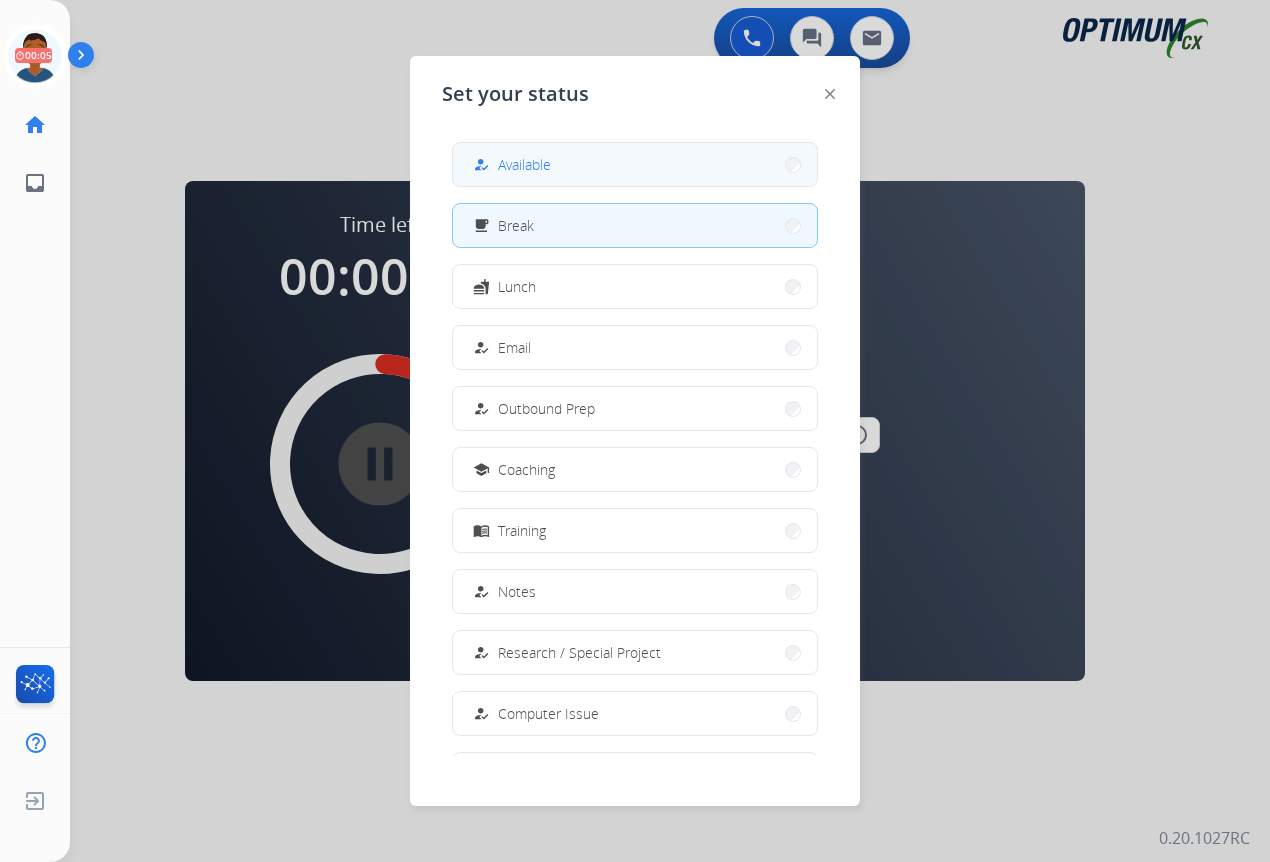 click on "Available" at bounding box center (524, 164) 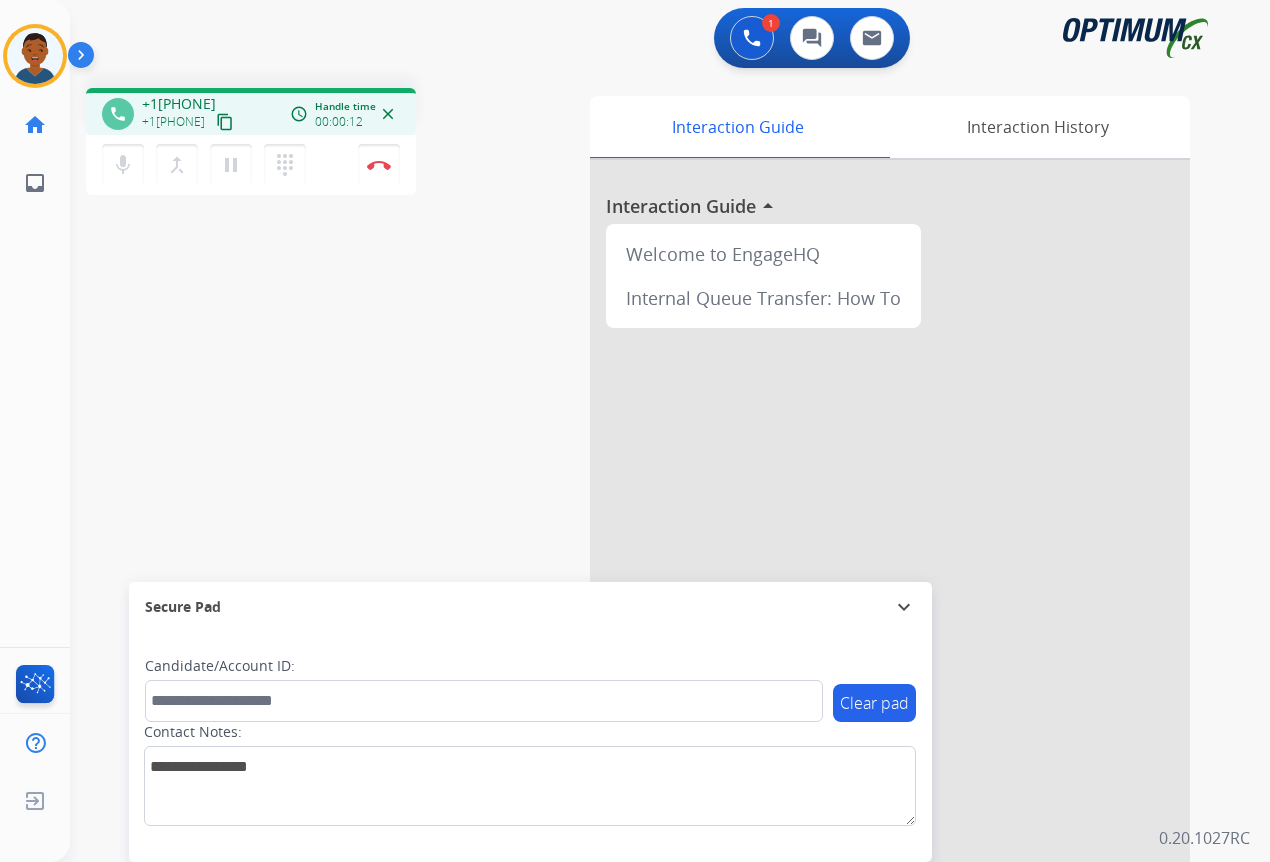 click on "content_copy" at bounding box center [225, 122] 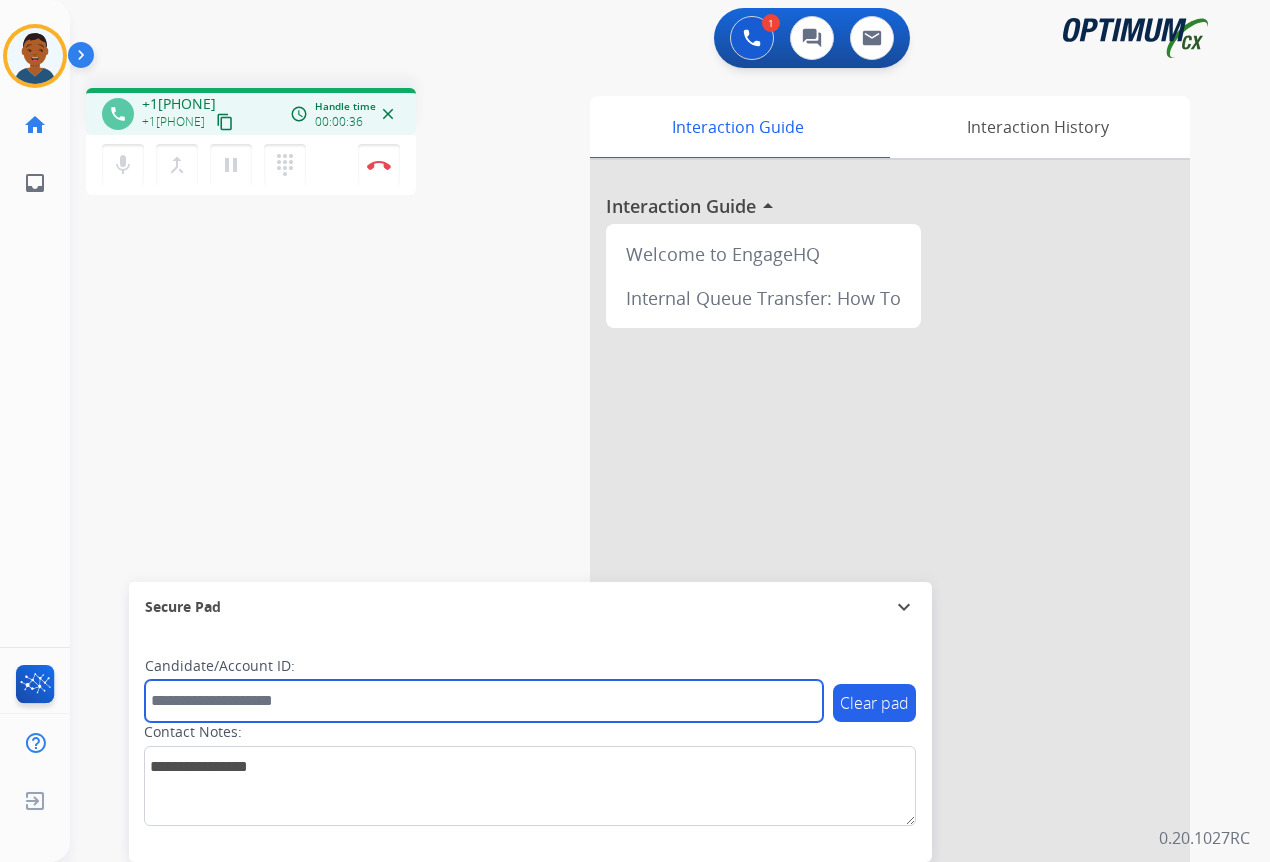 click at bounding box center [484, 701] 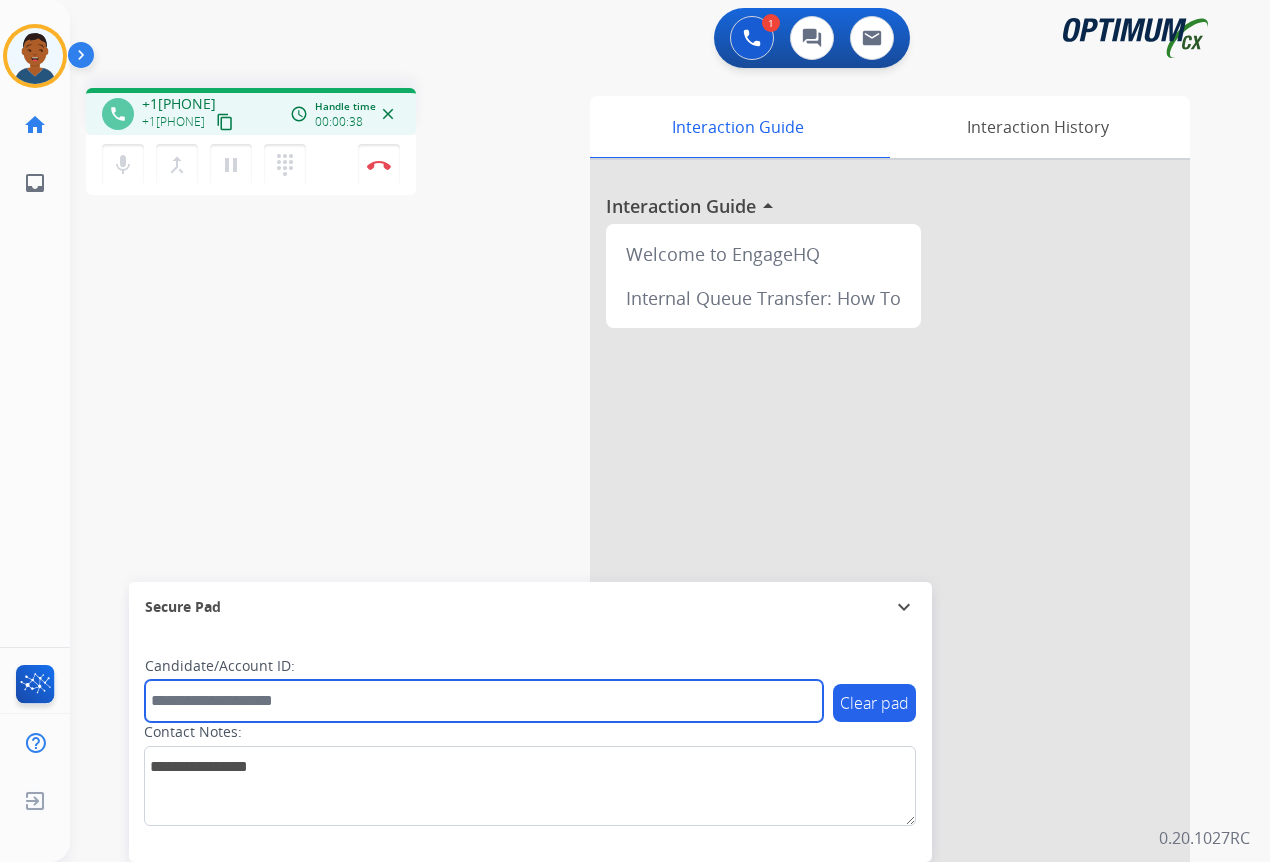 paste on "*******" 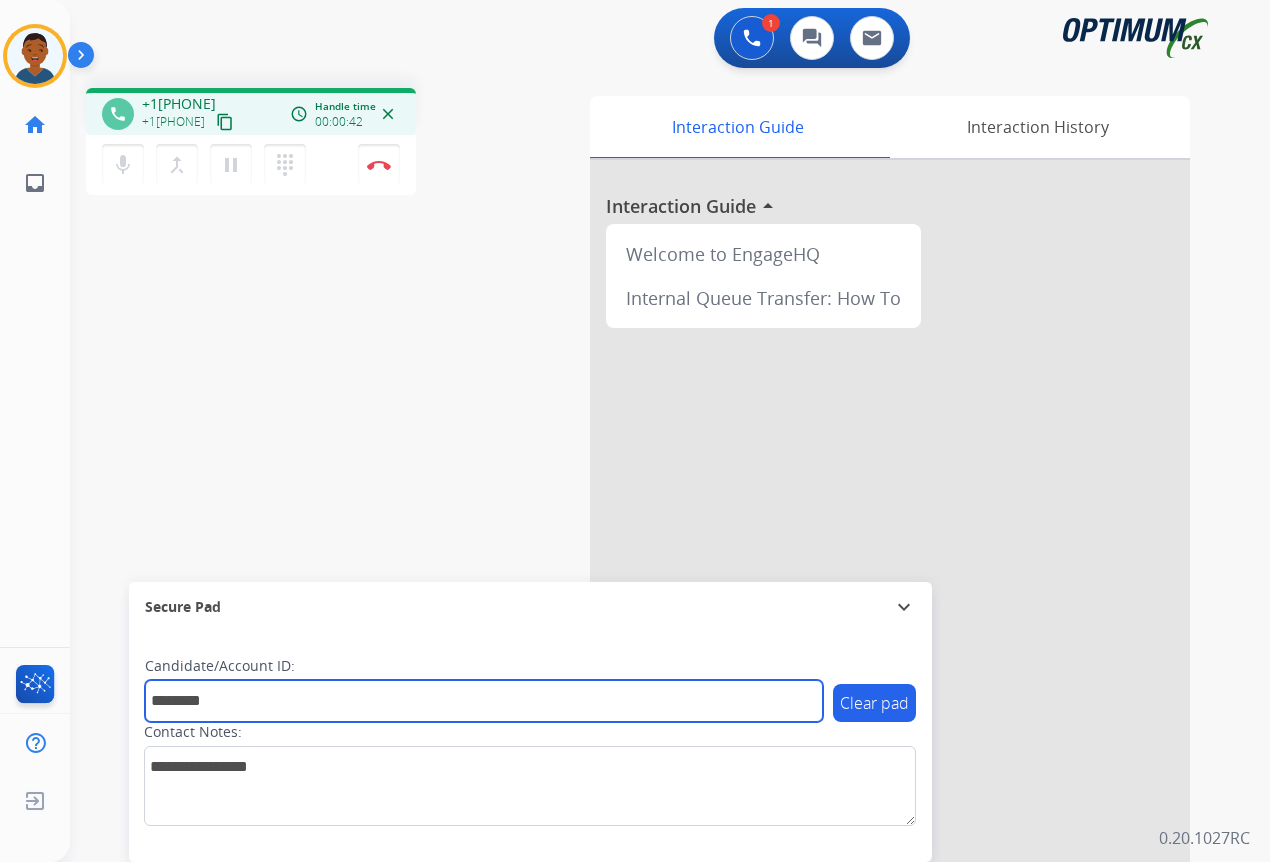 type on "*******" 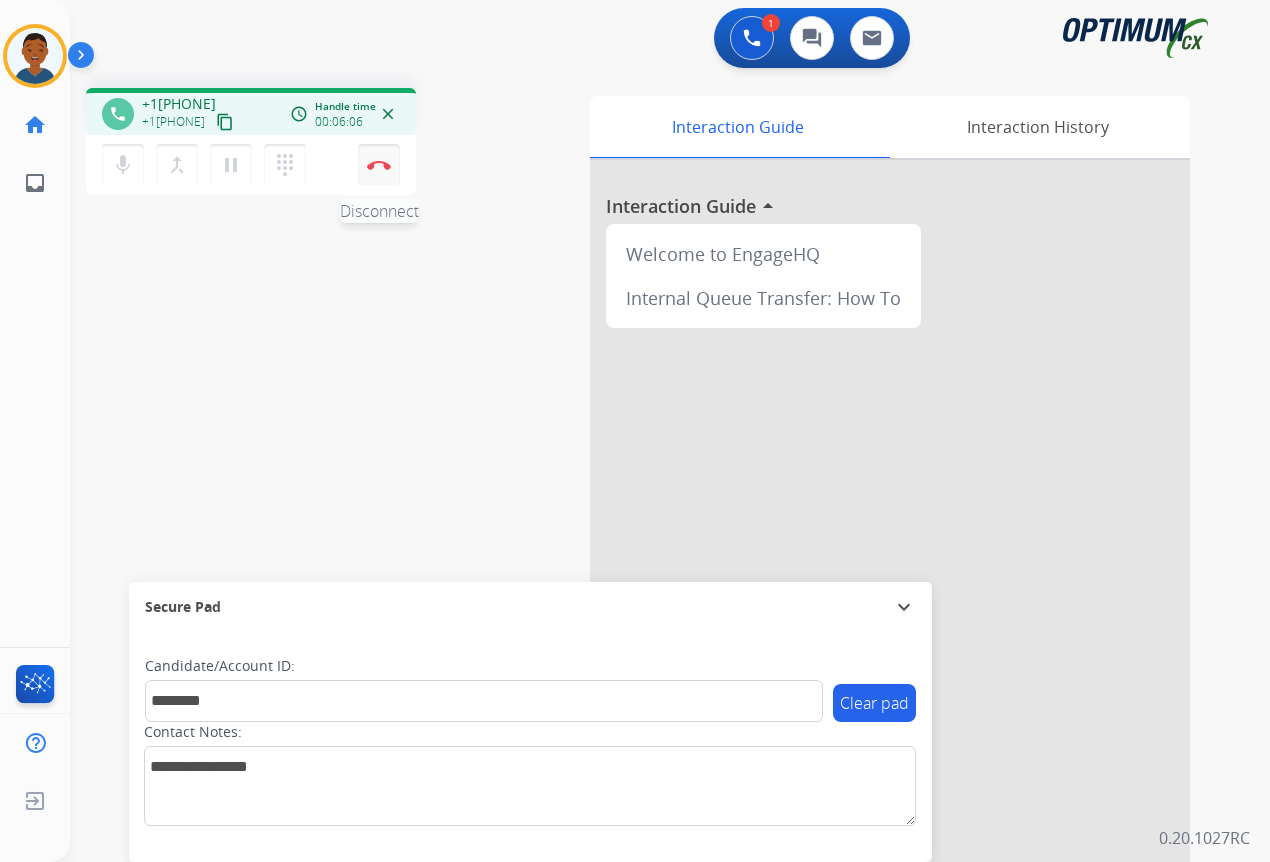 click at bounding box center (379, 165) 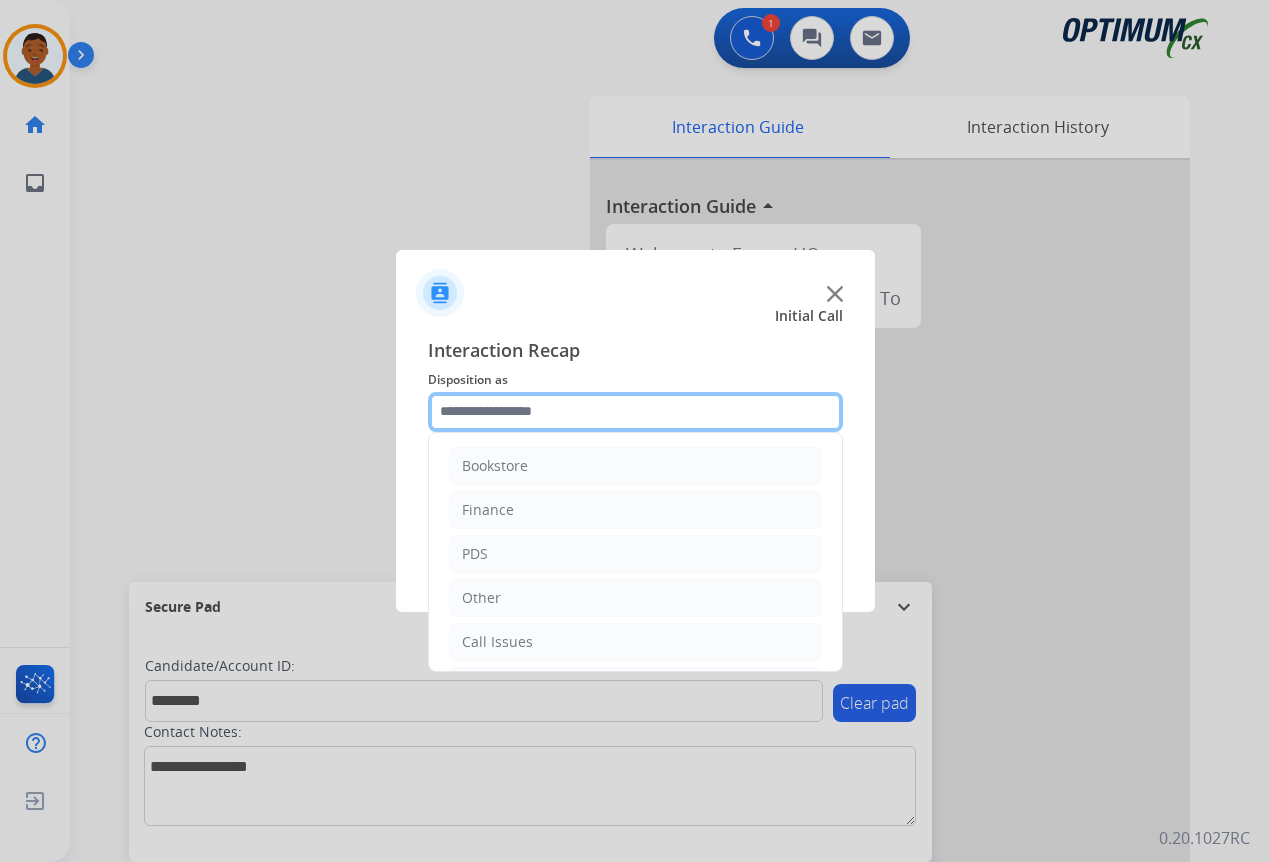 drag, startPoint x: 468, startPoint y: 403, endPoint x: 476, endPoint y: 419, distance: 17.888544 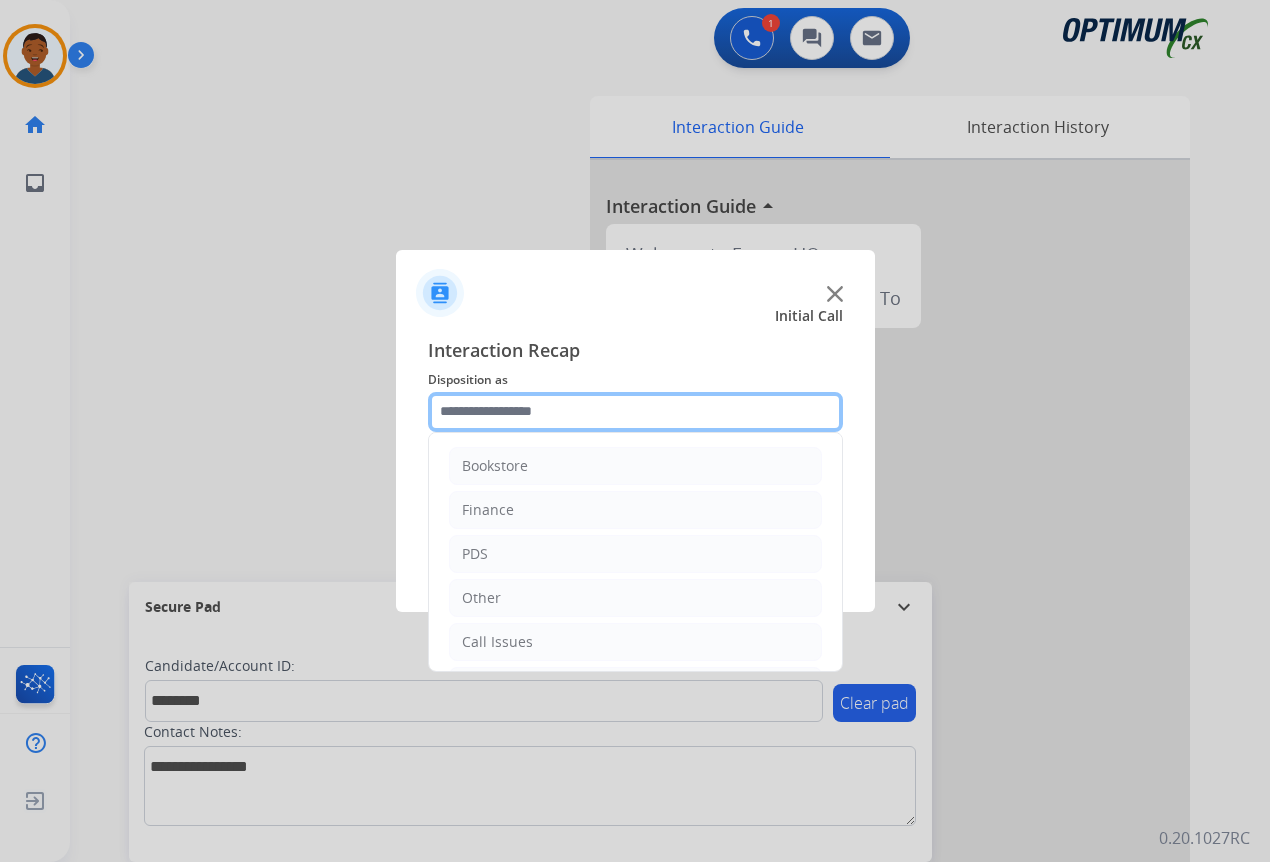 click 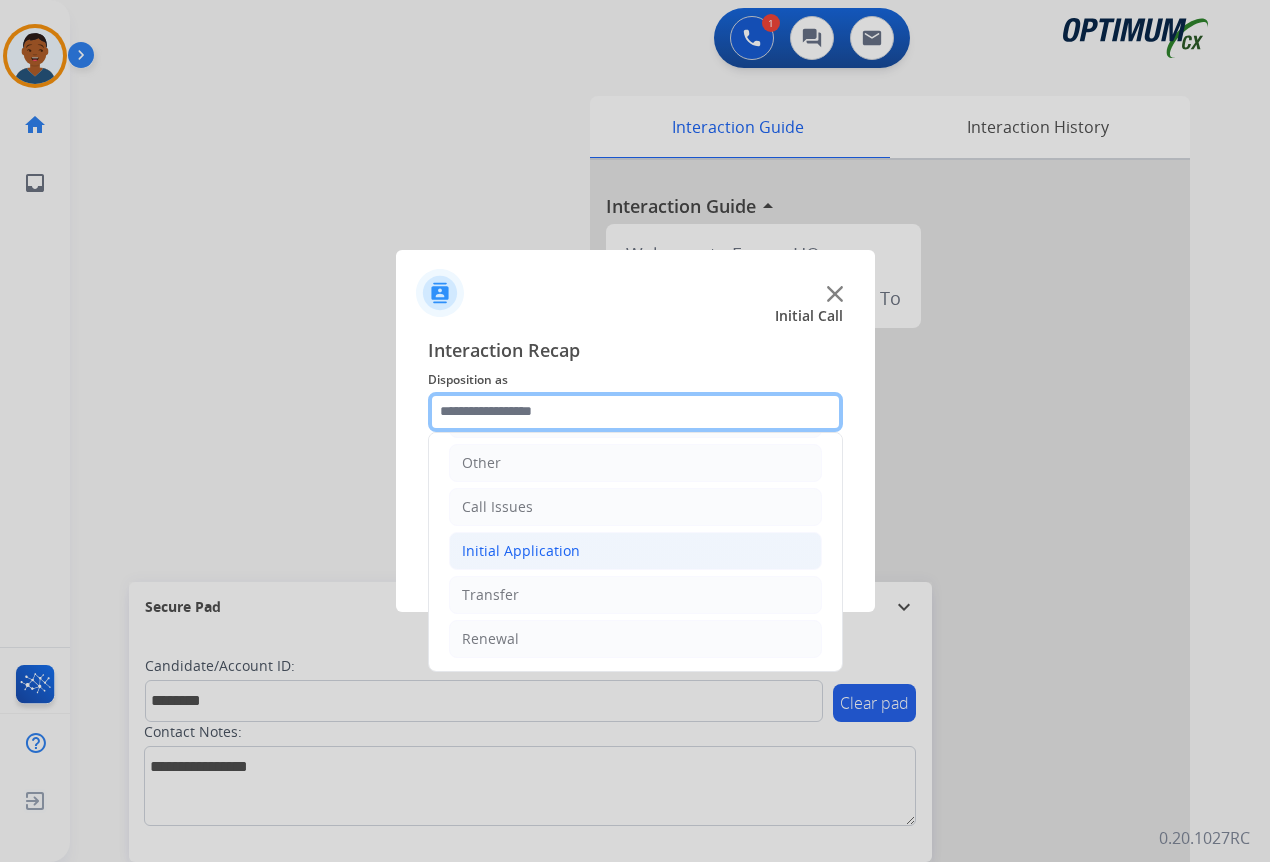 scroll, scrollTop: 136, scrollLeft: 0, axis: vertical 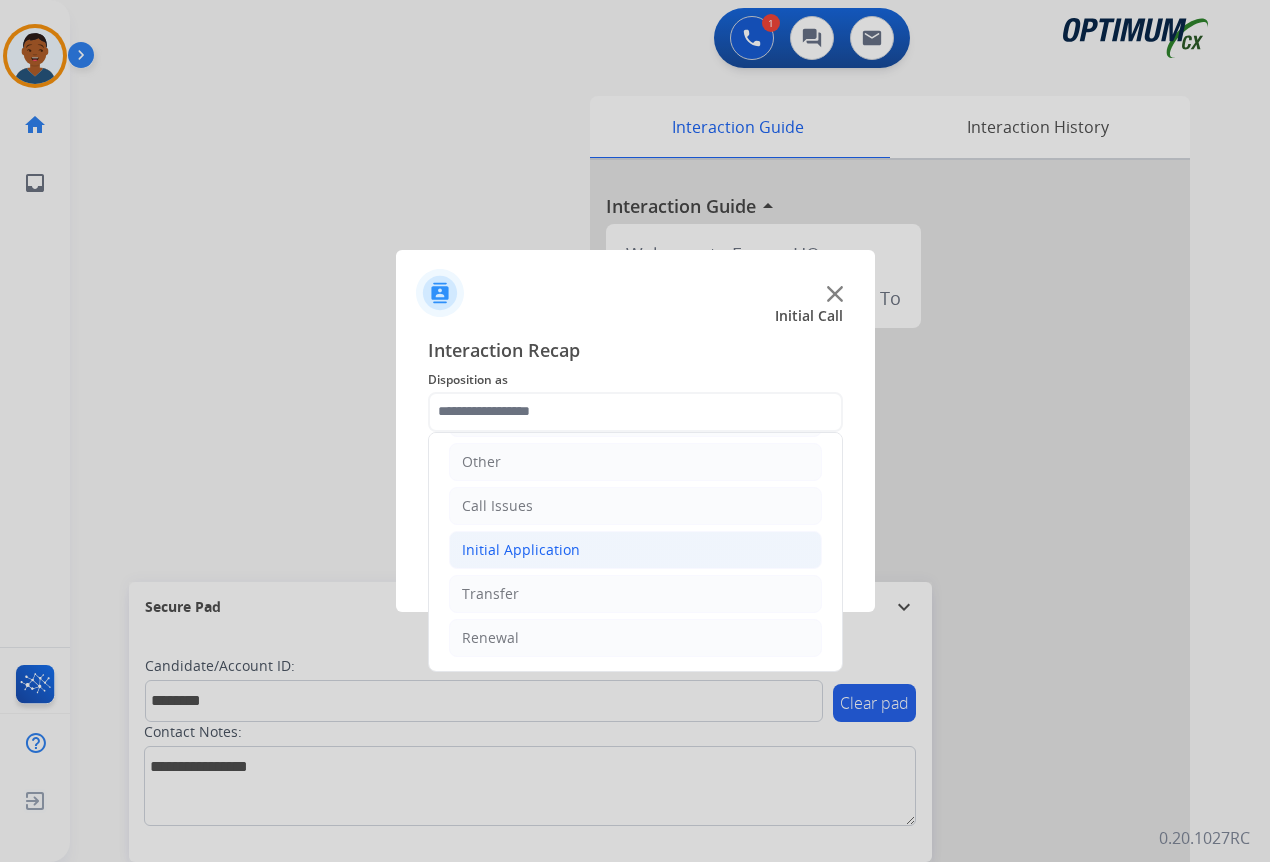 click on "Initial Application" 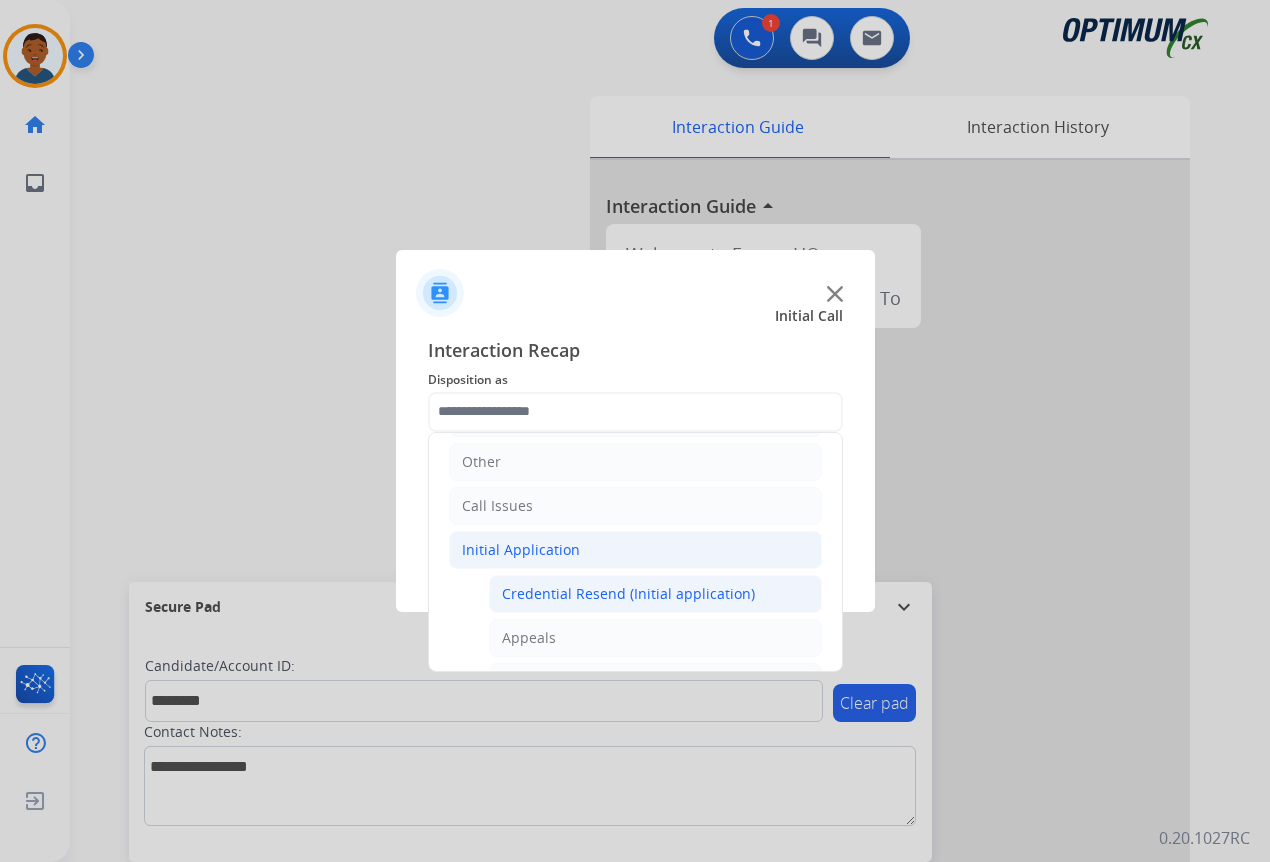 click on "Credential Resend (Initial application)" 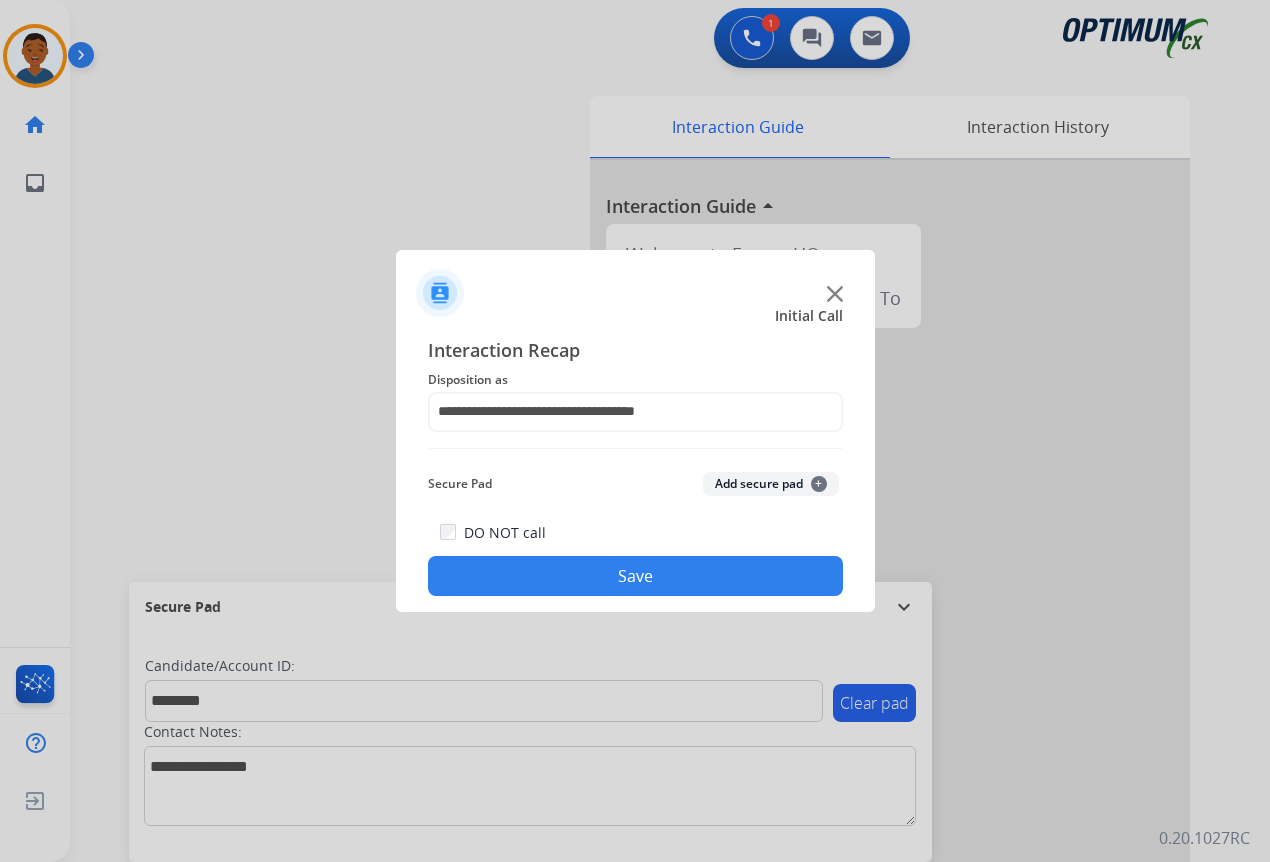 click on "Add secure pad  +" 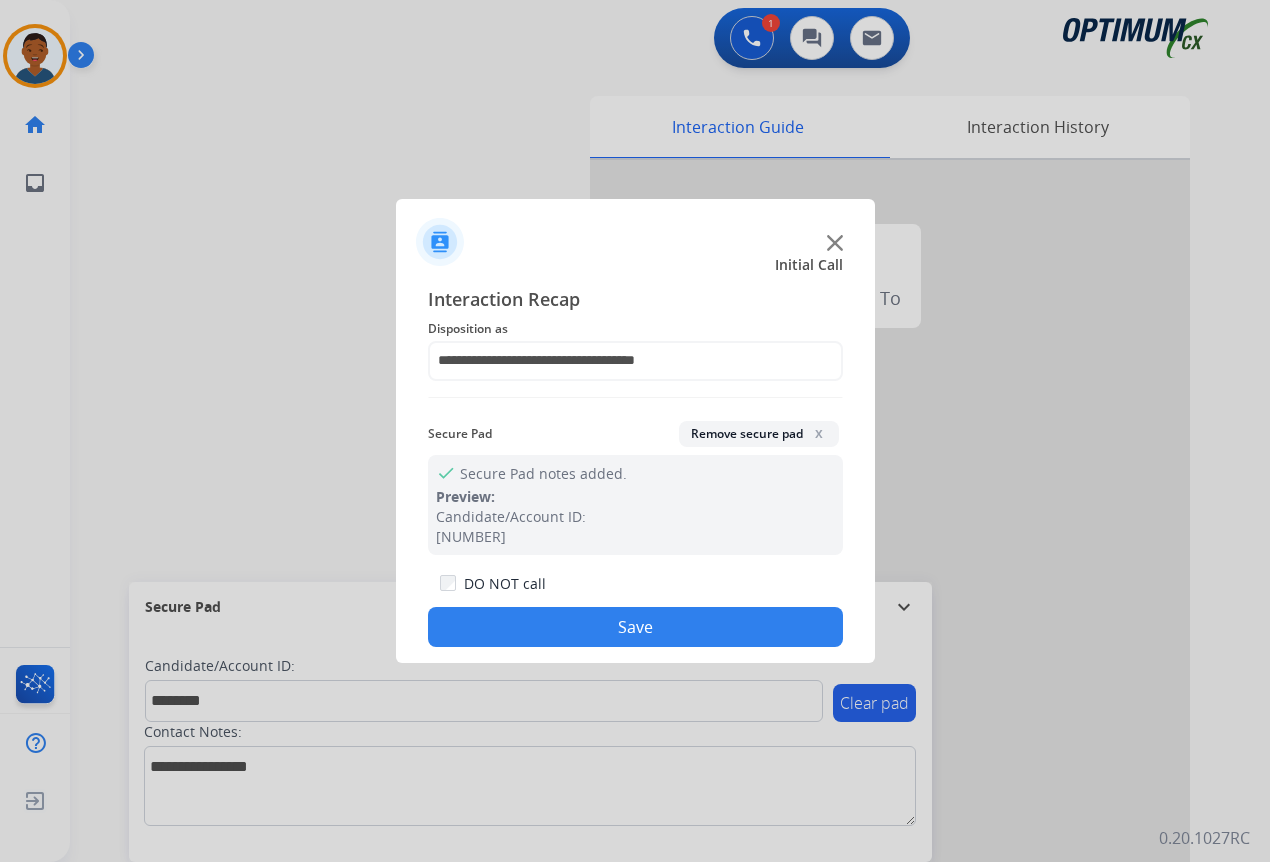 click on "Save" 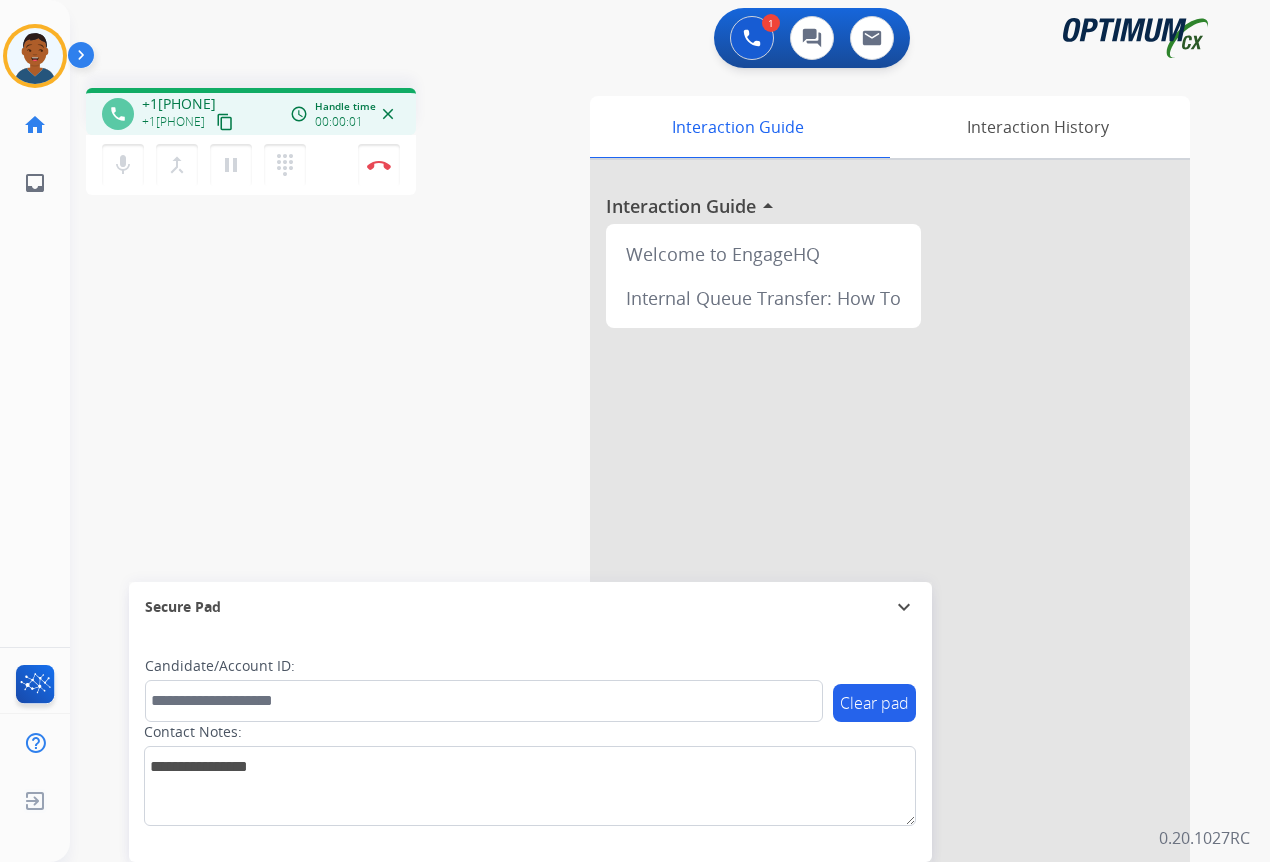 click on "content_copy" at bounding box center (225, 122) 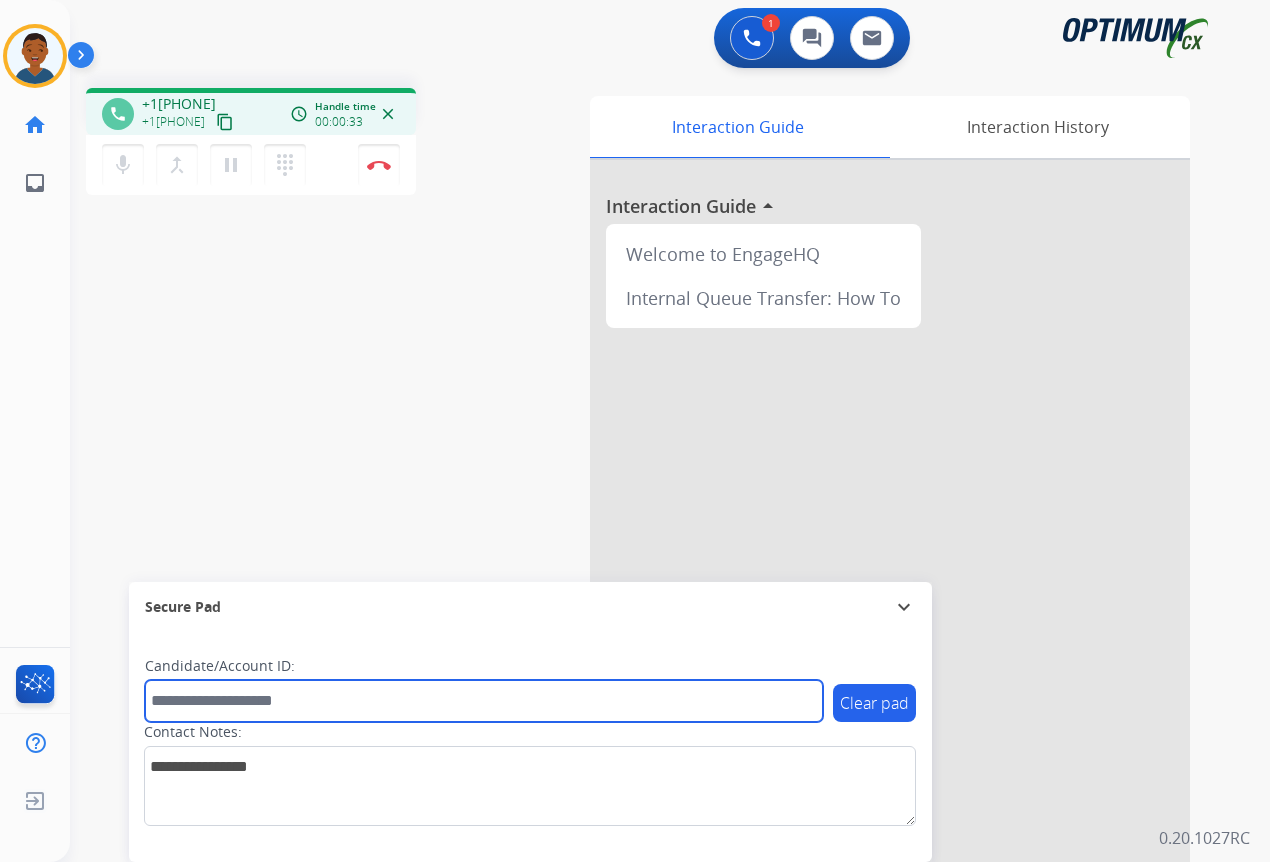 click at bounding box center [484, 701] 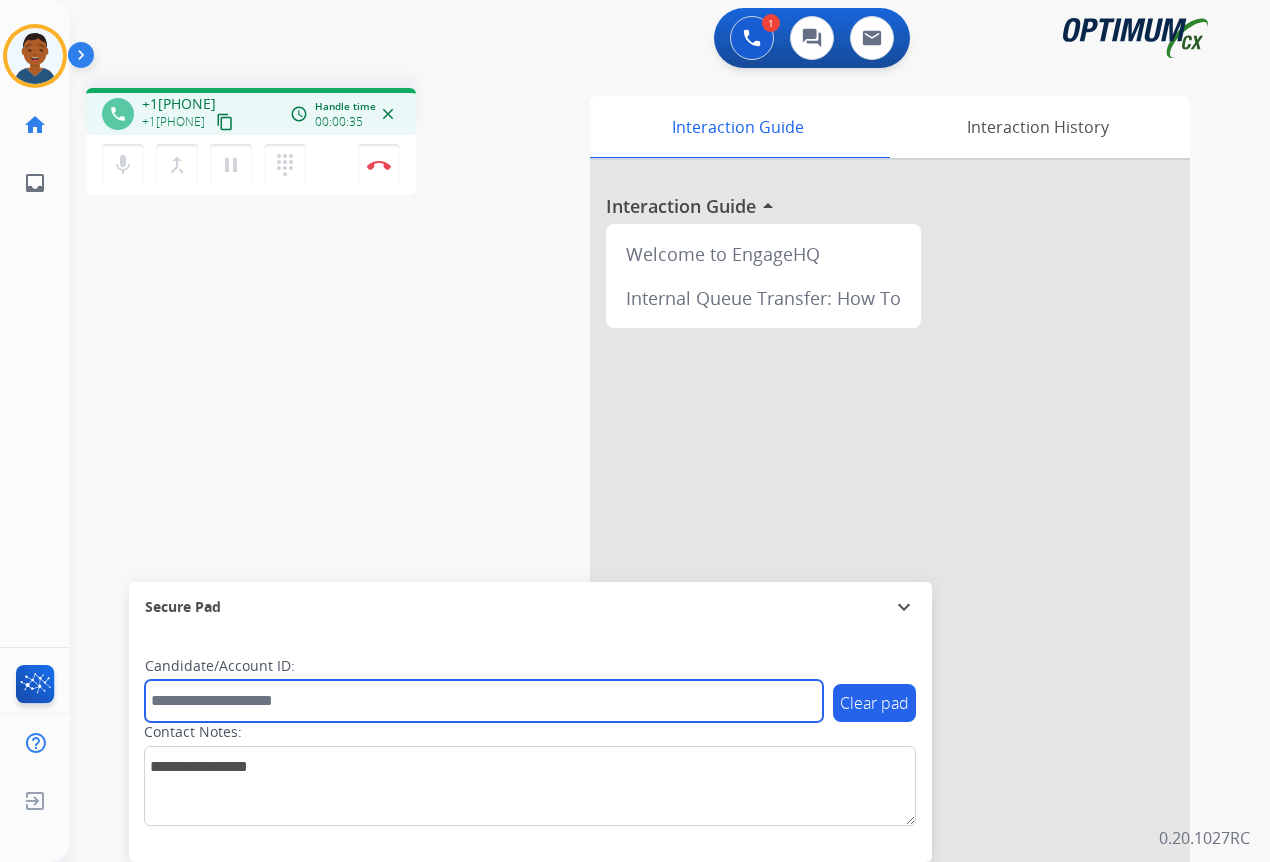 paste on "*******" 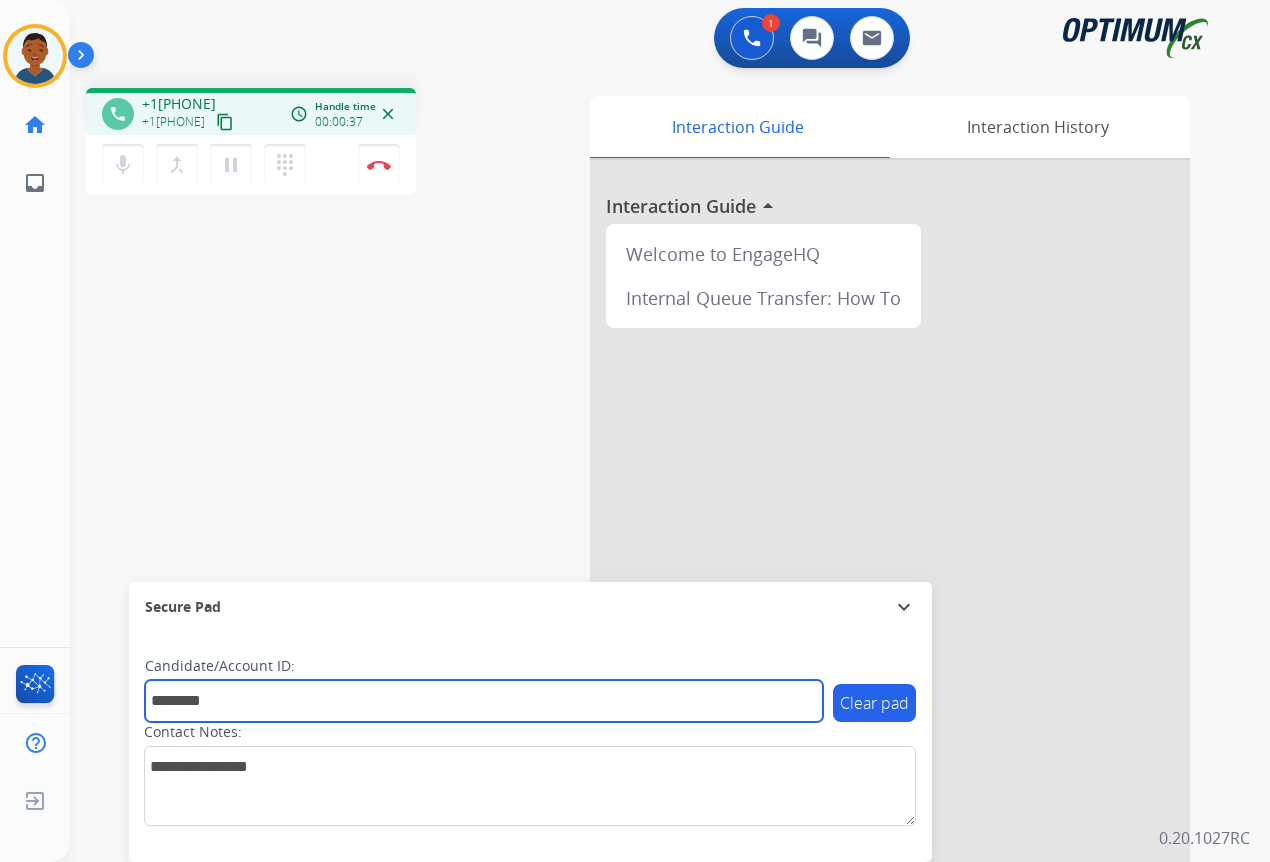 type on "*******" 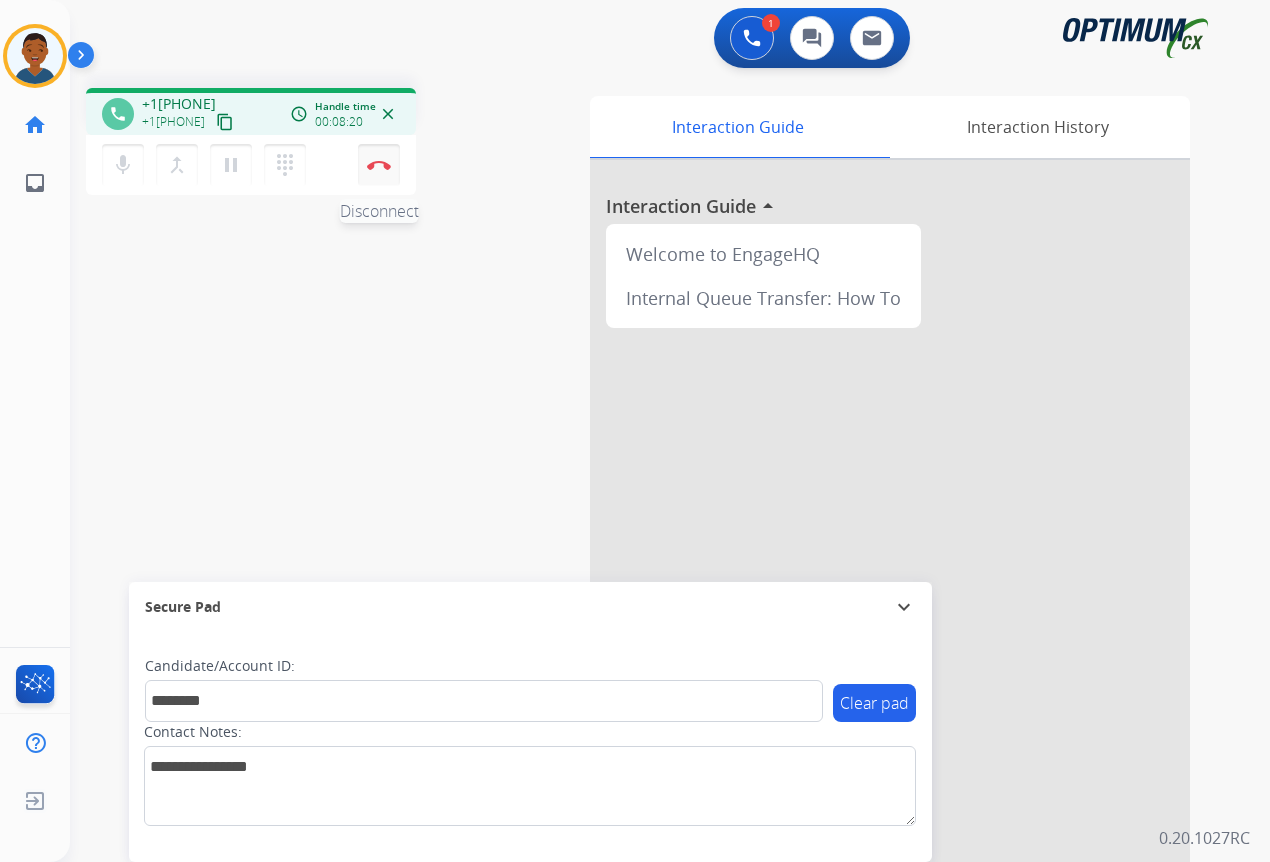 click at bounding box center (379, 165) 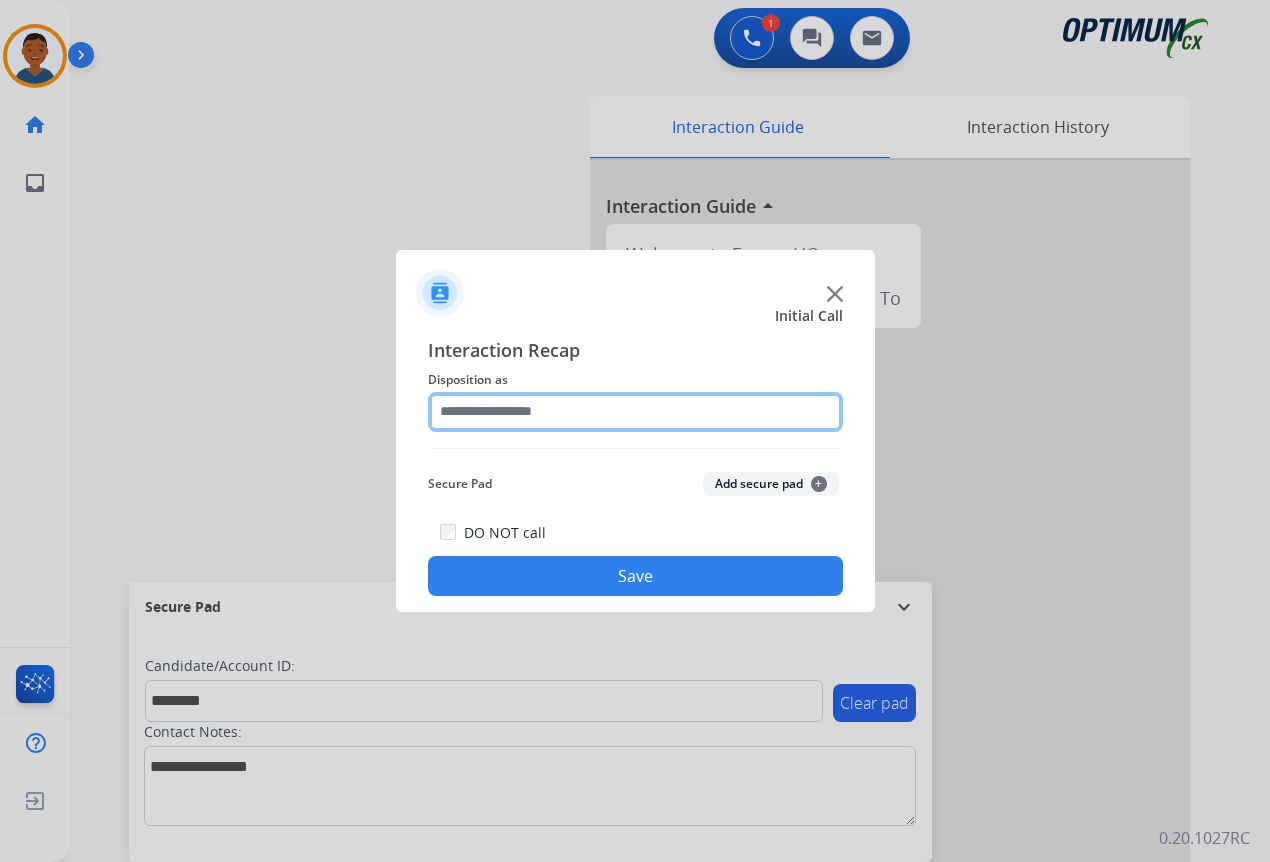 click 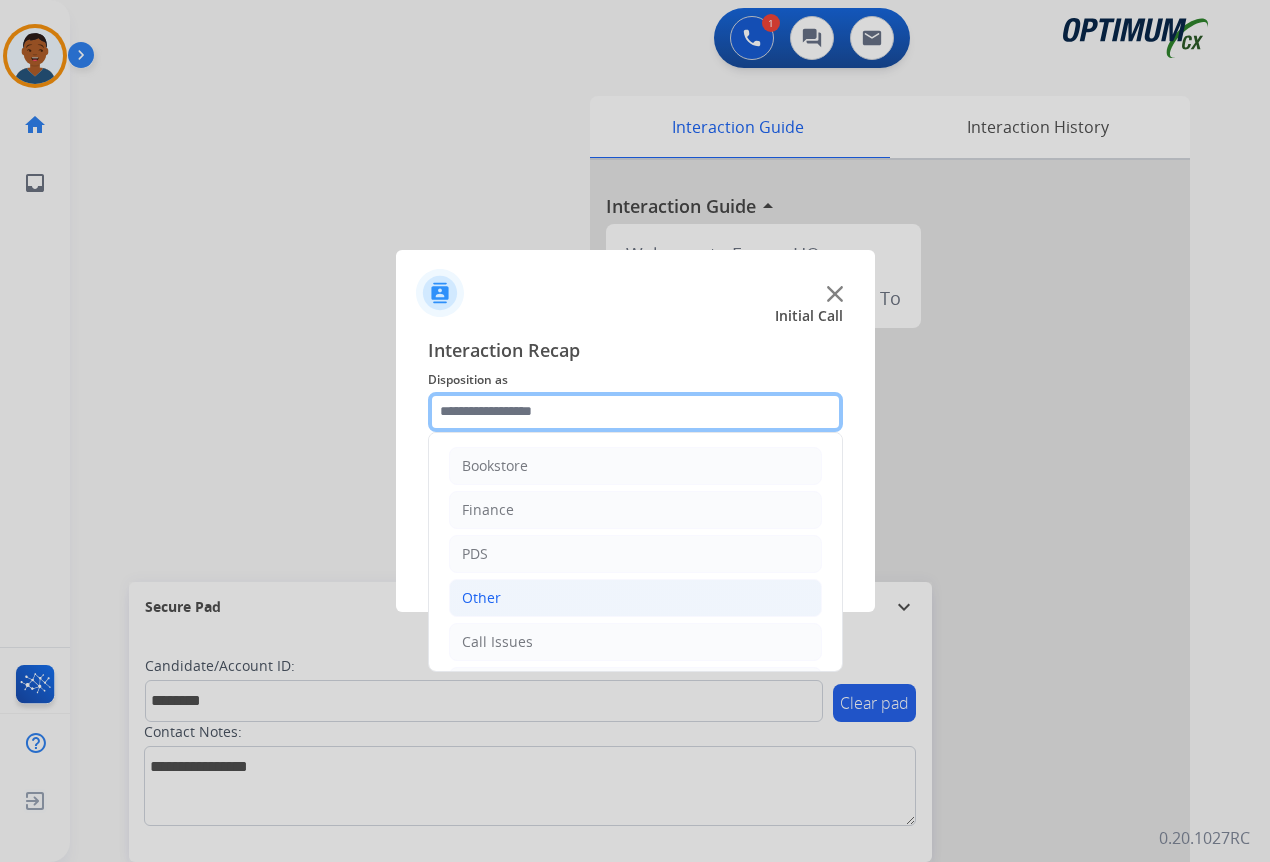 scroll, scrollTop: 136, scrollLeft: 0, axis: vertical 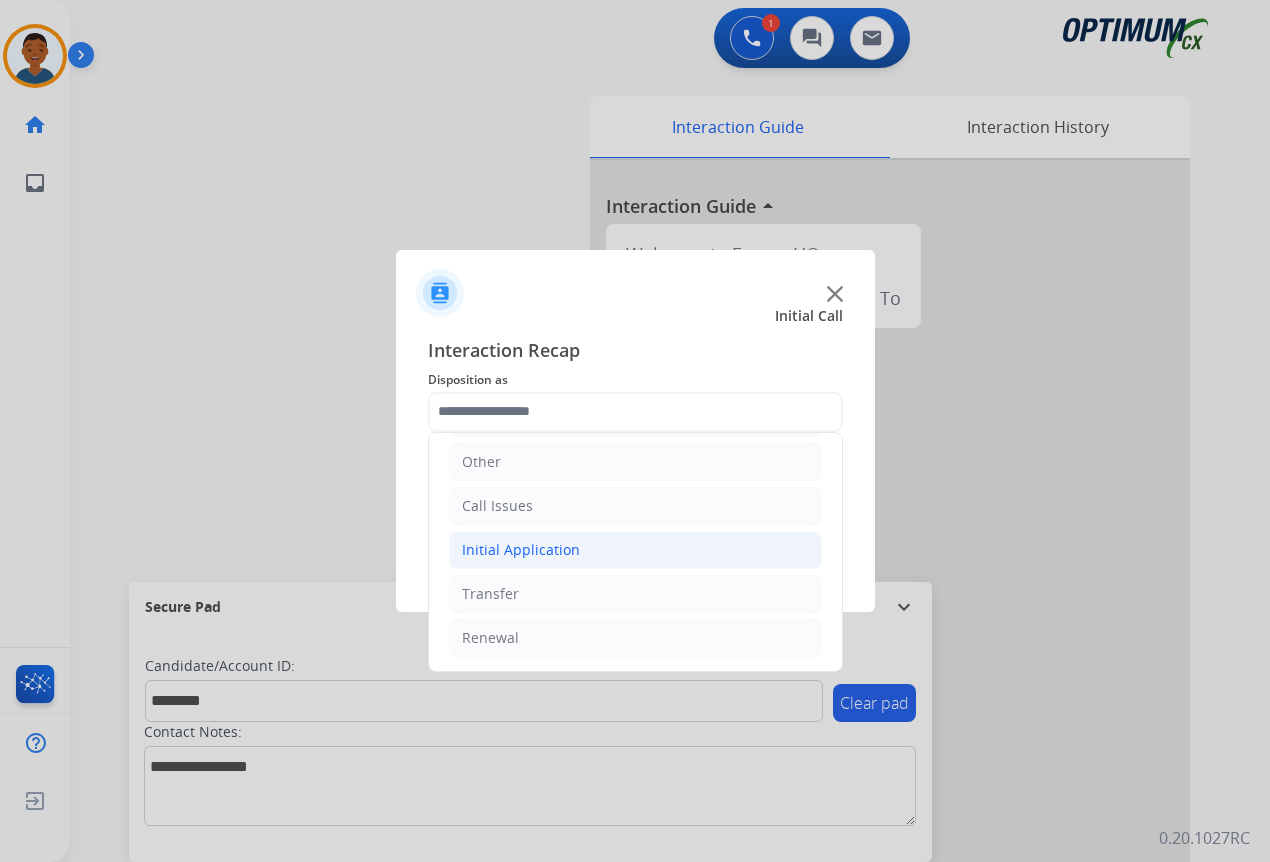 click on "Initial Application" 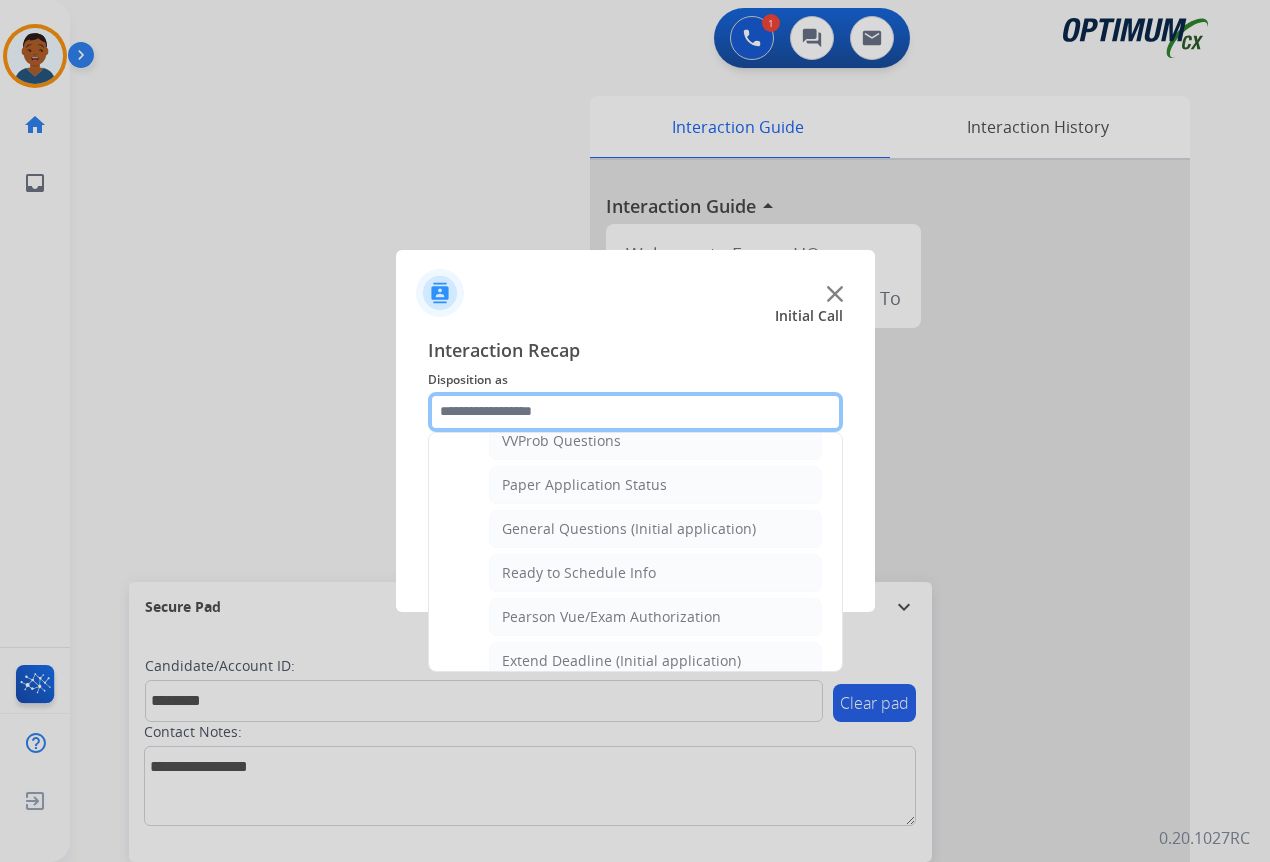 scroll, scrollTop: 1136, scrollLeft: 0, axis: vertical 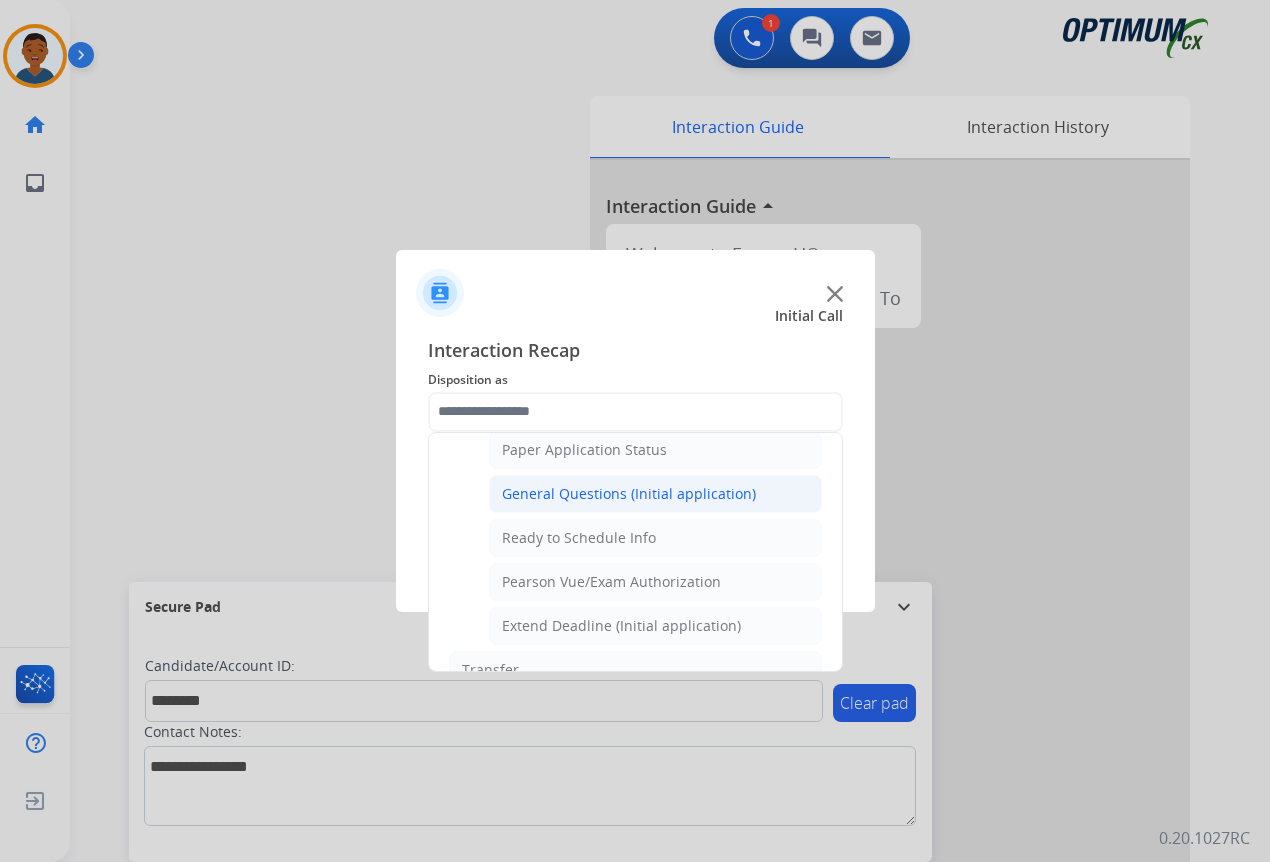 click on "General Questions (Initial application)" 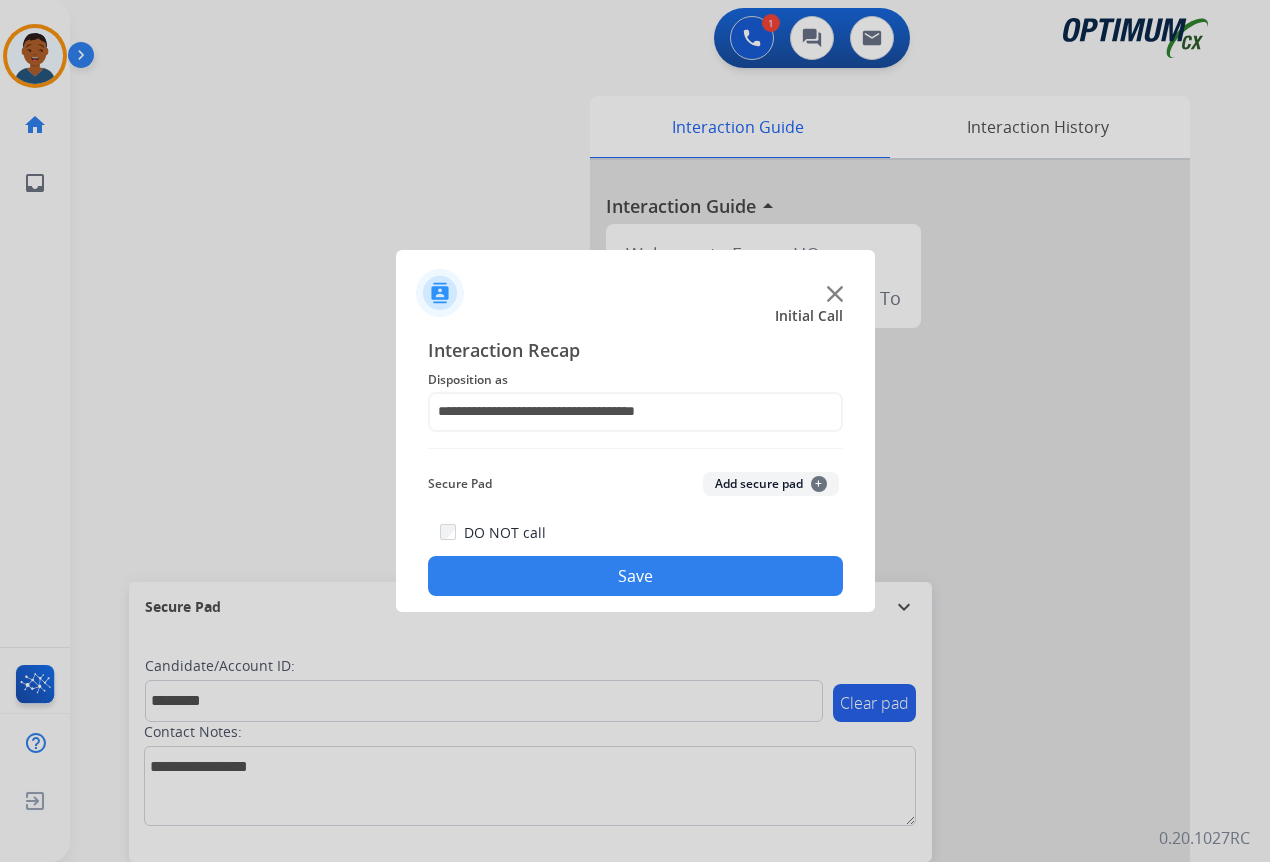 click on "Add secure pad  +" 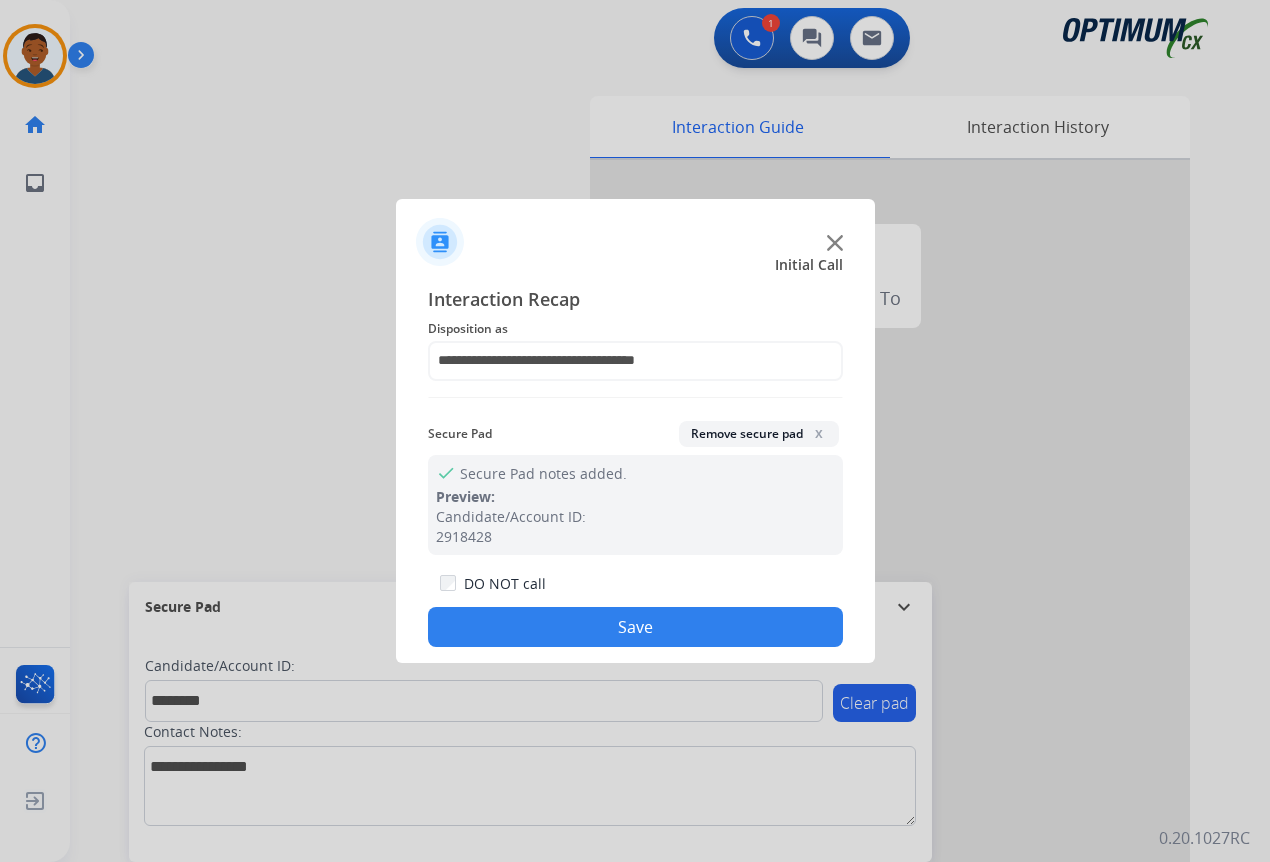 click on "Save" 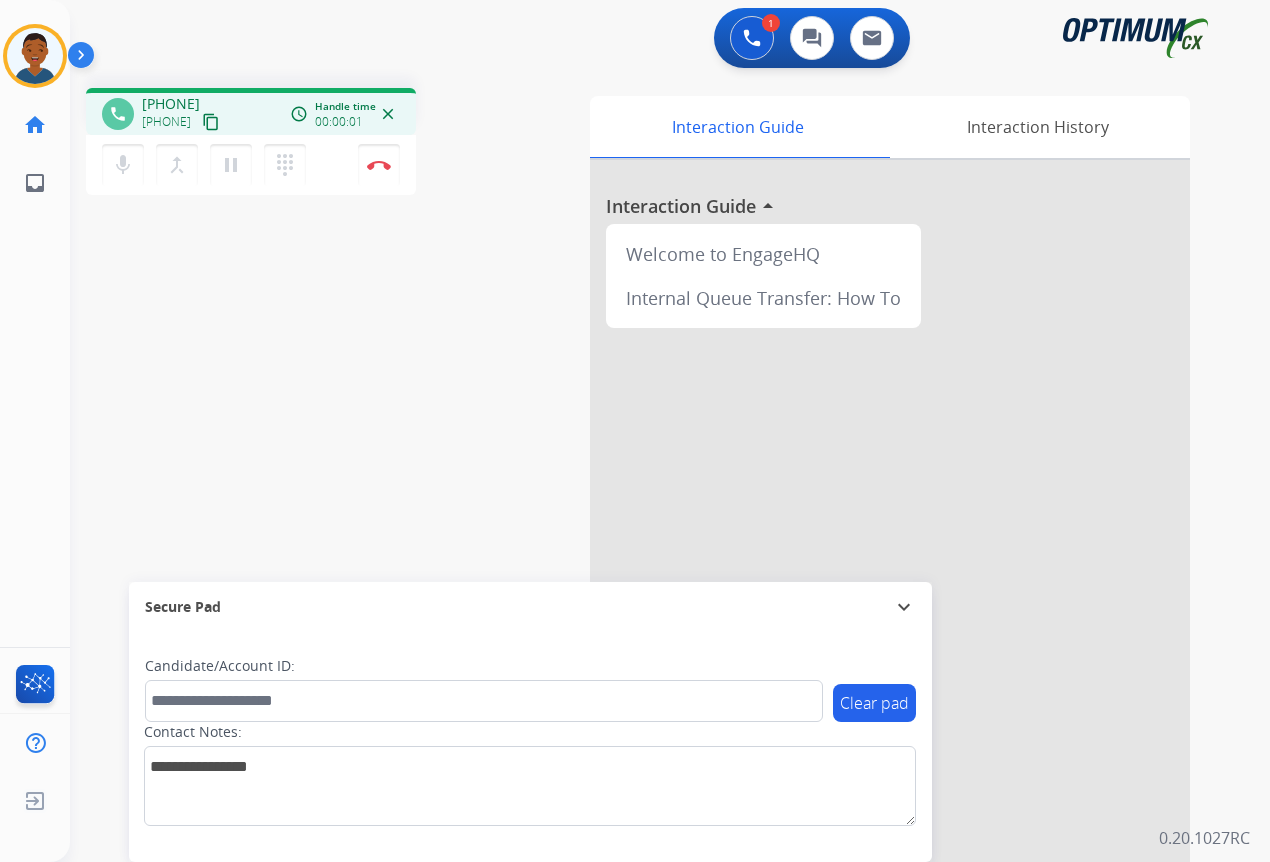 click on "content_copy" at bounding box center [211, 122] 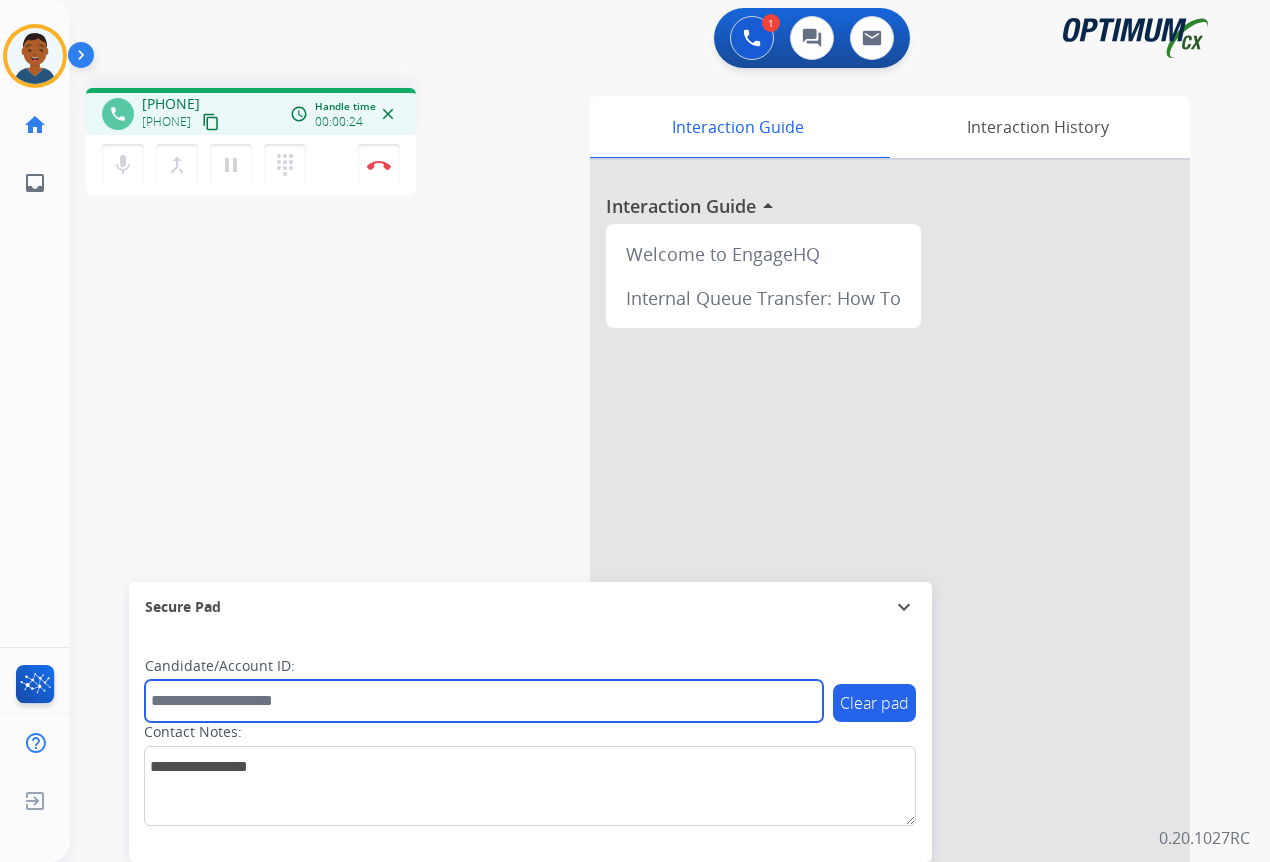 click at bounding box center (484, 701) 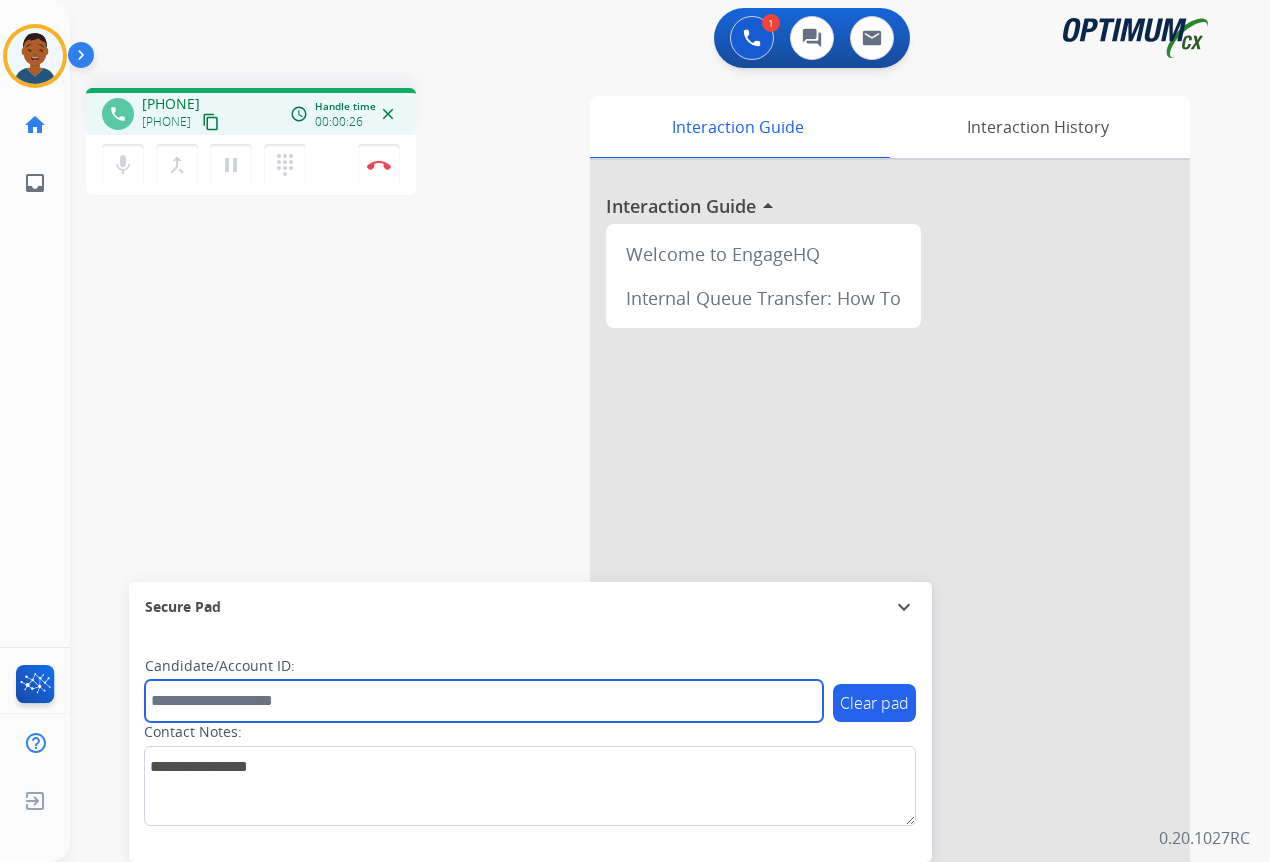 paste on "*******" 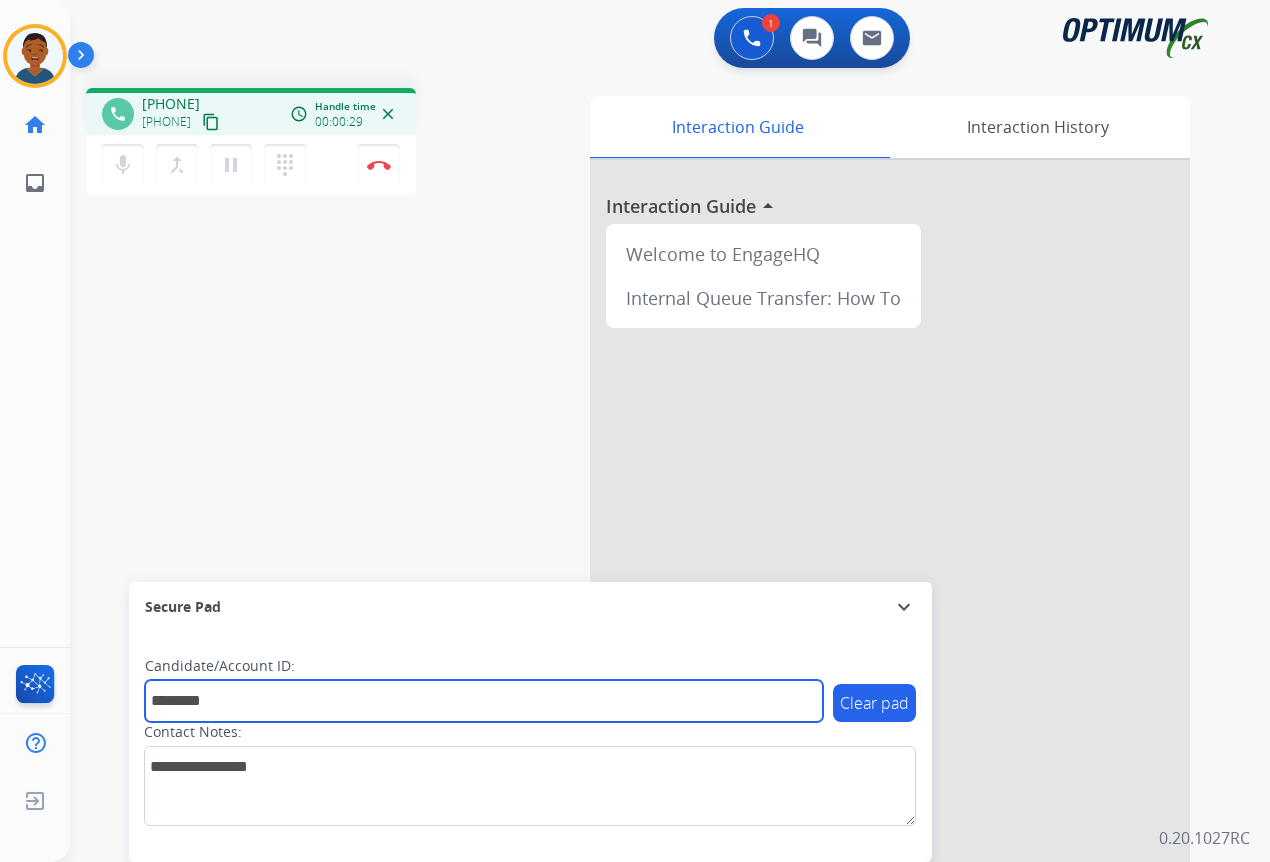 type on "*******" 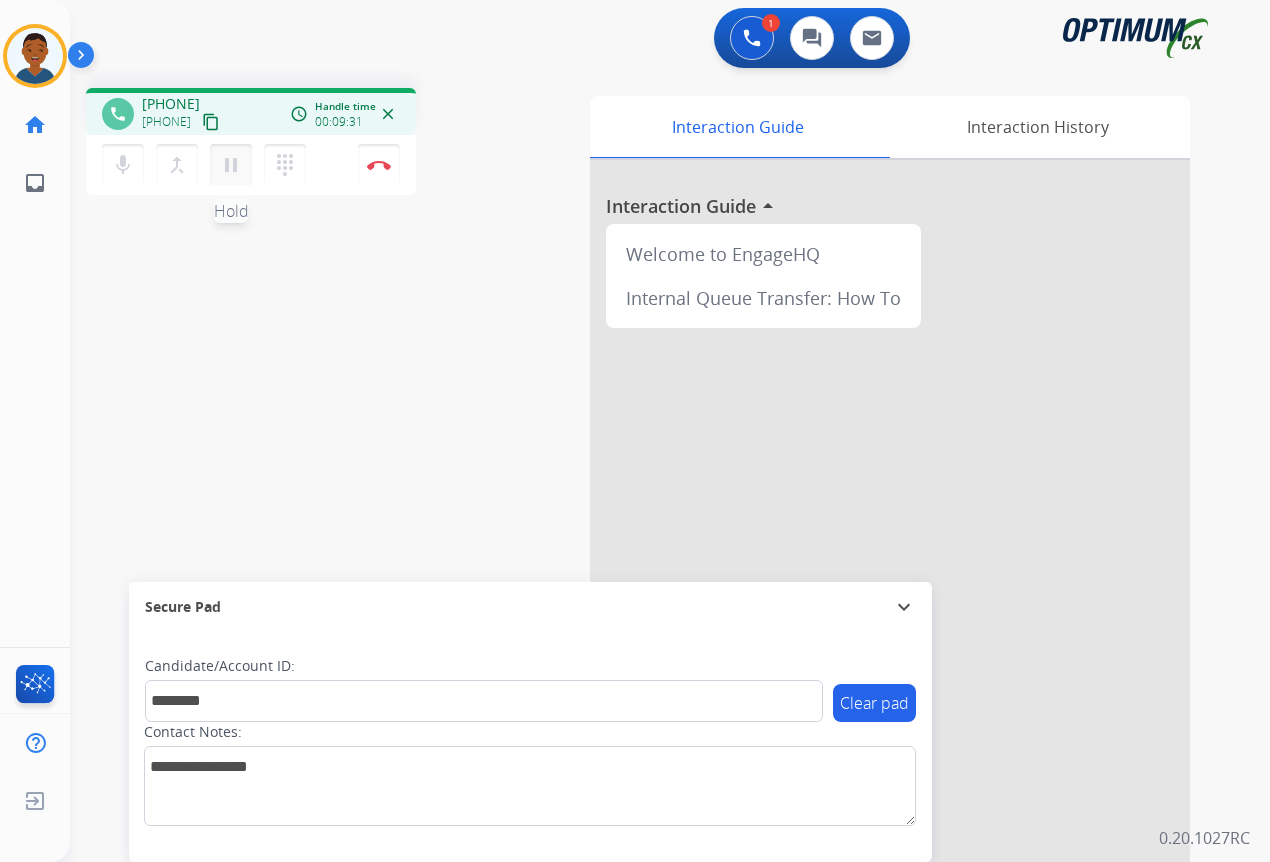 click on "pause" at bounding box center [231, 165] 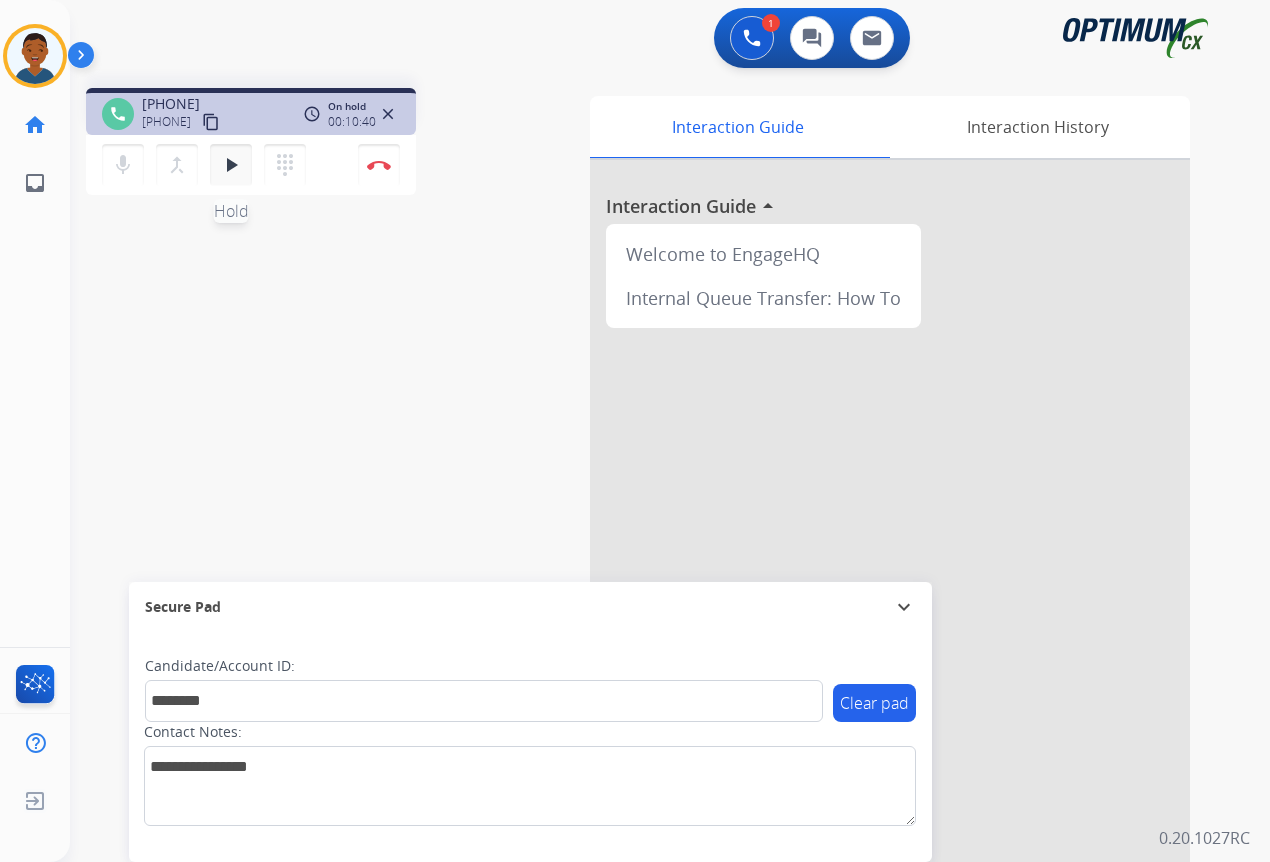 click on "play_arrow" at bounding box center [231, 165] 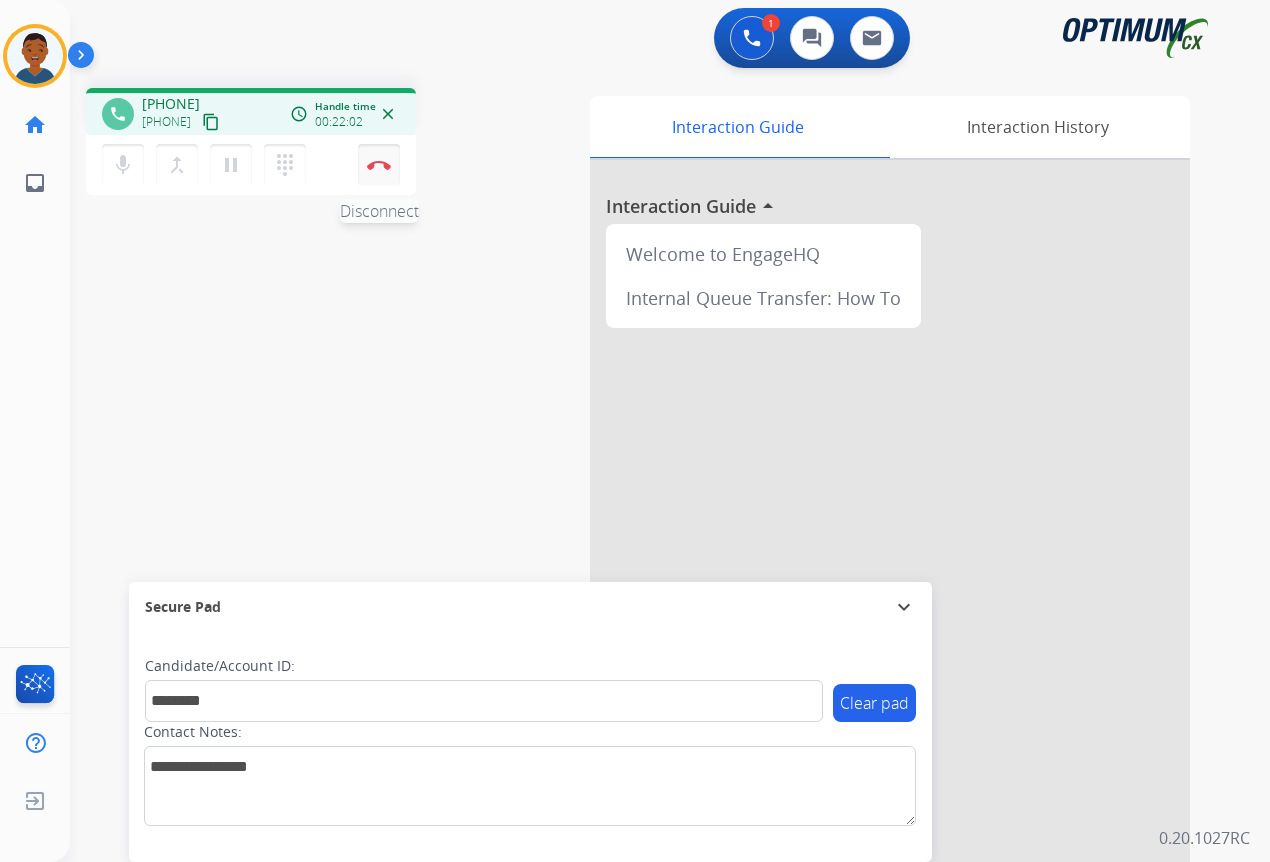 click at bounding box center (379, 165) 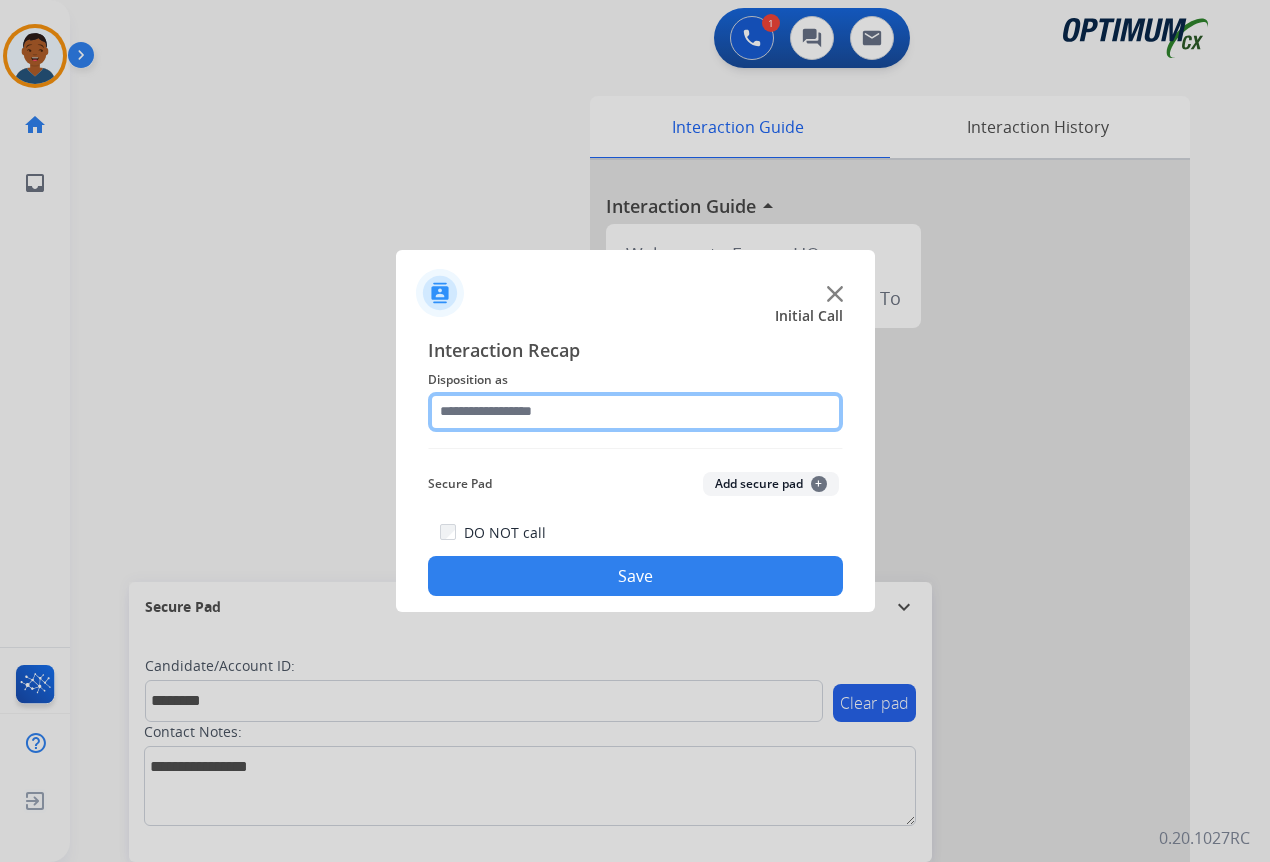 click 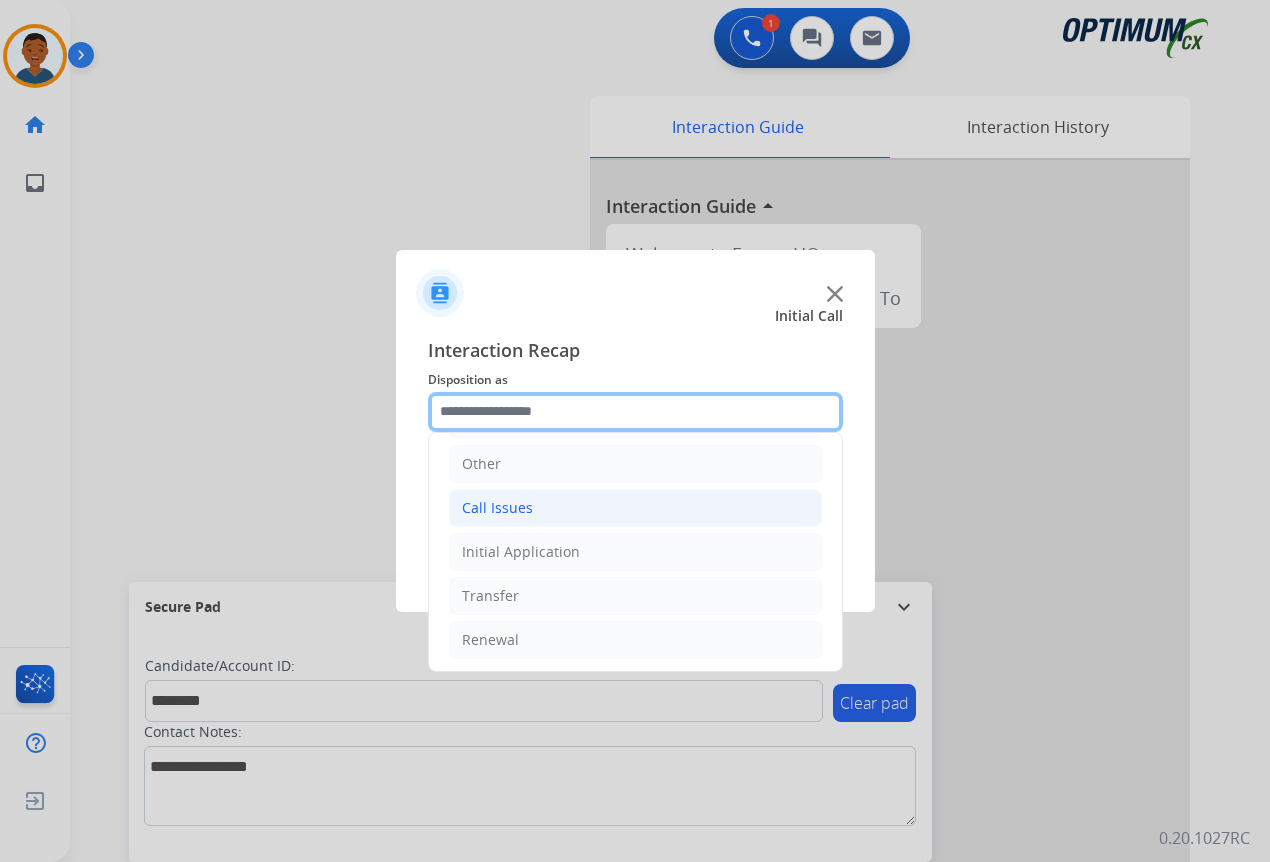 scroll, scrollTop: 136, scrollLeft: 0, axis: vertical 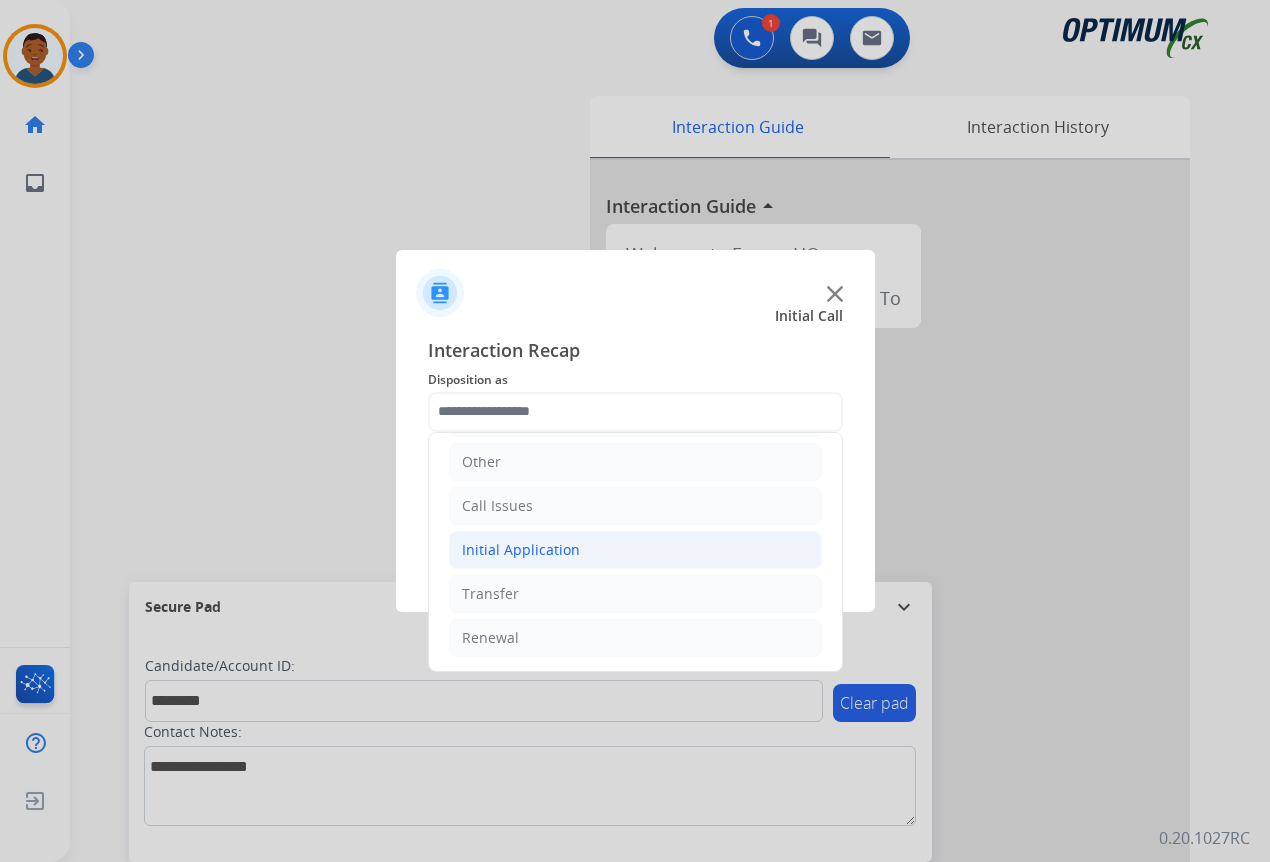 click on "Initial Application" 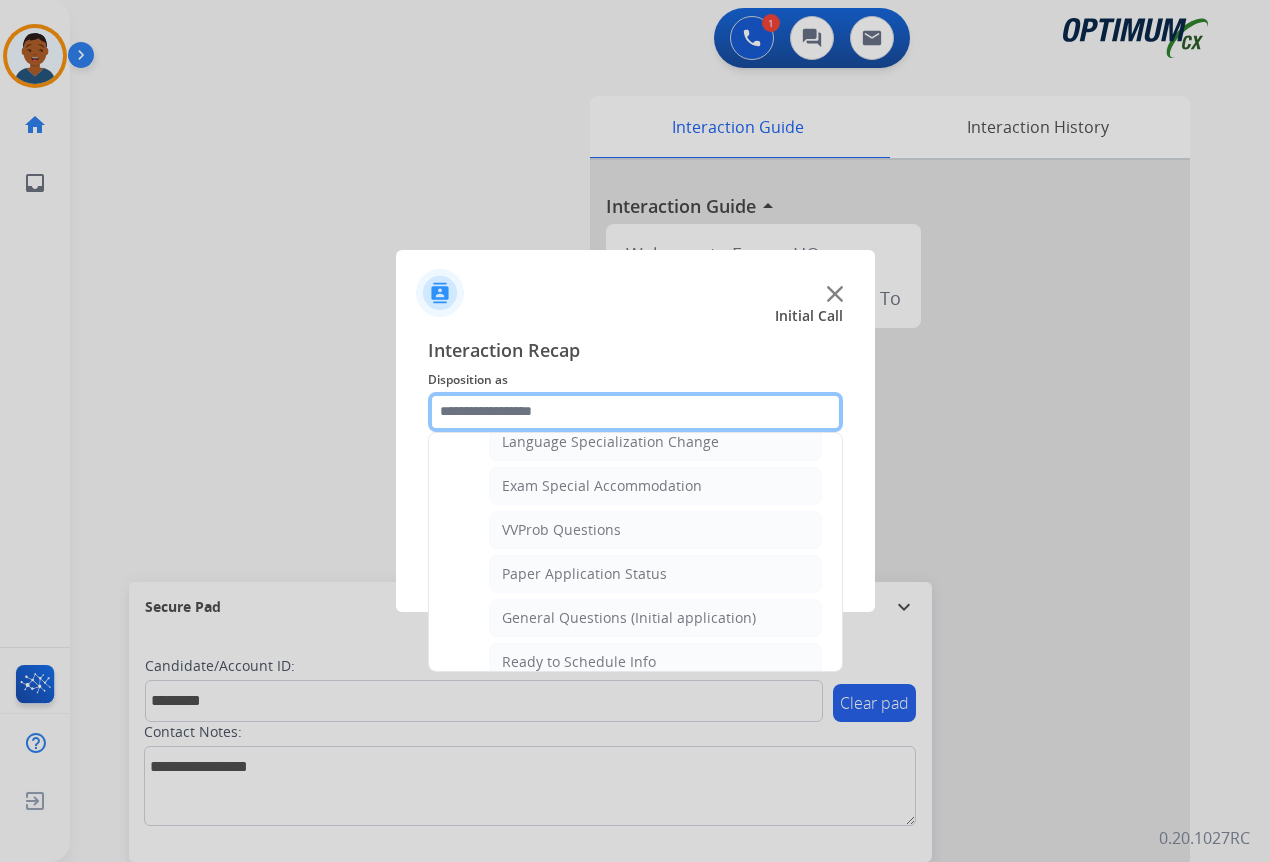 scroll, scrollTop: 912, scrollLeft: 0, axis: vertical 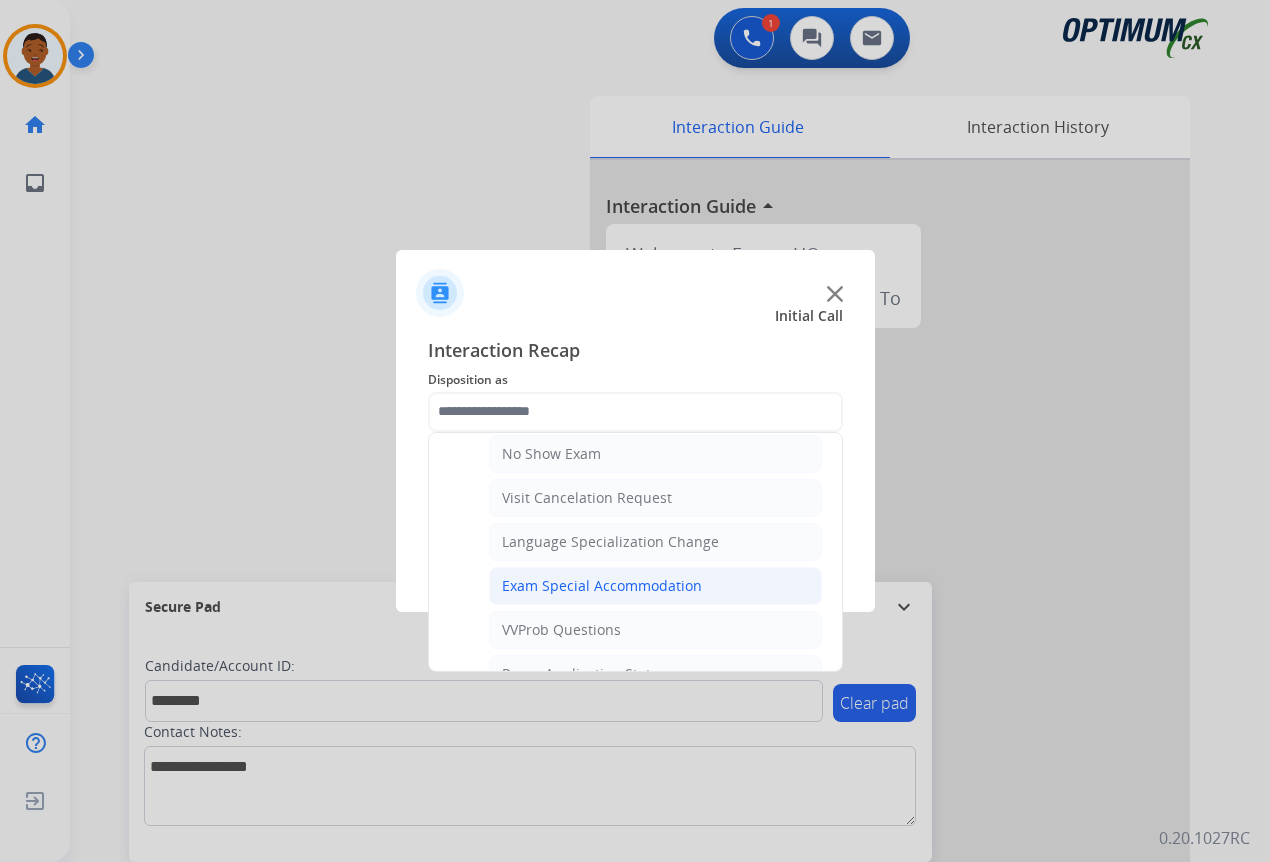 click on "Exam Special Accommodation" 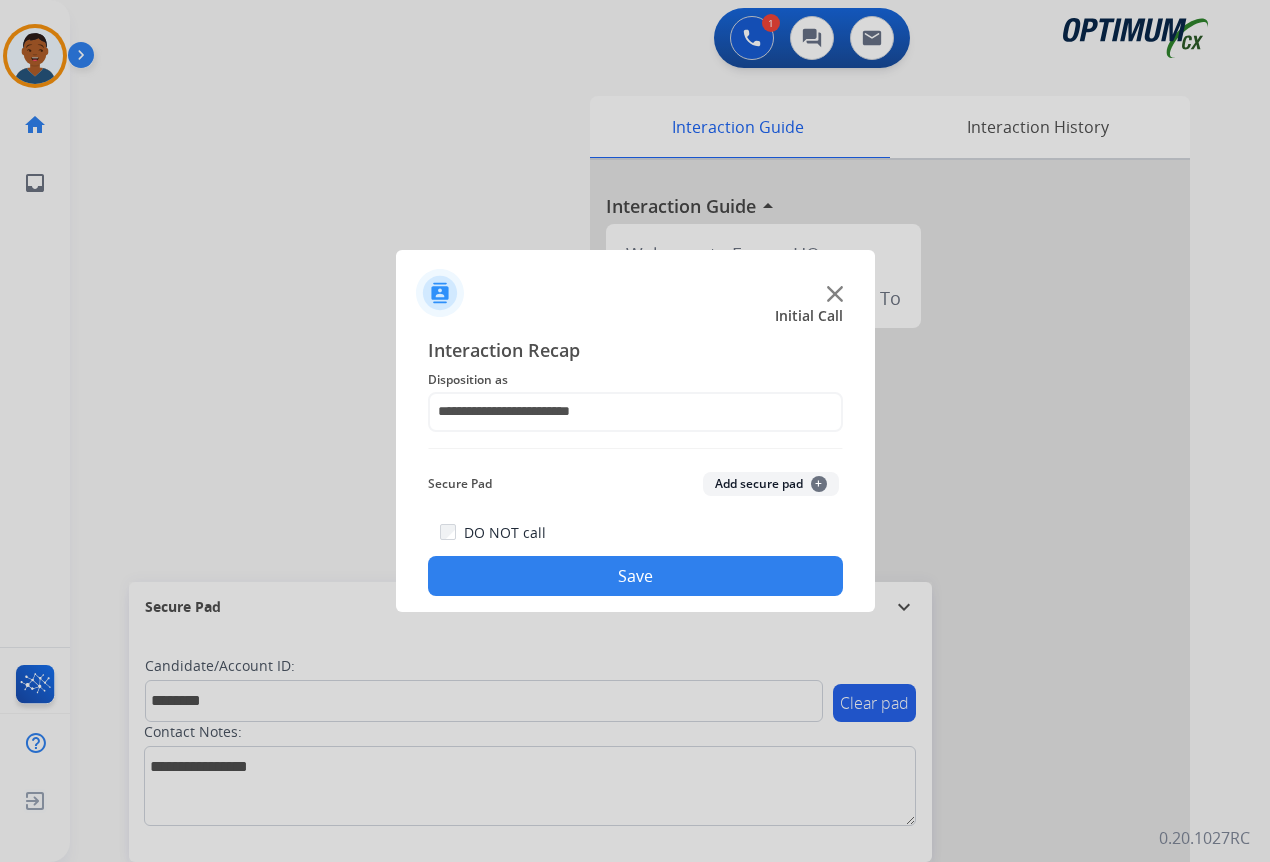 click on "Add secure pad  +" 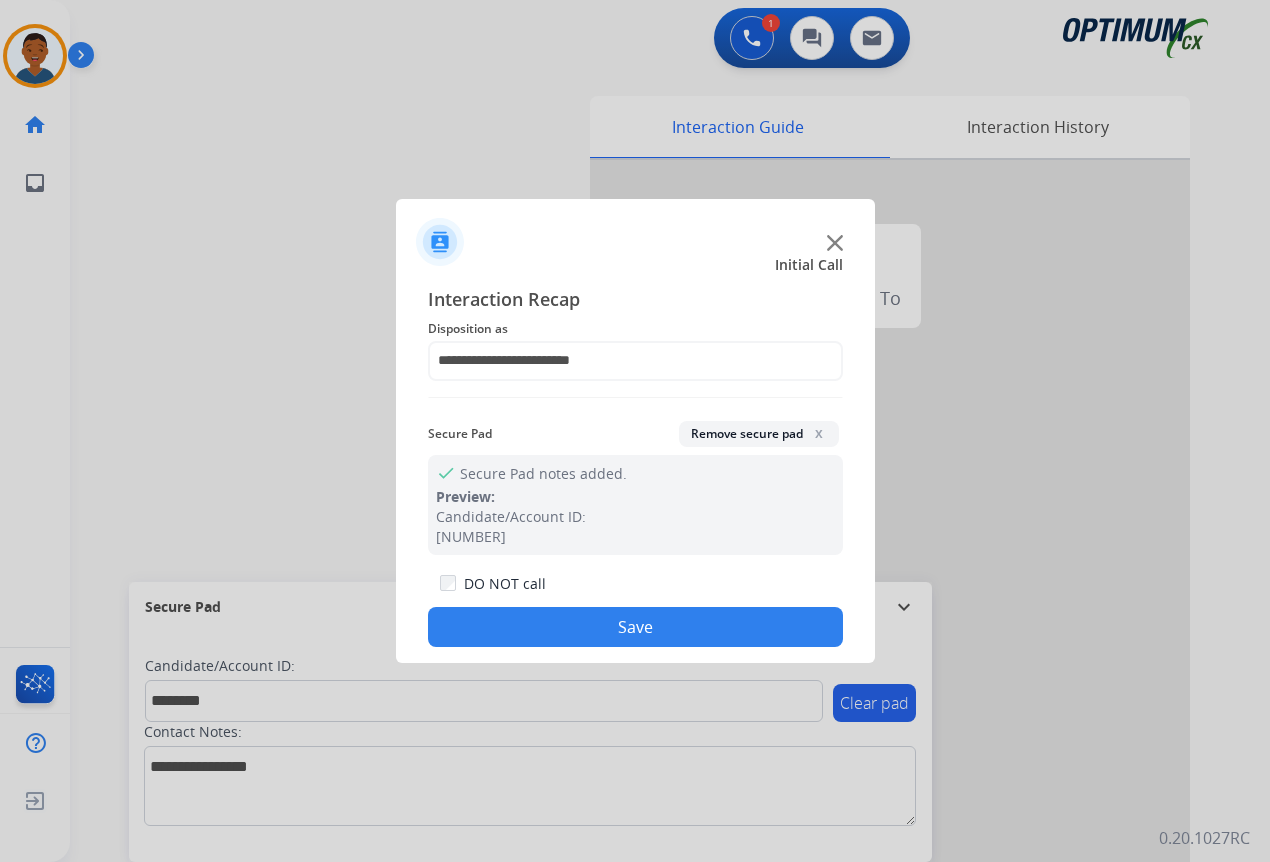 click on "Save" 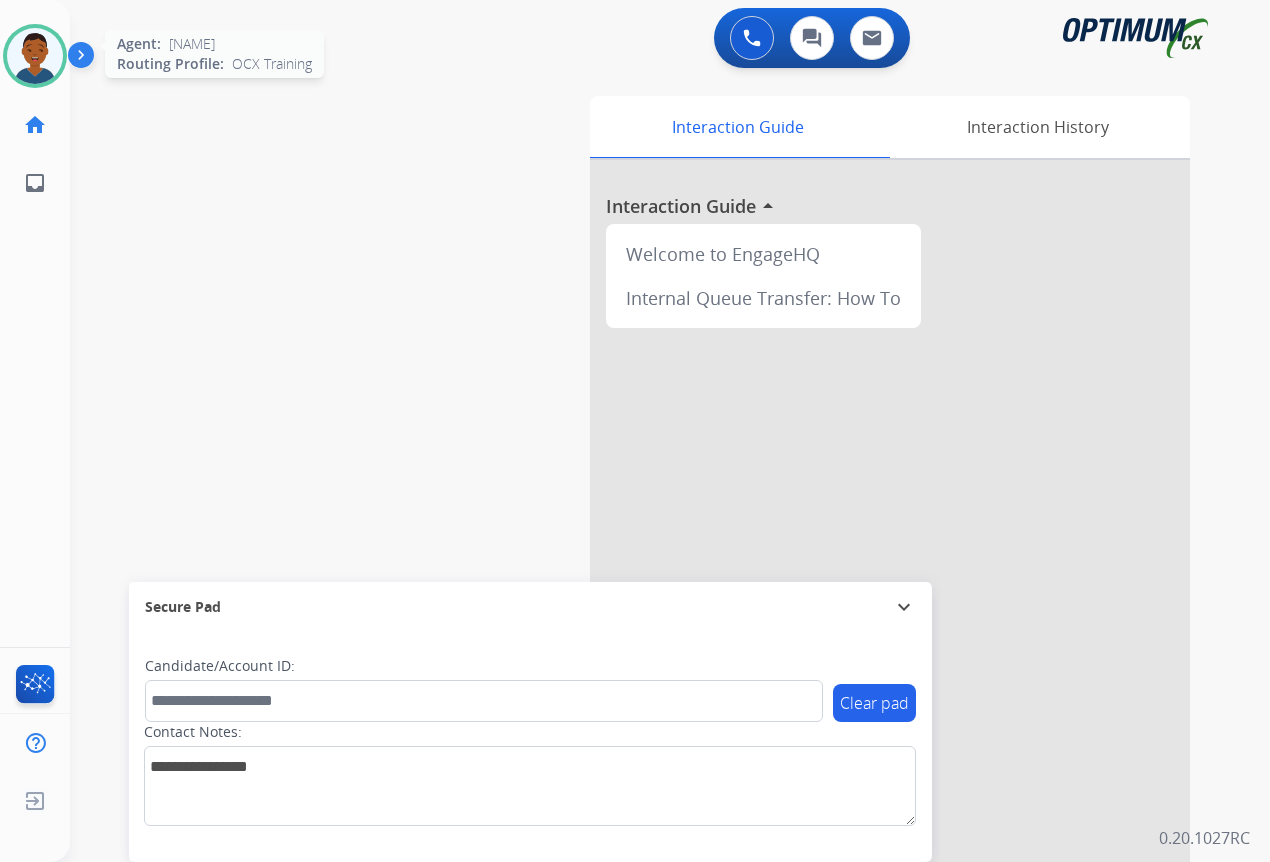 drag, startPoint x: 33, startPoint y: 55, endPoint x: 58, endPoint y: 74, distance: 31.400637 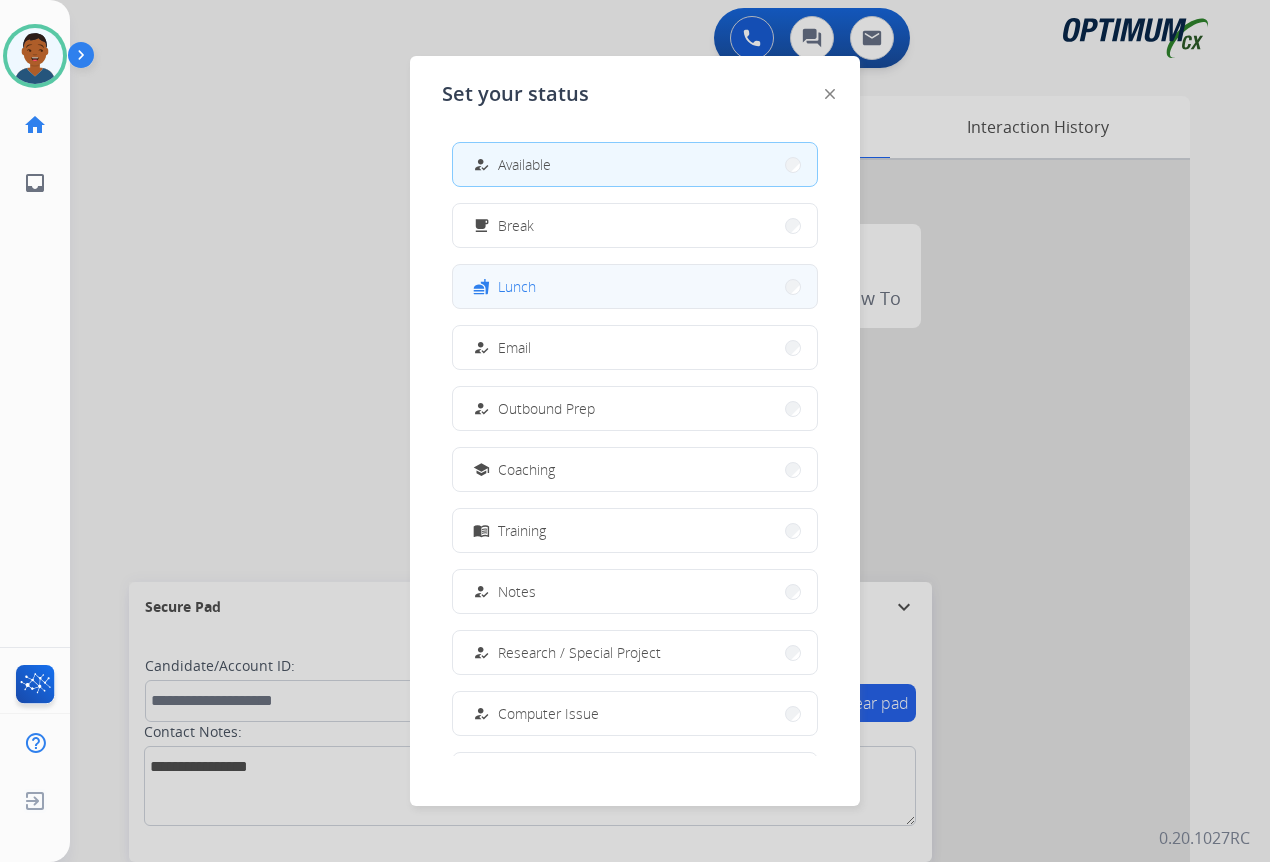 click on "Lunch" at bounding box center [517, 286] 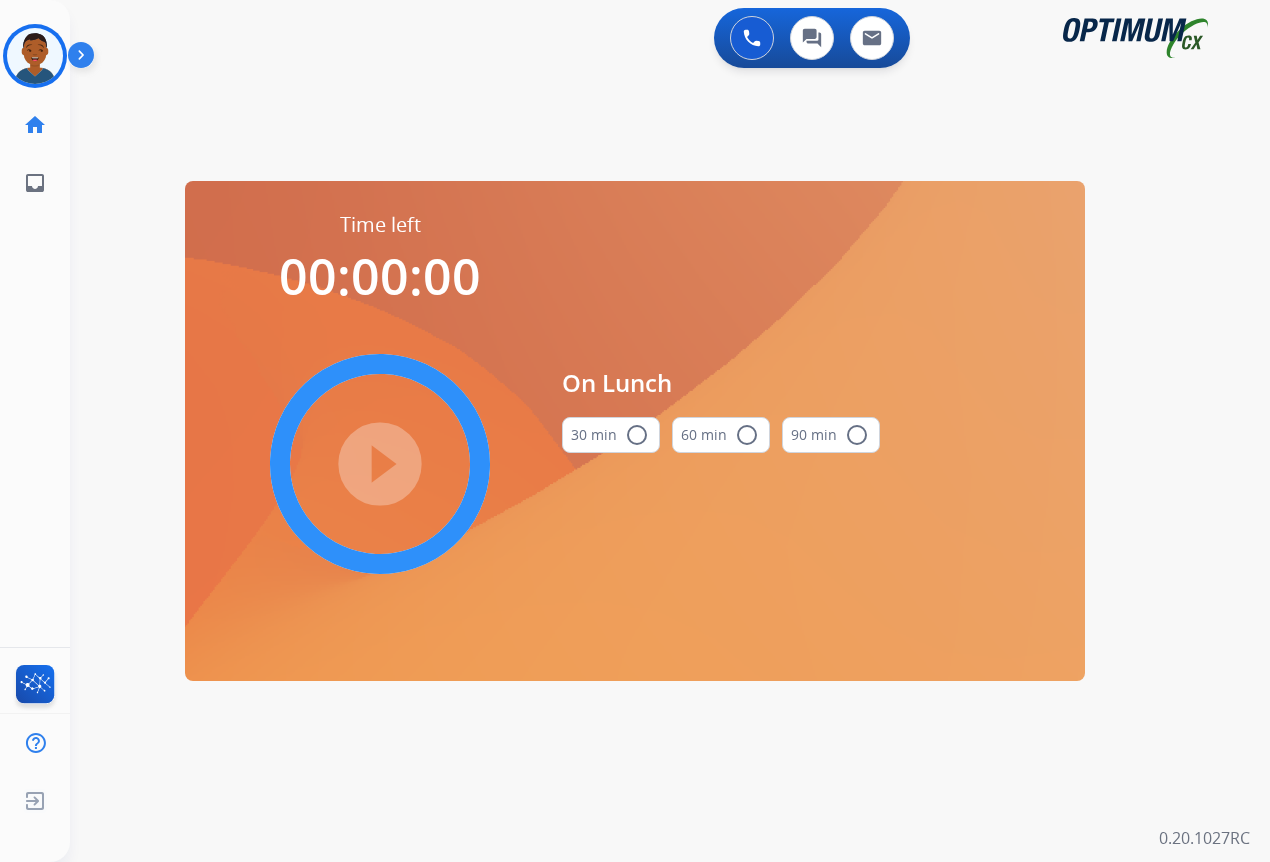 click on "radio_button_unchecked" at bounding box center (637, 435) 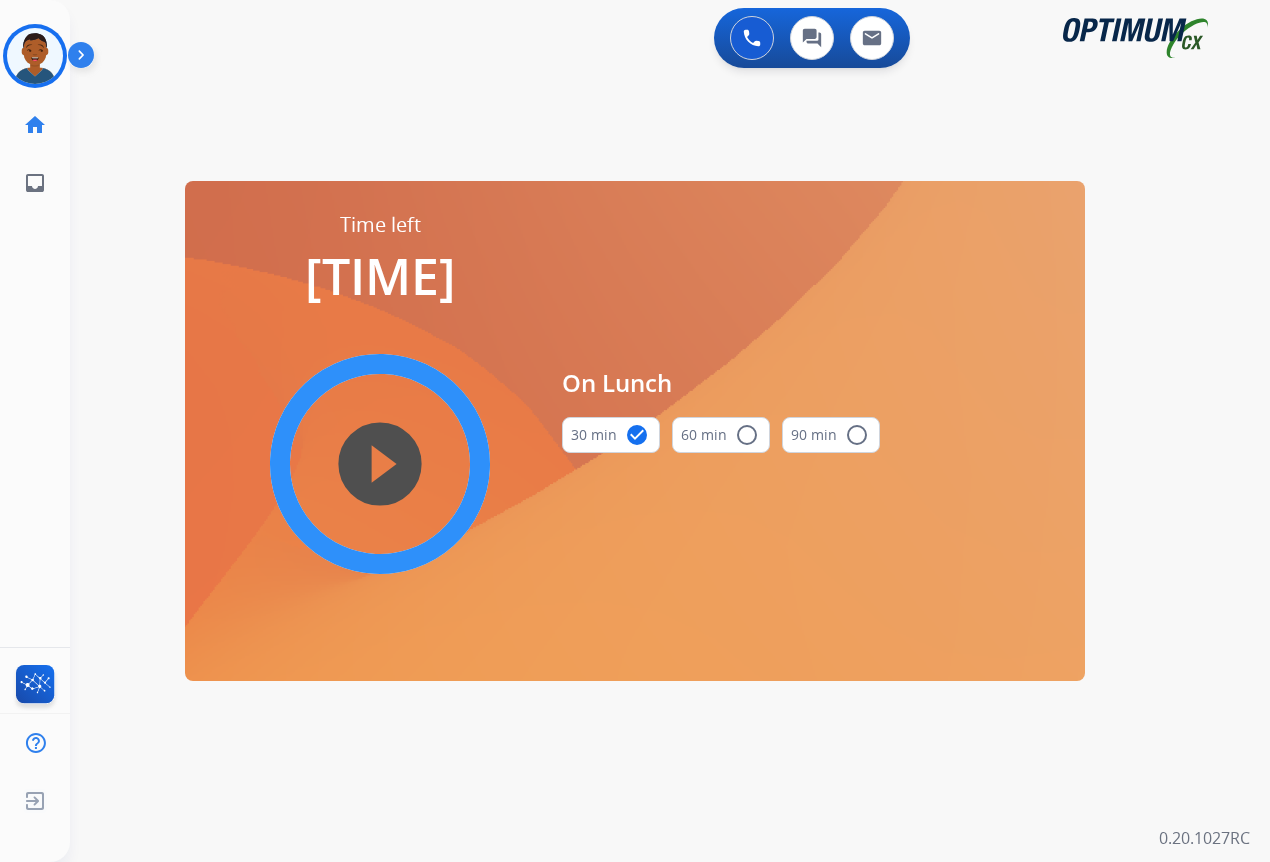 click on "play_circle_filled" at bounding box center [380, 464] 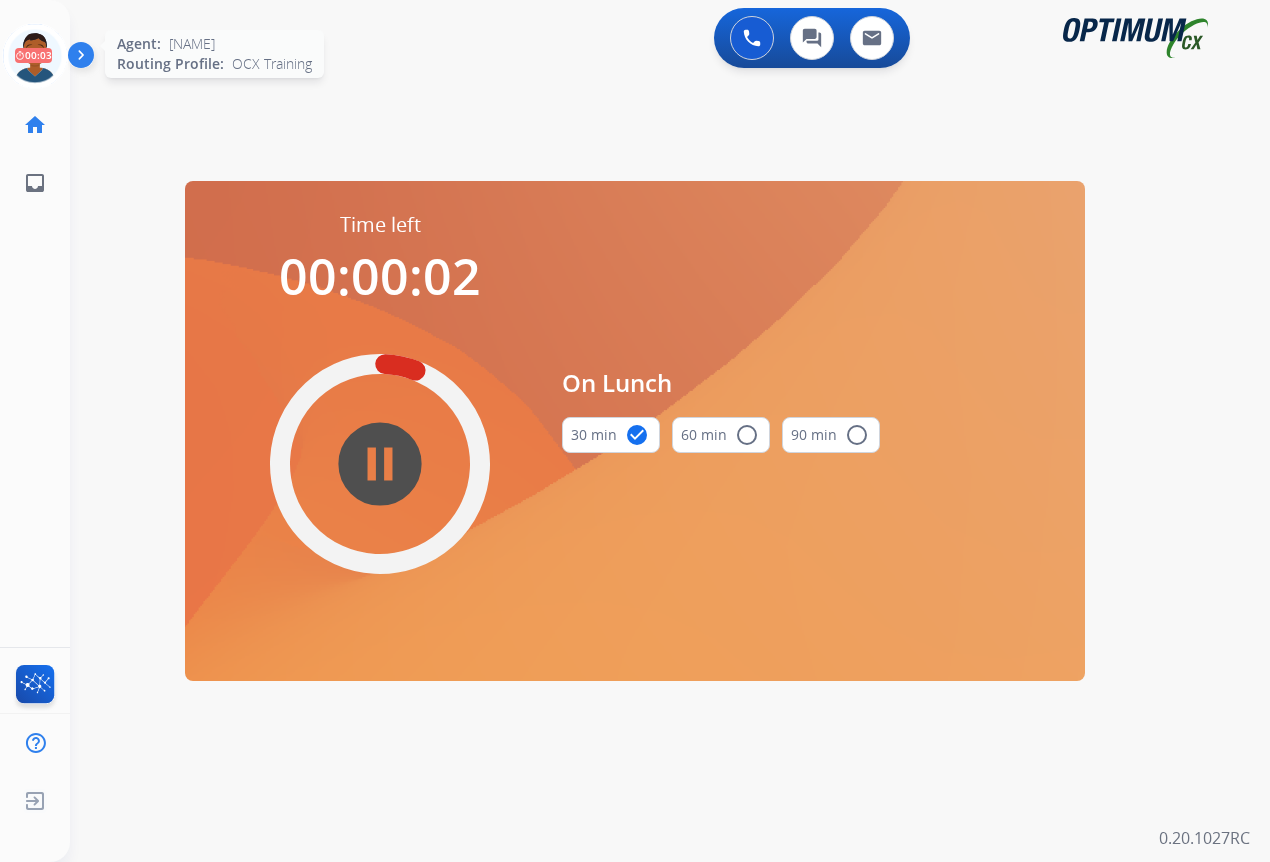 drag, startPoint x: 34, startPoint y: 50, endPoint x: 54, endPoint y: 70, distance: 28.284271 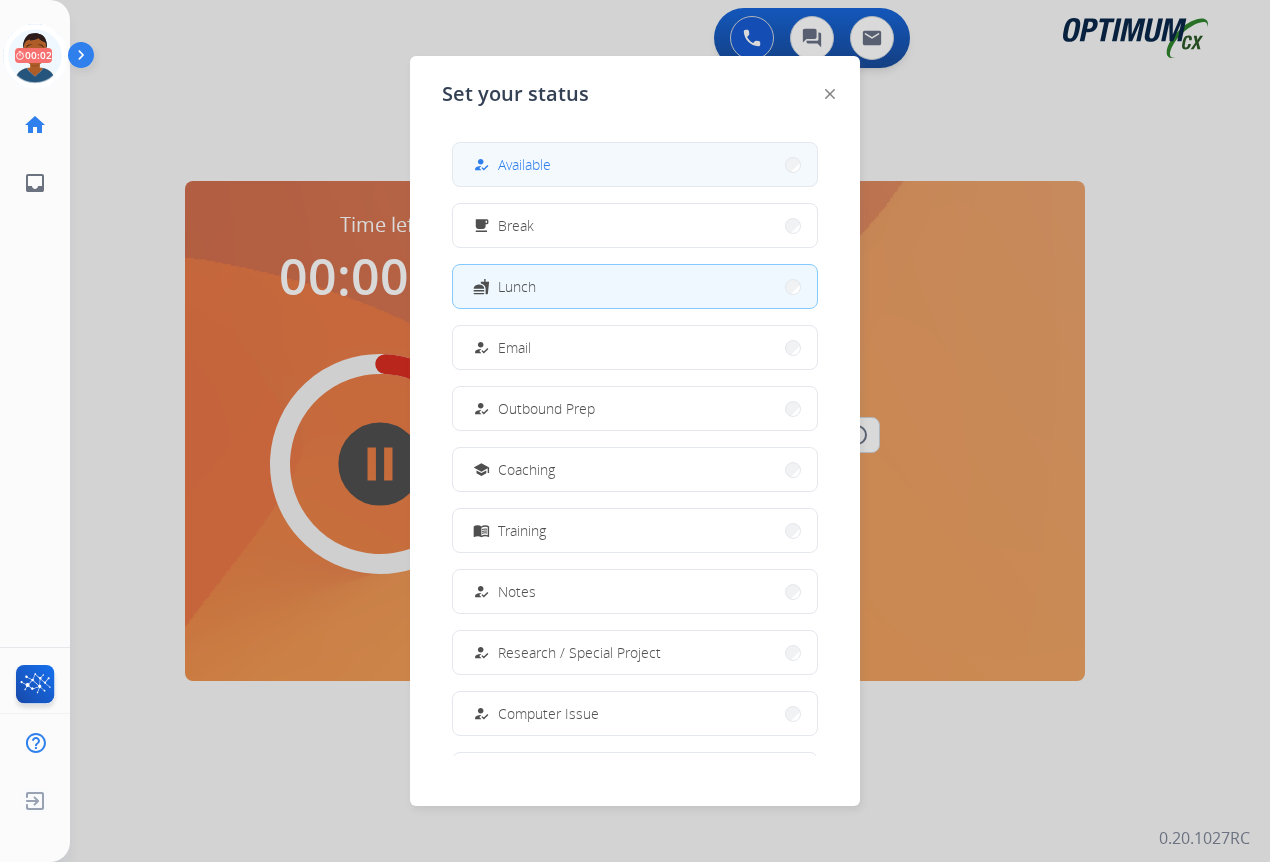 click on "how_to_reg Available" at bounding box center (635, 164) 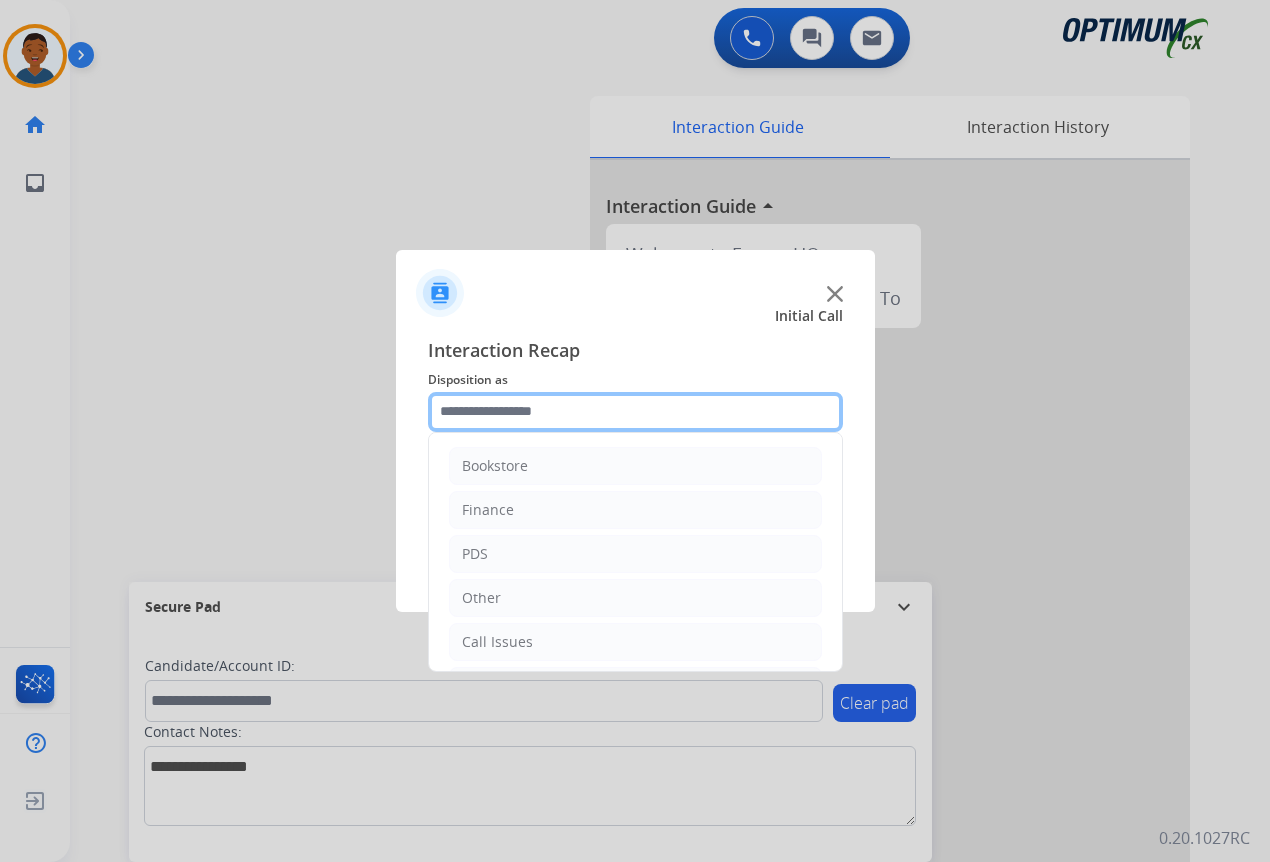 click 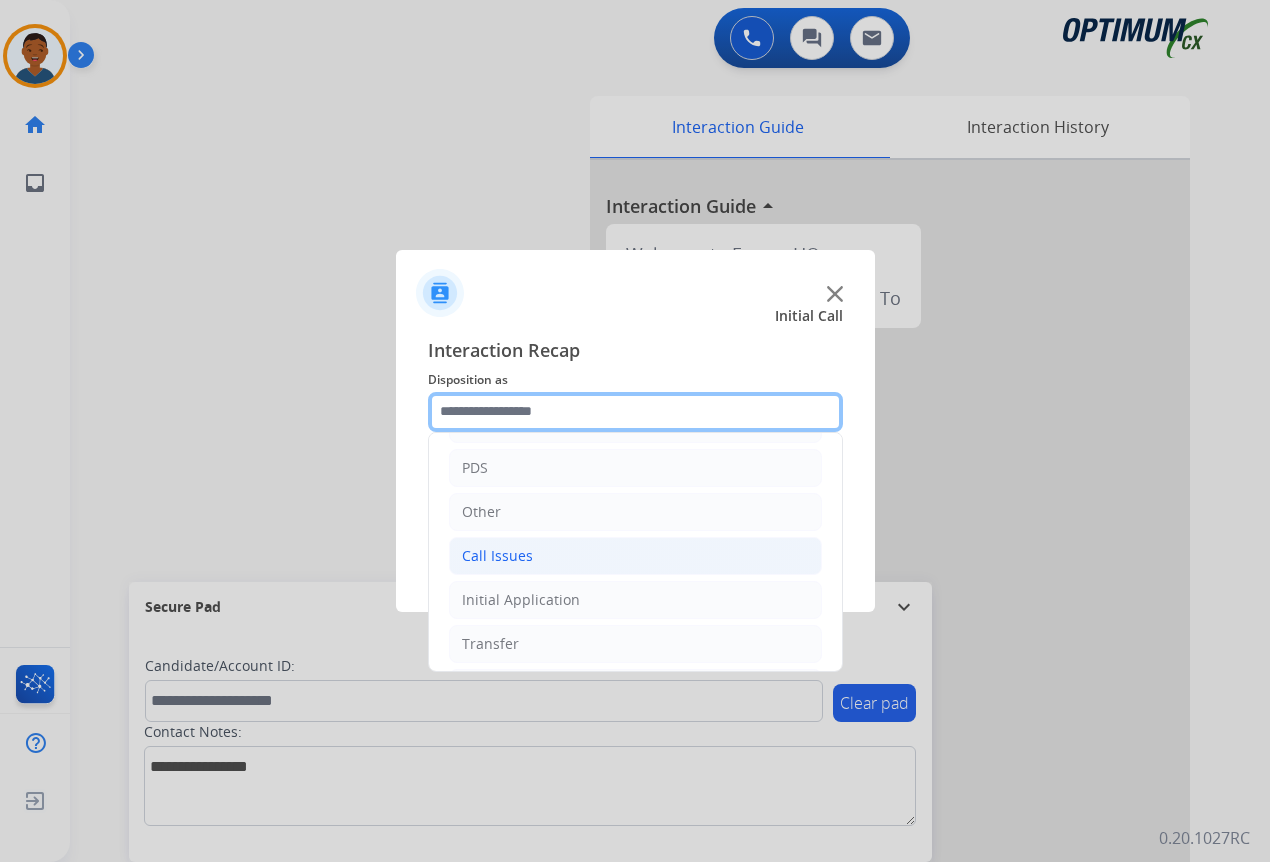 scroll, scrollTop: 136, scrollLeft: 0, axis: vertical 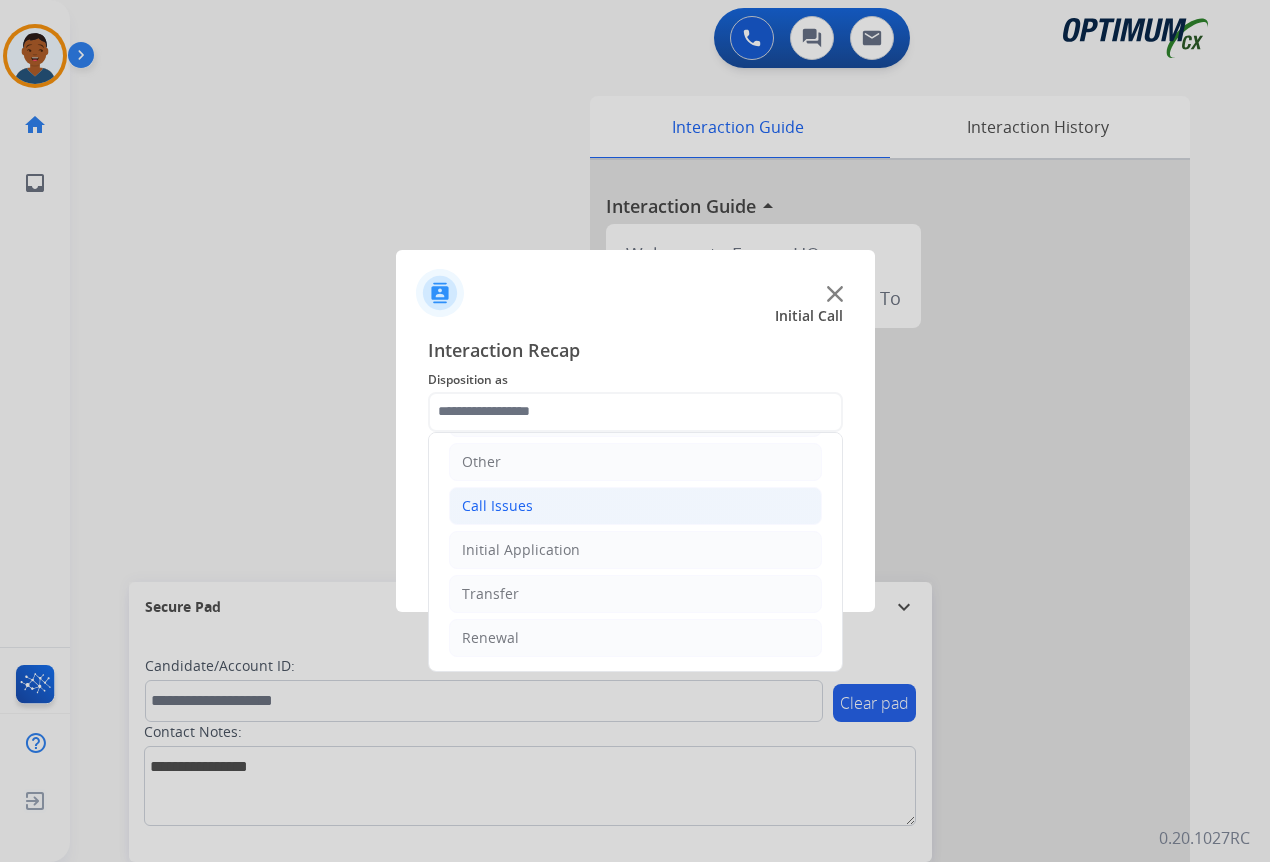 click on "Call Issues" 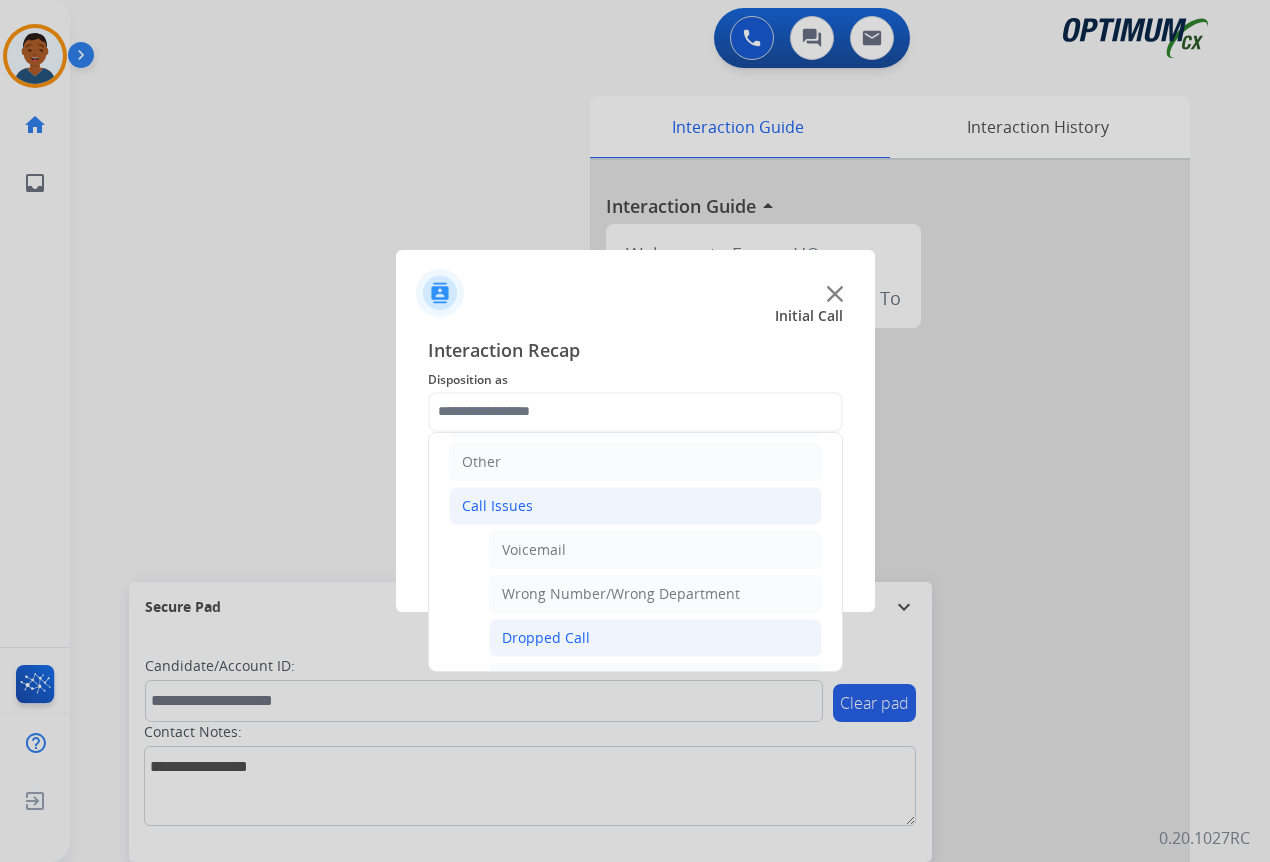 click on "Dropped Call" 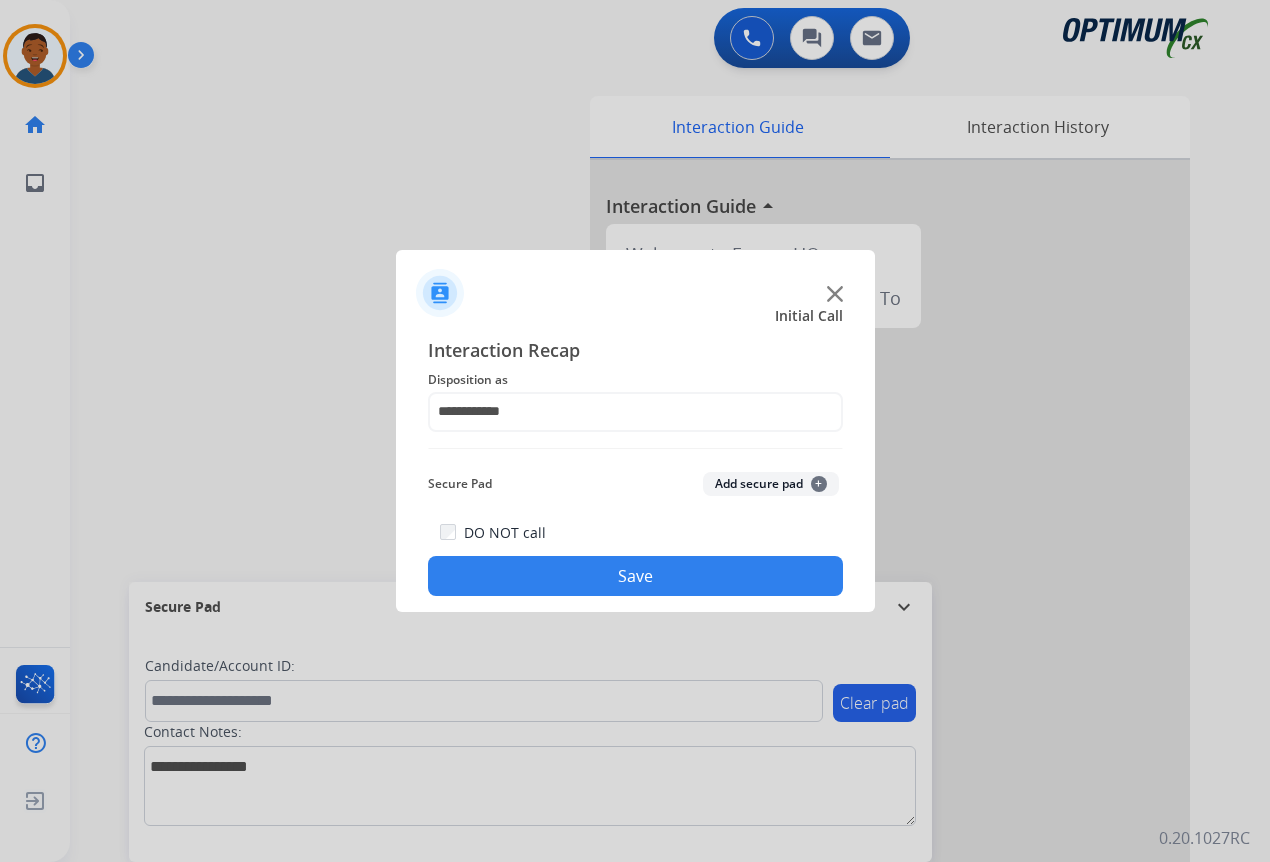 click on "Save" 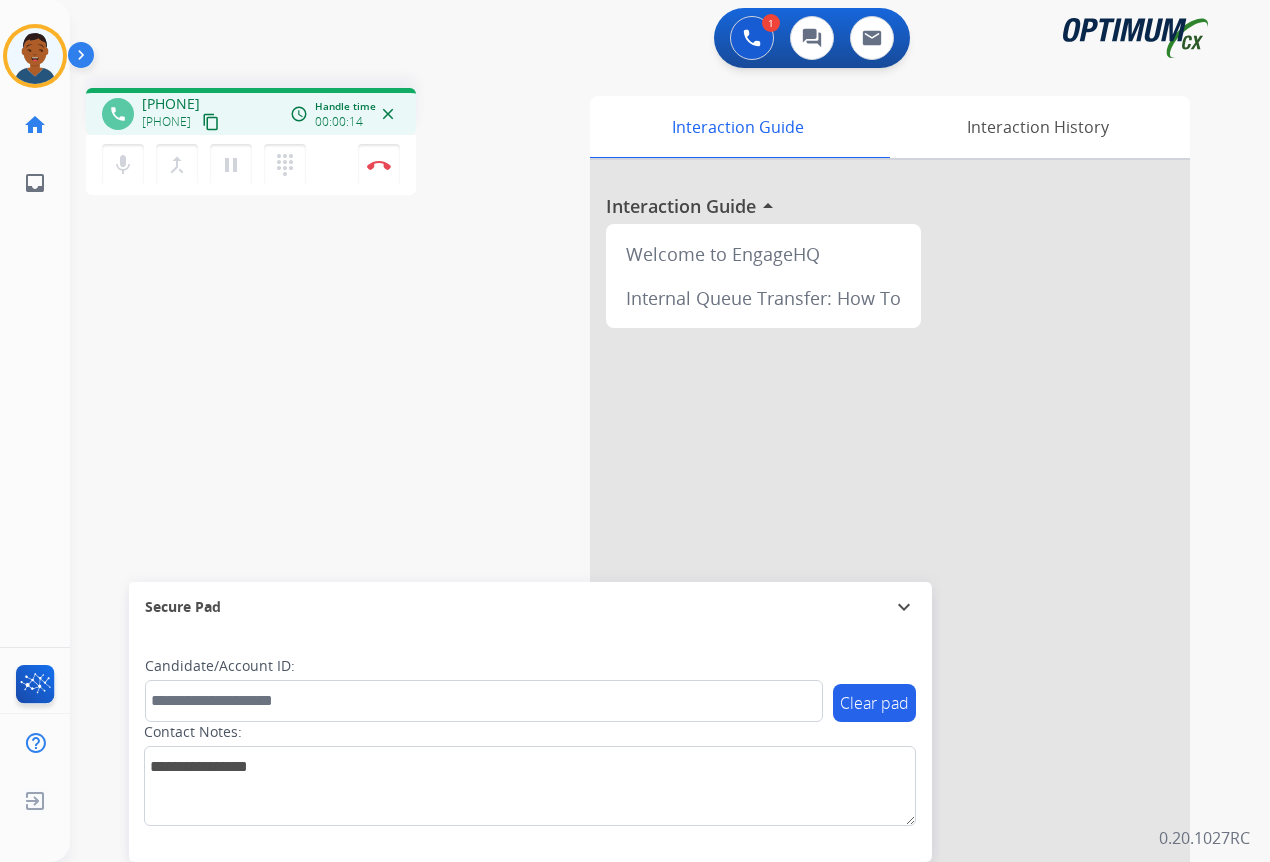 click on "content_copy" at bounding box center [211, 122] 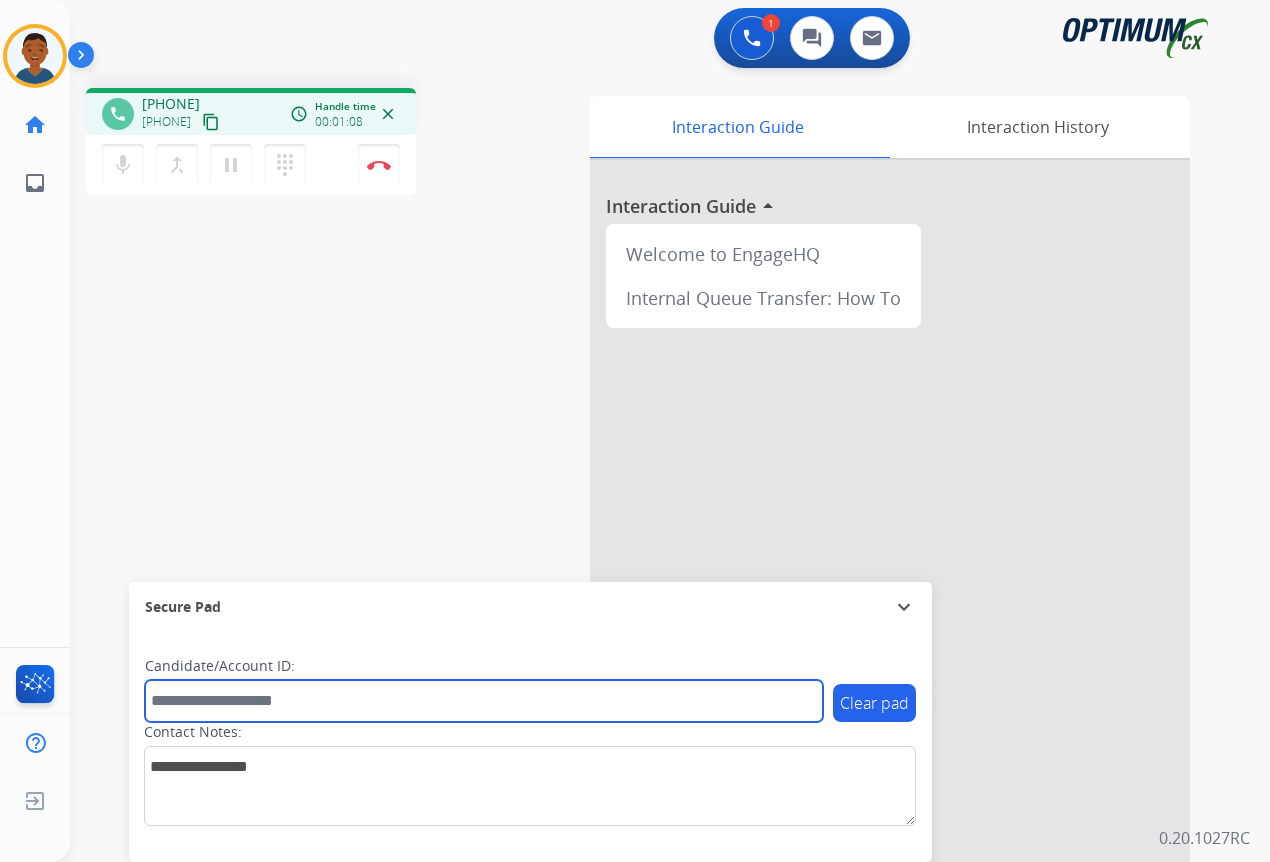 click at bounding box center [484, 701] 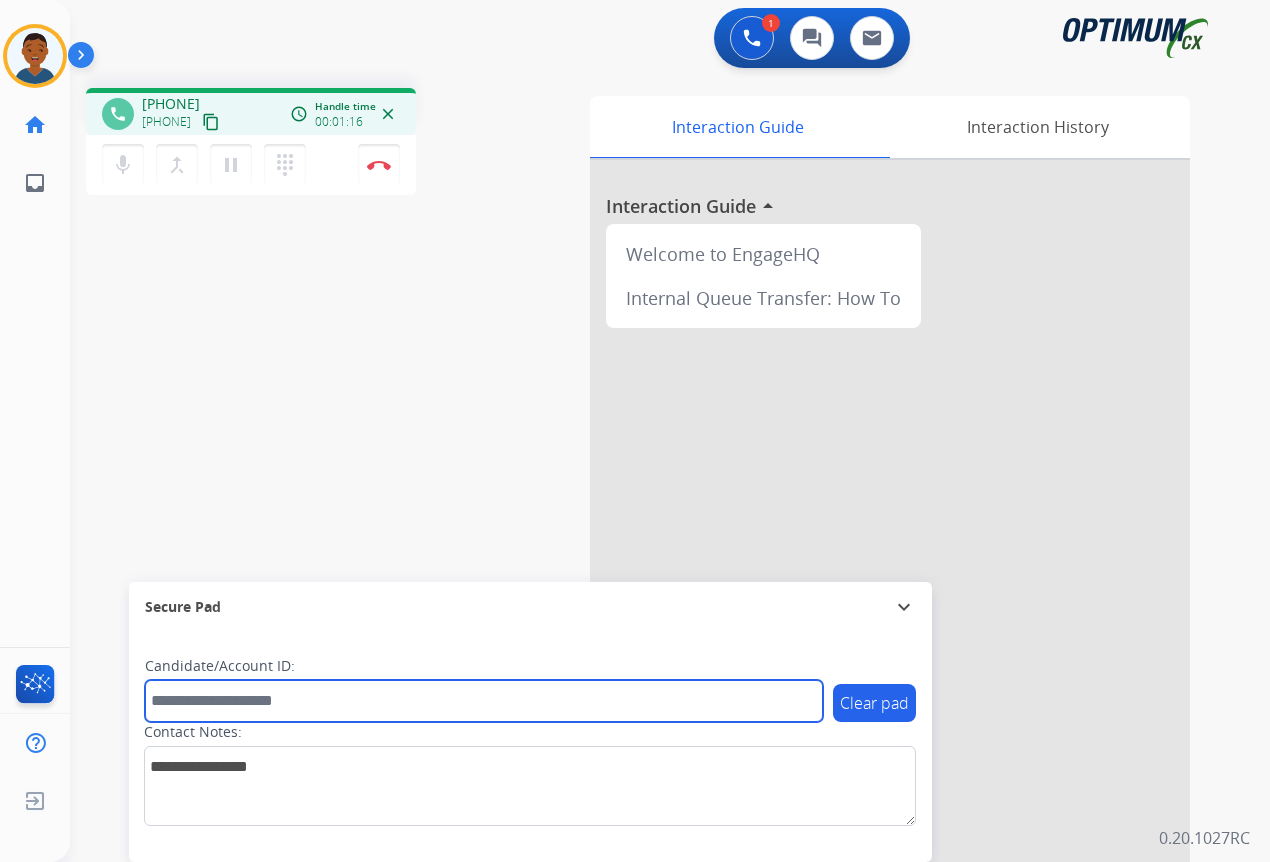 paste on "*******" 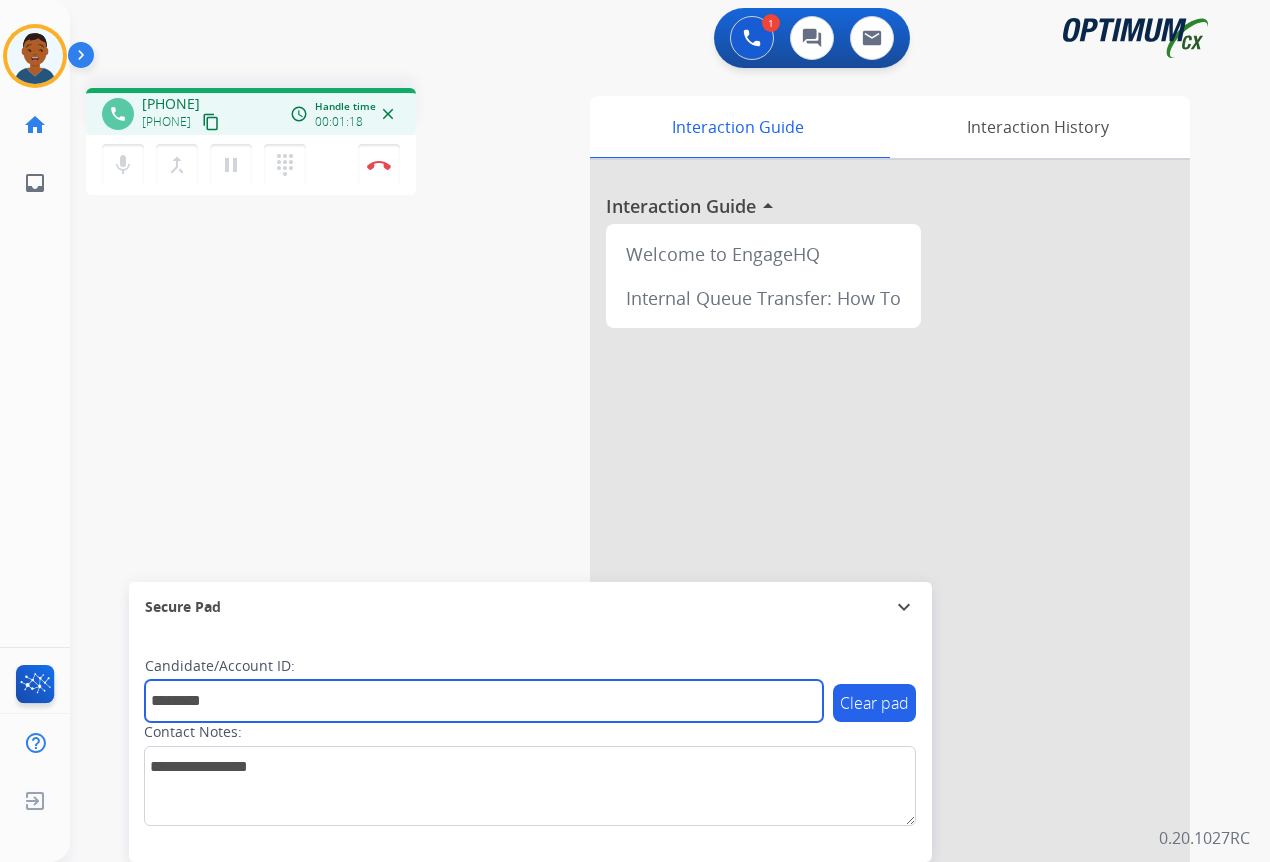 type on "*******" 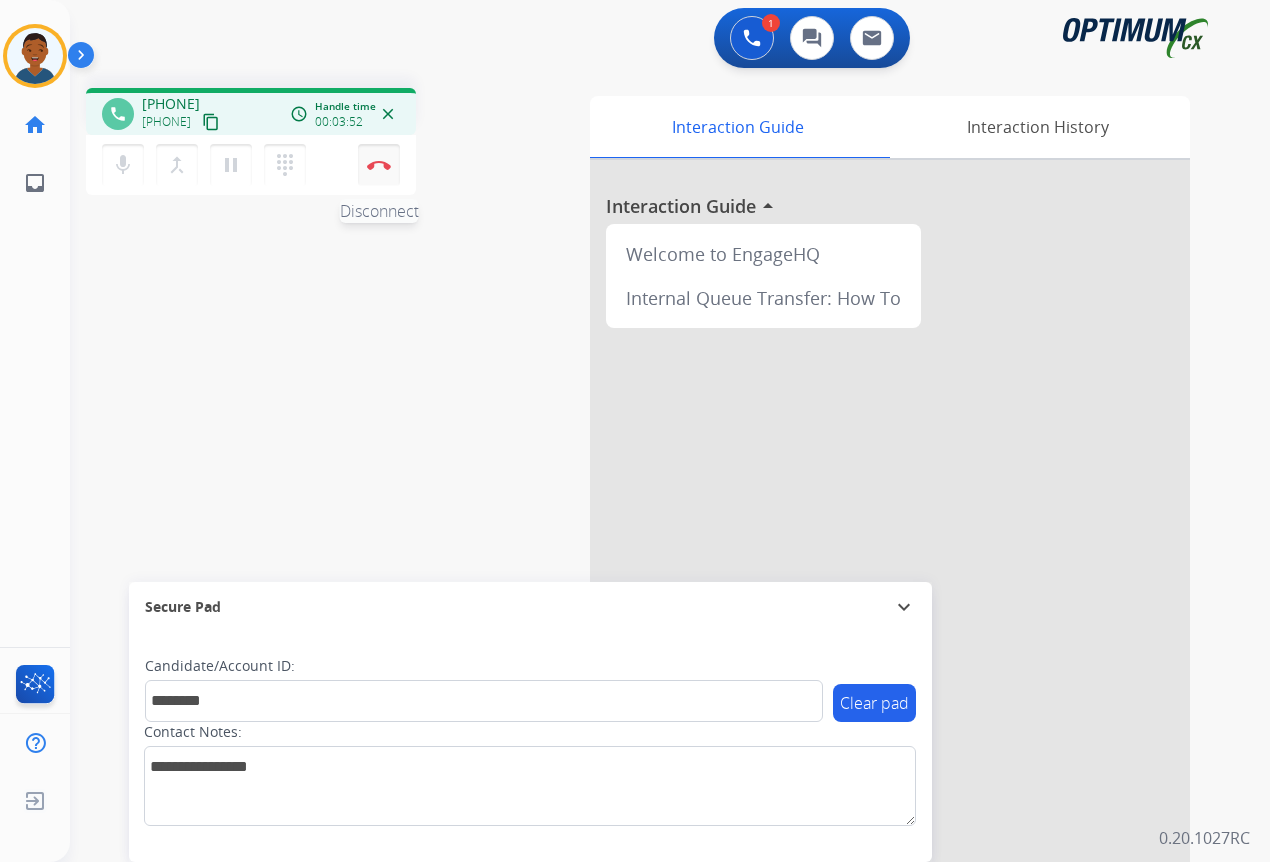 click at bounding box center [379, 165] 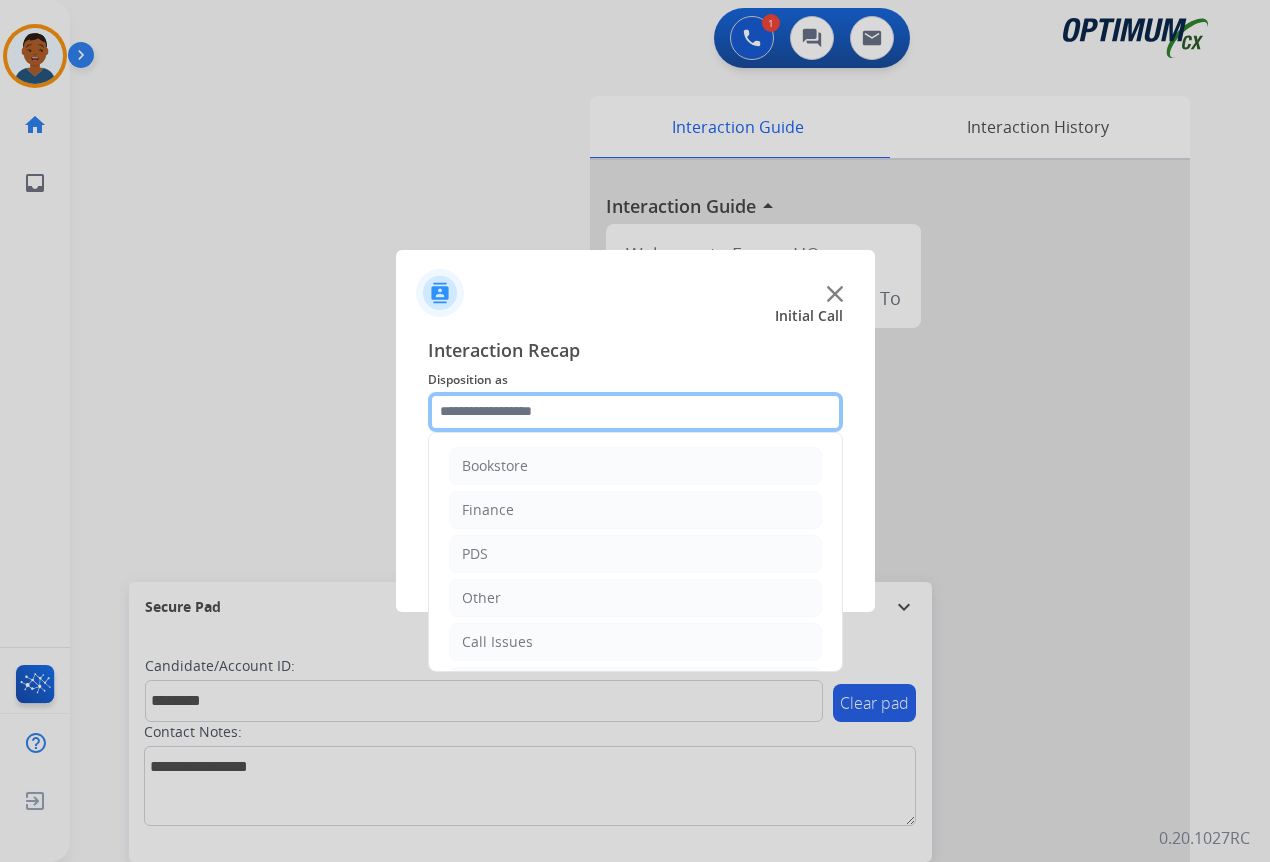 click 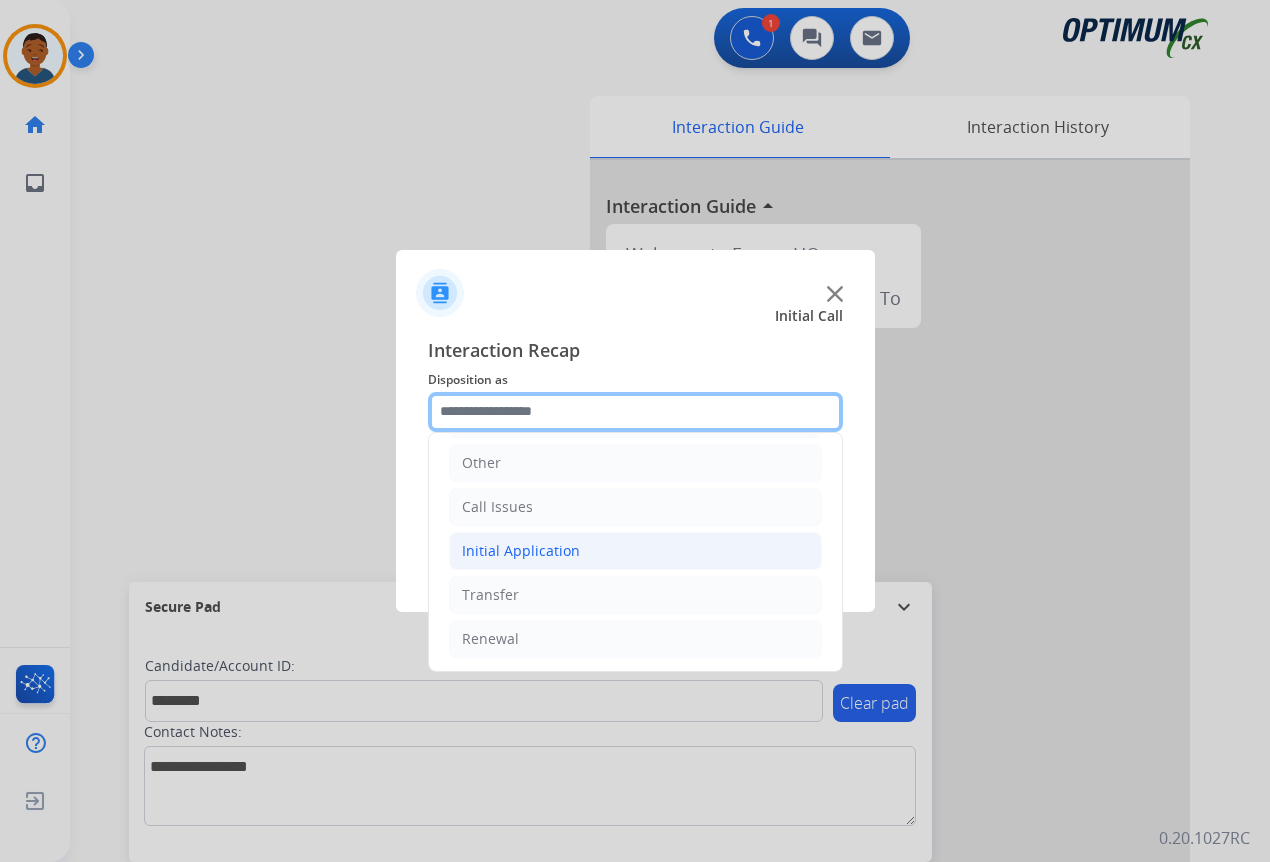 scroll, scrollTop: 136, scrollLeft: 0, axis: vertical 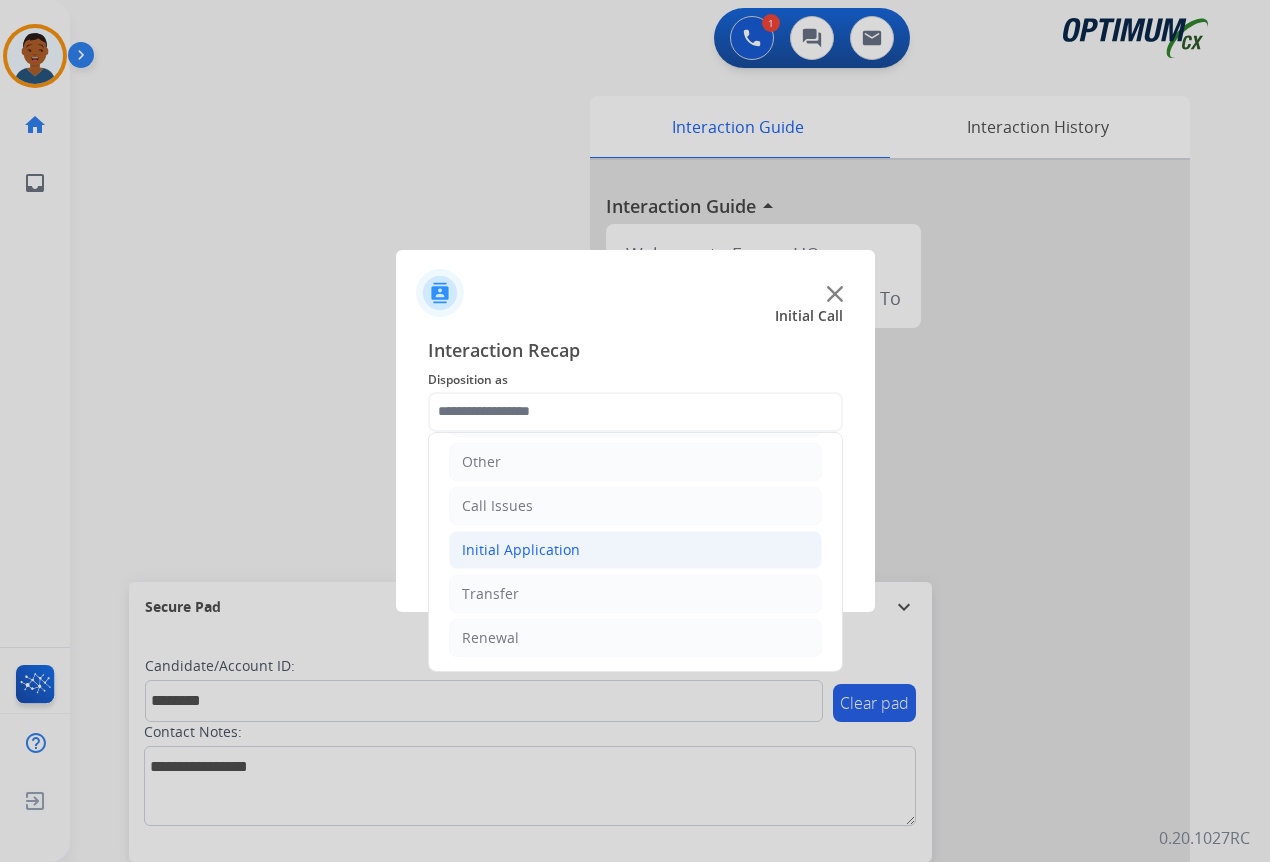click on "Initial Application" 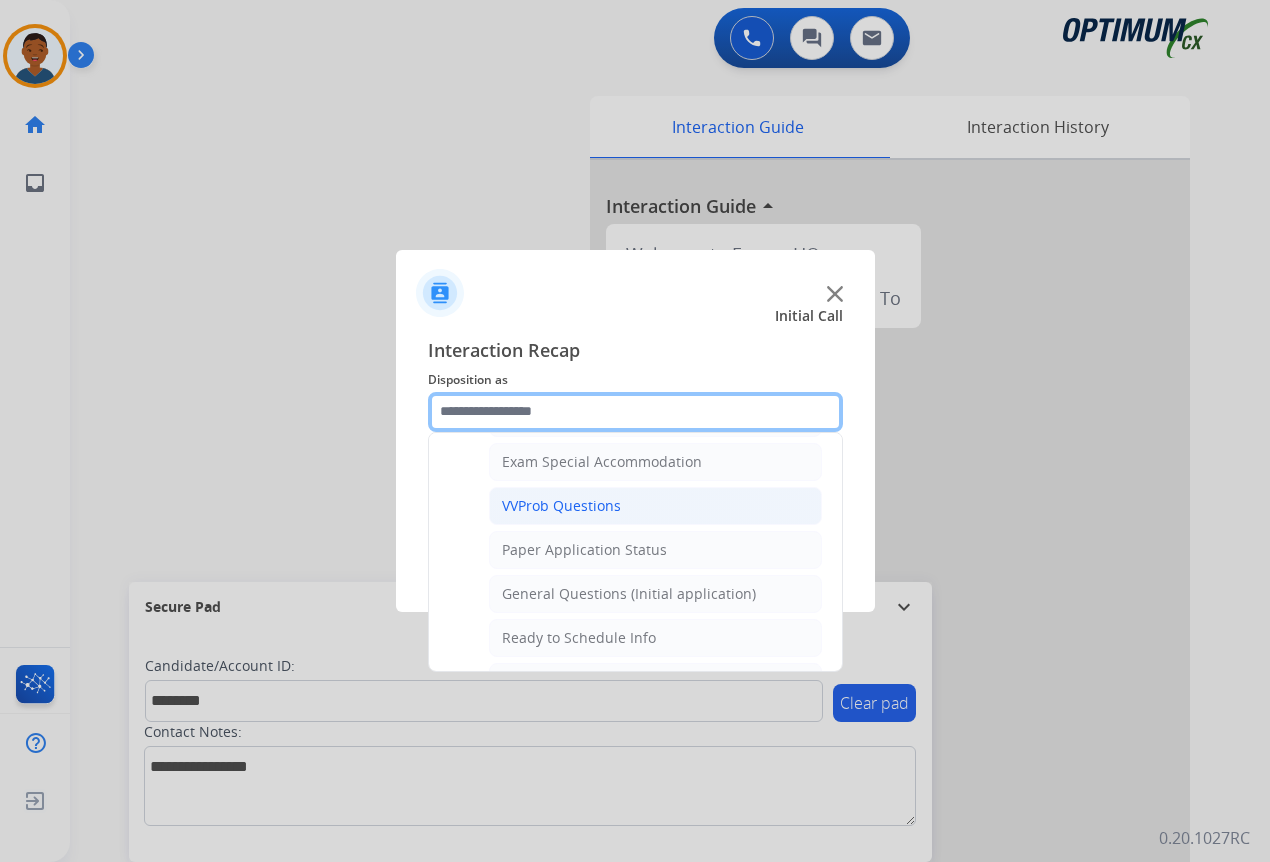 scroll, scrollTop: 1136, scrollLeft: 0, axis: vertical 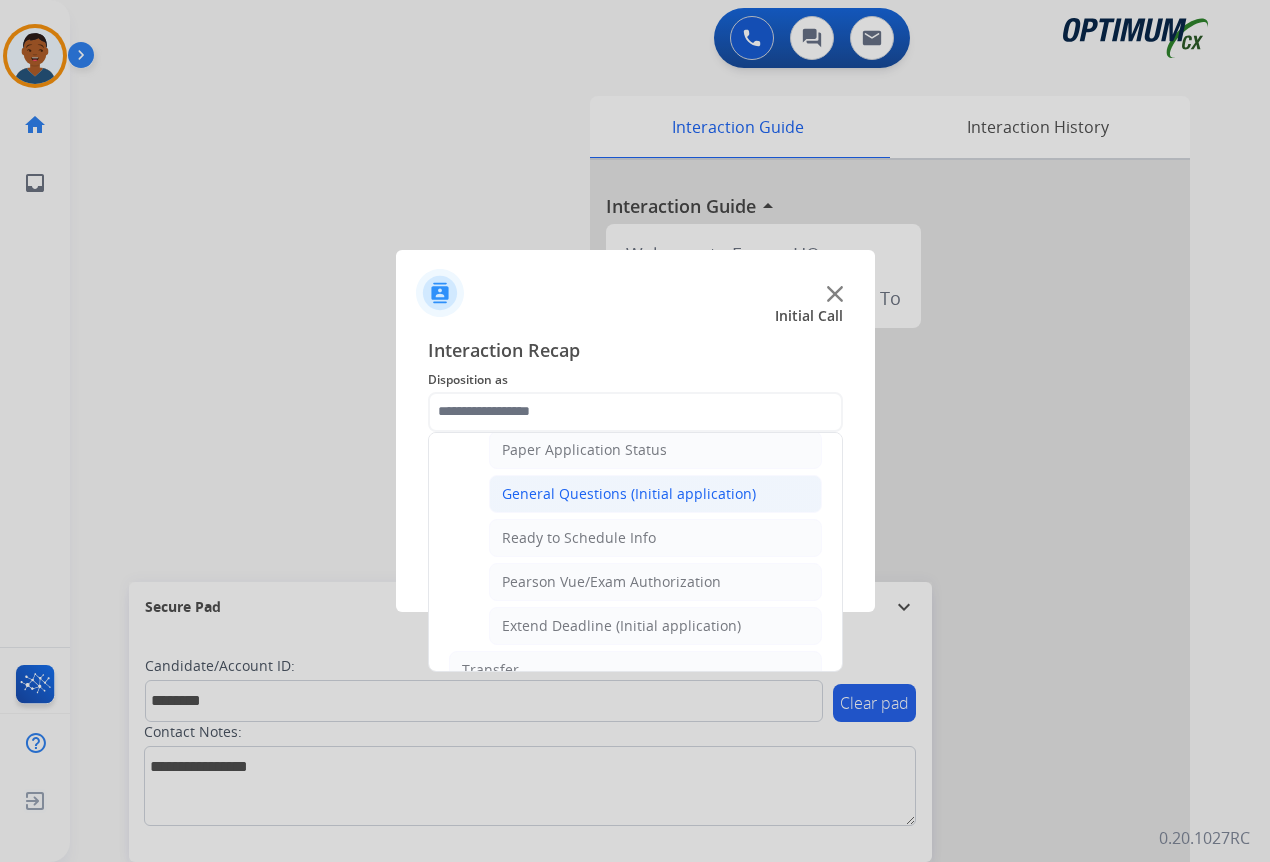 click on "General Questions (Initial application)" 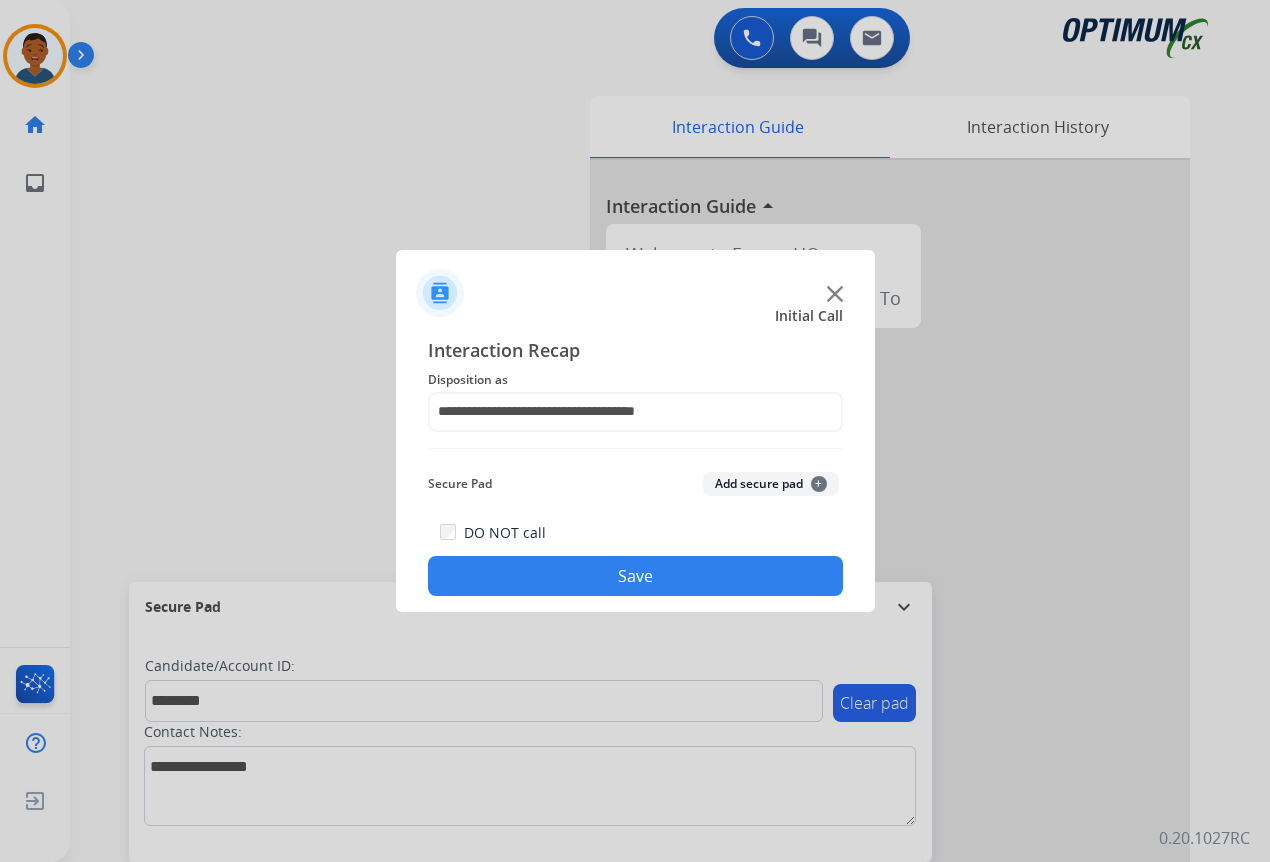 click on "Add secure pad  +" 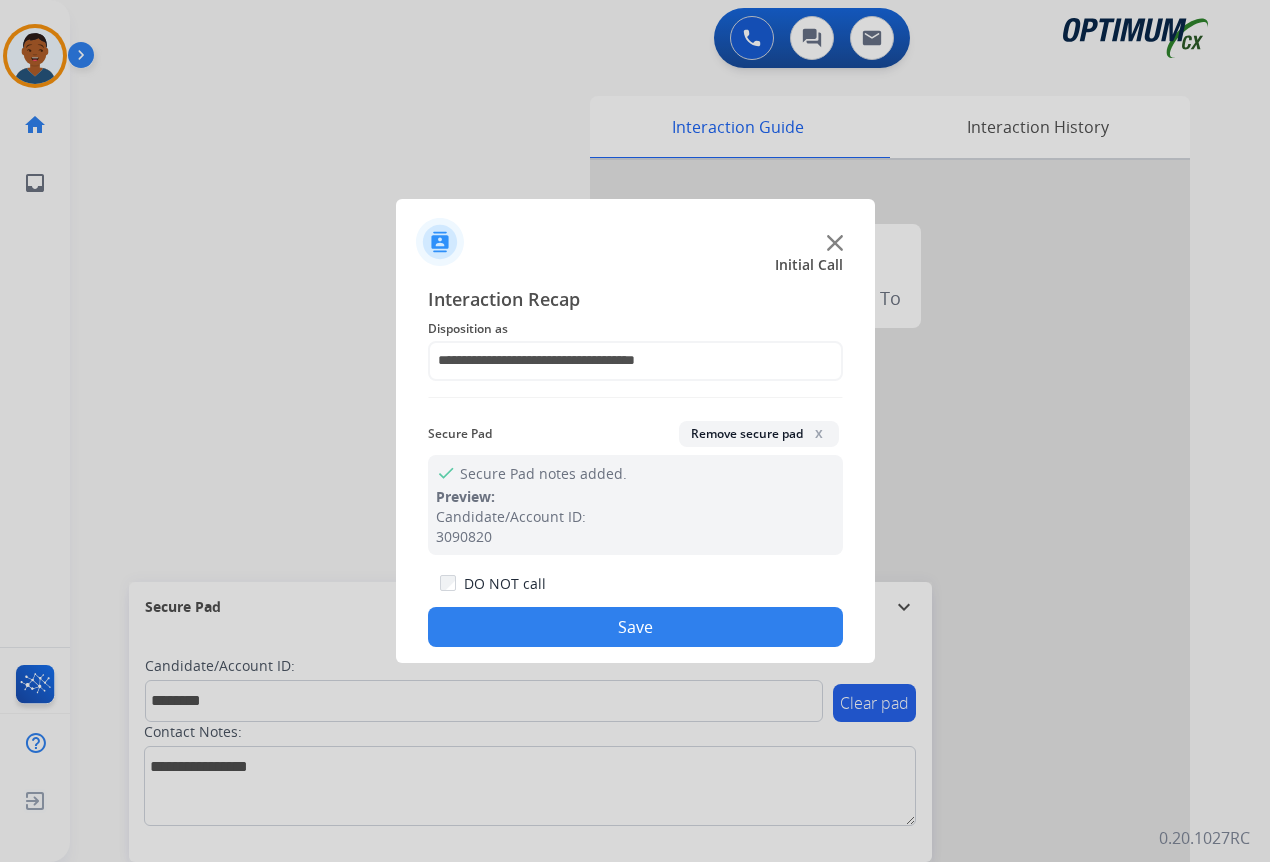 click on "Save" 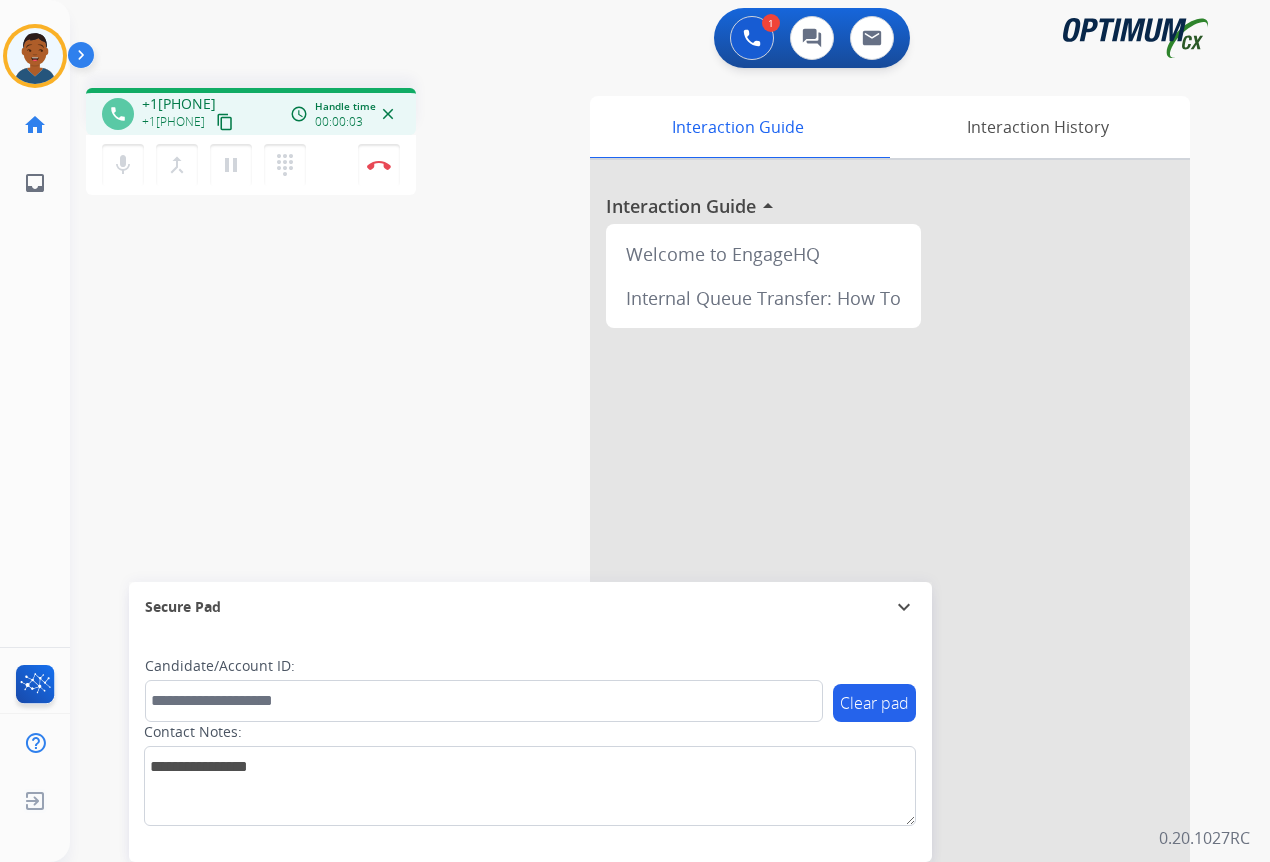 click on "content_copy" at bounding box center [225, 122] 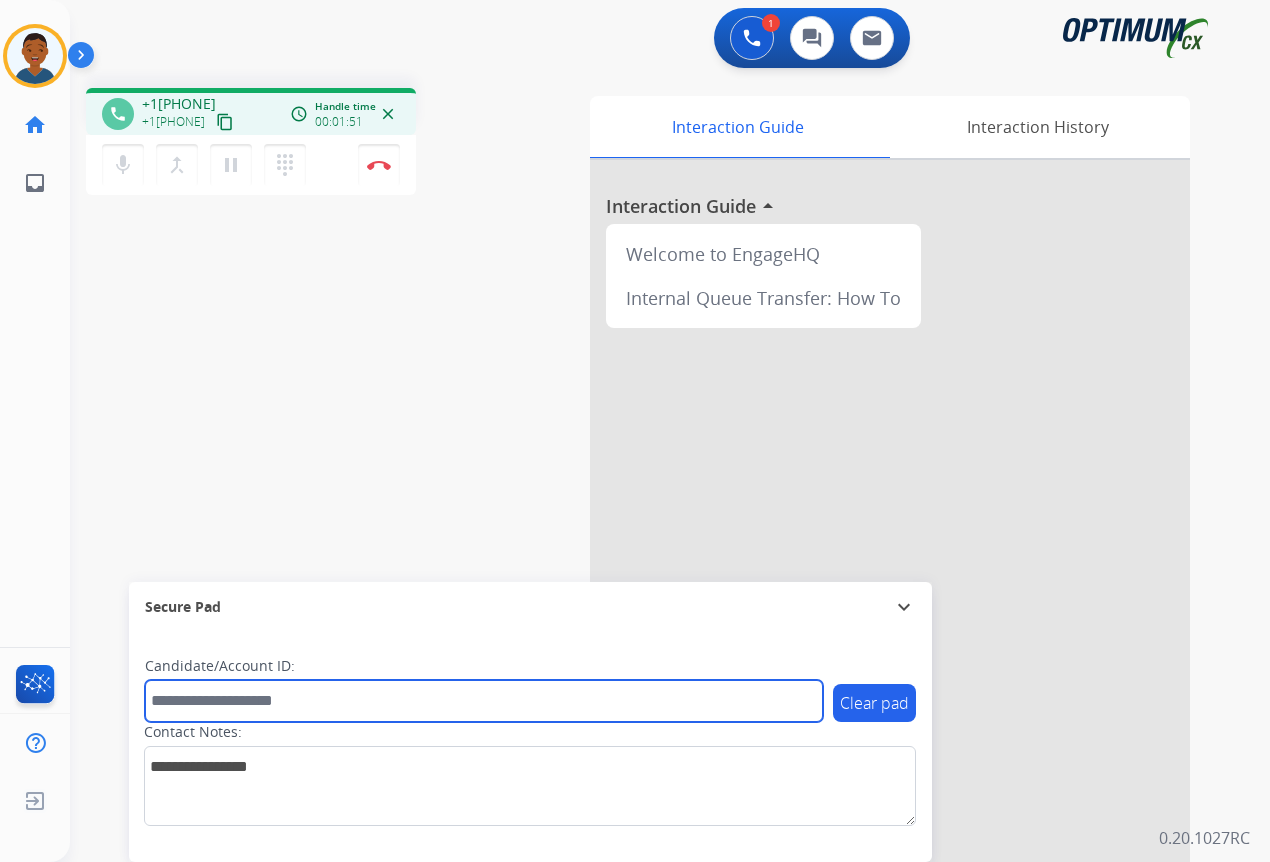 click at bounding box center (484, 701) 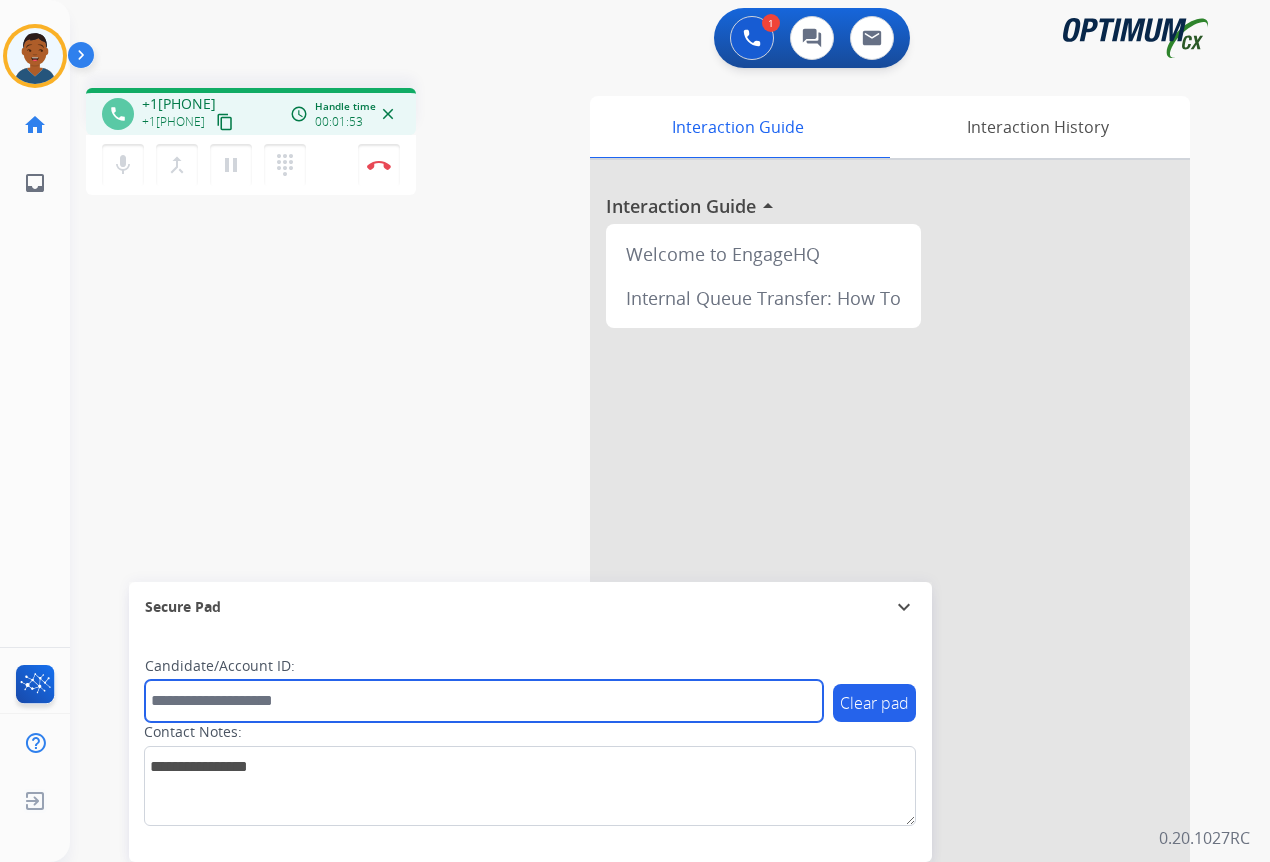 paste on "*******" 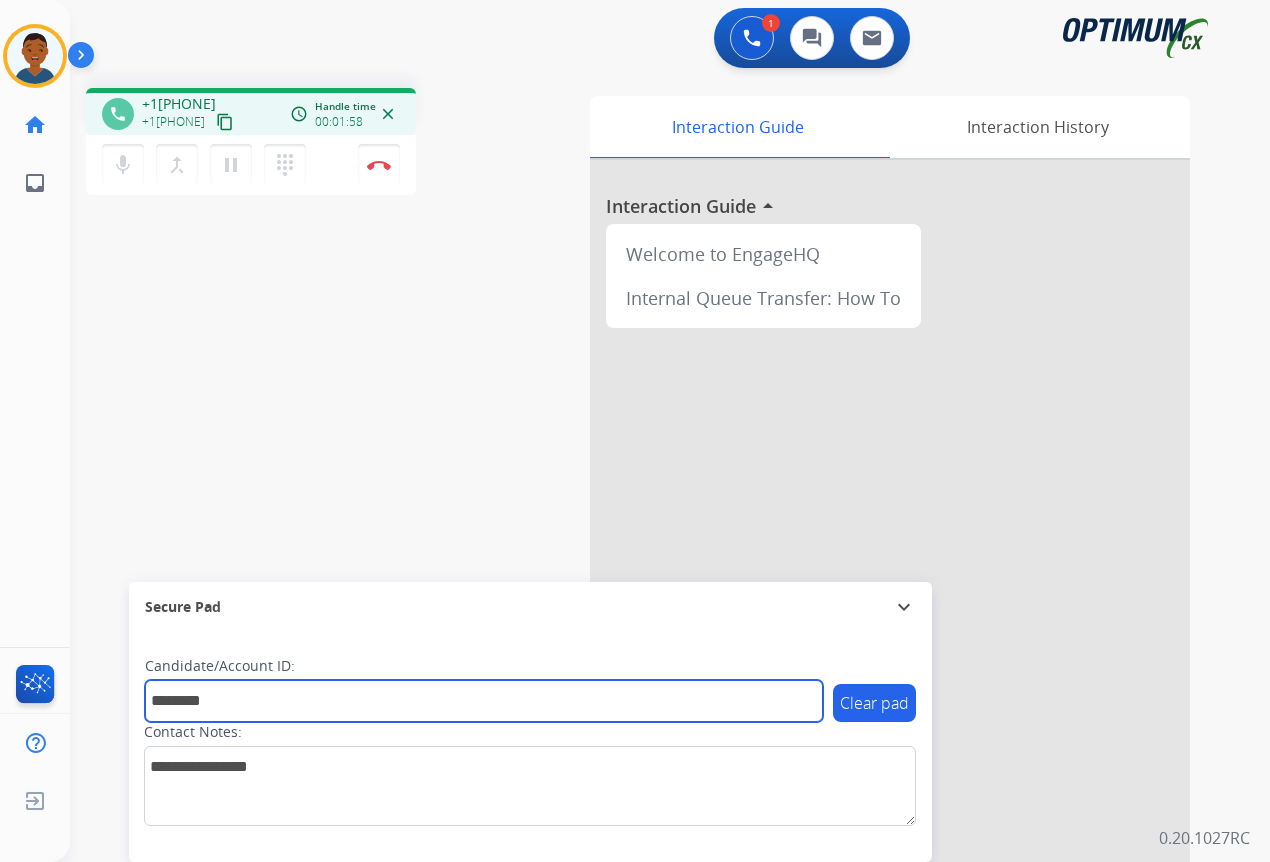 type on "*******" 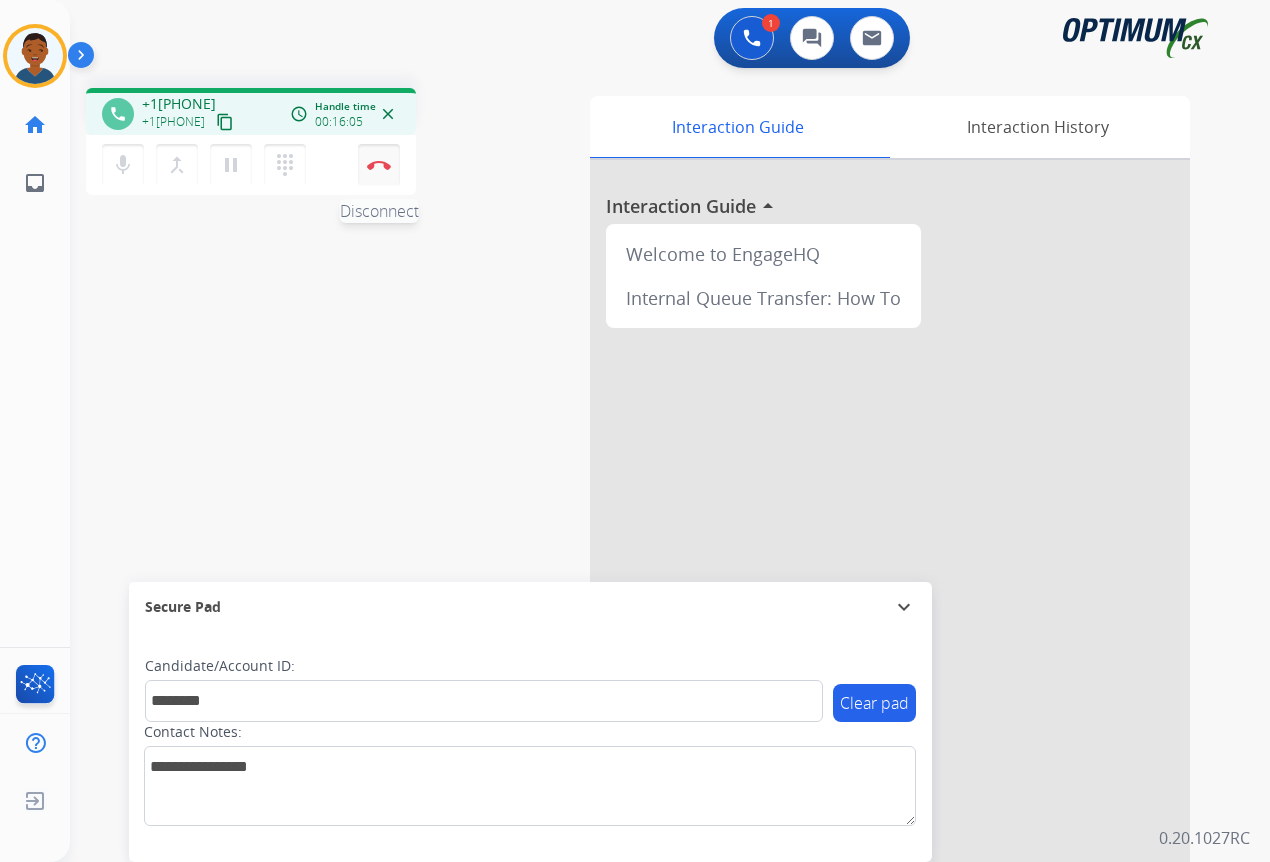 click on "Disconnect" at bounding box center (379, 165) 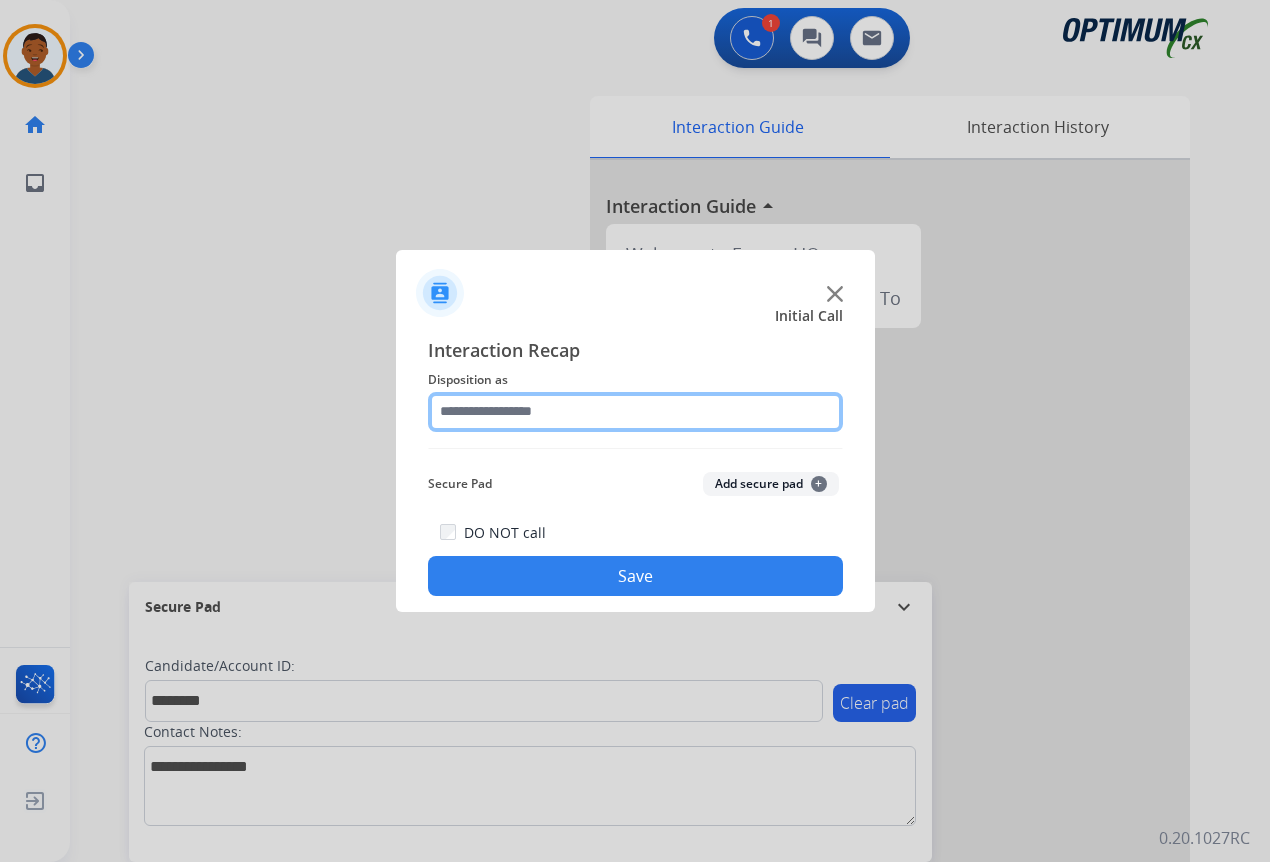 click 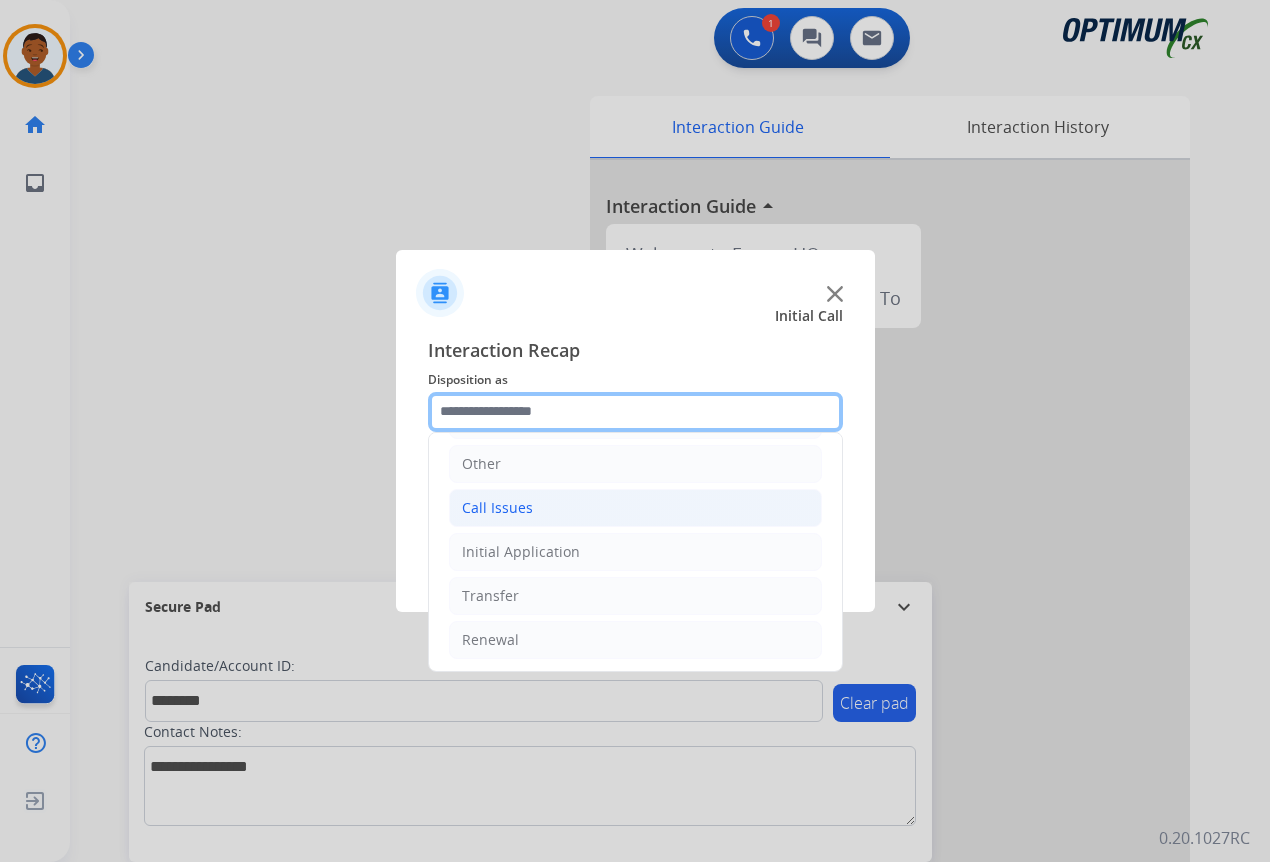 scroll, scrollTop: 136, scrollLeft: 0, axis: vertical 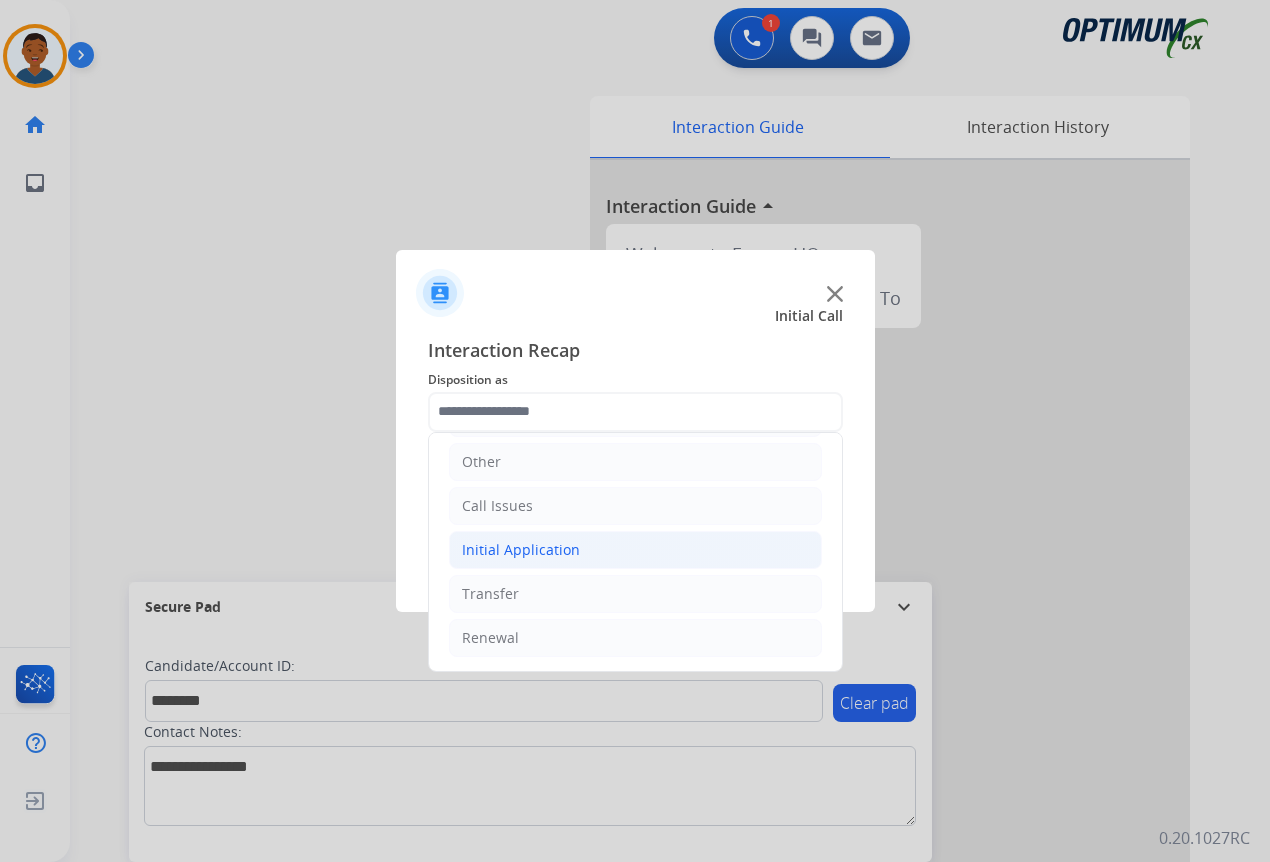 click on "Initial Application" 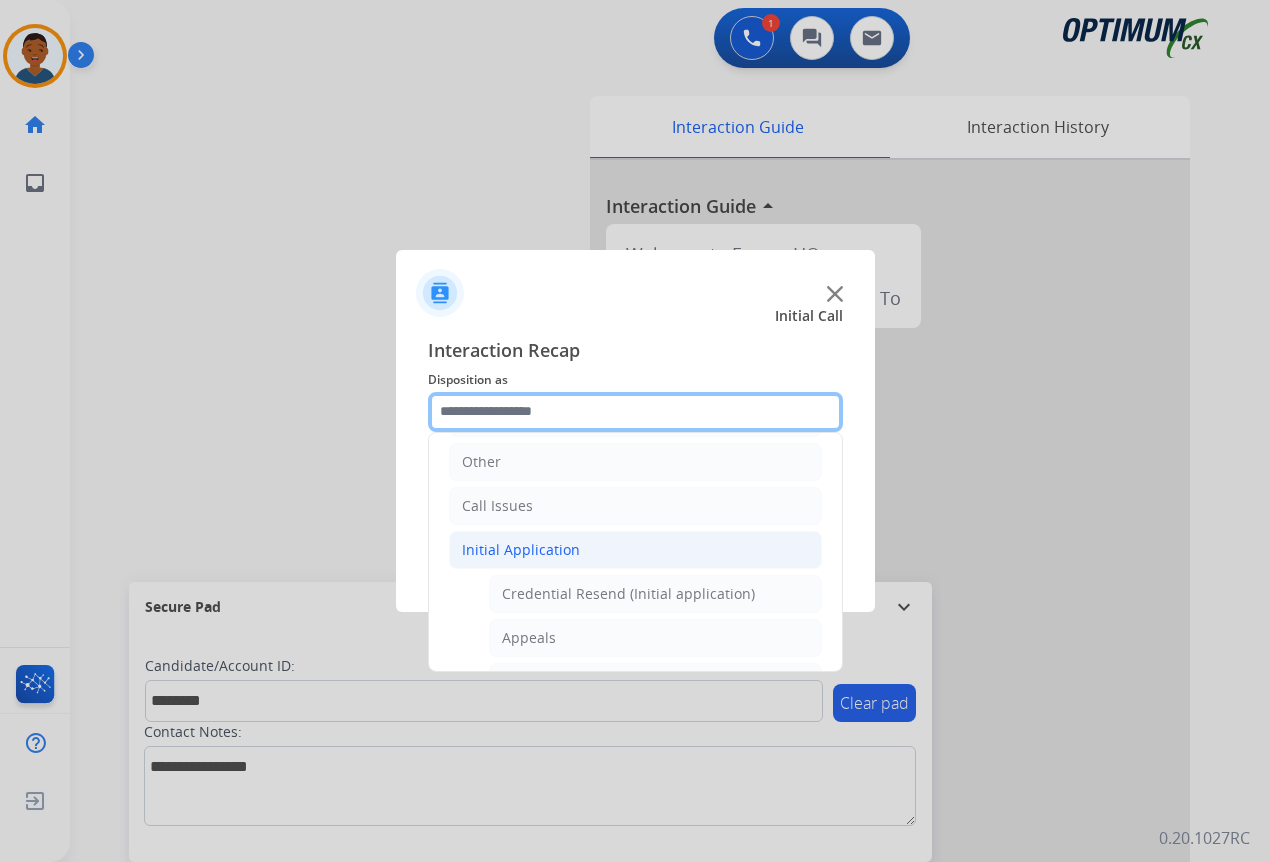 scroll, scrollTop: 236, scrollLeft: 0, axis: vertical 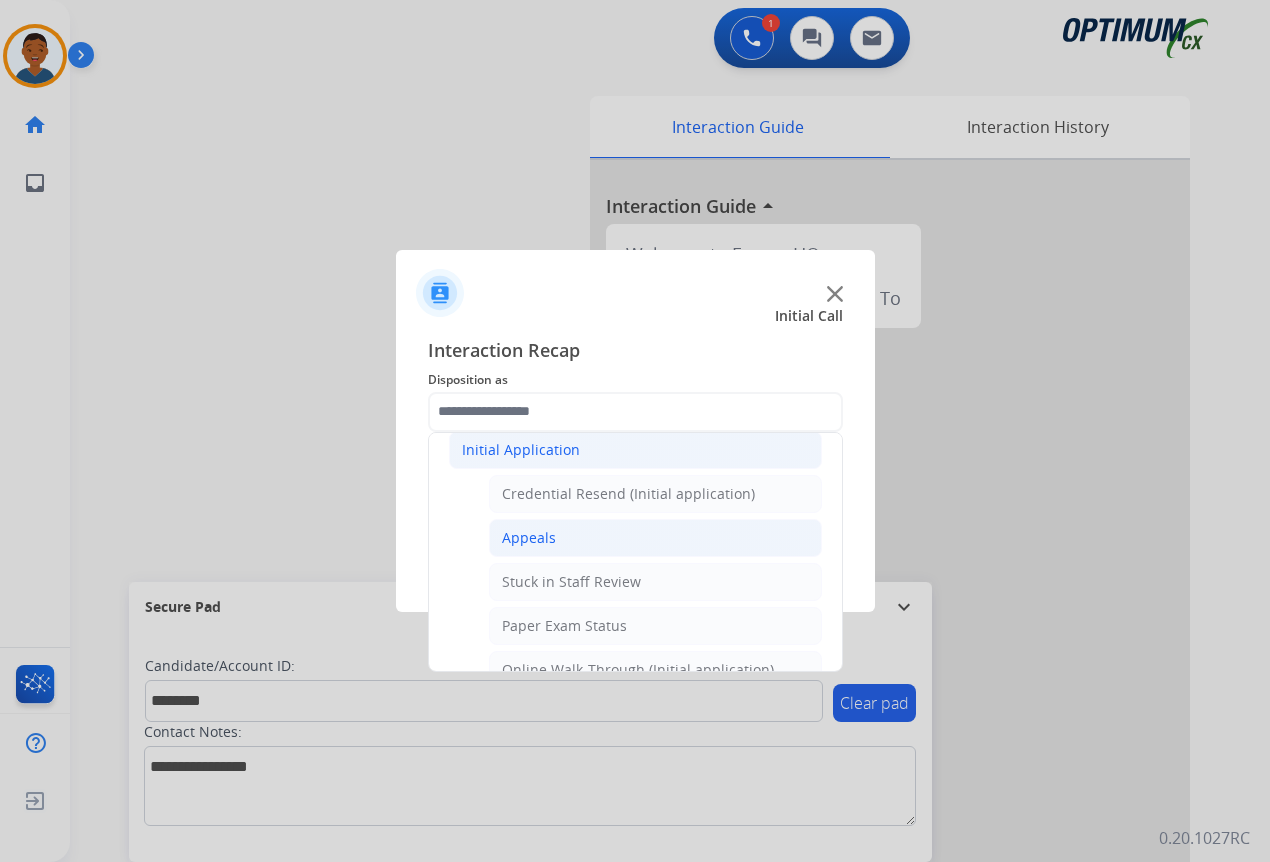 click on "Appeals" 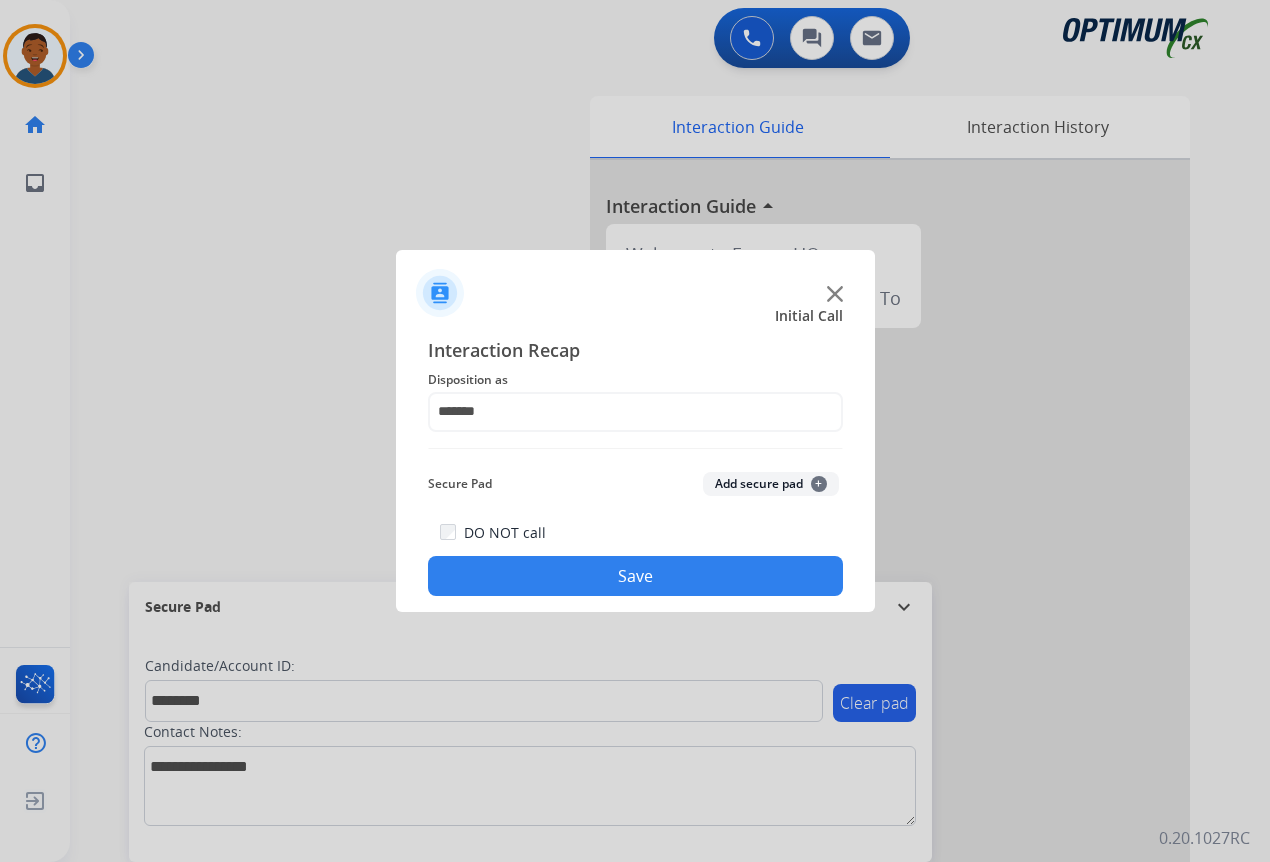 click on "Add secure pad  +" 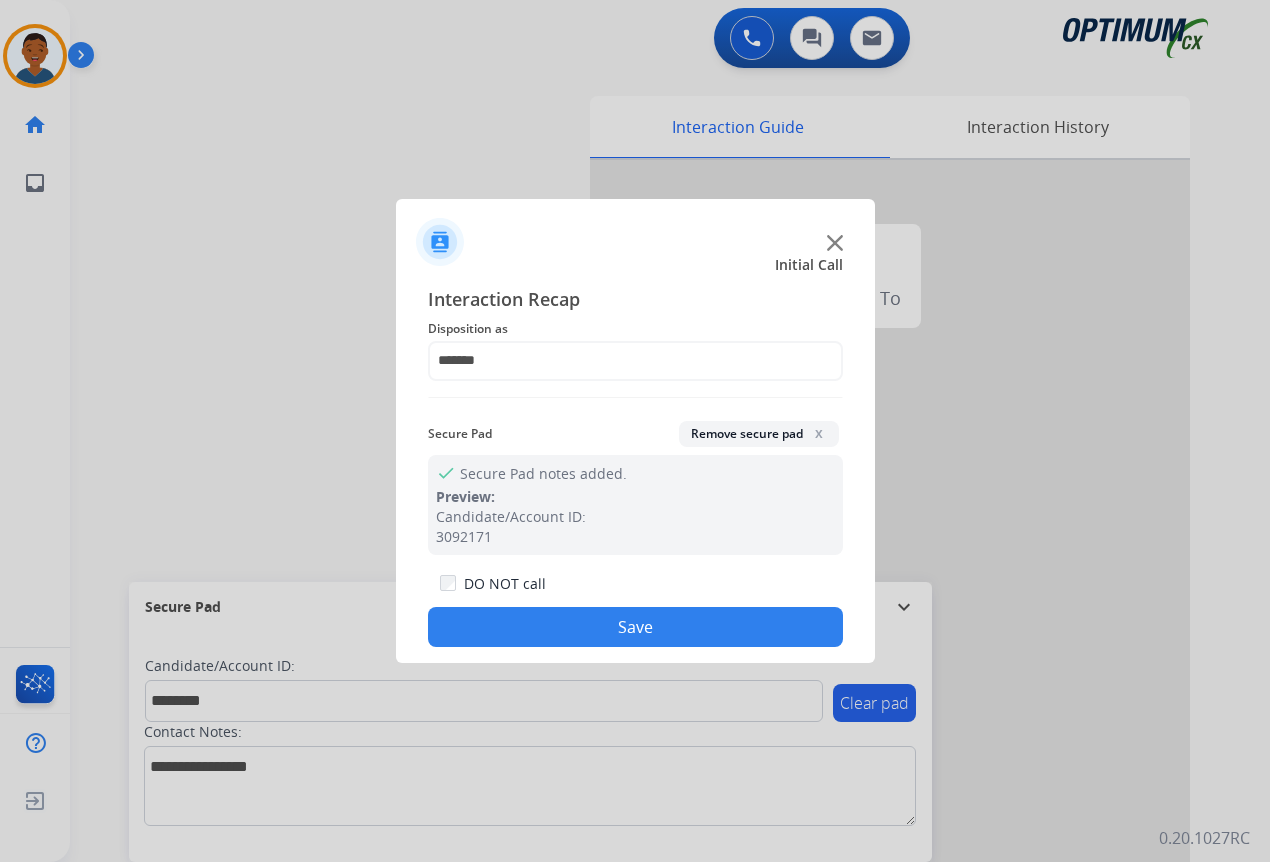 click on "Save" 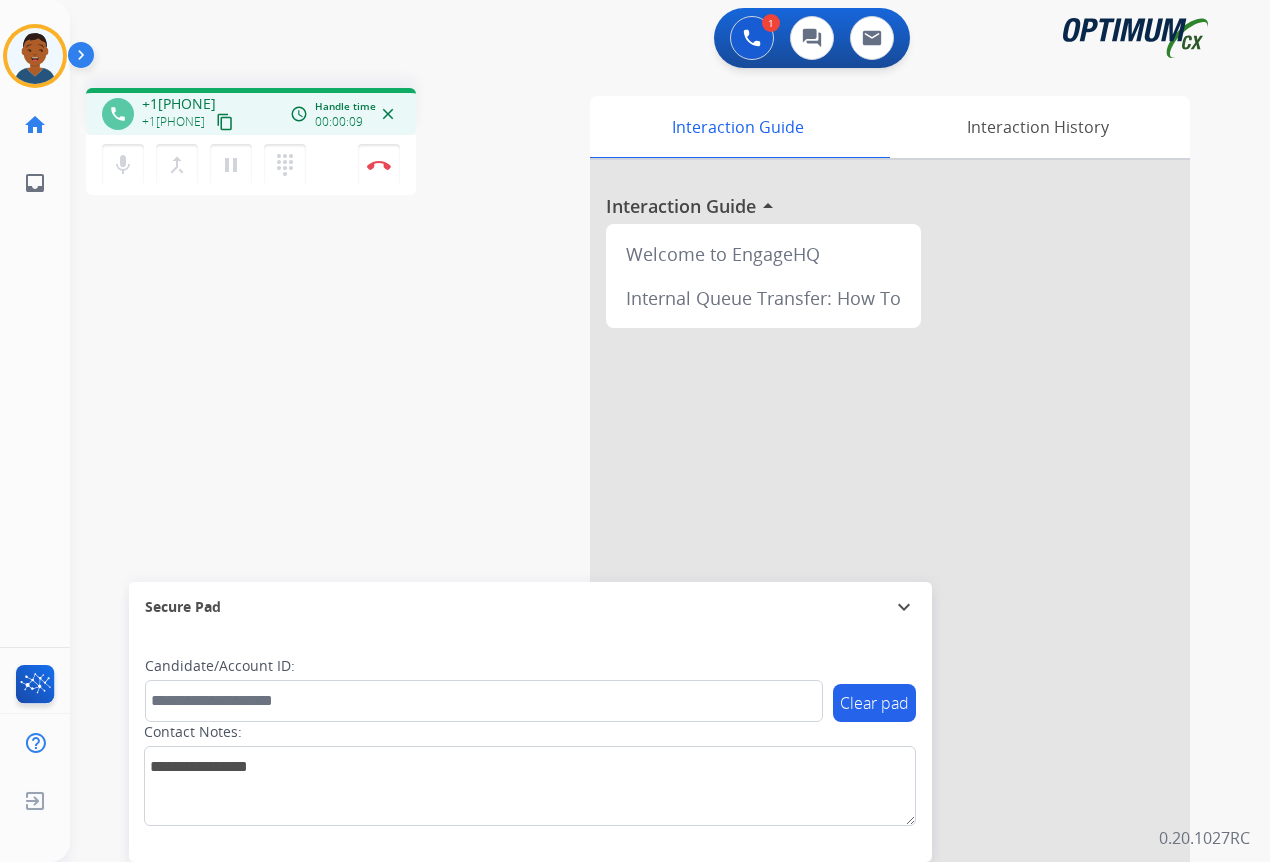 click on "content_copy" at bounding box center (225, 122) 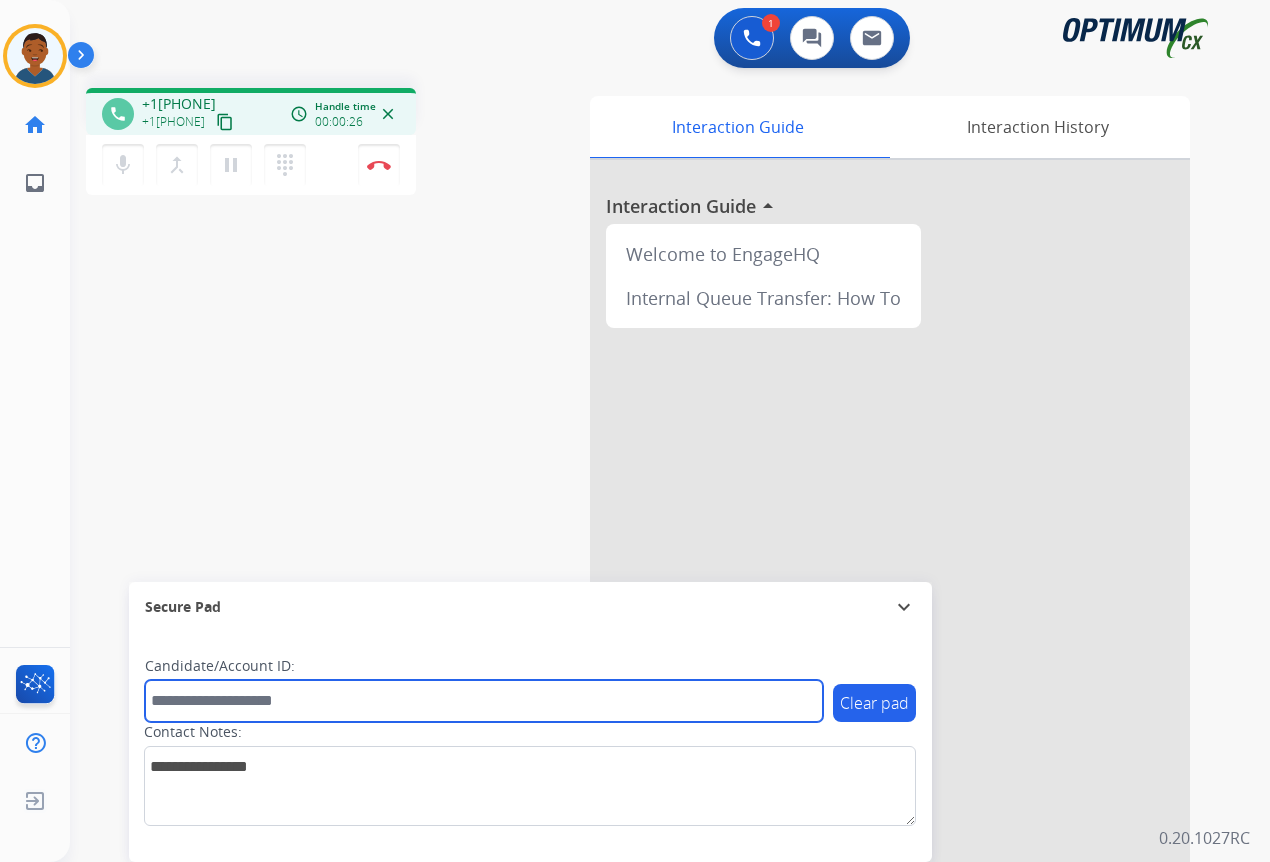 click at bounding box center [484, 701] 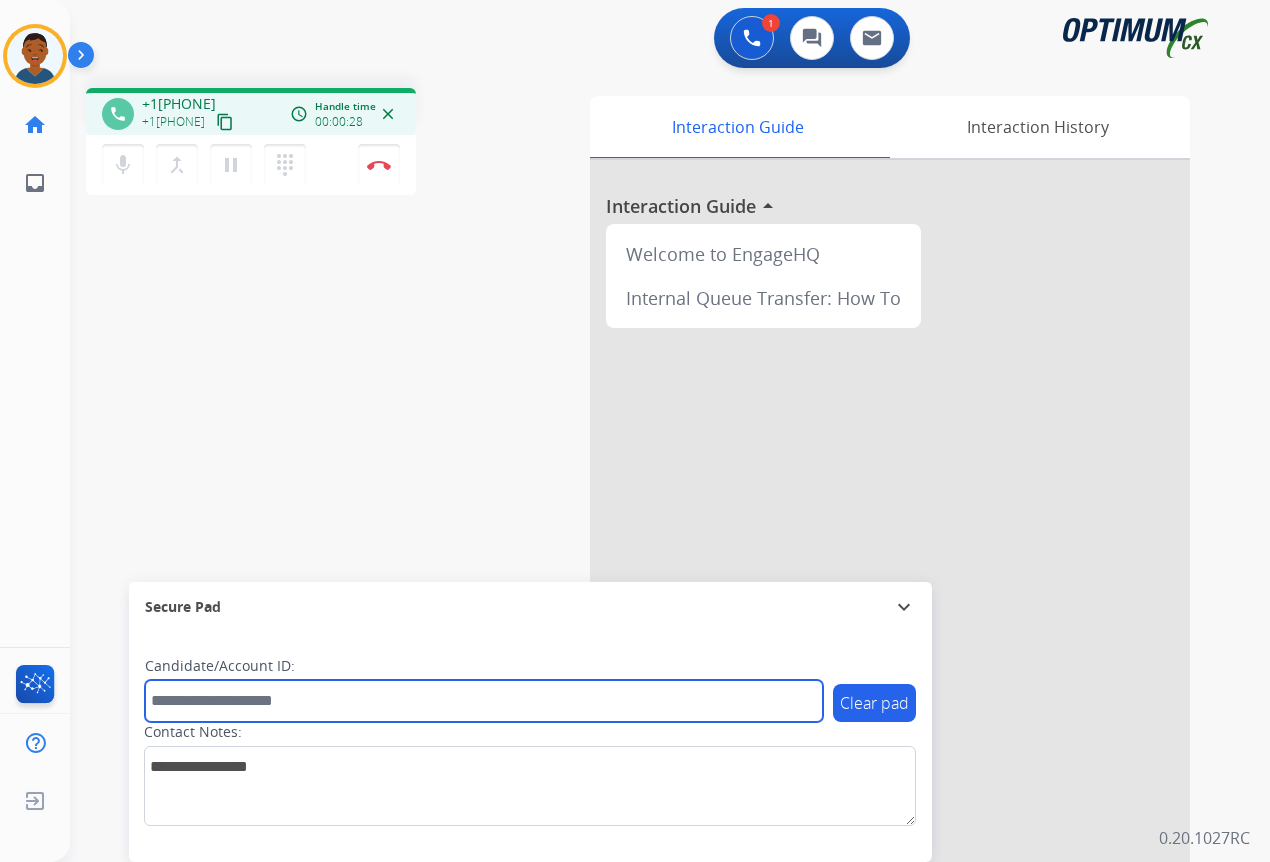paste on "*******" 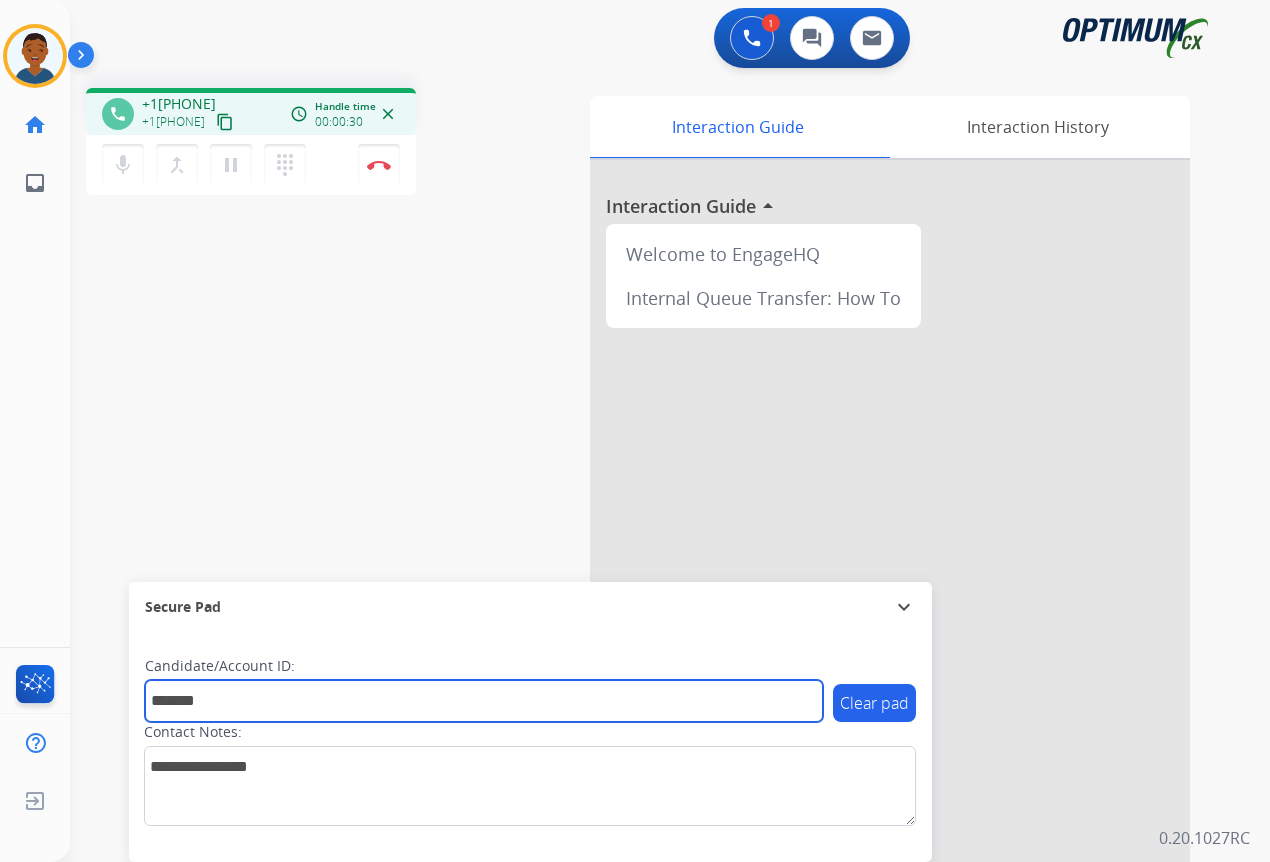 type on "*******" 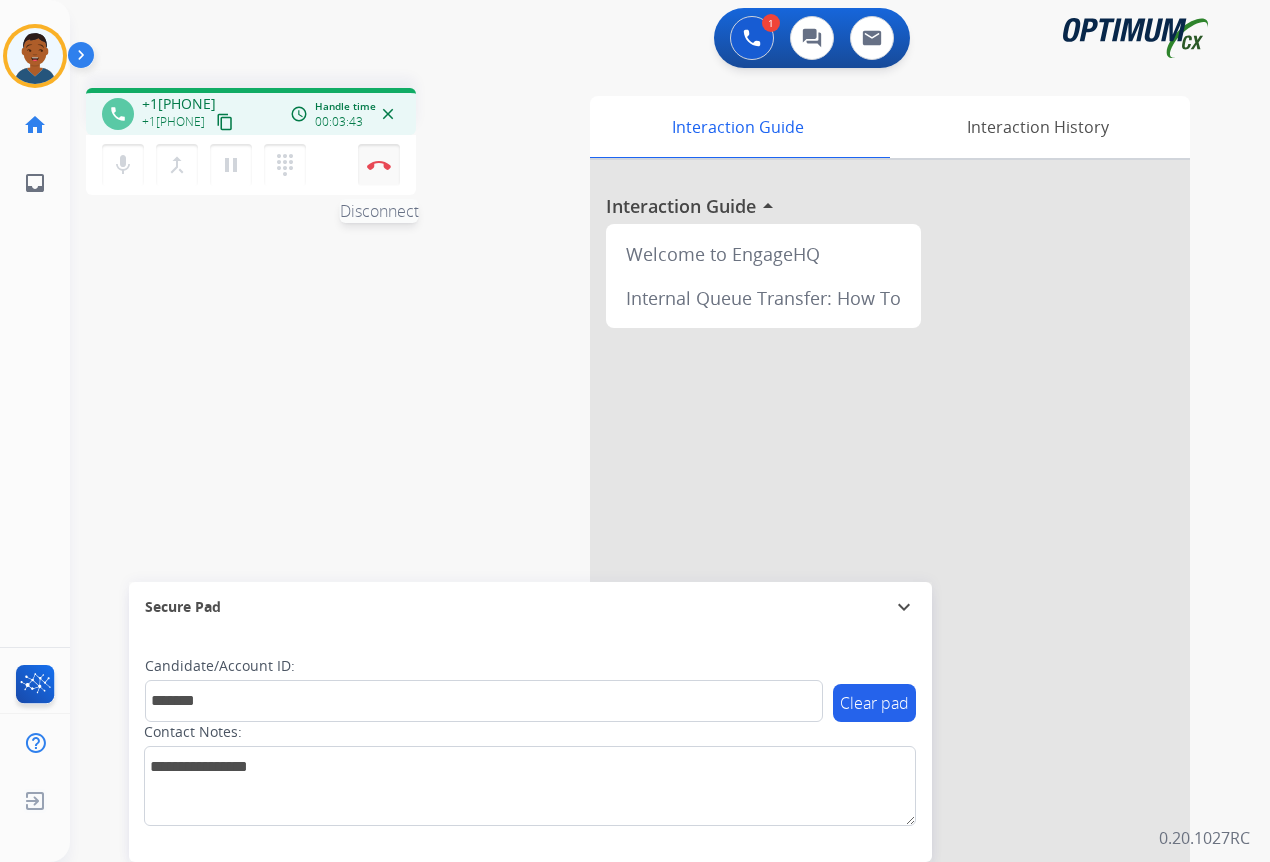 click at bounding box center [379, 165] 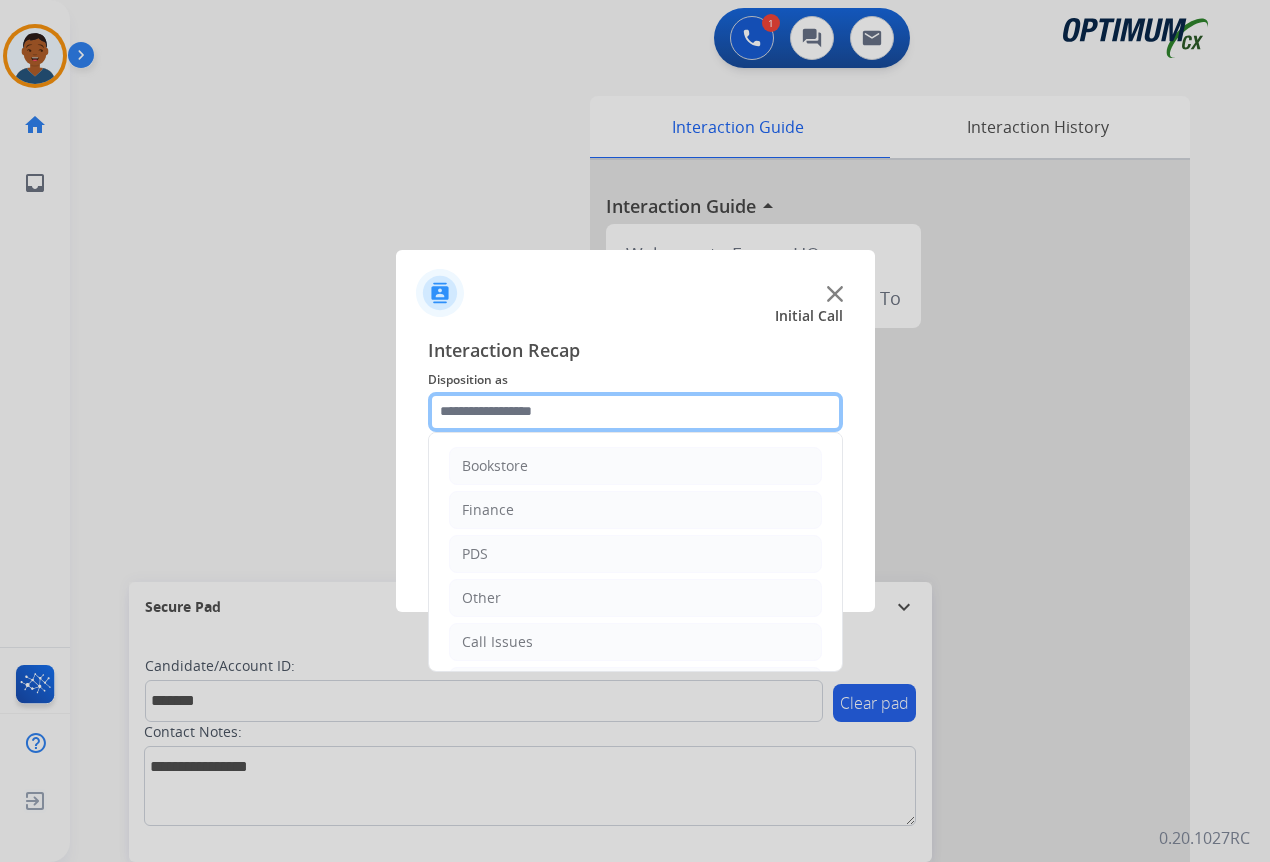 click 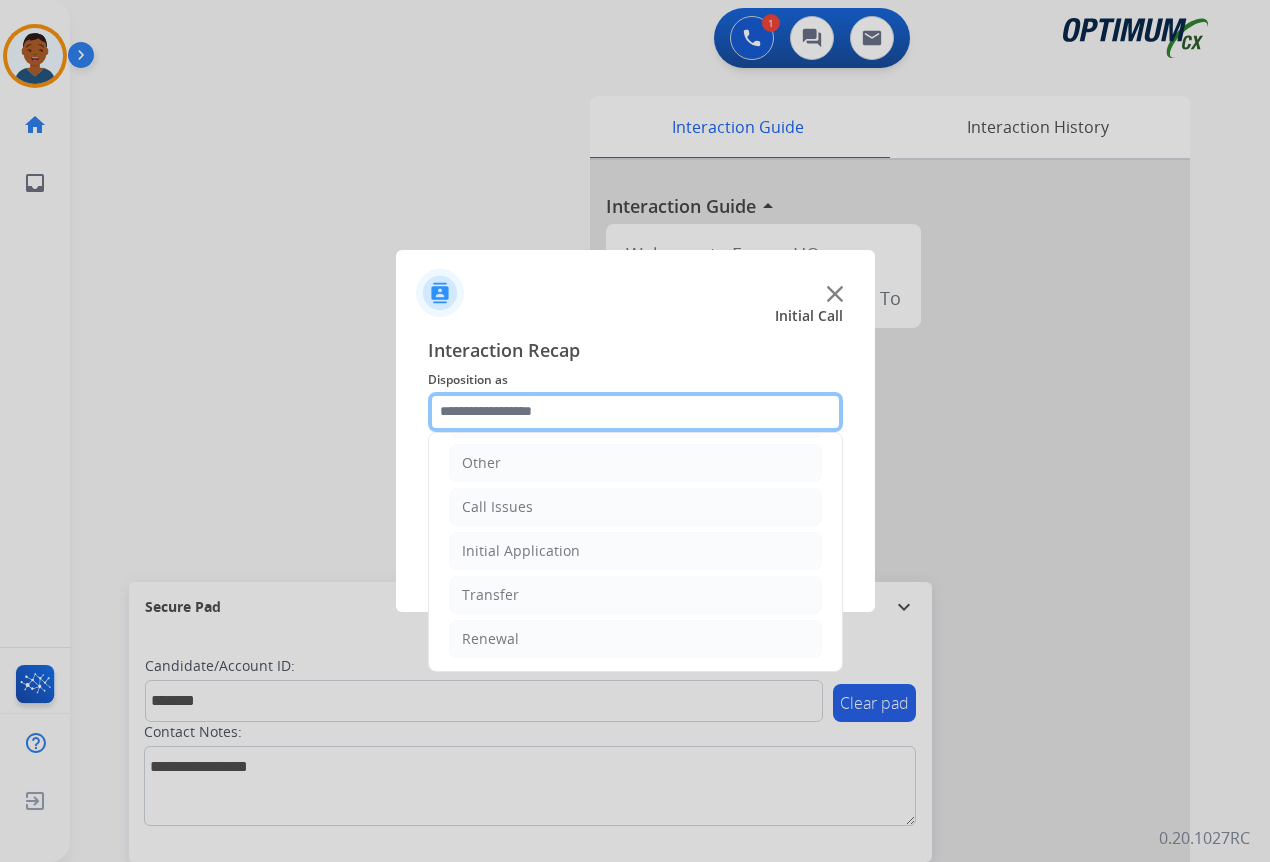 scroll, scrollTop: 136, scrollLeft: 0, axis: vertical 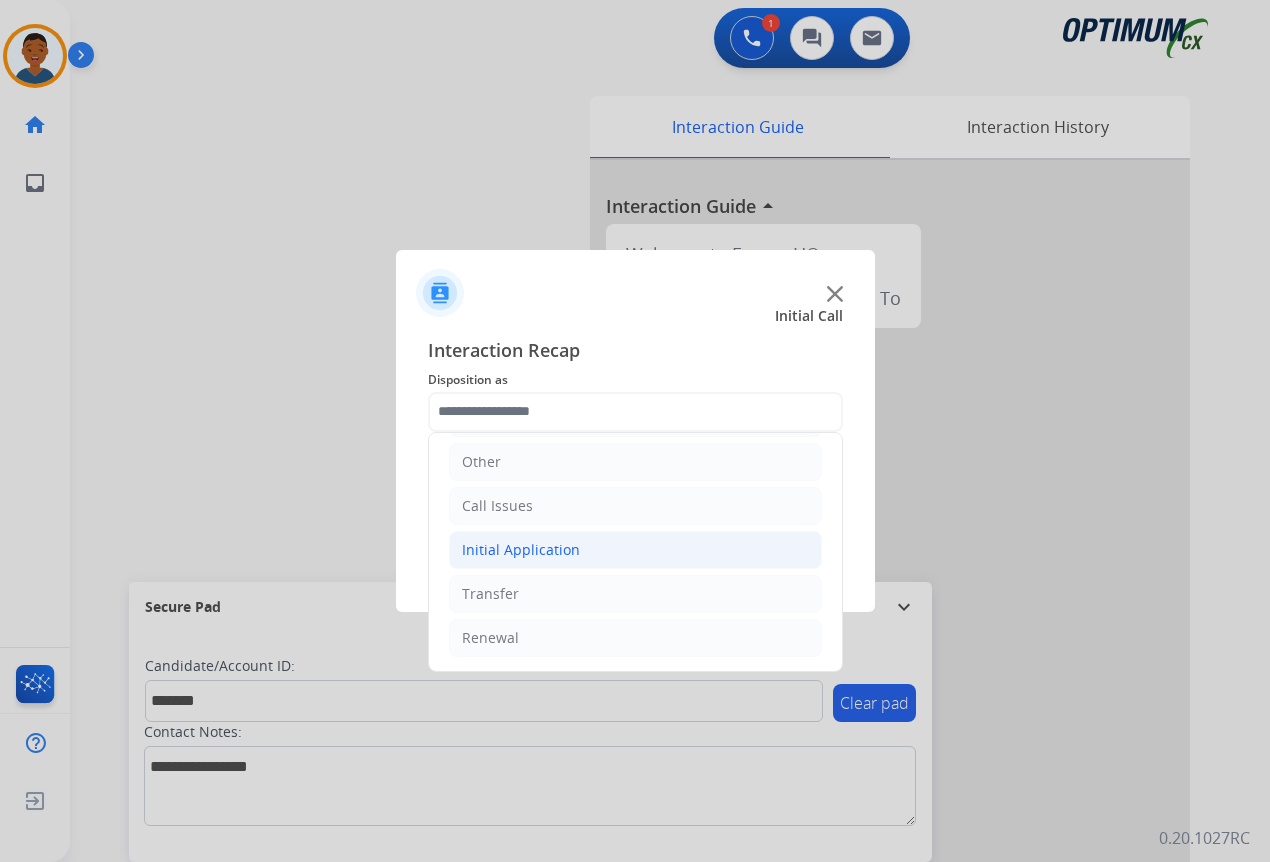 click on "Initial Application" 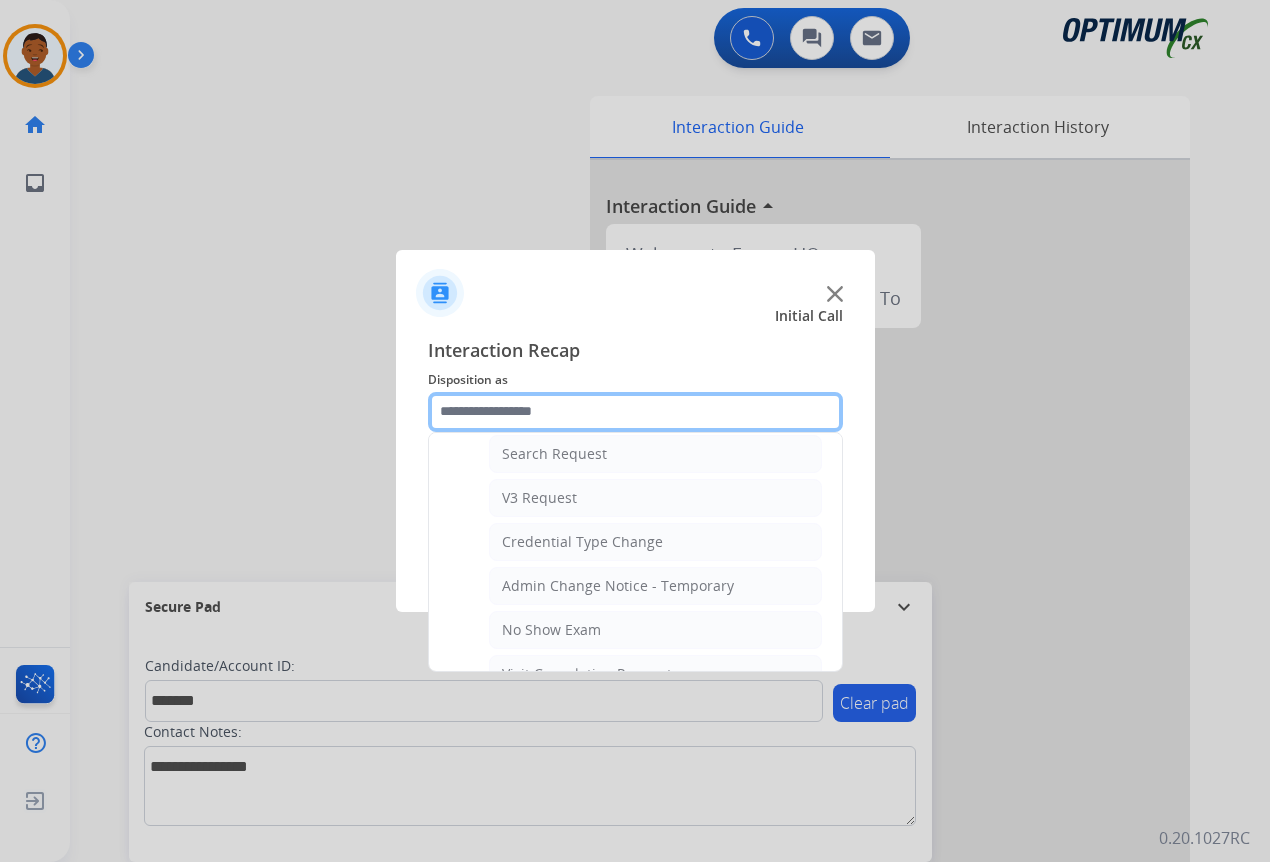 scroll, scrollTop: 1036, scrollLeft: 0, axis: vertical 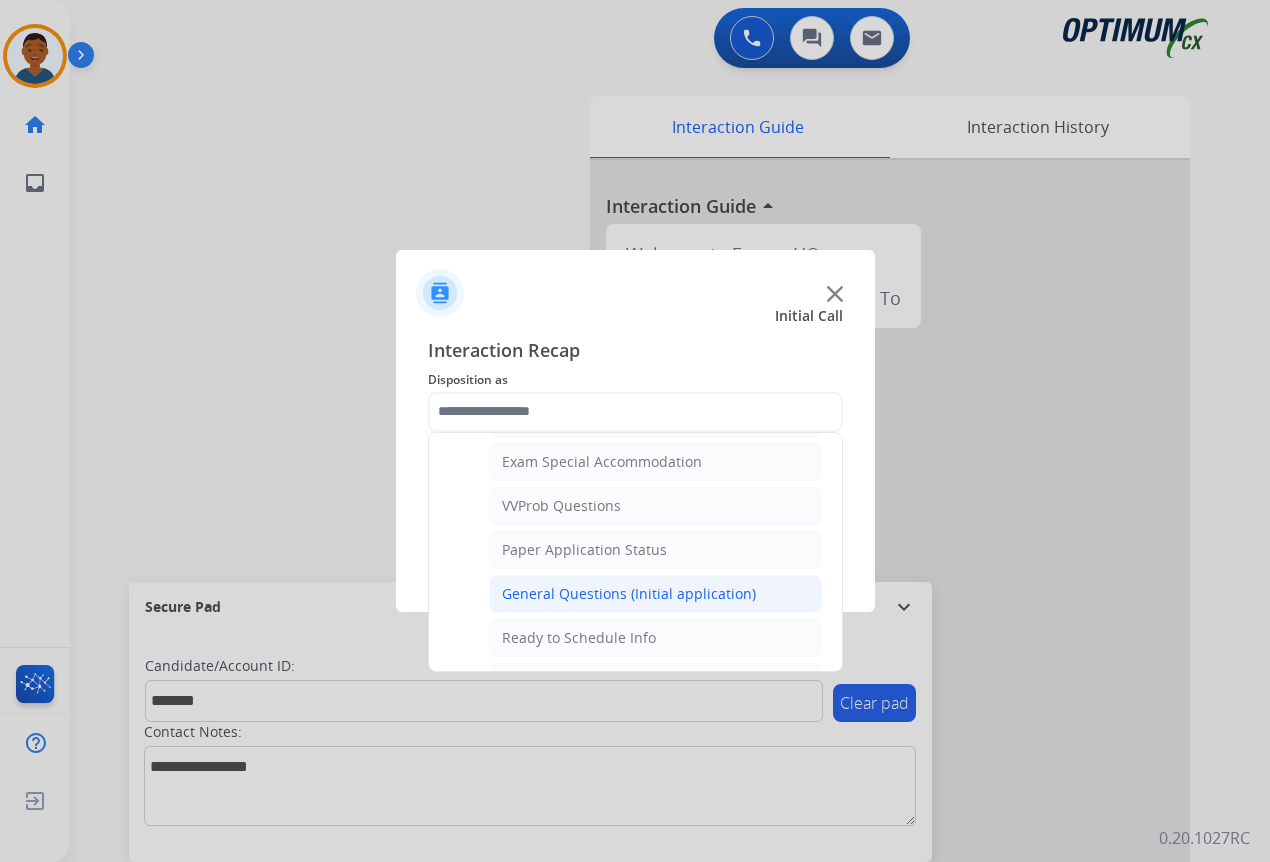 click on "General Questions (Initial application)" 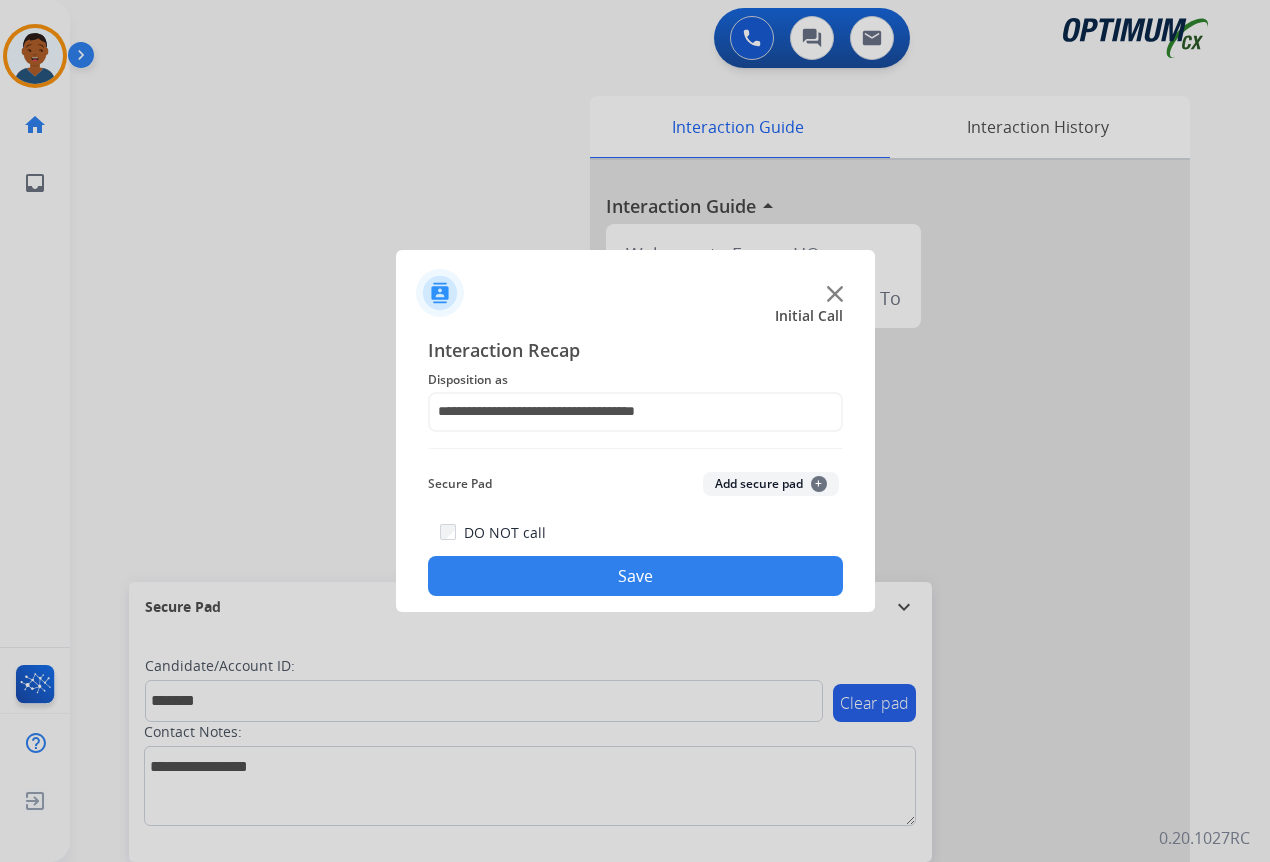 click on "Add secure pad  +" 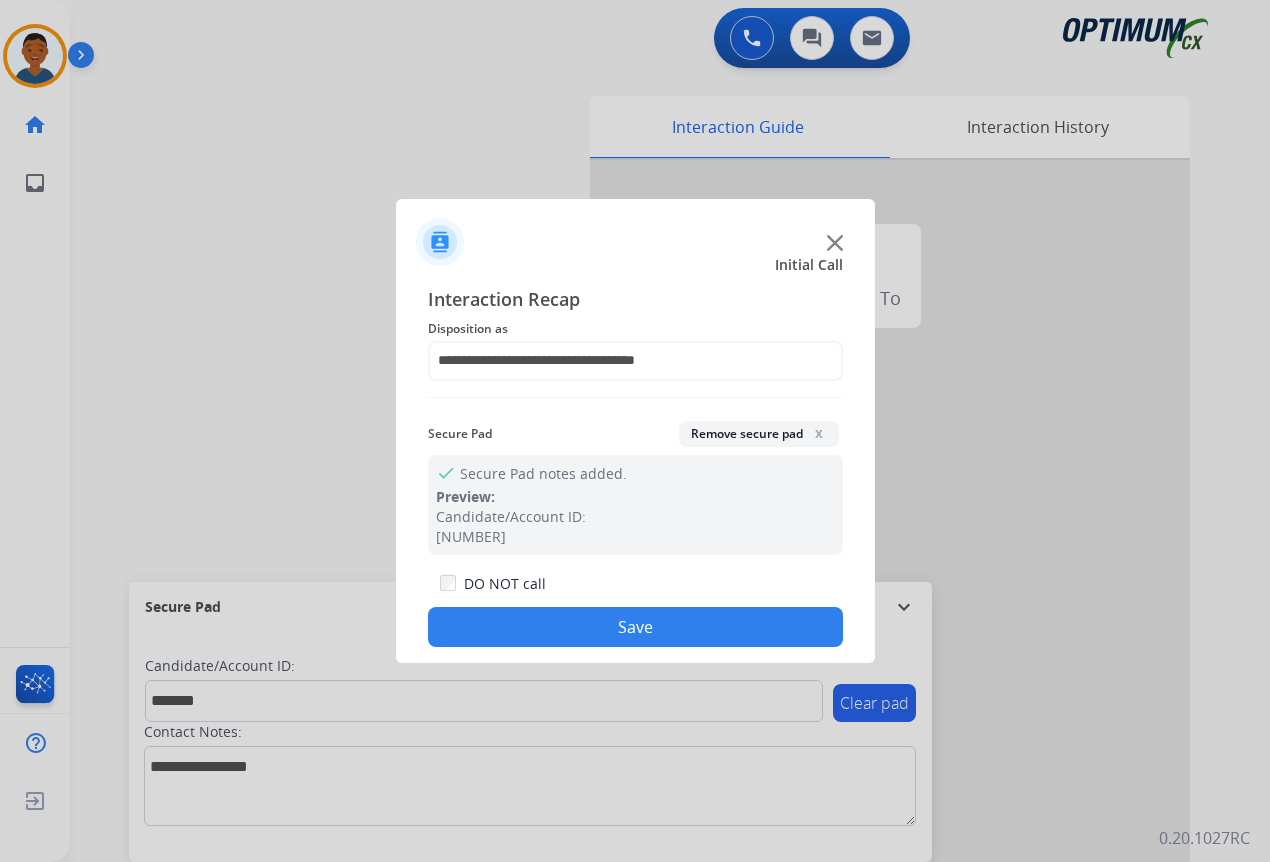 click on "Save" 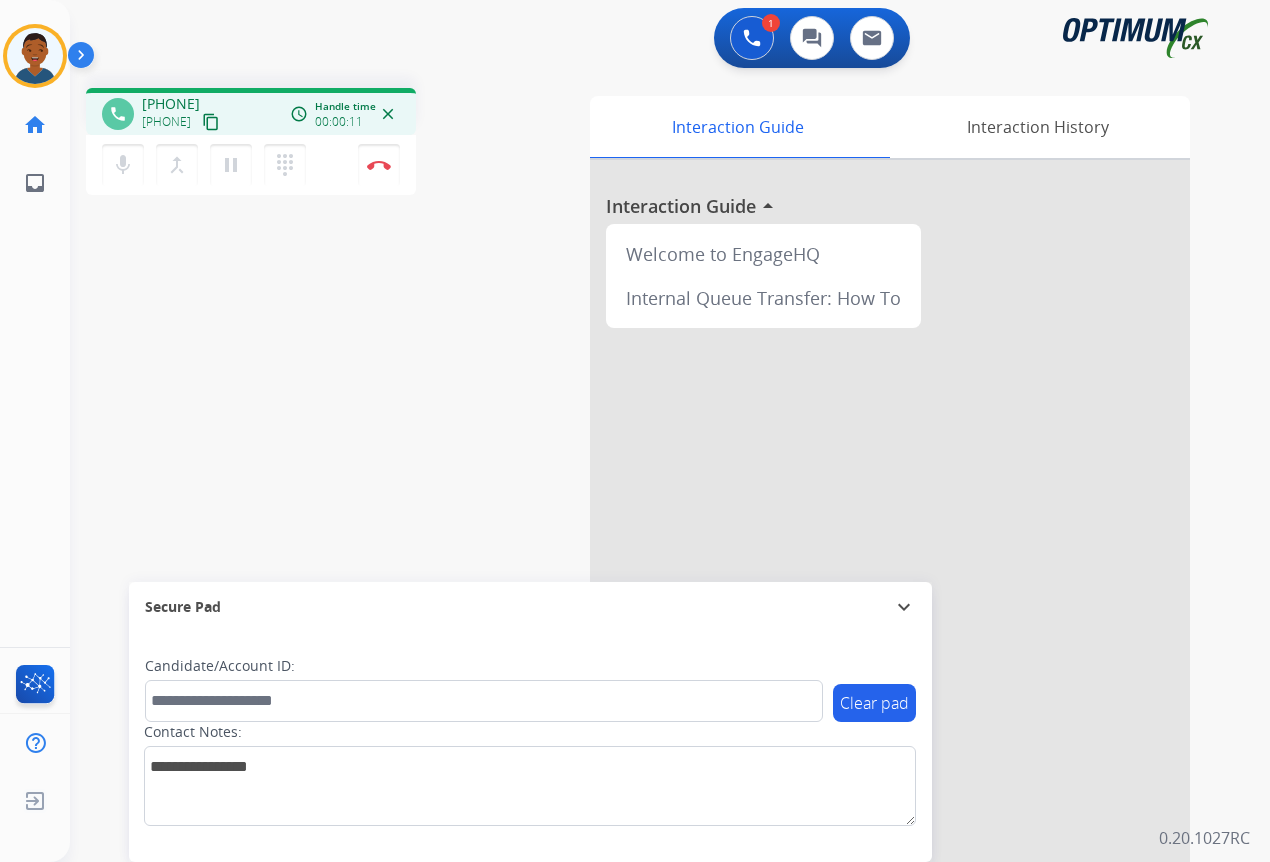 click on "content_copy" at bounding box center [211, 122] 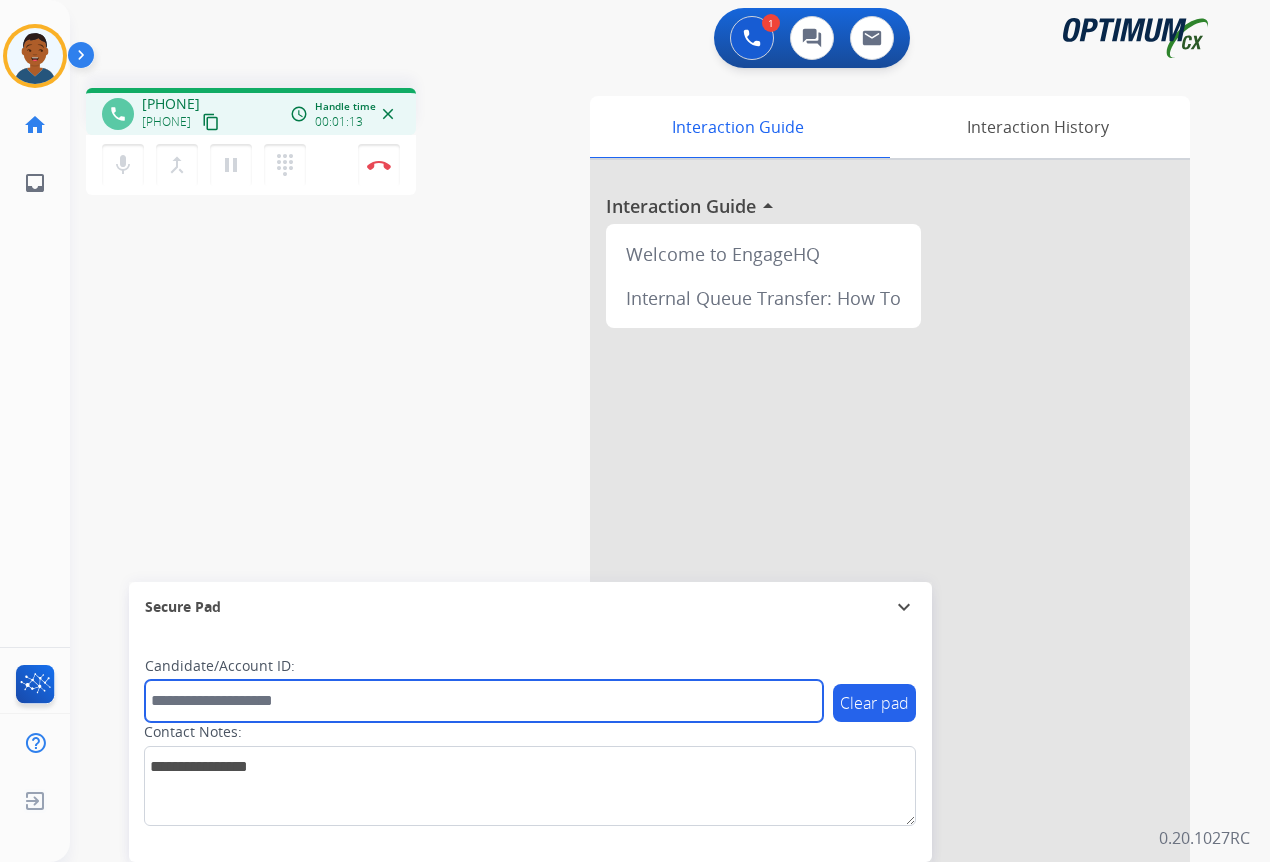 click at bounding box center [484, 701] 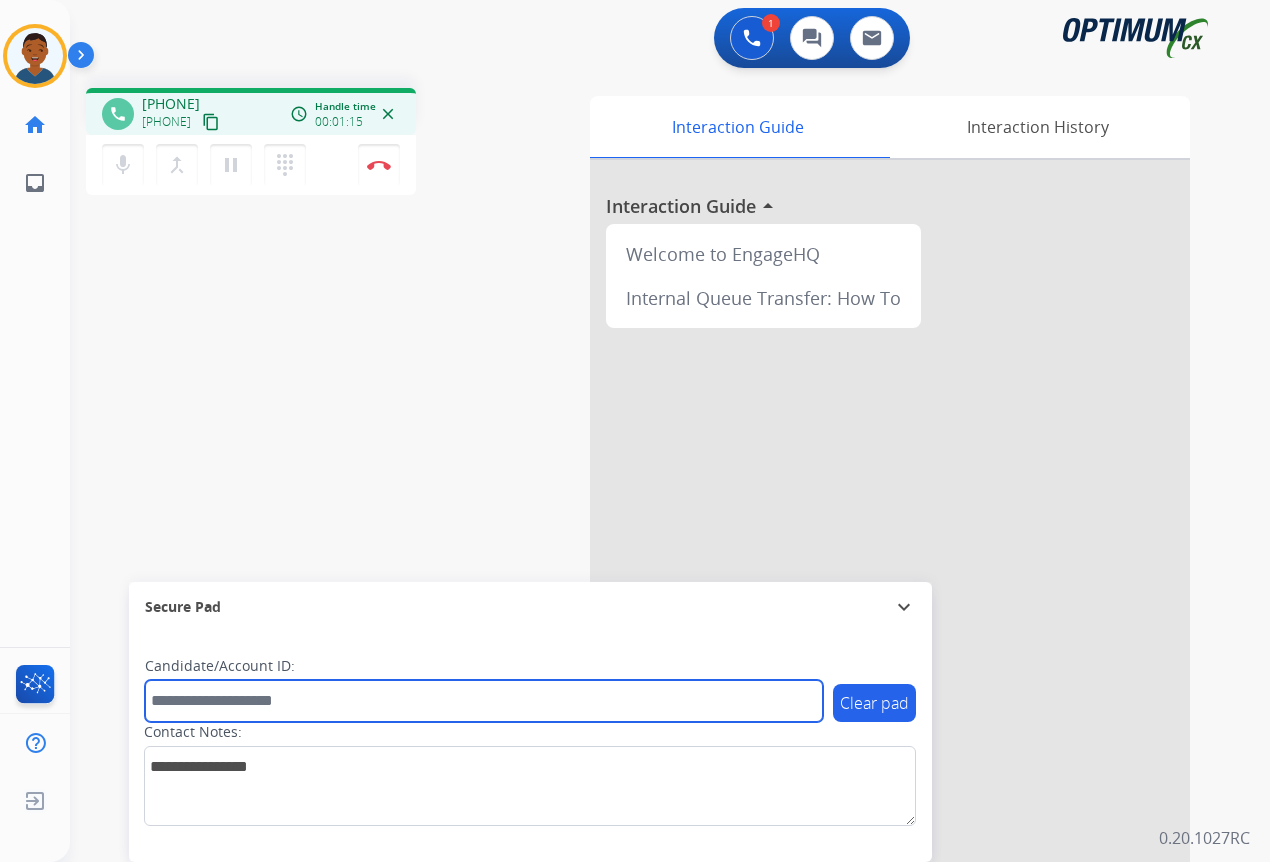 paste on "*******" 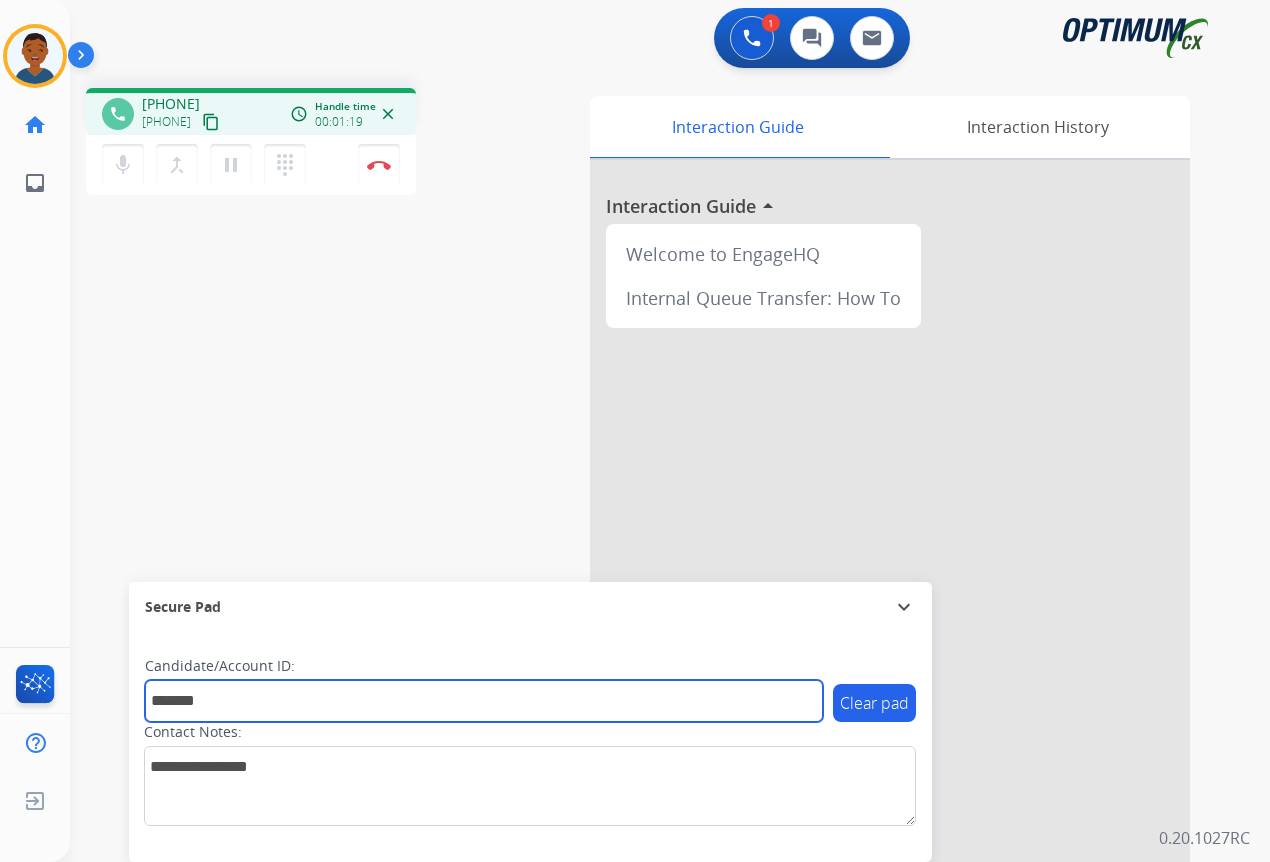 type on "*******" 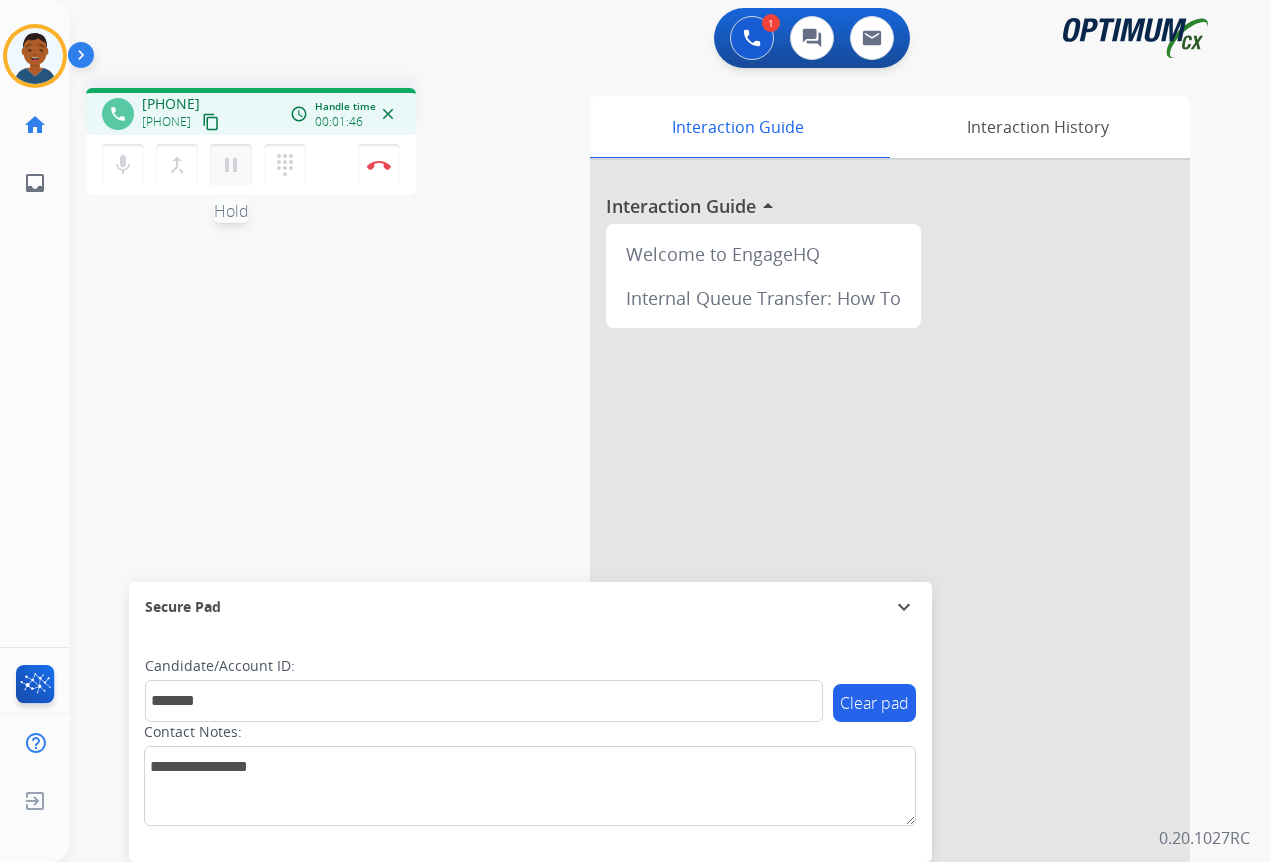 click on "pause" at bounding box center (231, 165) 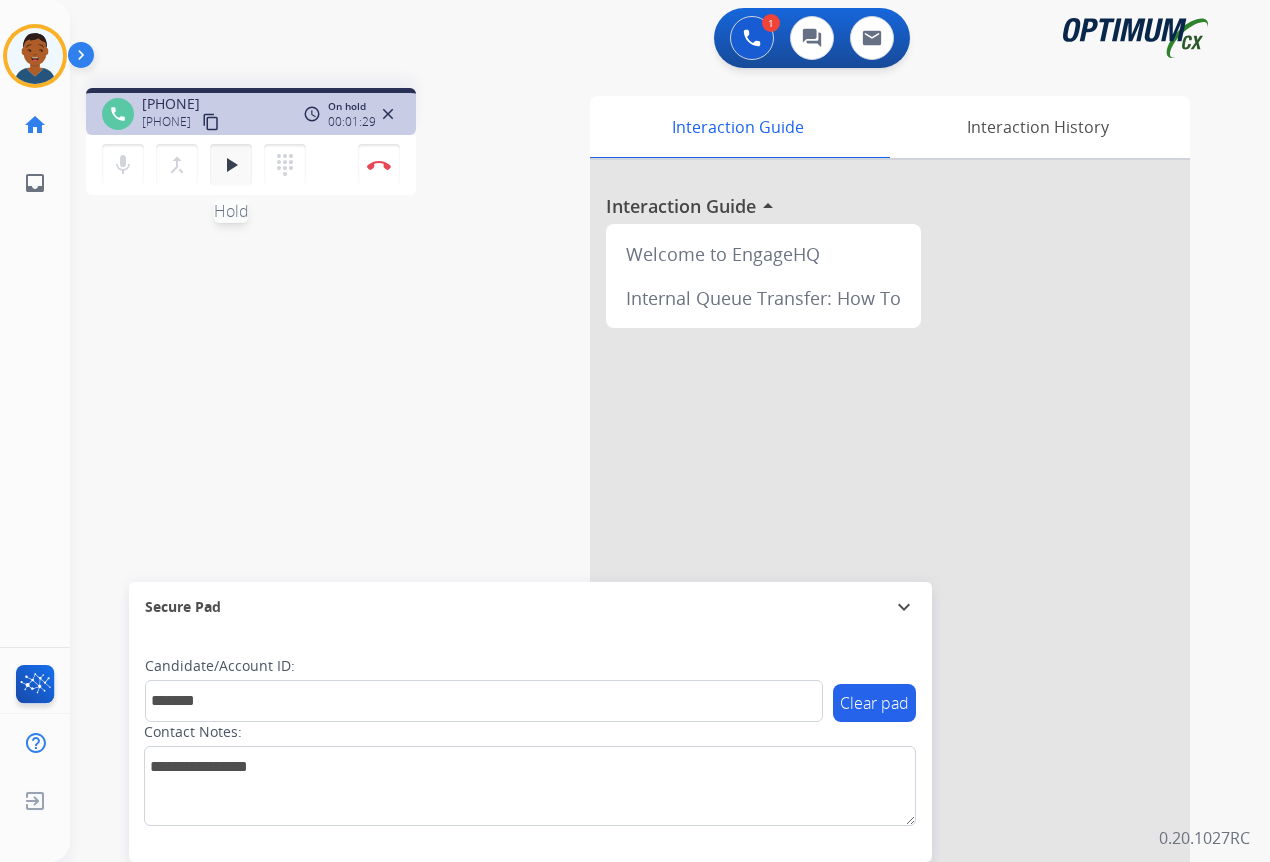 click on "play_arrow" at bounding box center [231, 165] 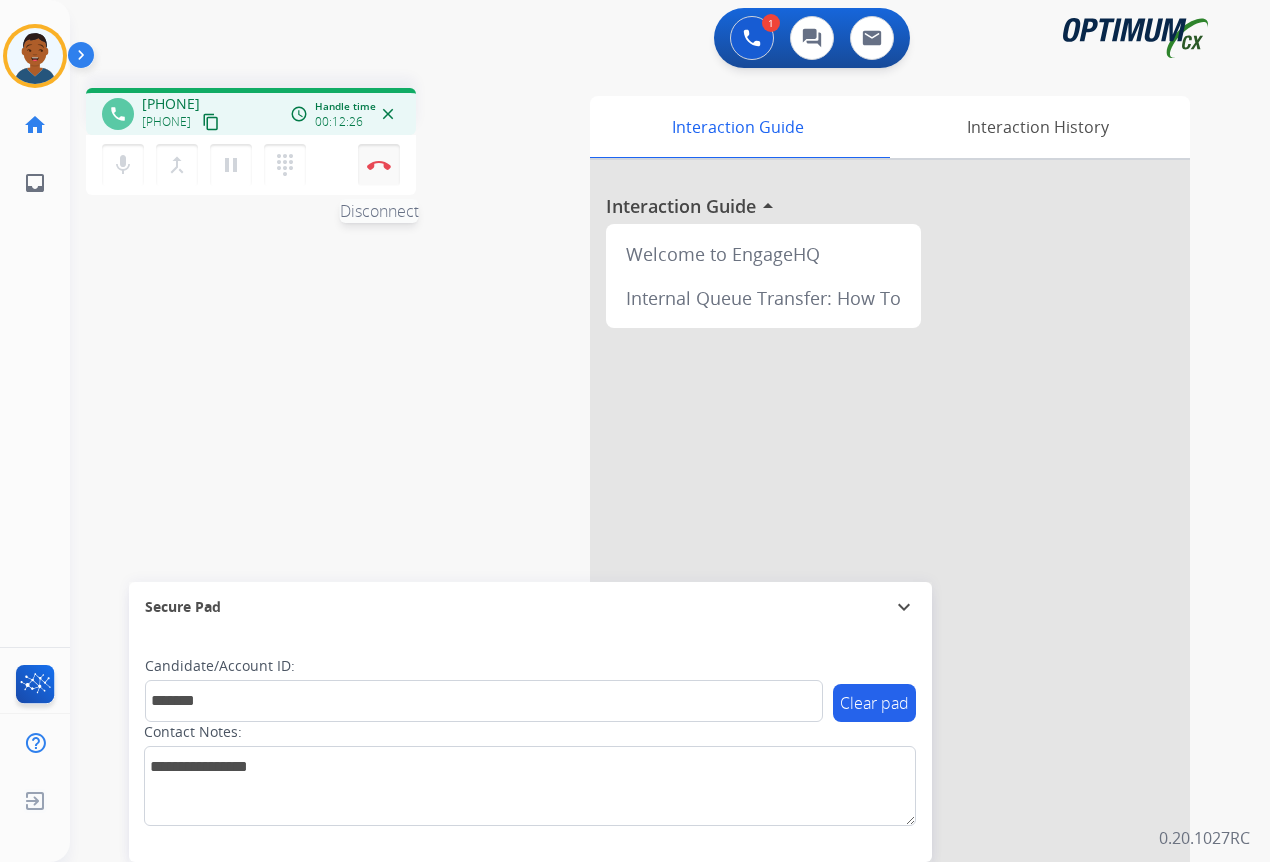 click at bounding box center (379, 165) 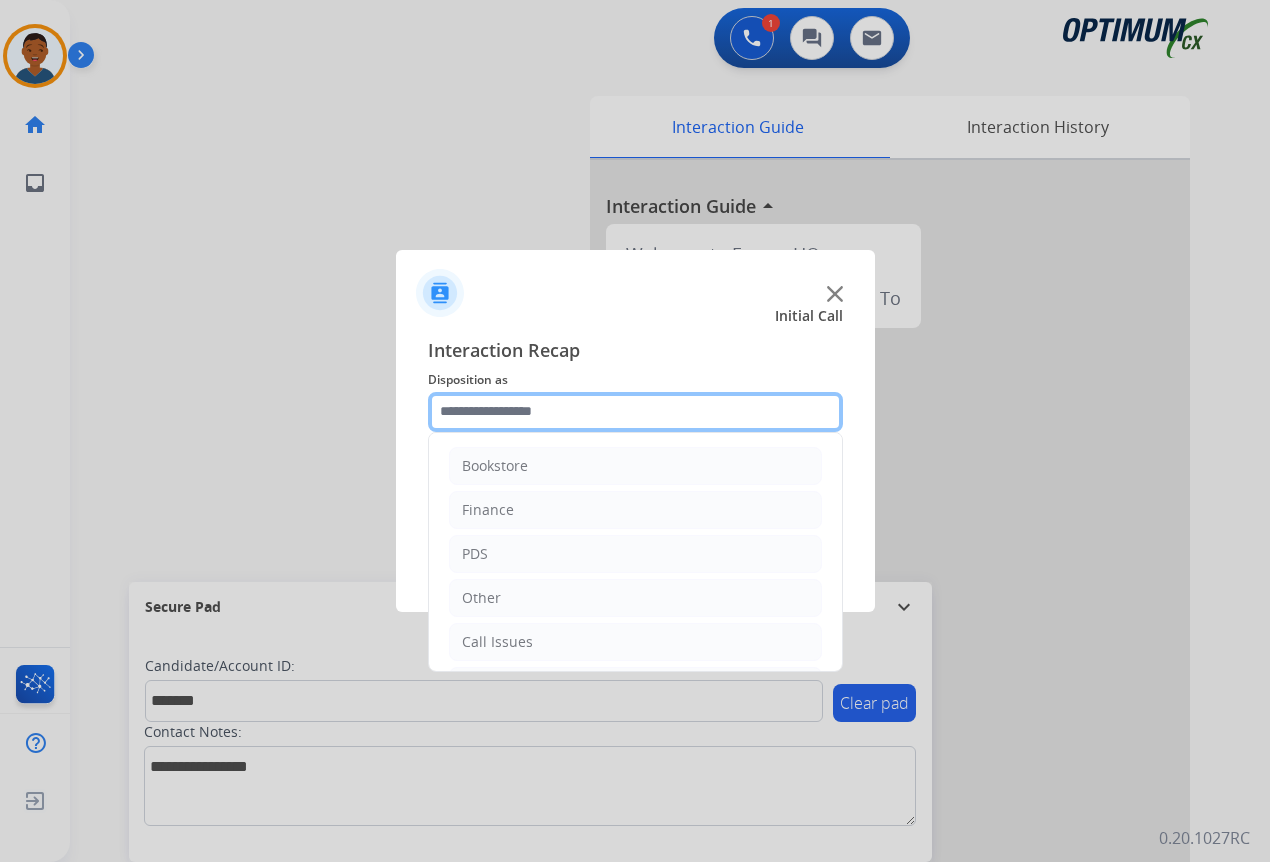 click 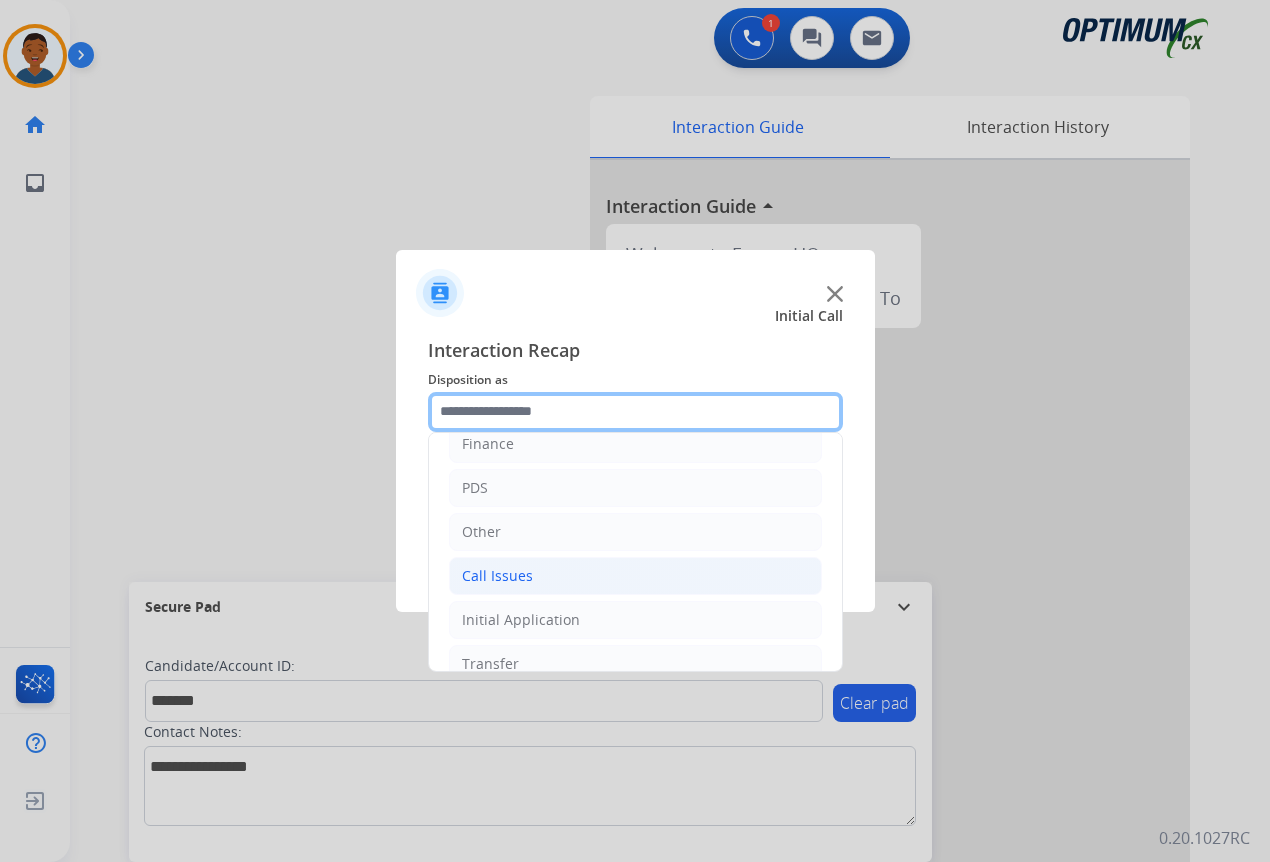 scroll, scrollTop: 136, scrollLeft: 0, axis: vertical 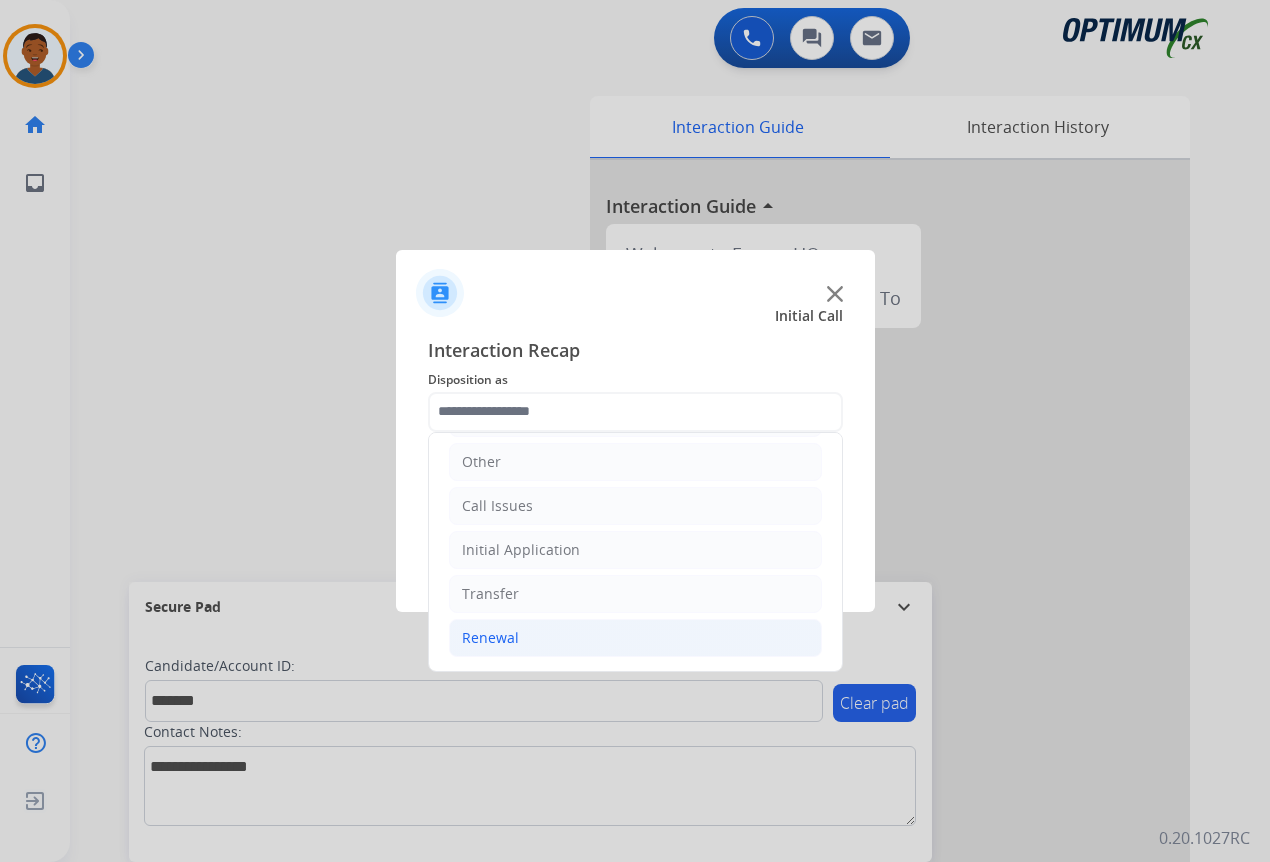 click on "Renewal" 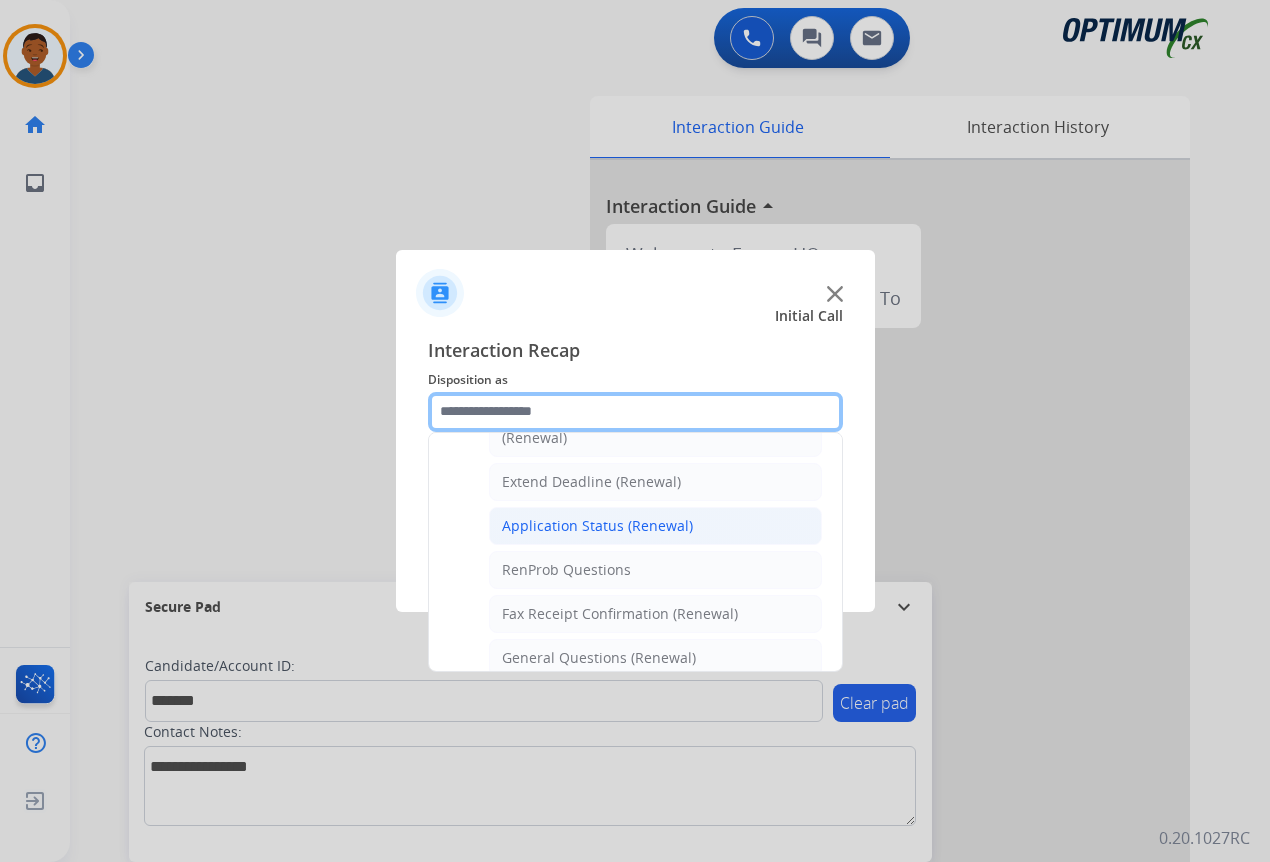 scroll, scrollTop: 436, scrollLeft: 0, axis: vertical 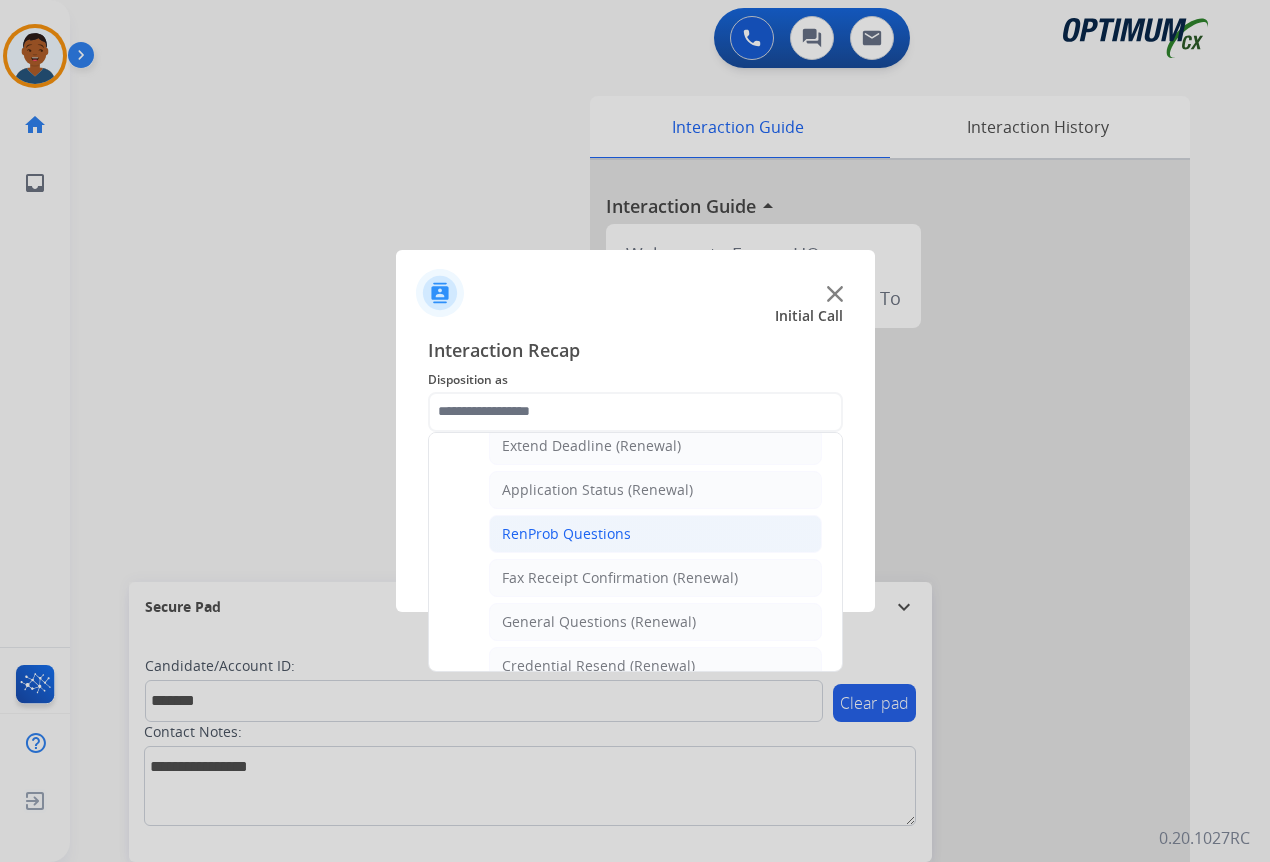 click on "RenProb Questions" 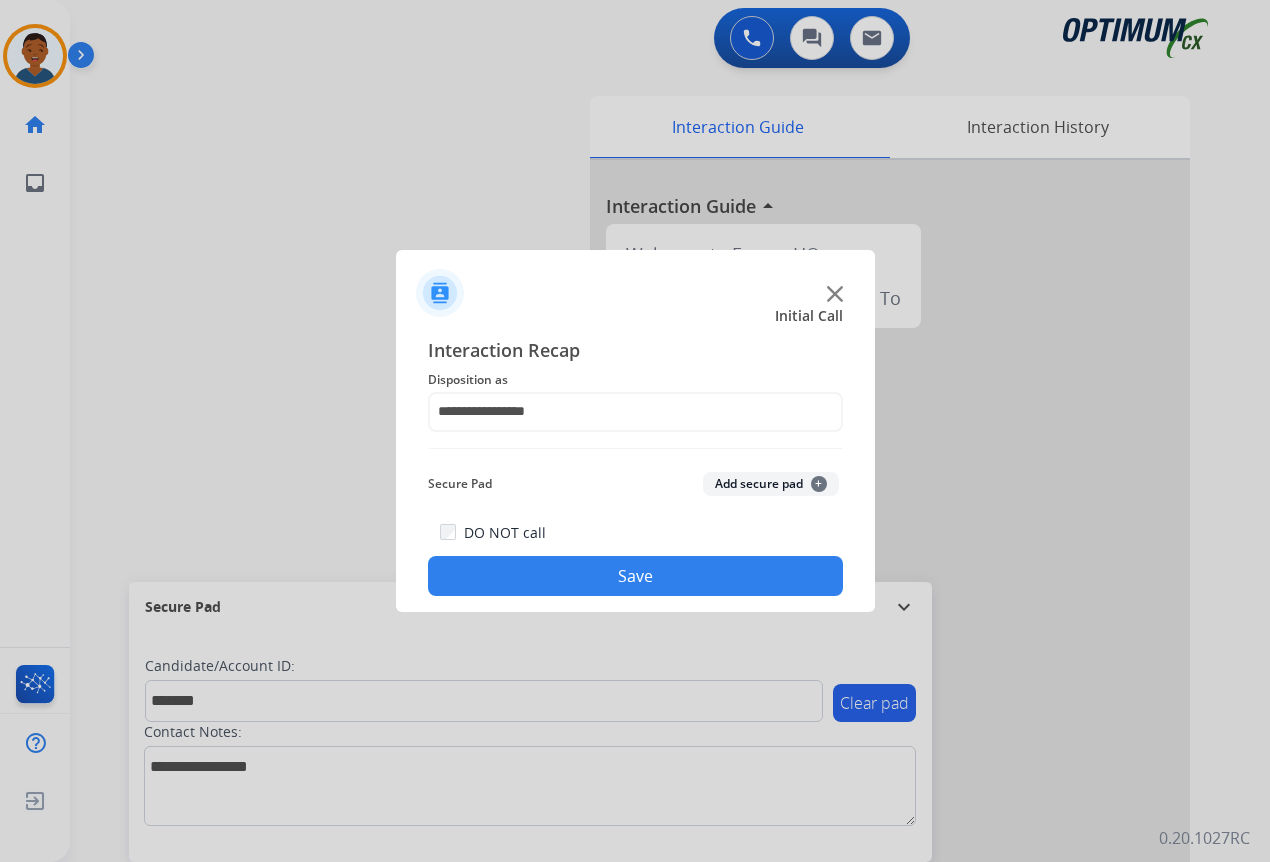 drag, startPoint x: 772, startPoint y: 485, endPoint x: 737, endPoint y: 568, distance: 90.07774 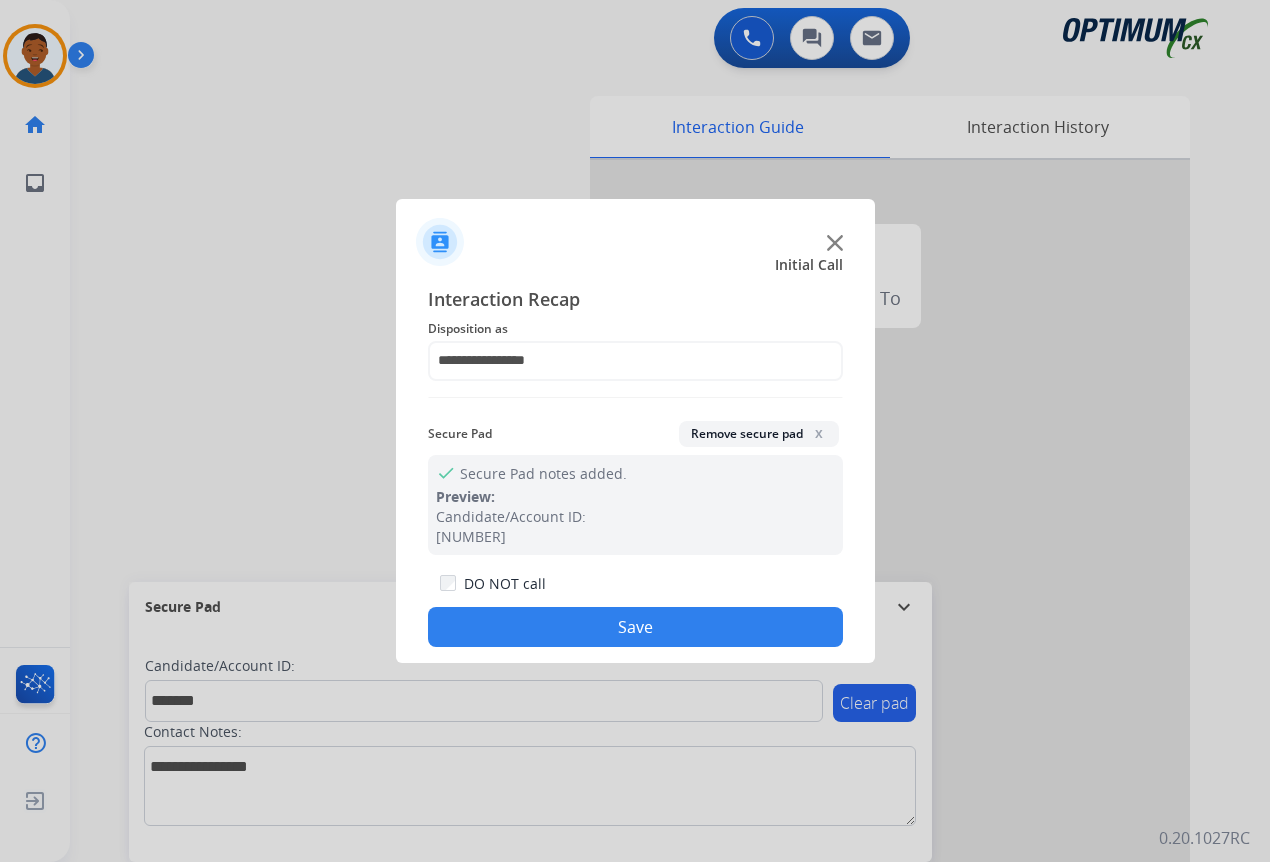 click on "Save" 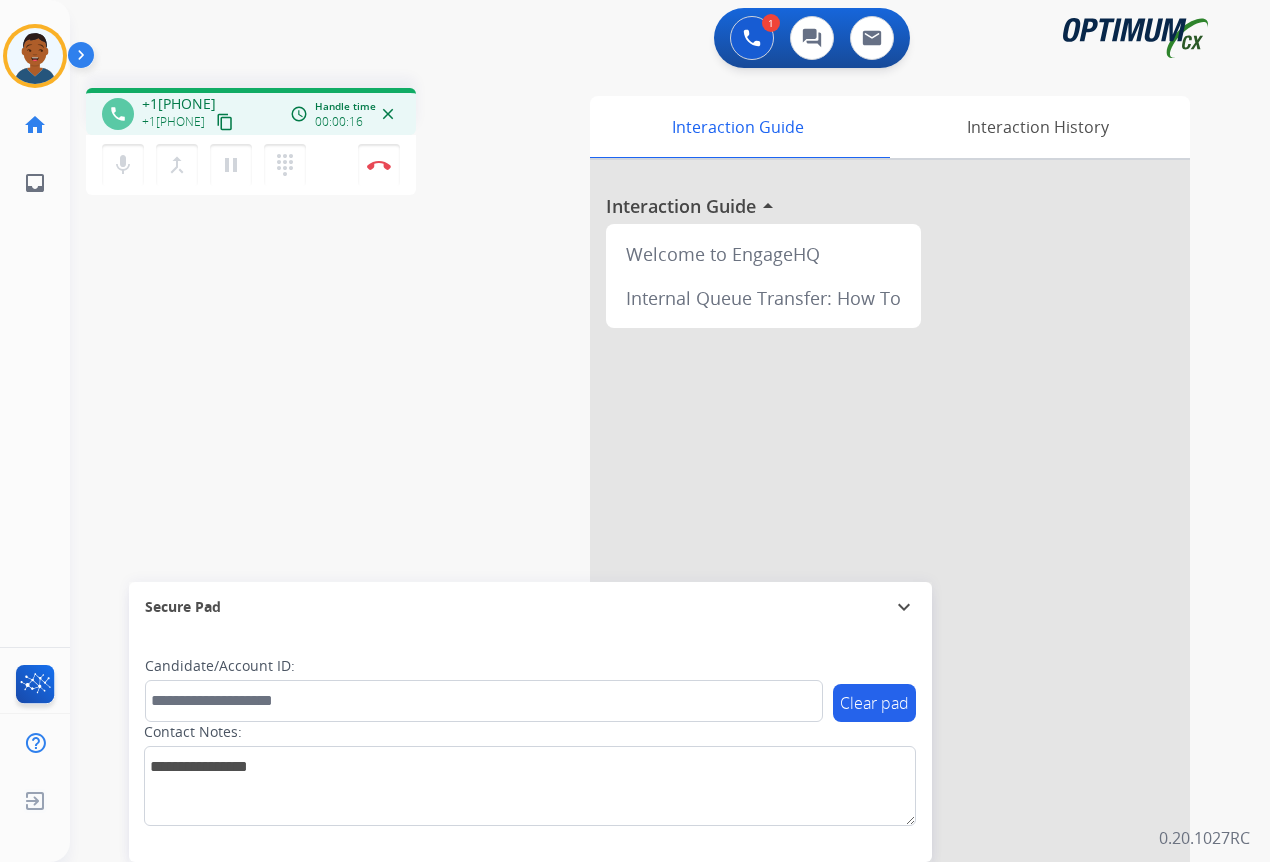 click on "content_copy" at bounding box center [225, 122] 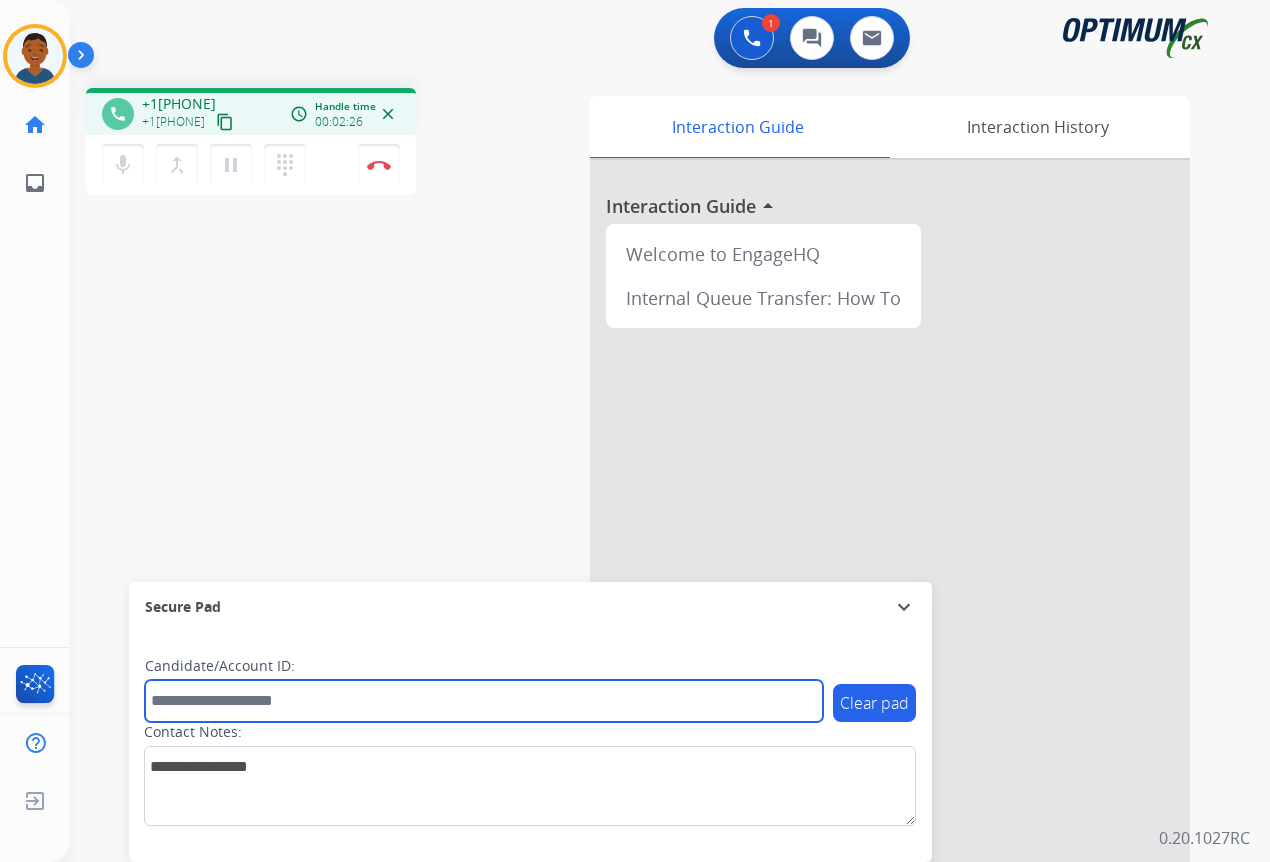 click at bounding box center (484, 701) 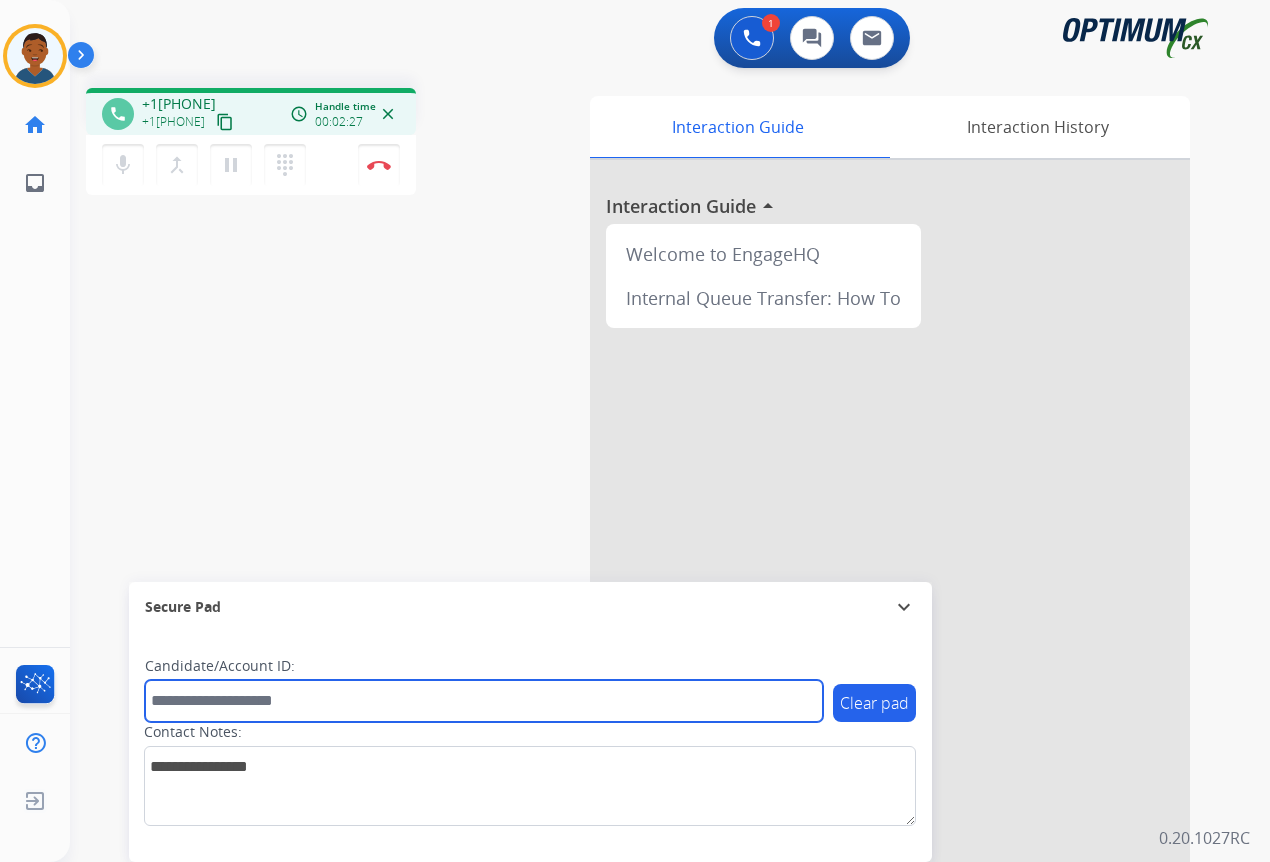 paste on "*******" 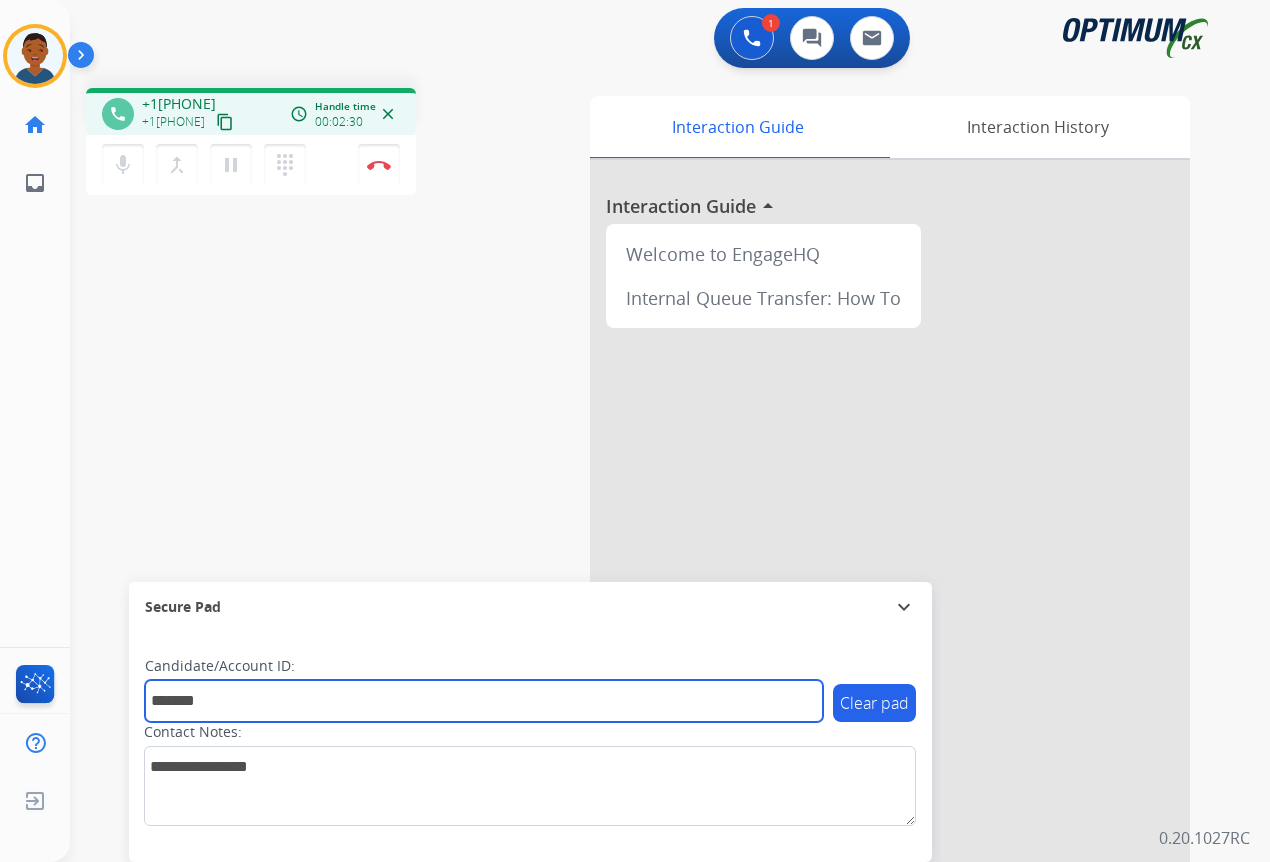 type on "*******" 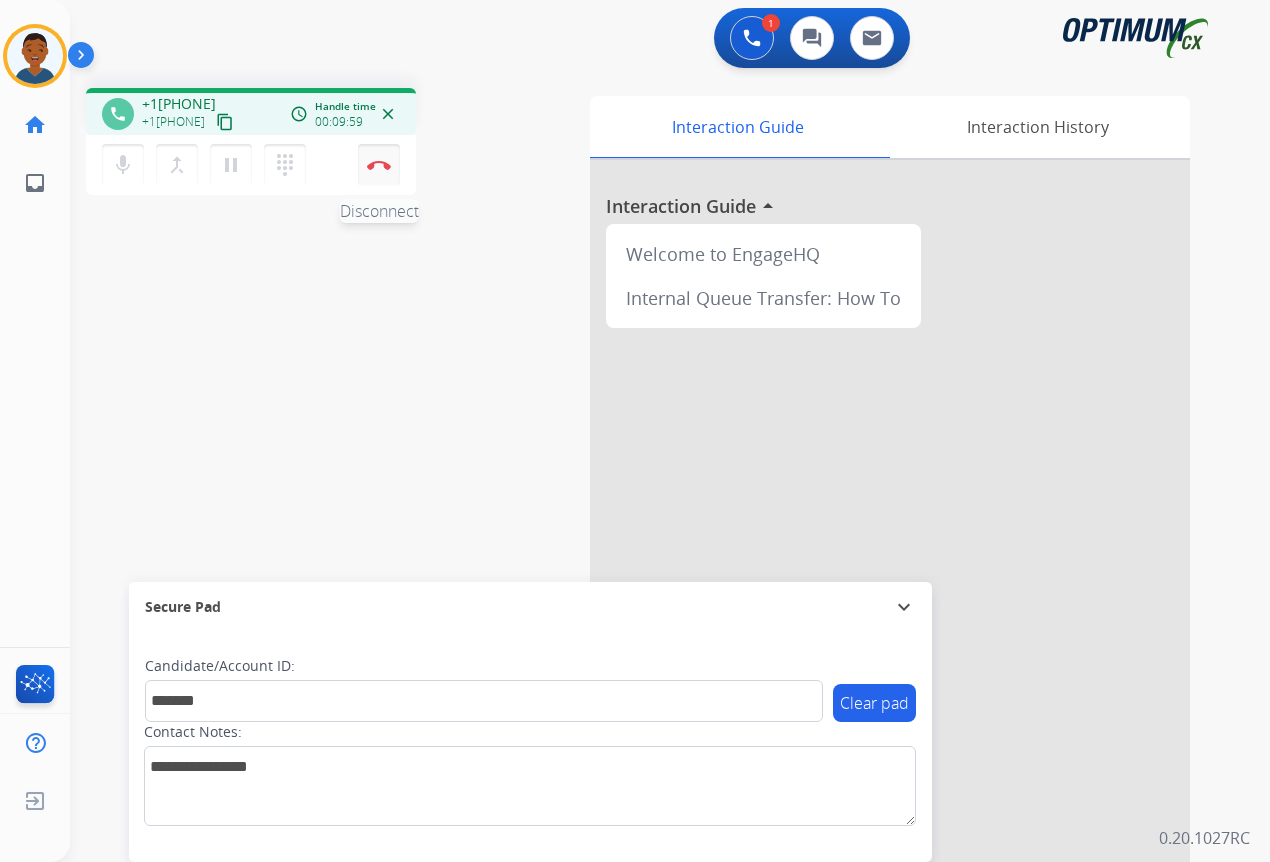 click at bounding box center (379, 165) 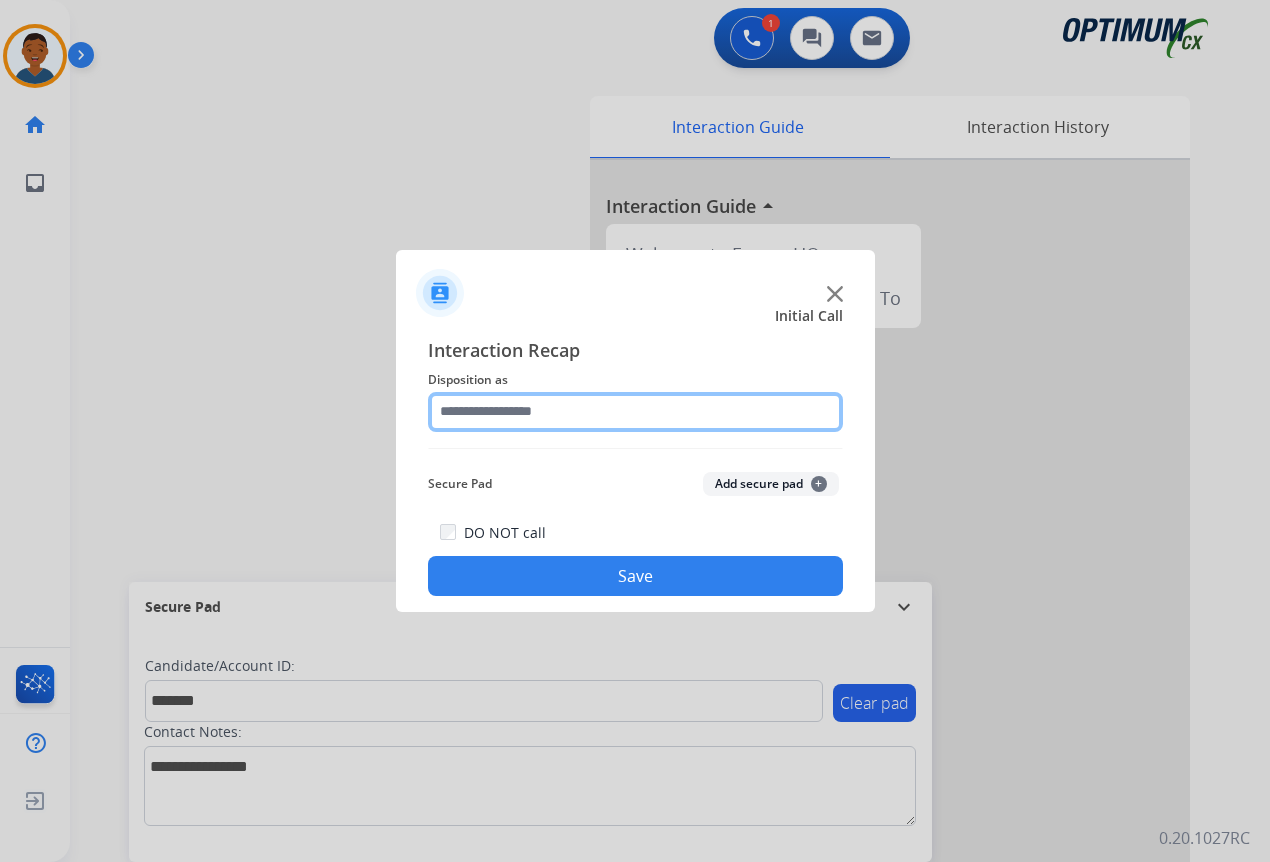 click 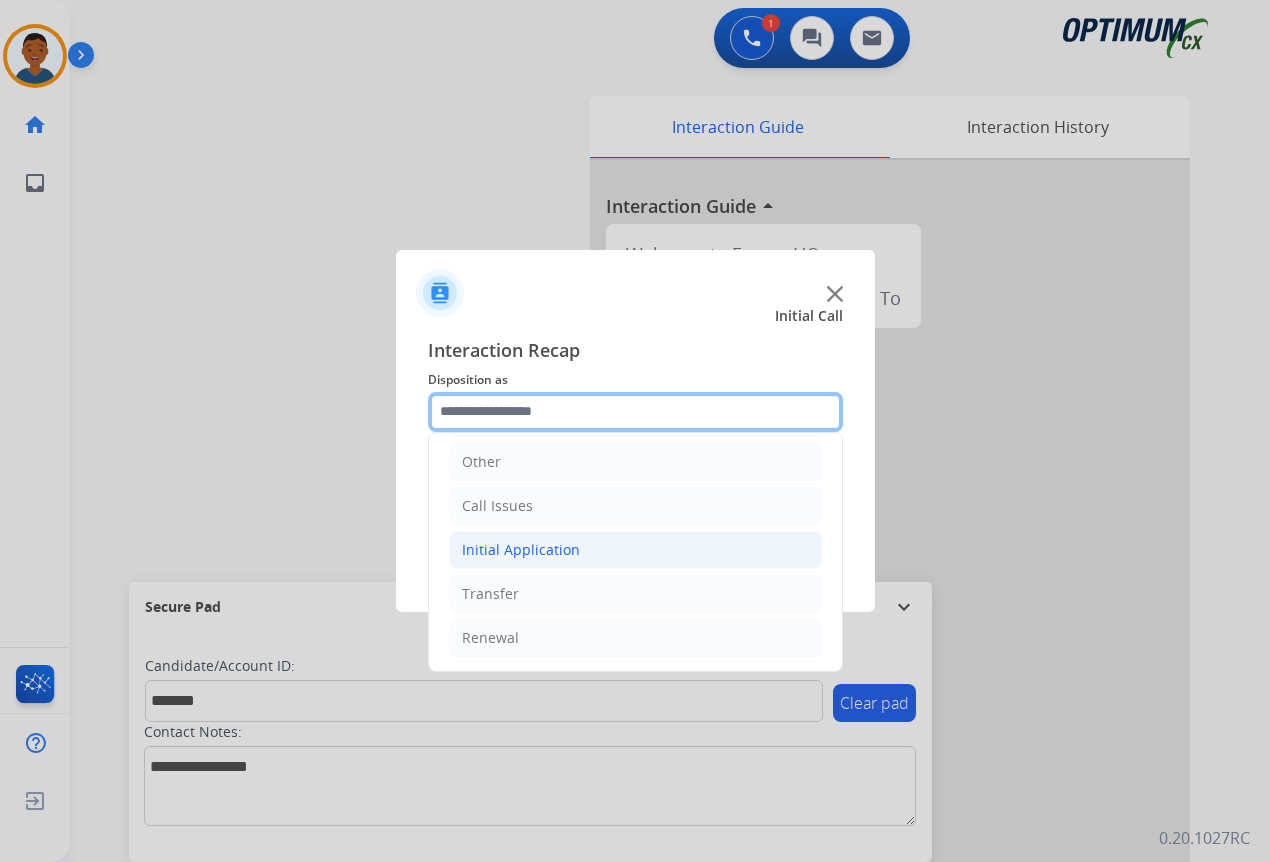 scroll, scrollTop: 36, scrollLeft: 0, axis: vertical 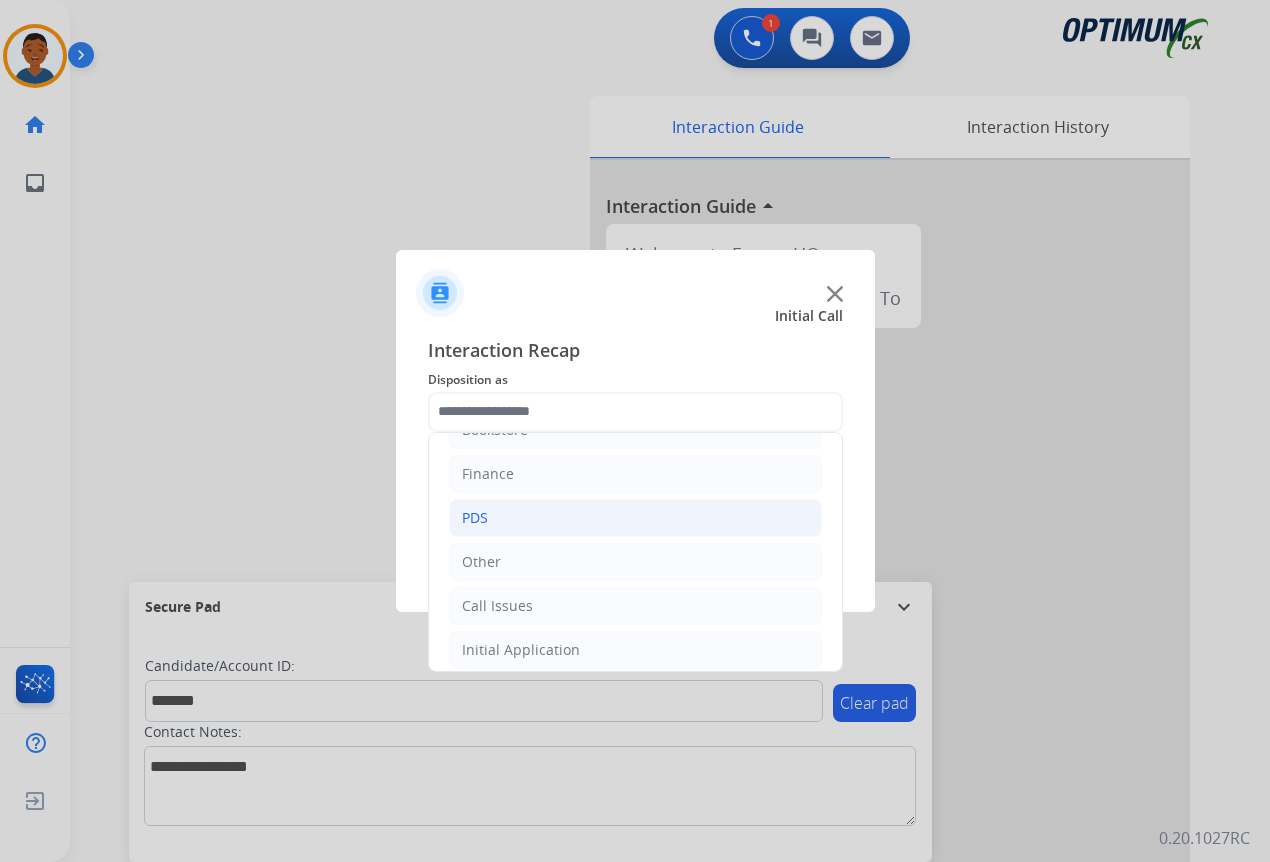 click on "PDS" 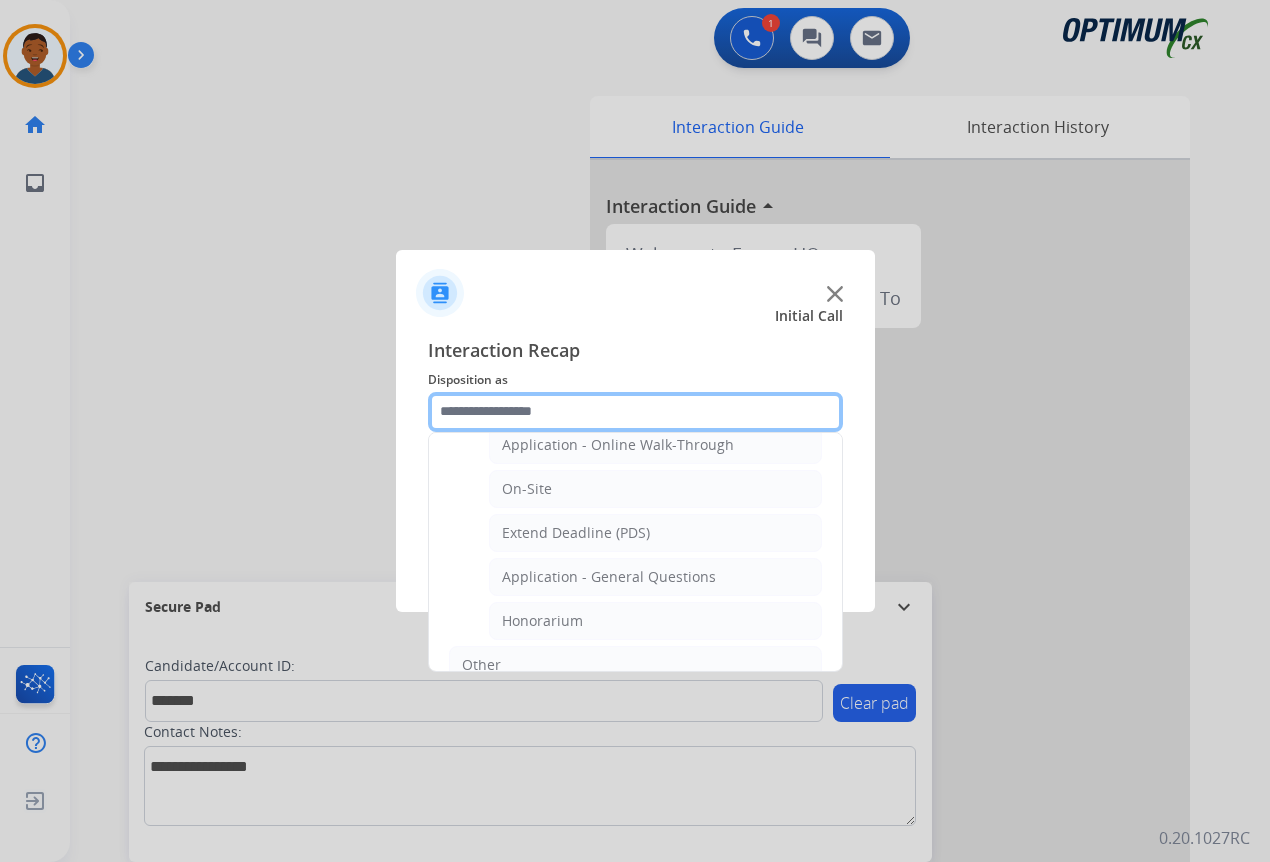 scroll, scrollTop: 536, scrollLeft: 0, axis: vertical 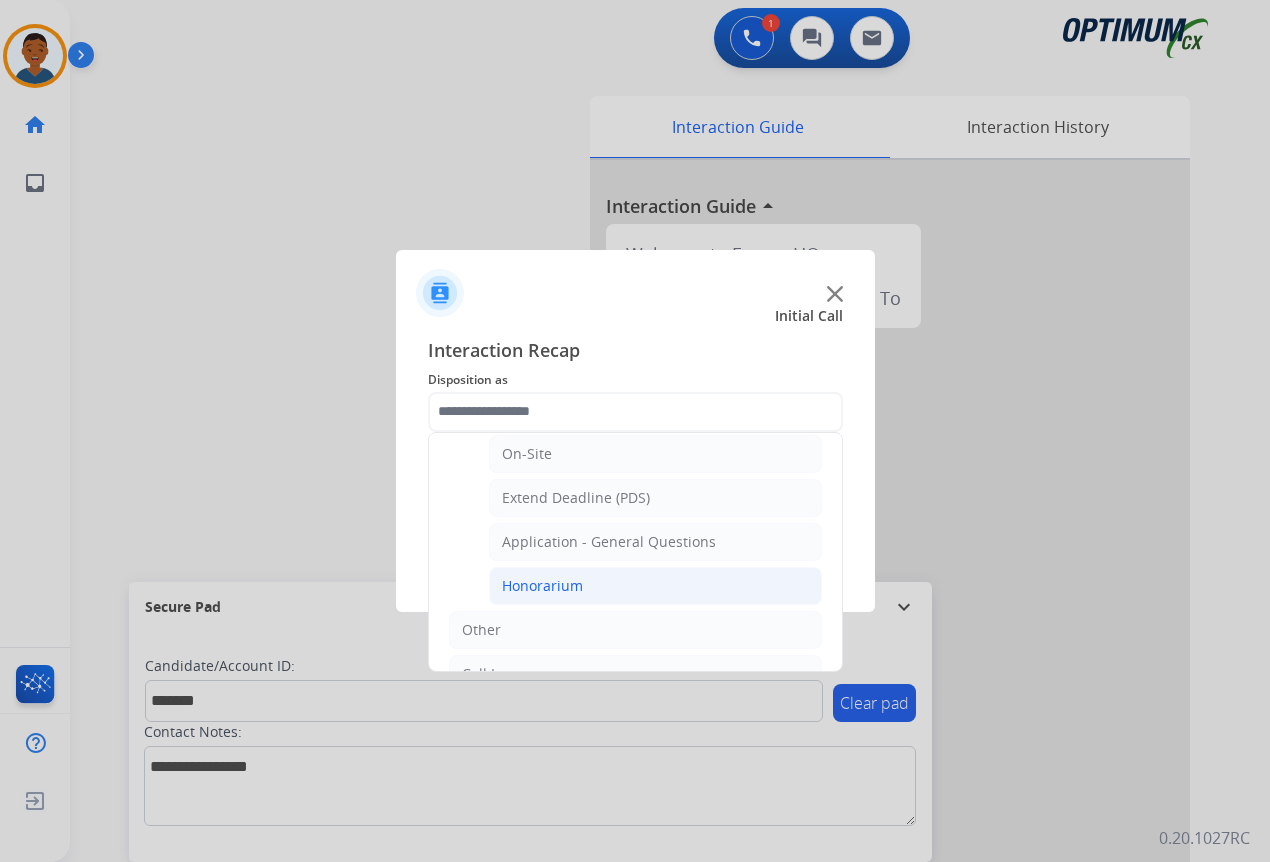 click on "Honorarium" 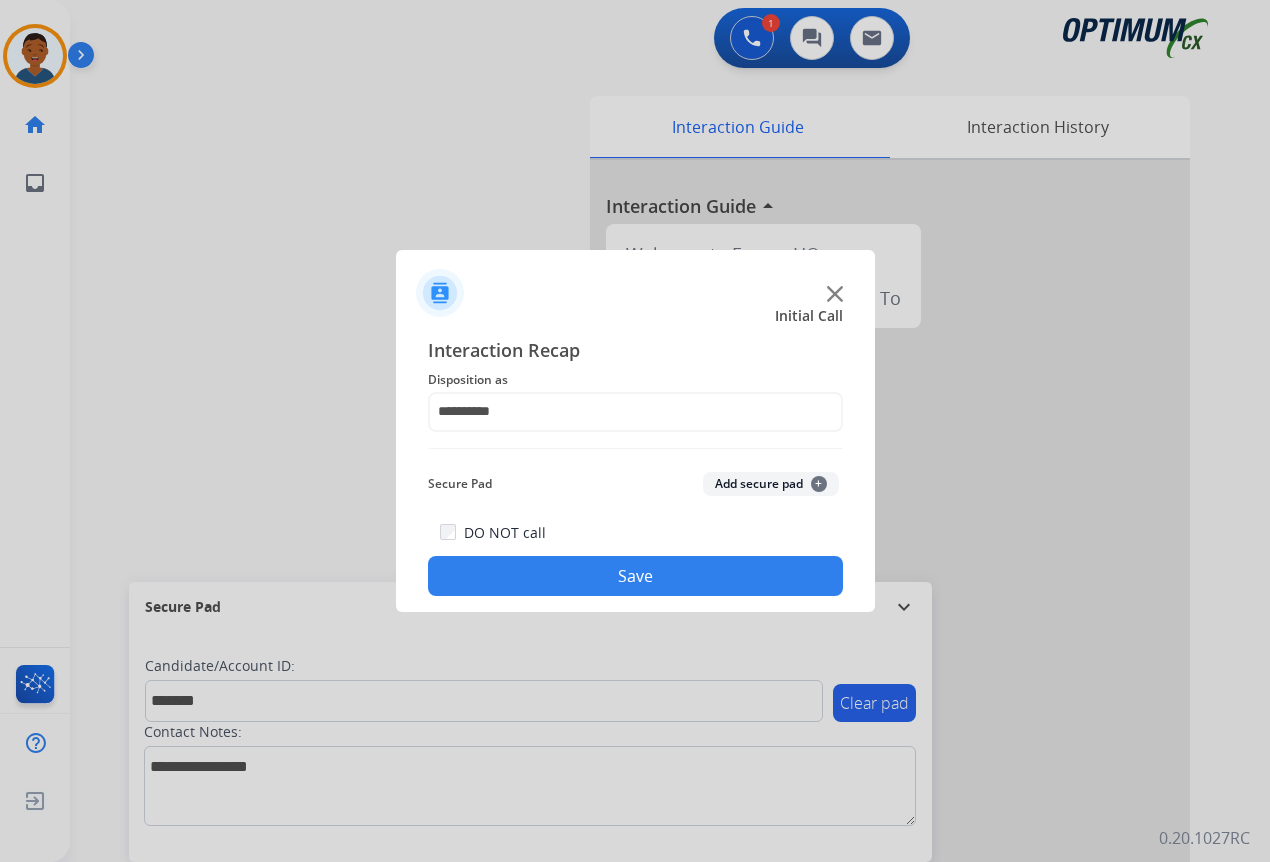 click on "Add secure pad  +" 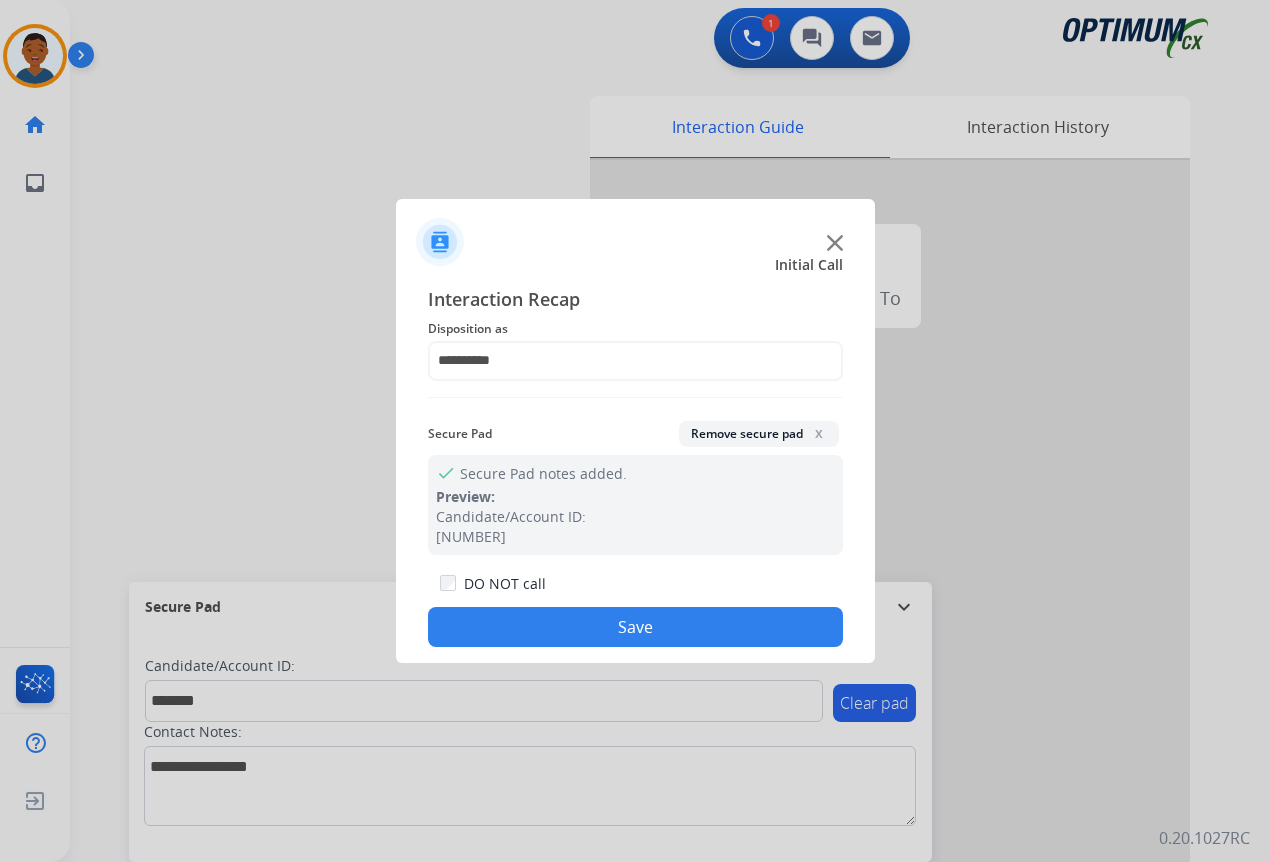 click on "Save" 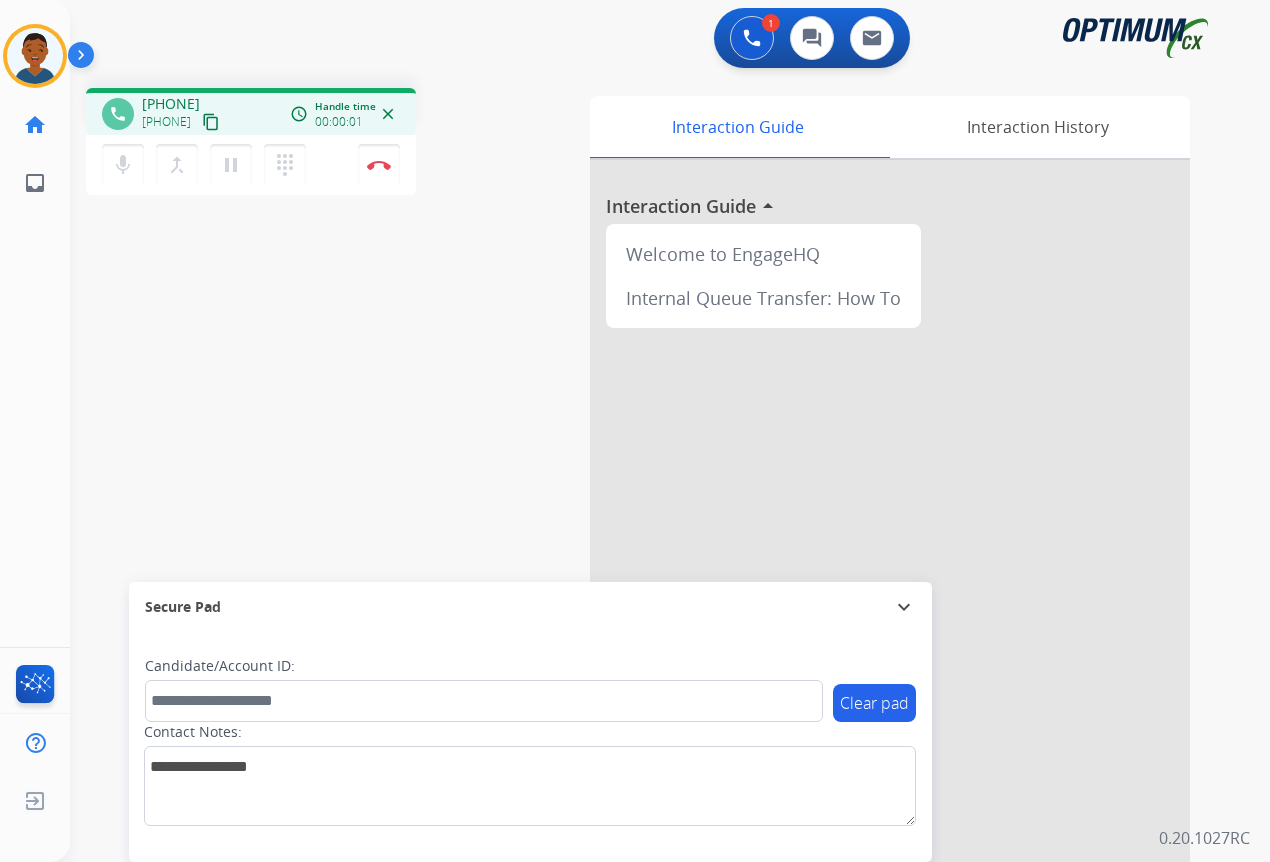 click on "content_copy" at bounding box center (211, 122) 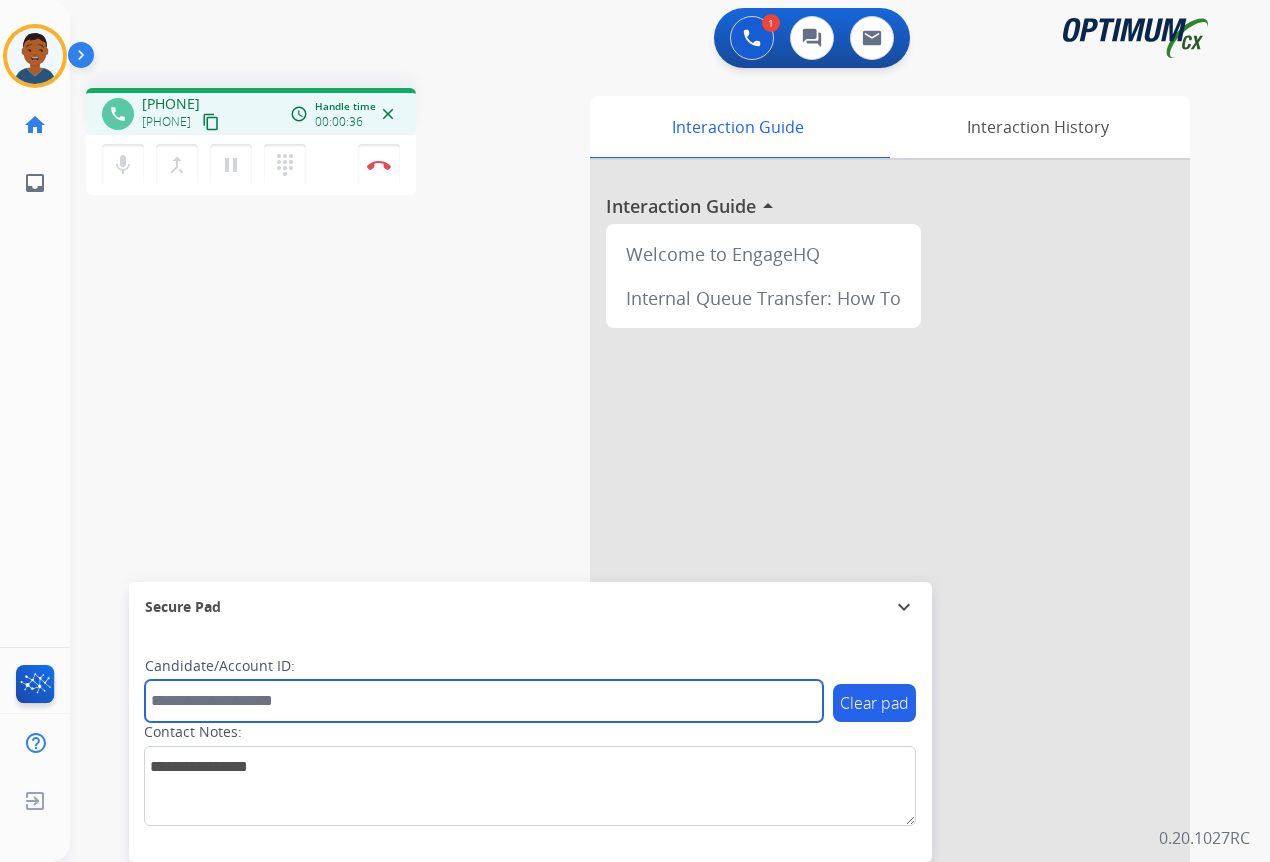 click at bounding box center [484, 701] 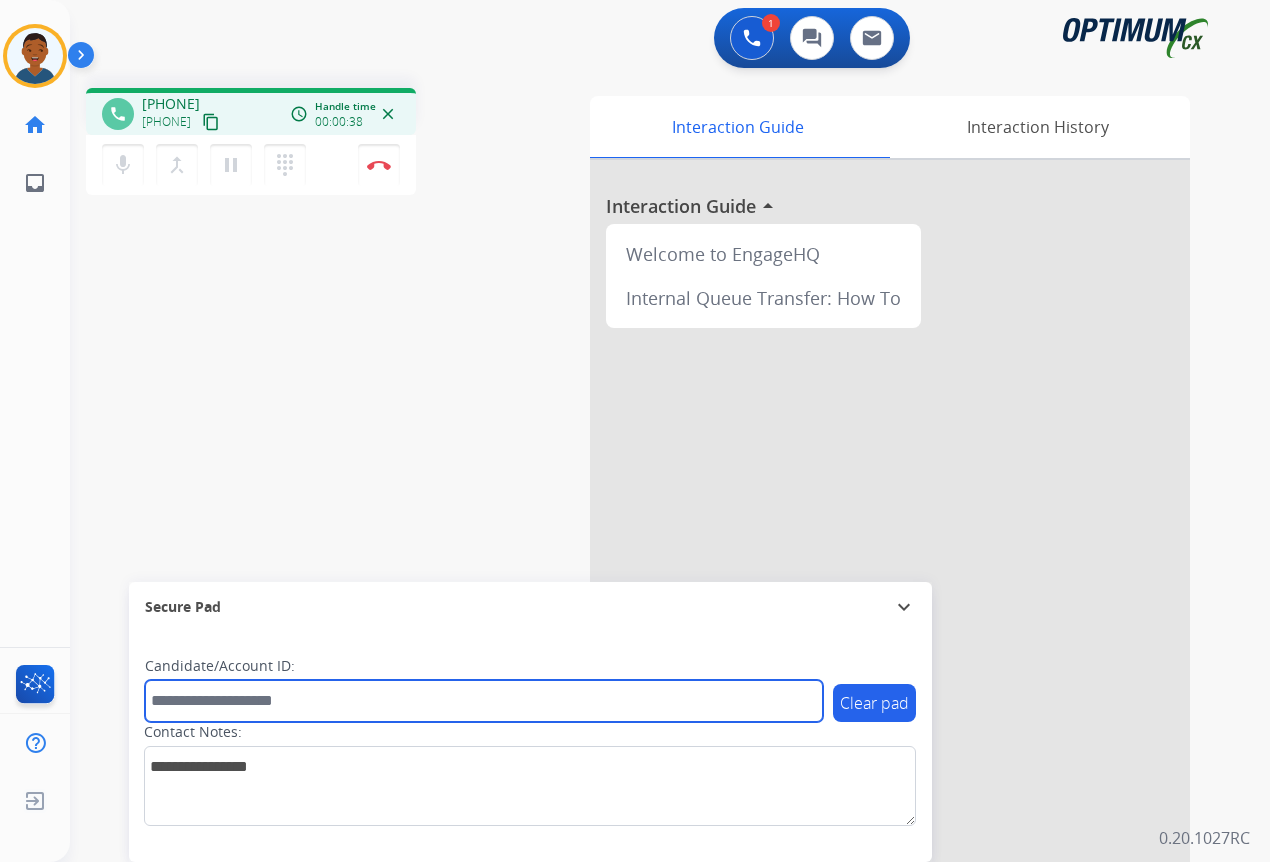 paste on "*******" 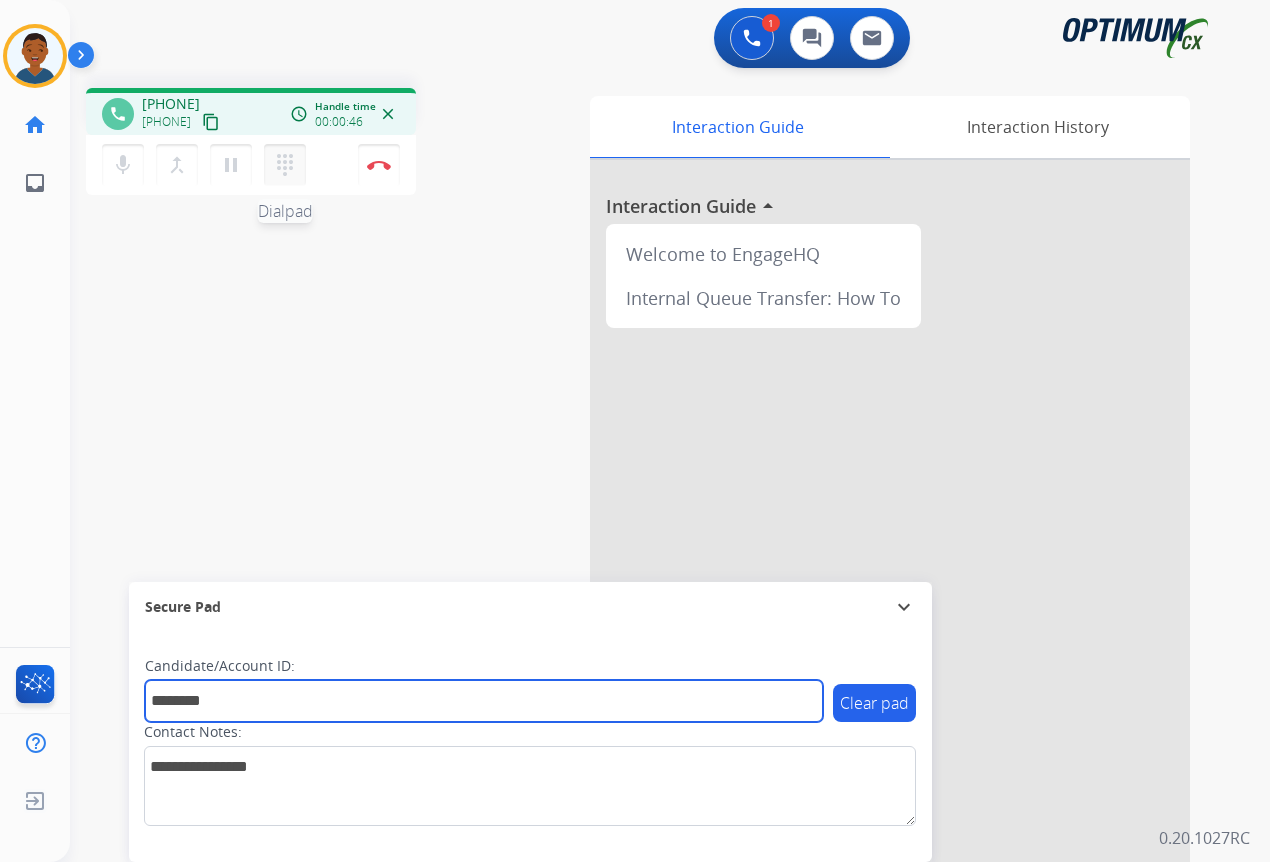 type on "*******" 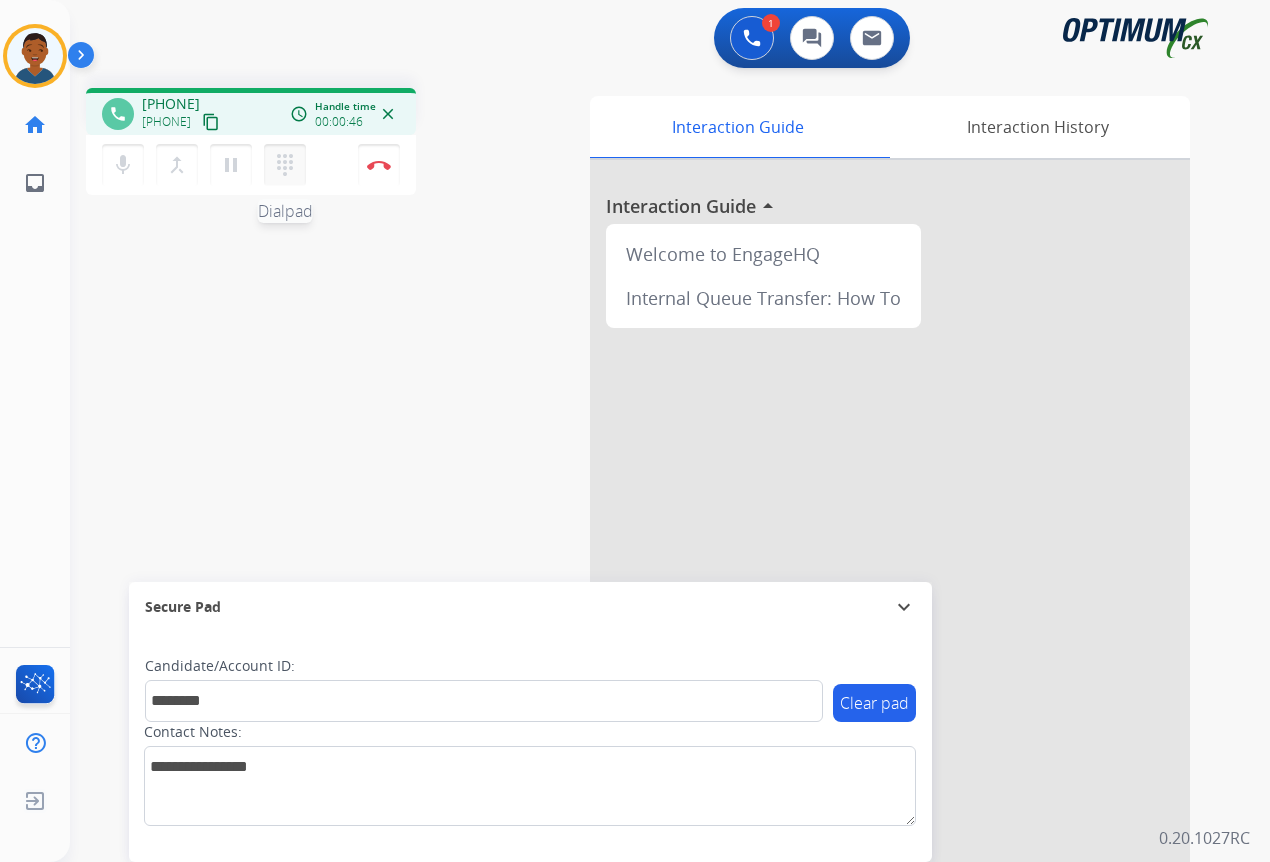 click on "dialpad" at bounding box center (285, 165) 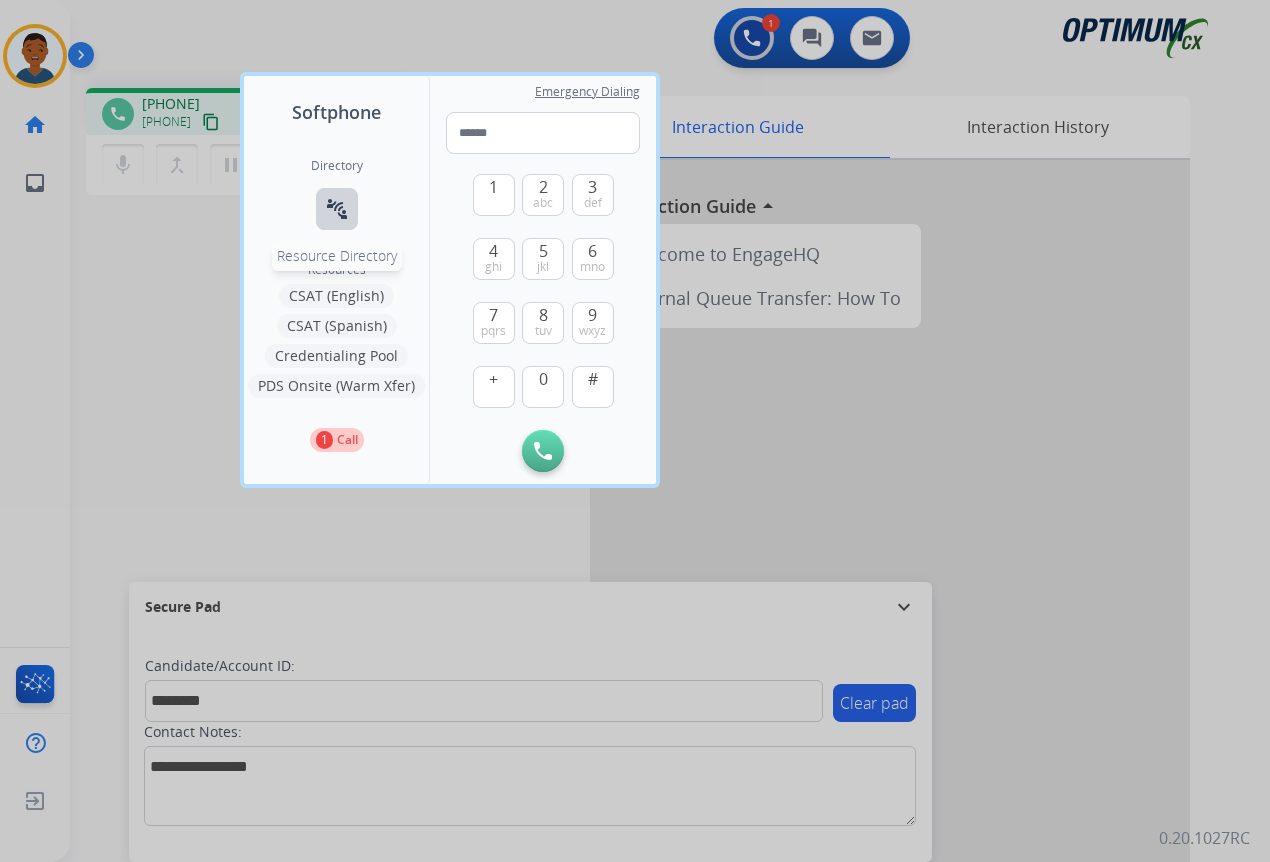 click on "connect_without_contact" at bounding box center (337, 209) 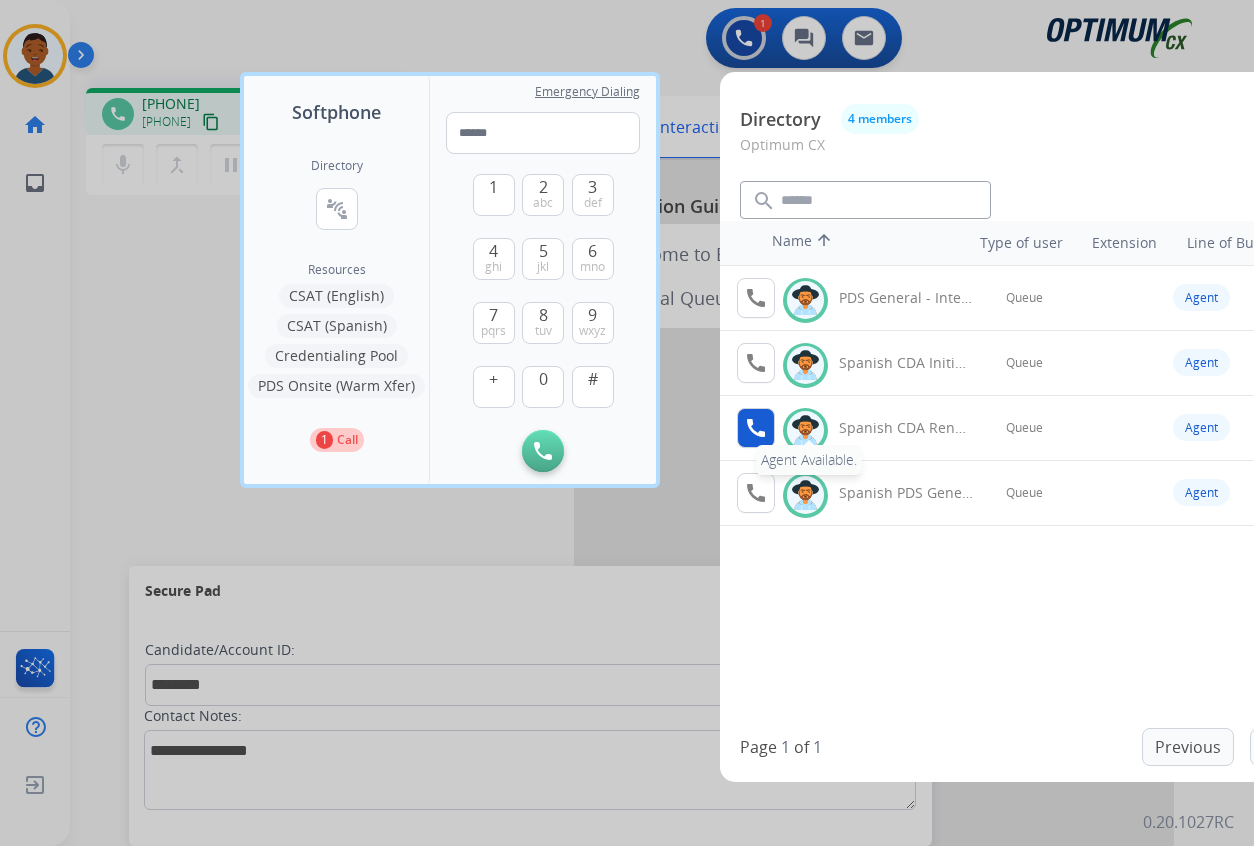 click on "call" at bounding box center [756, 428] 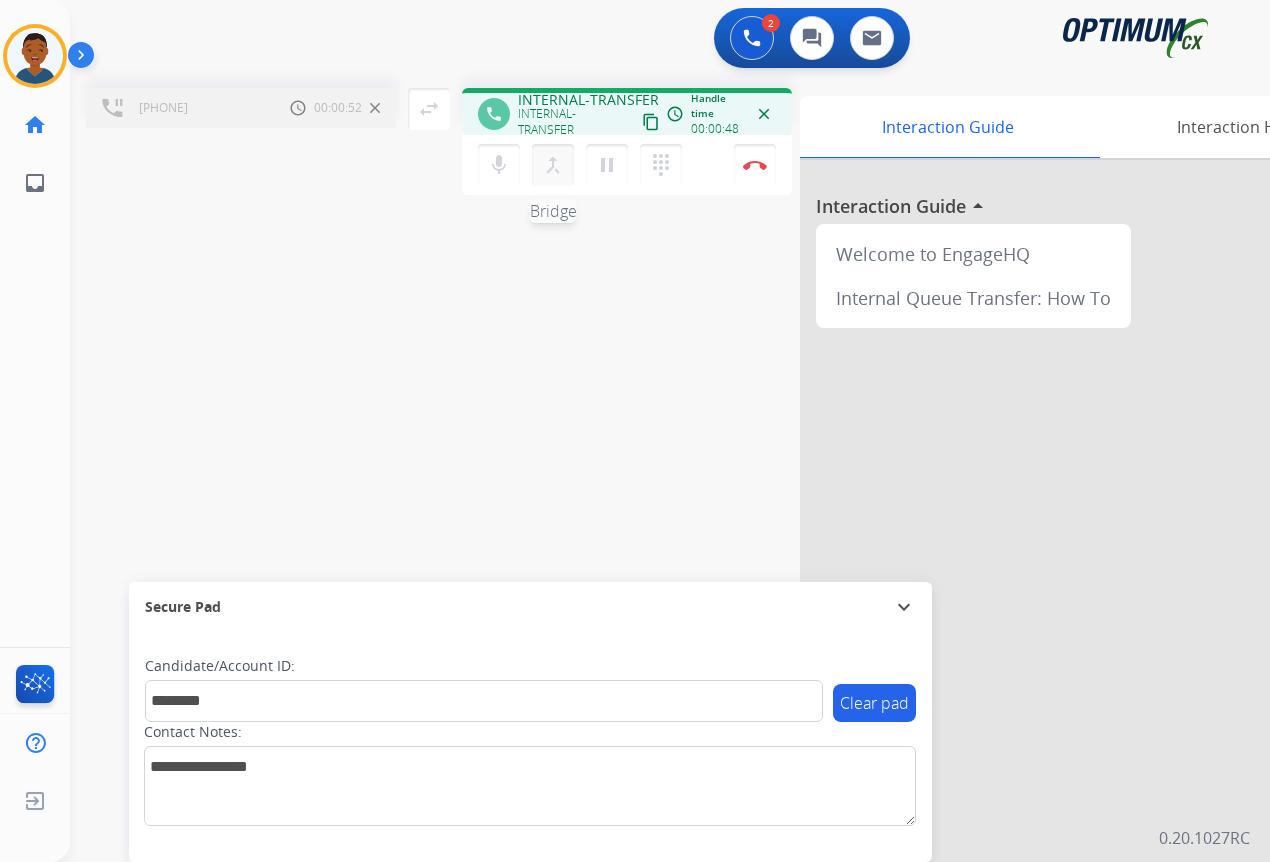 click on "merge_type" at bounding box center (553, 165) 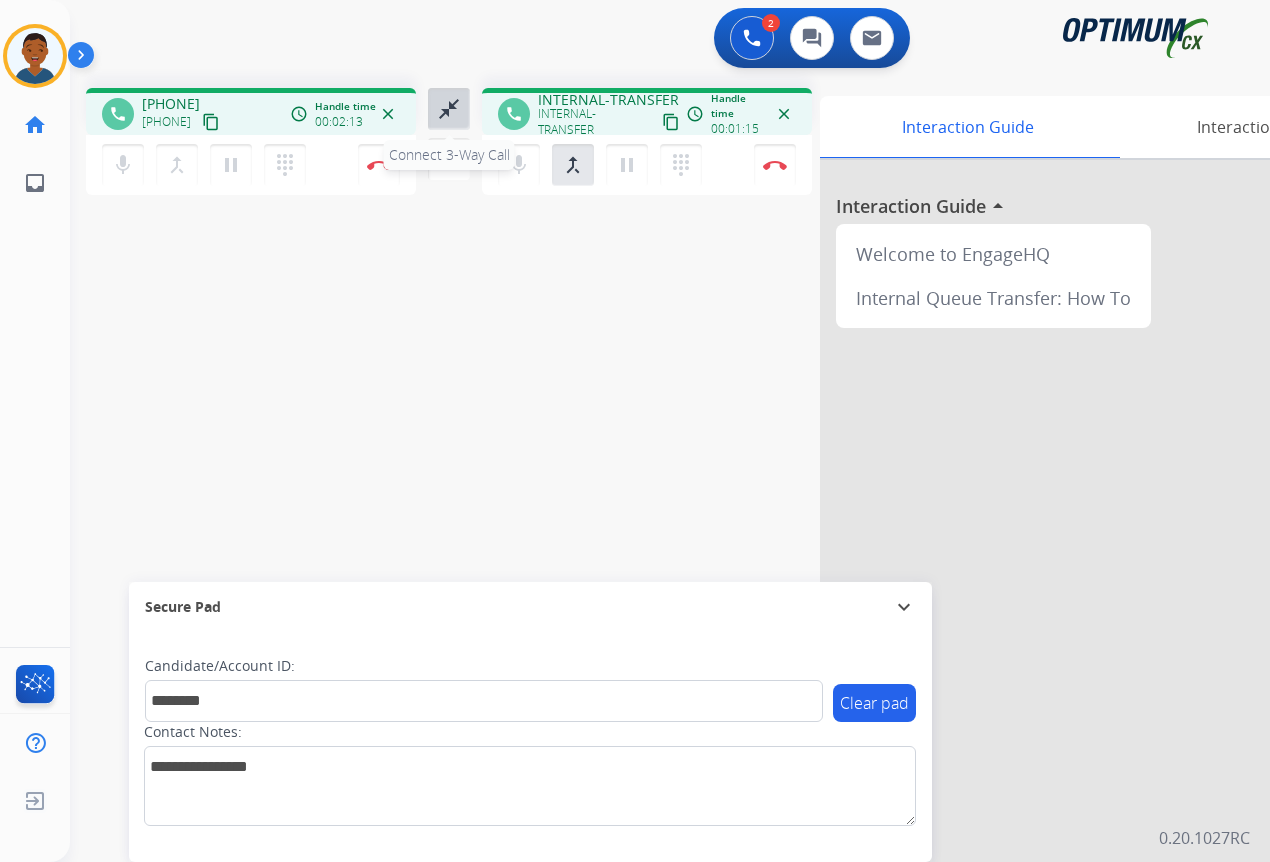 click on "close_fullscreen" at bounding box center (449, 109) 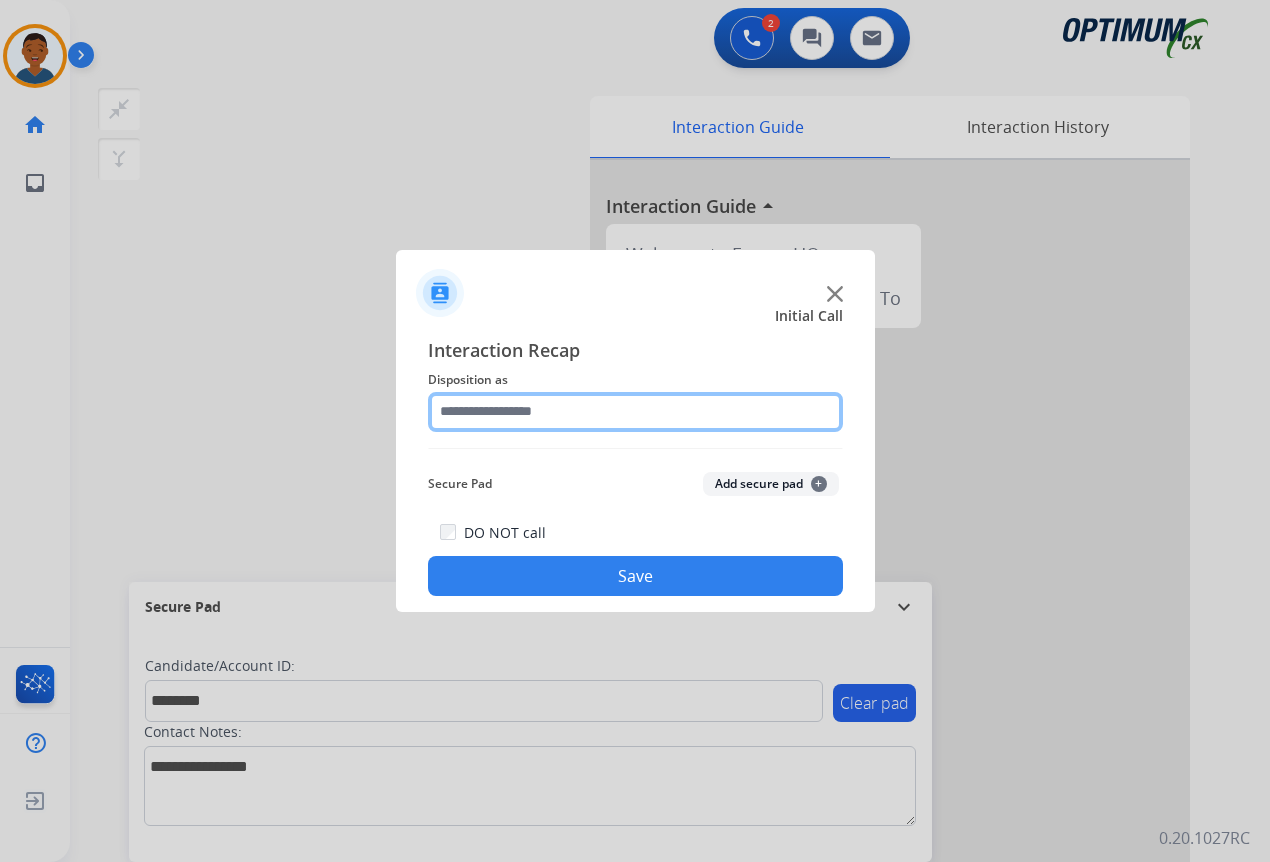 click 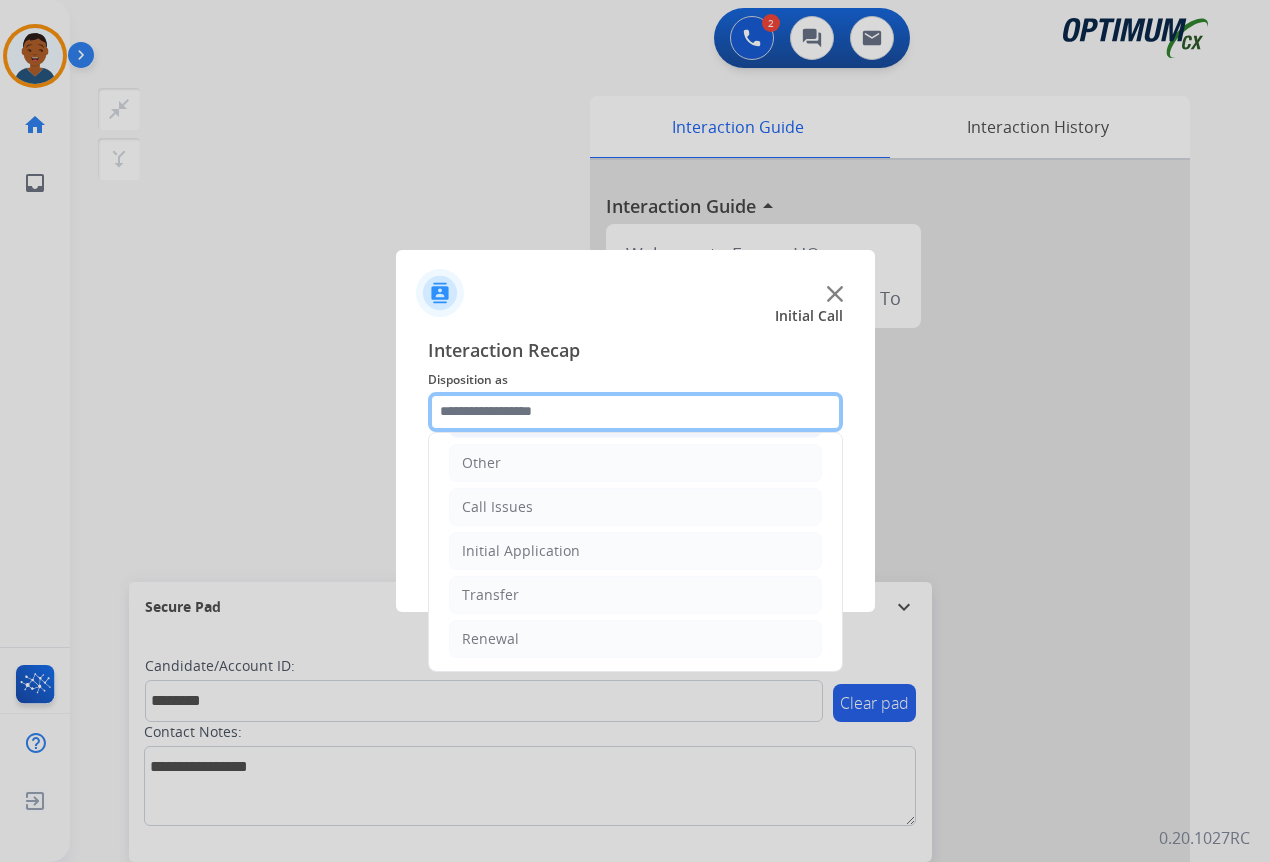 scroll, scrollTop: 136, scrollLeft: 0, axis: vertical 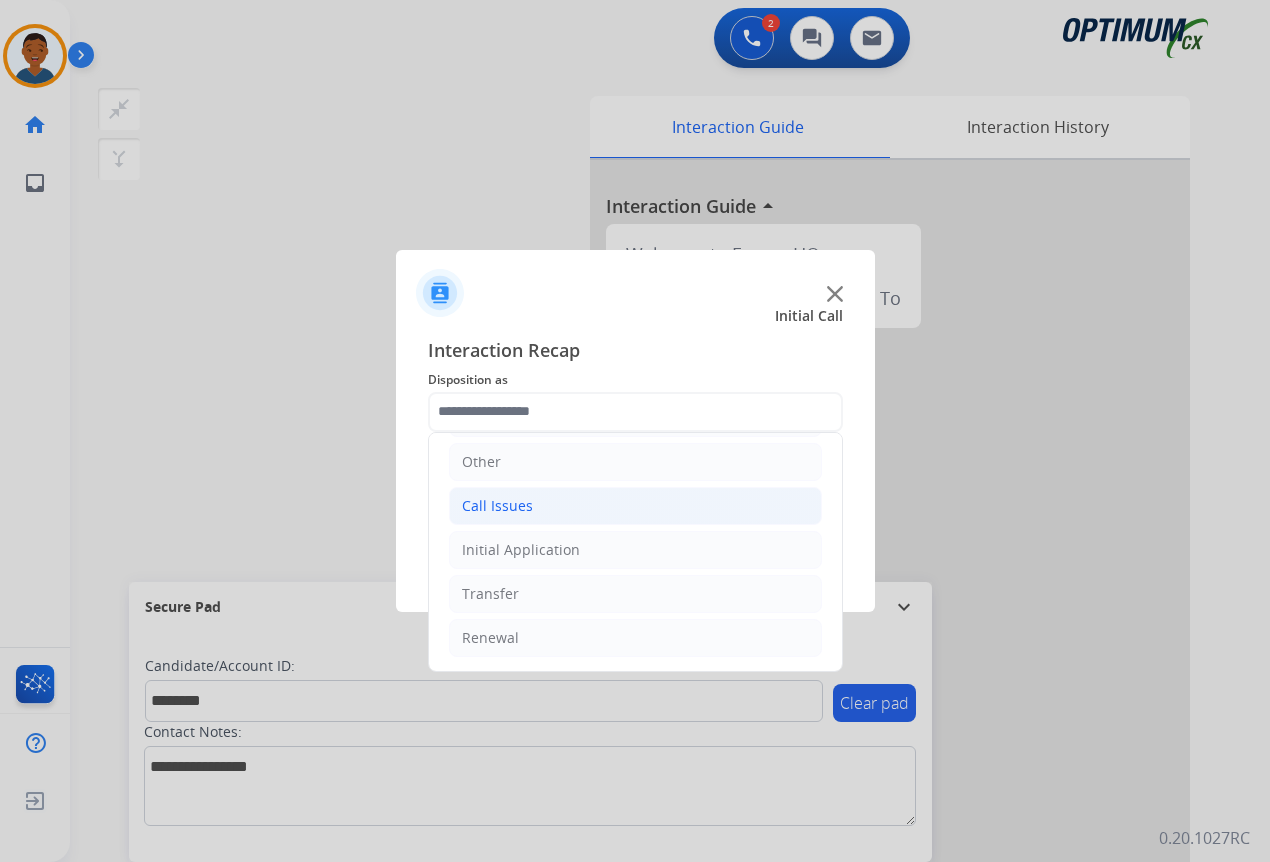 click on "Call Issues" 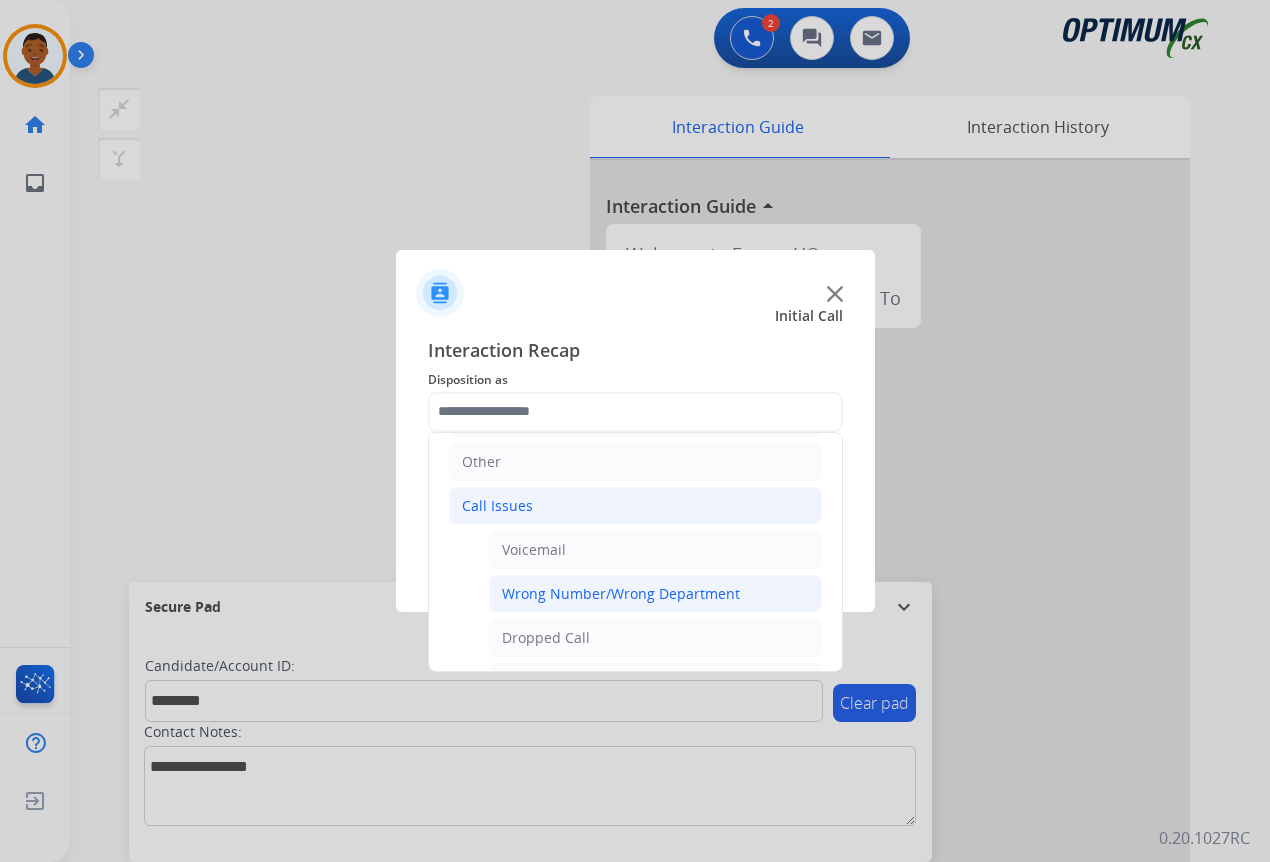 click on "Wrong Number/Wrong Department" 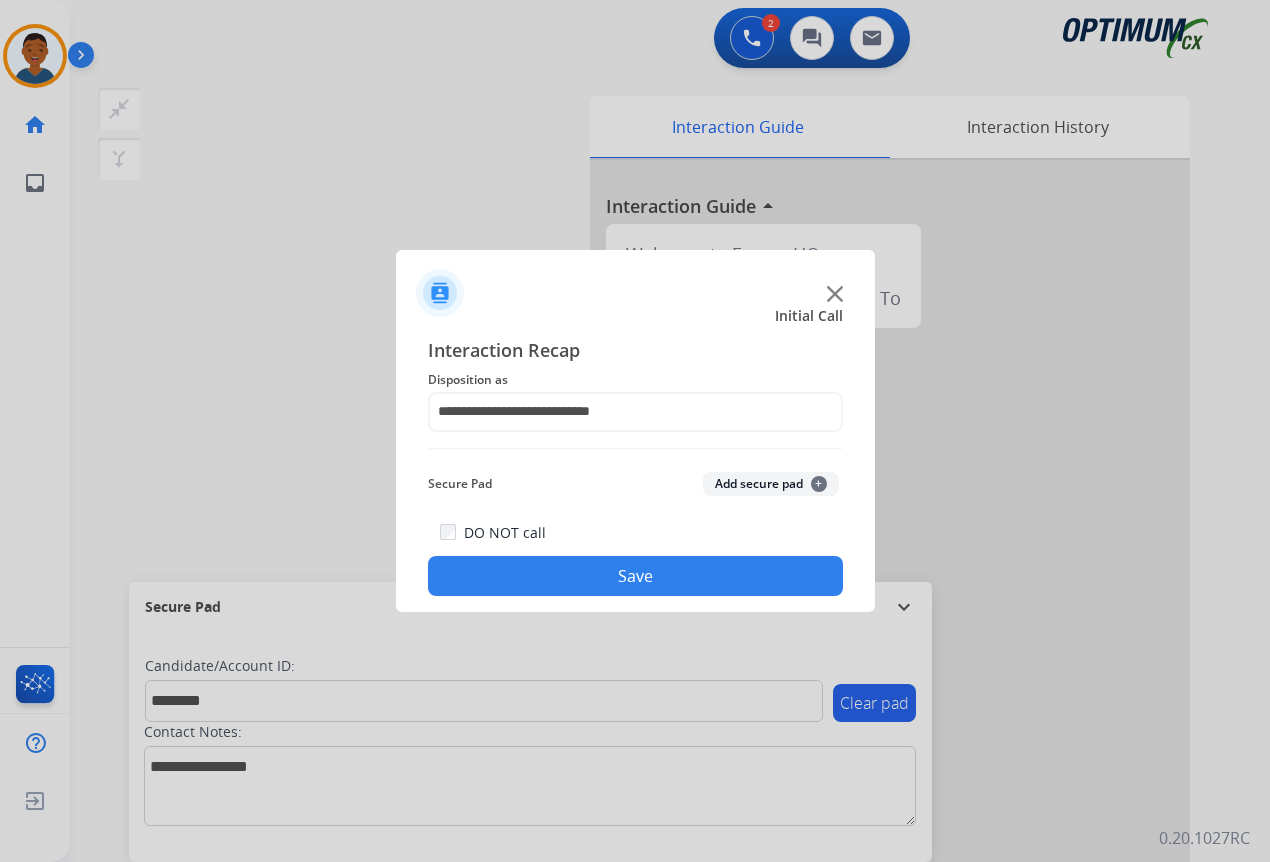 click on "Add secure pad  +" 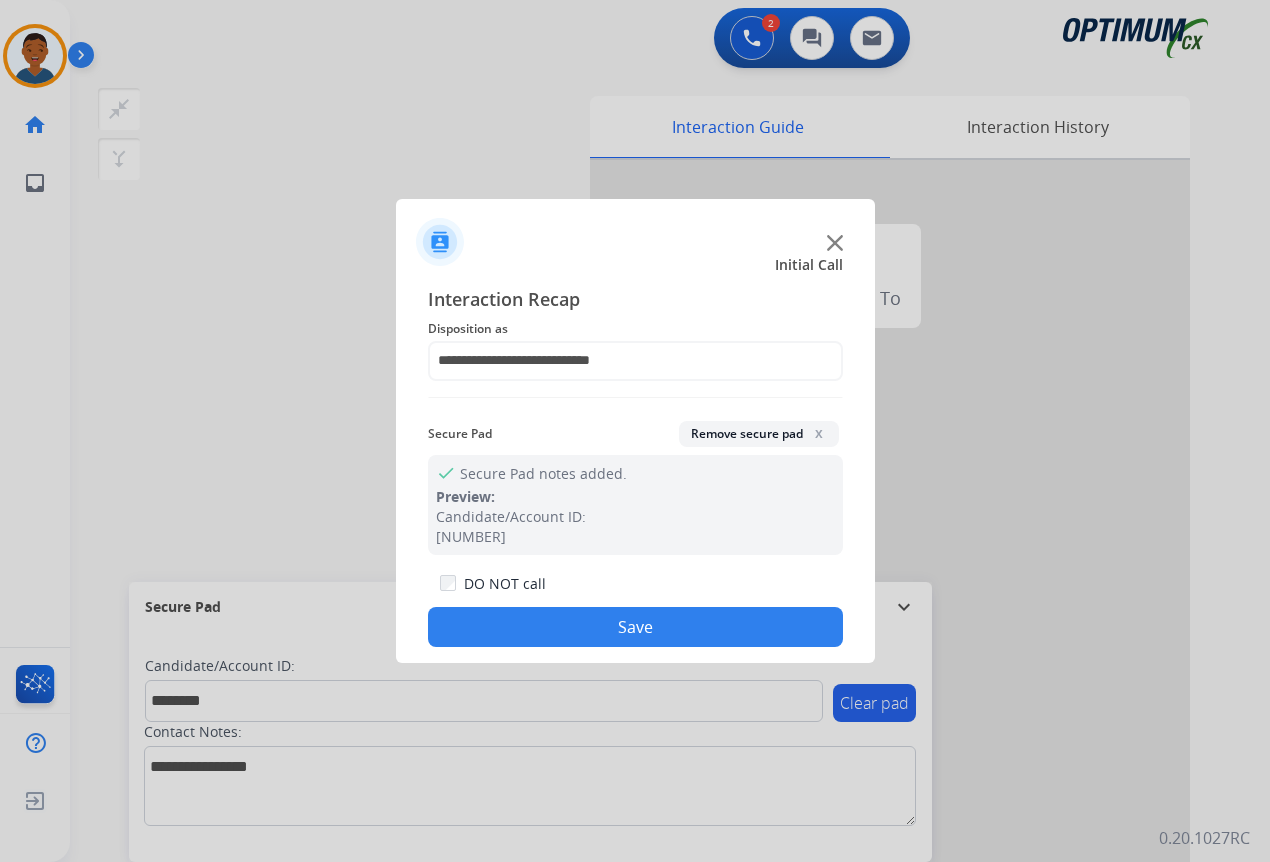 drag, startPoint x: 677, startPoint y: 621, endPoint x: 612, endPoint y: 629, distance: 65.490456 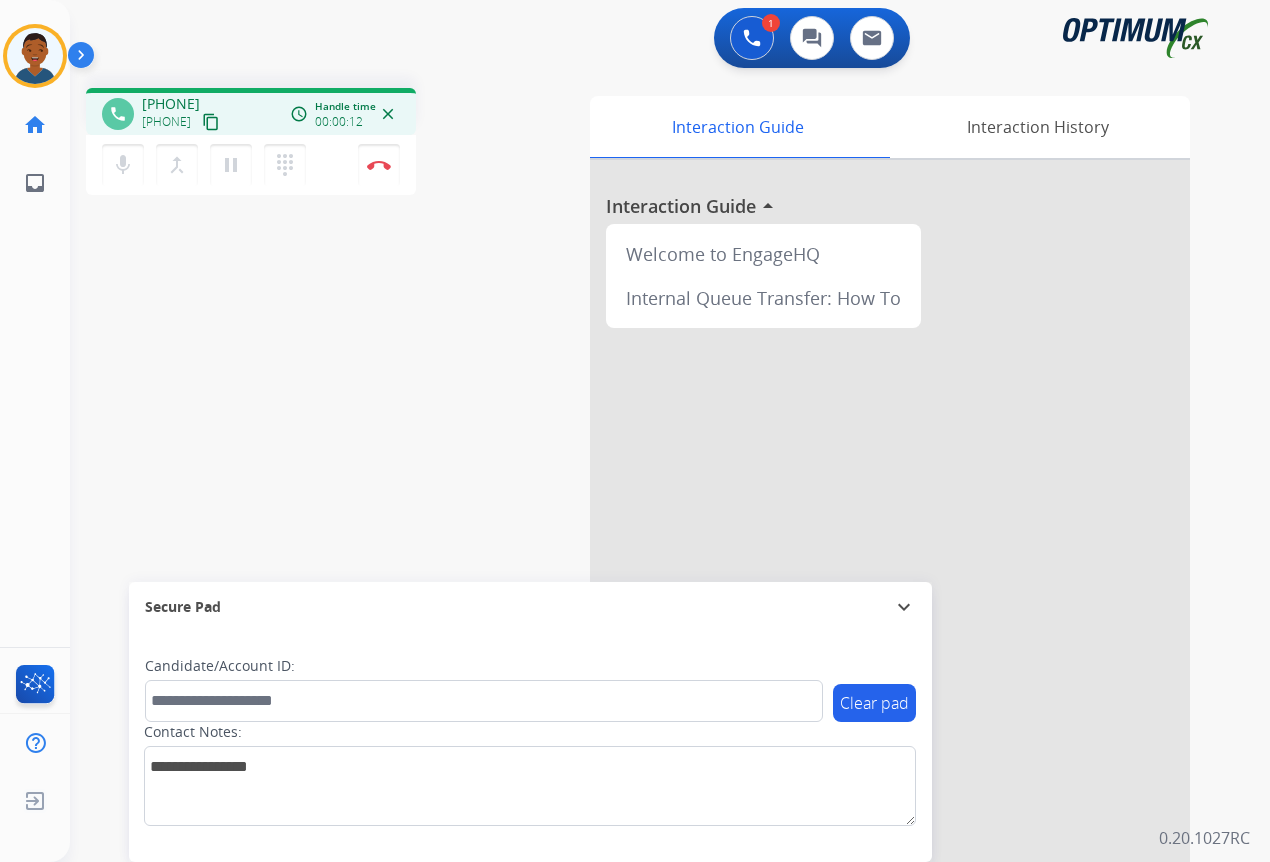 click on "content_copy" at bounding box center [211, 122] 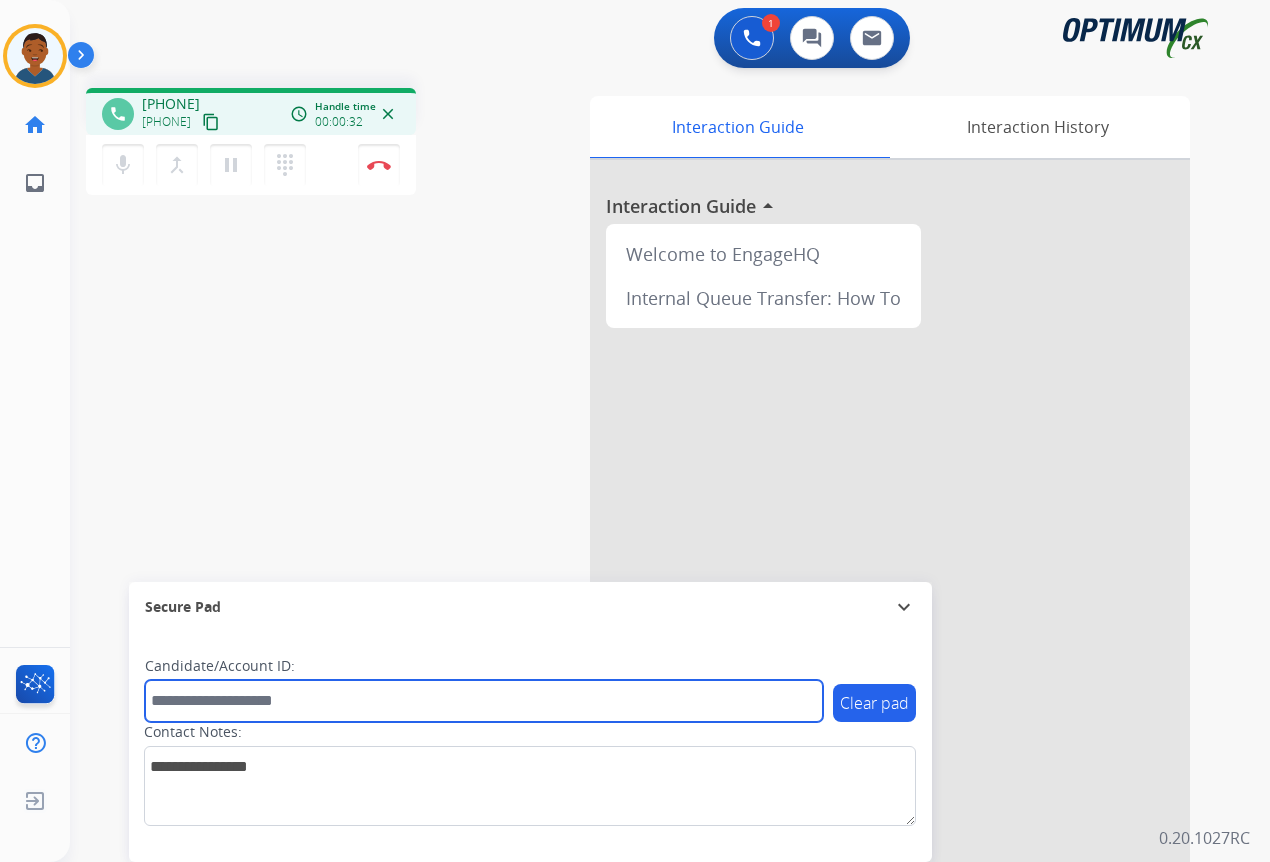 click at bounding box center [484, 701] 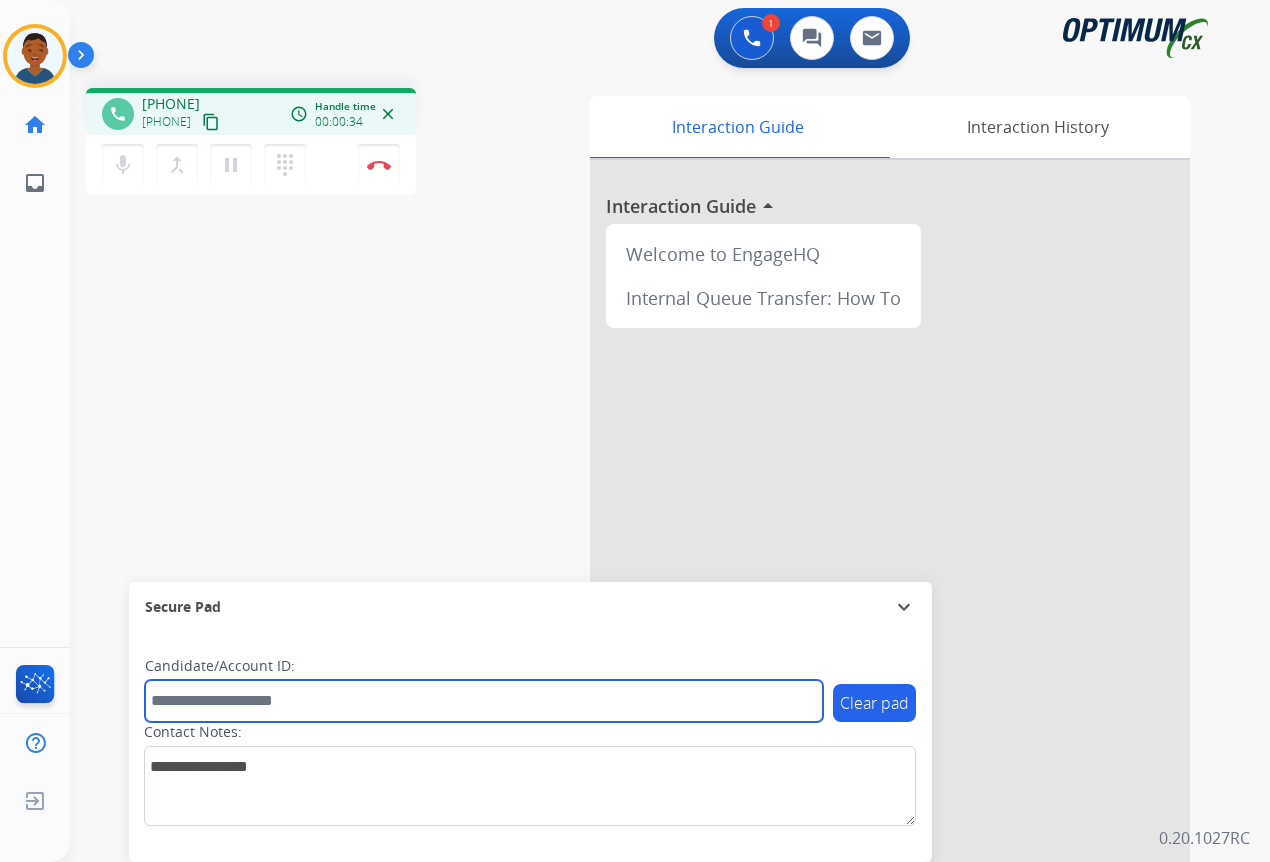 paste on "*******" 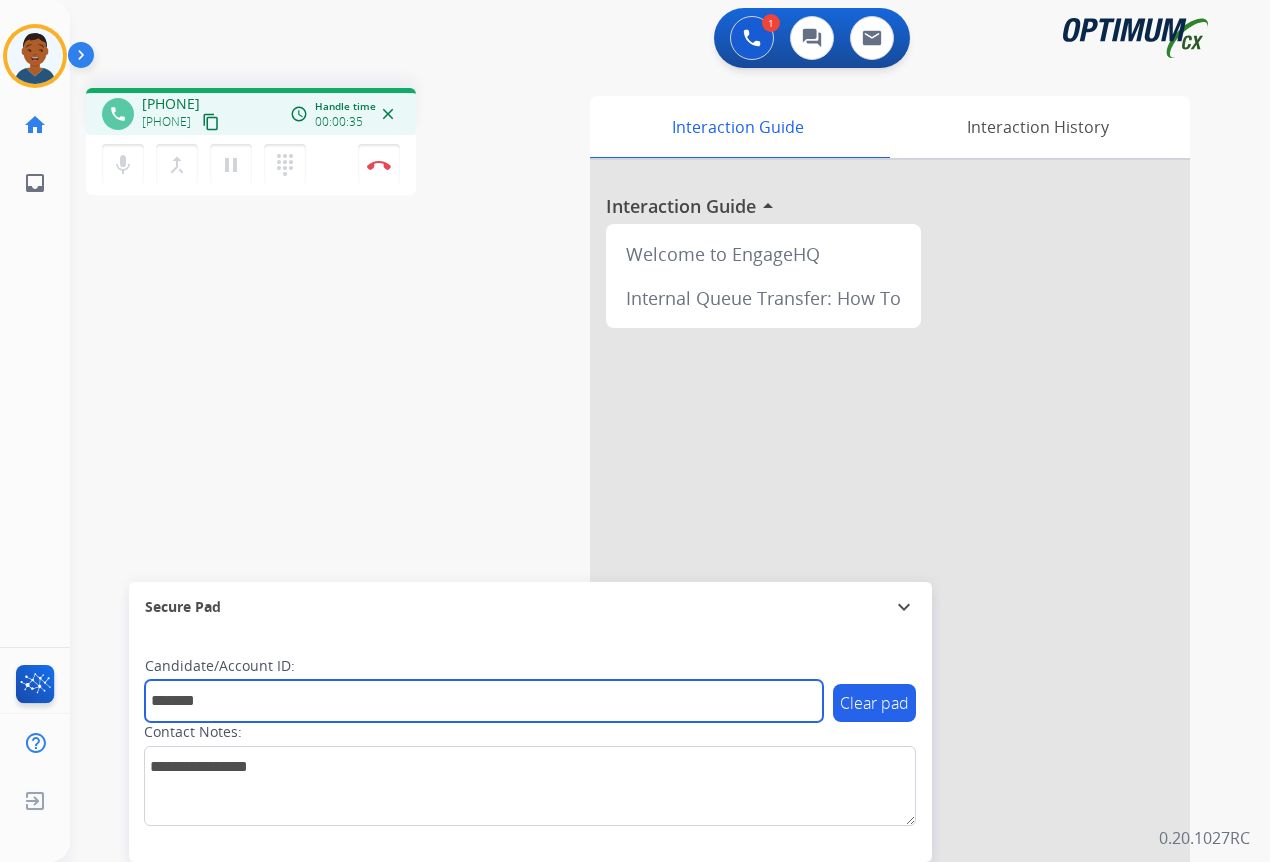 type on "*******" 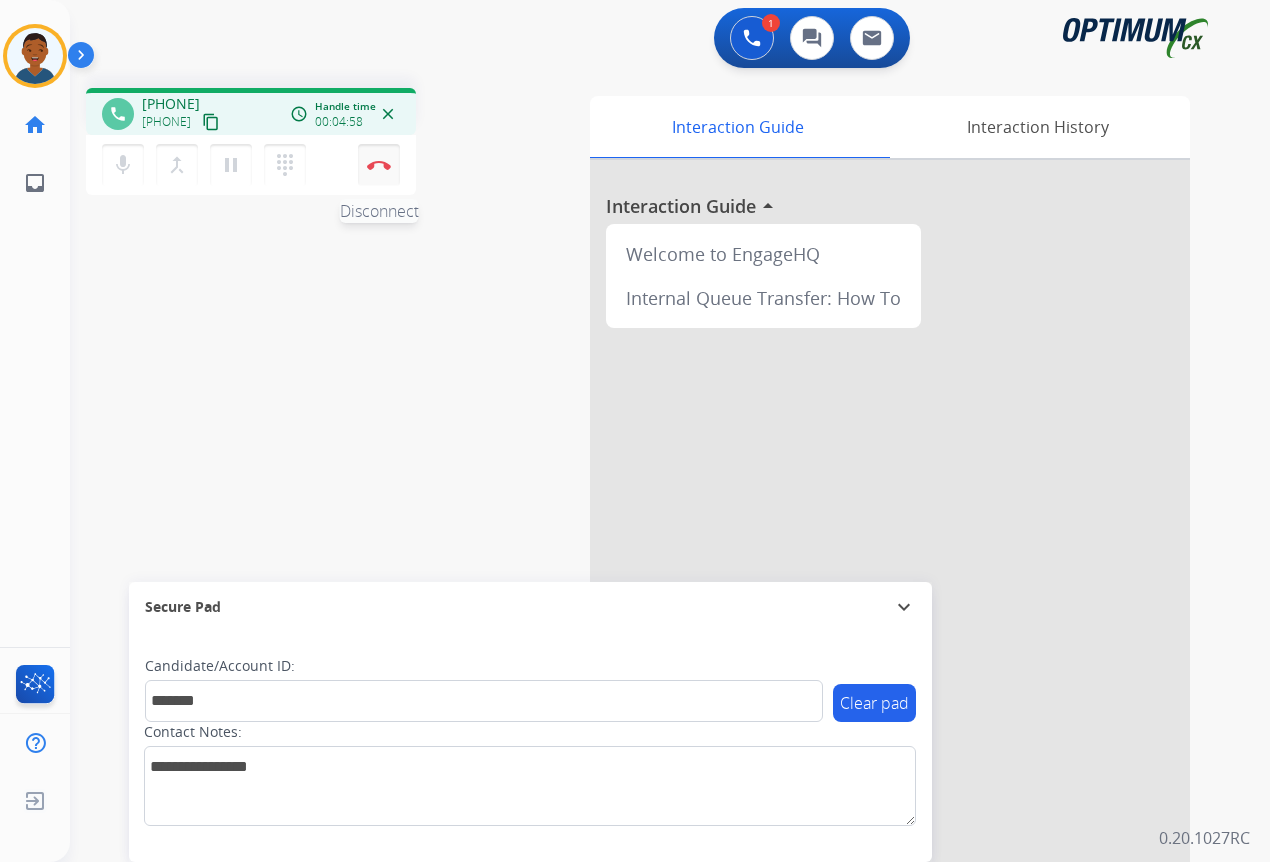 click at bounding box center (379, 165) 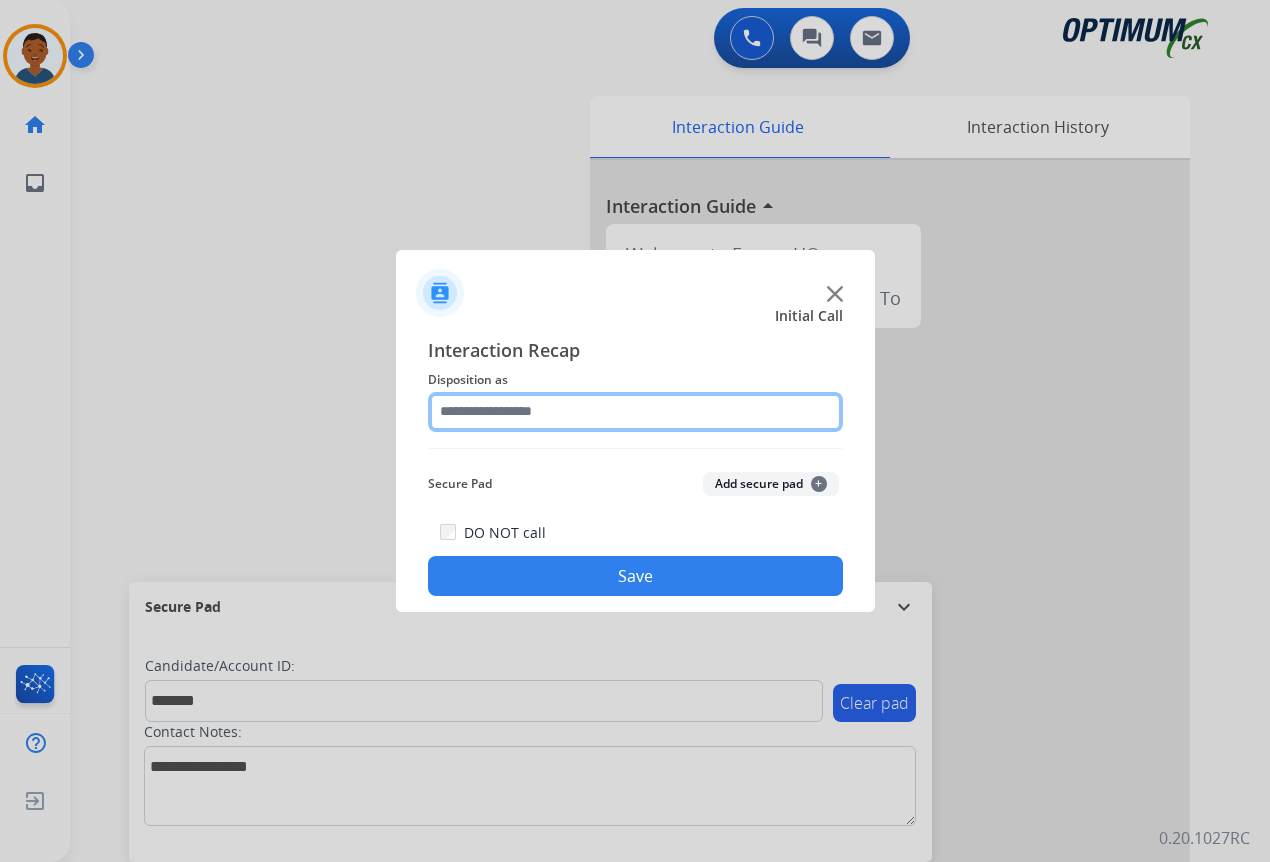 click 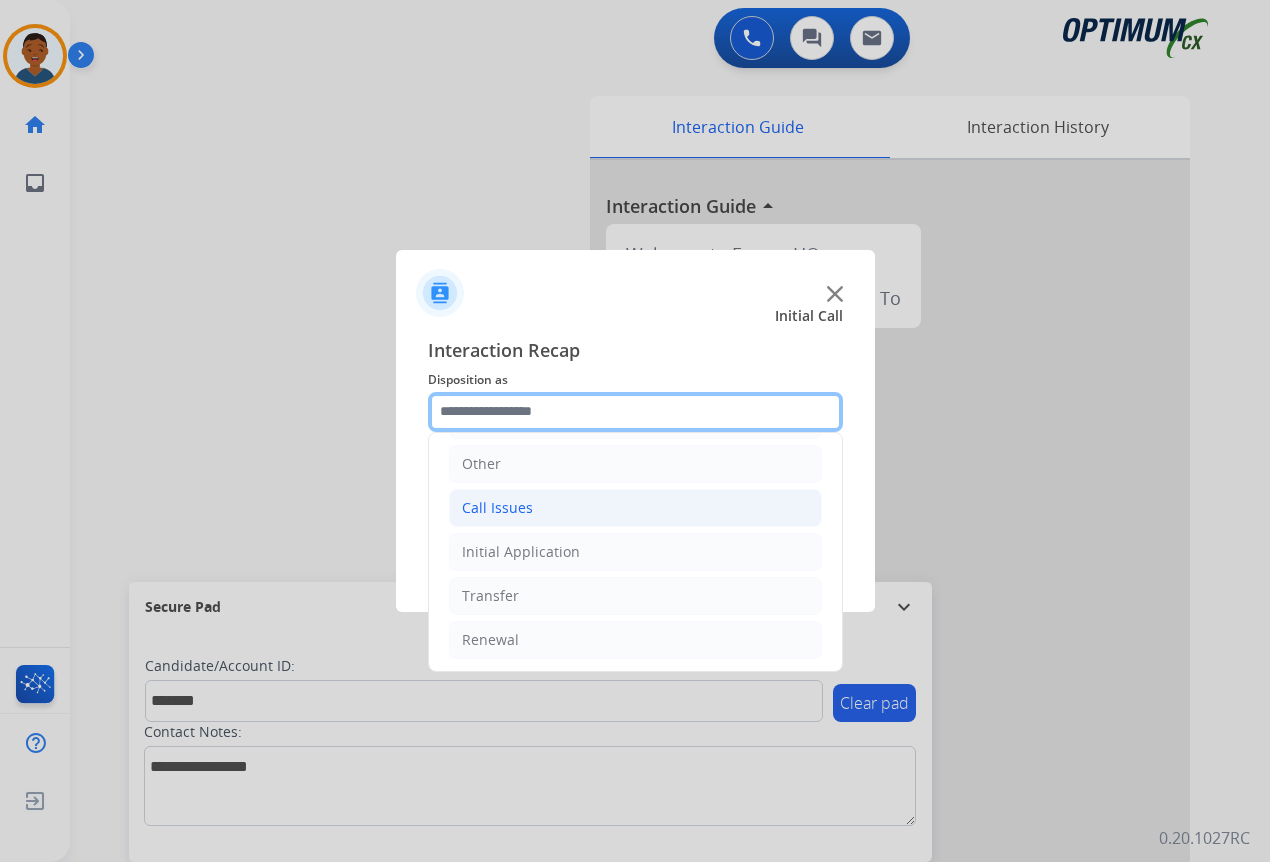 scroll, scrollTop: 136, scrollLeft: 0, axis: vertical 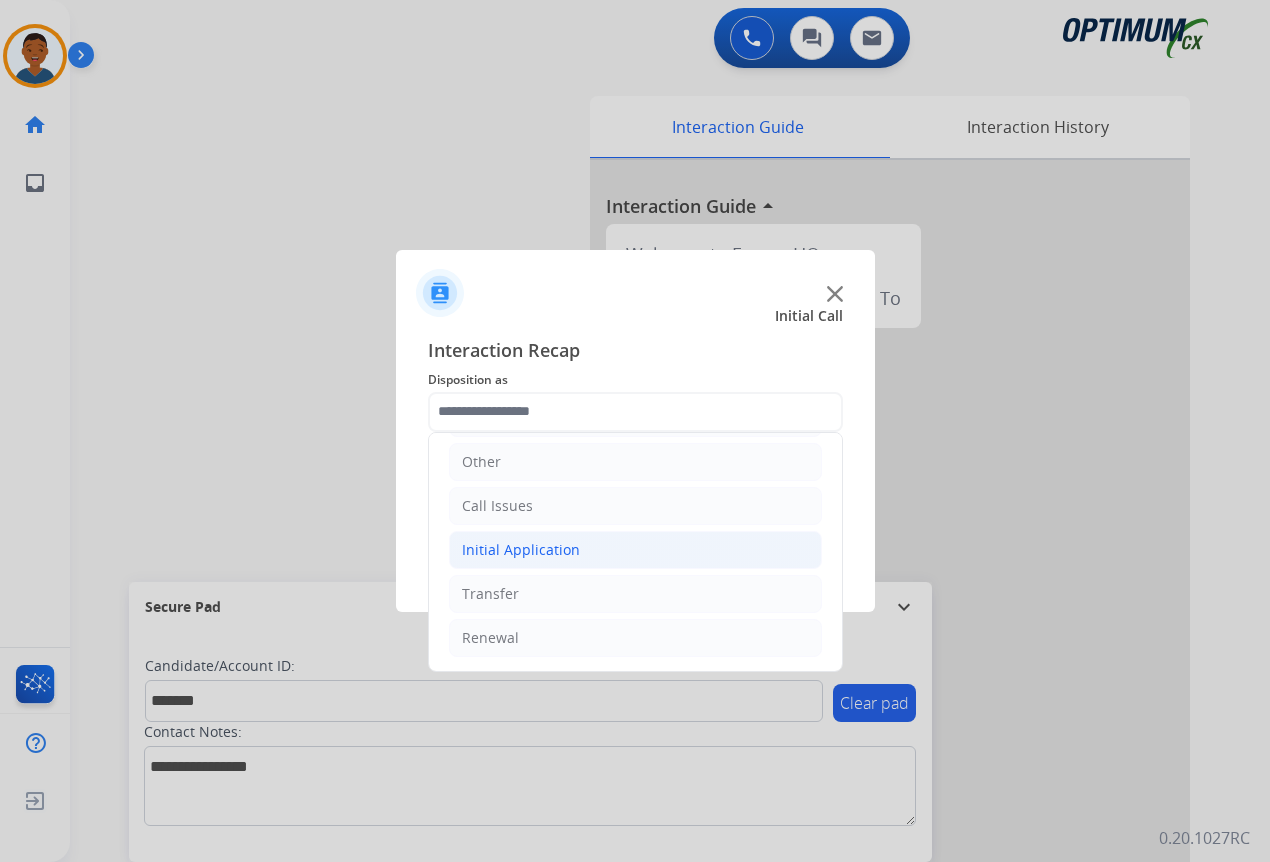 click on "Initial Application" 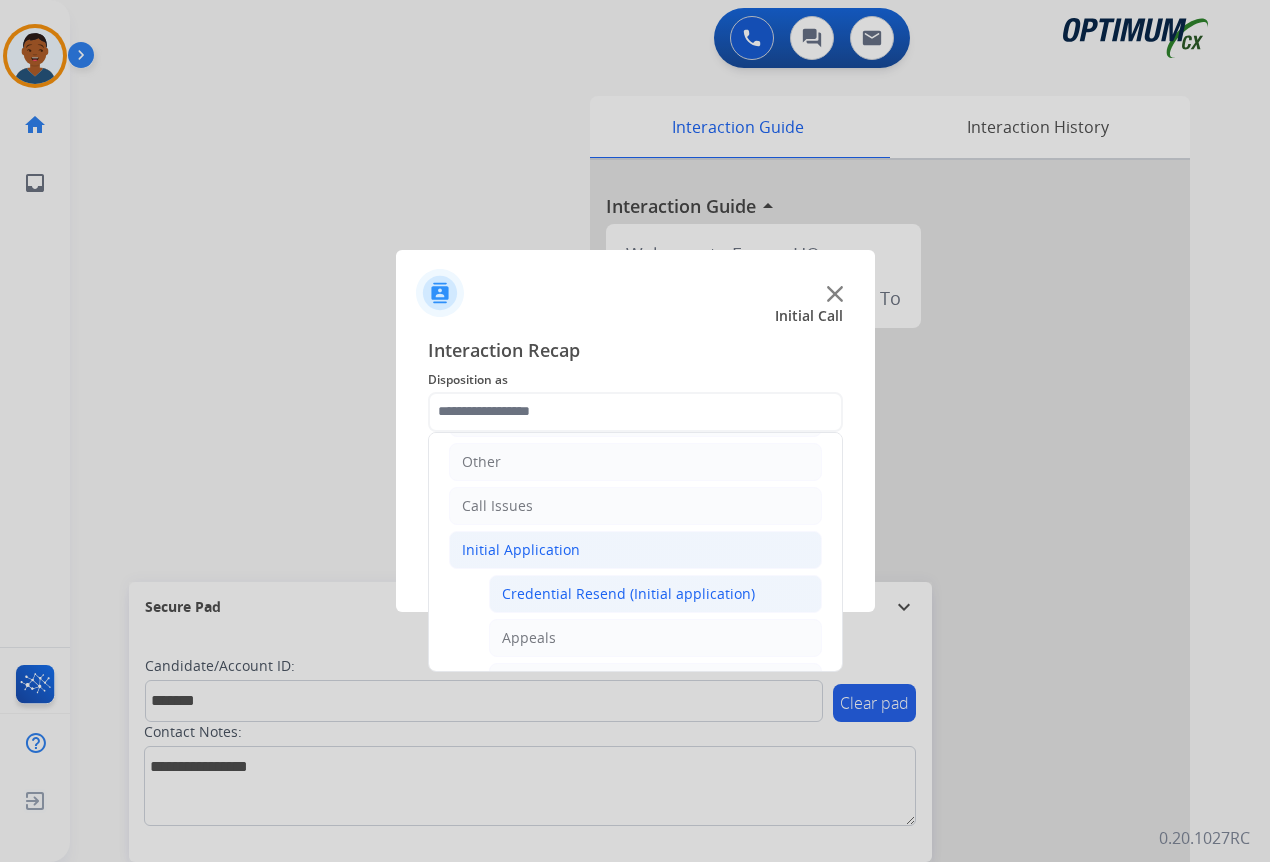 click on "Credential Resend (Initial application)" 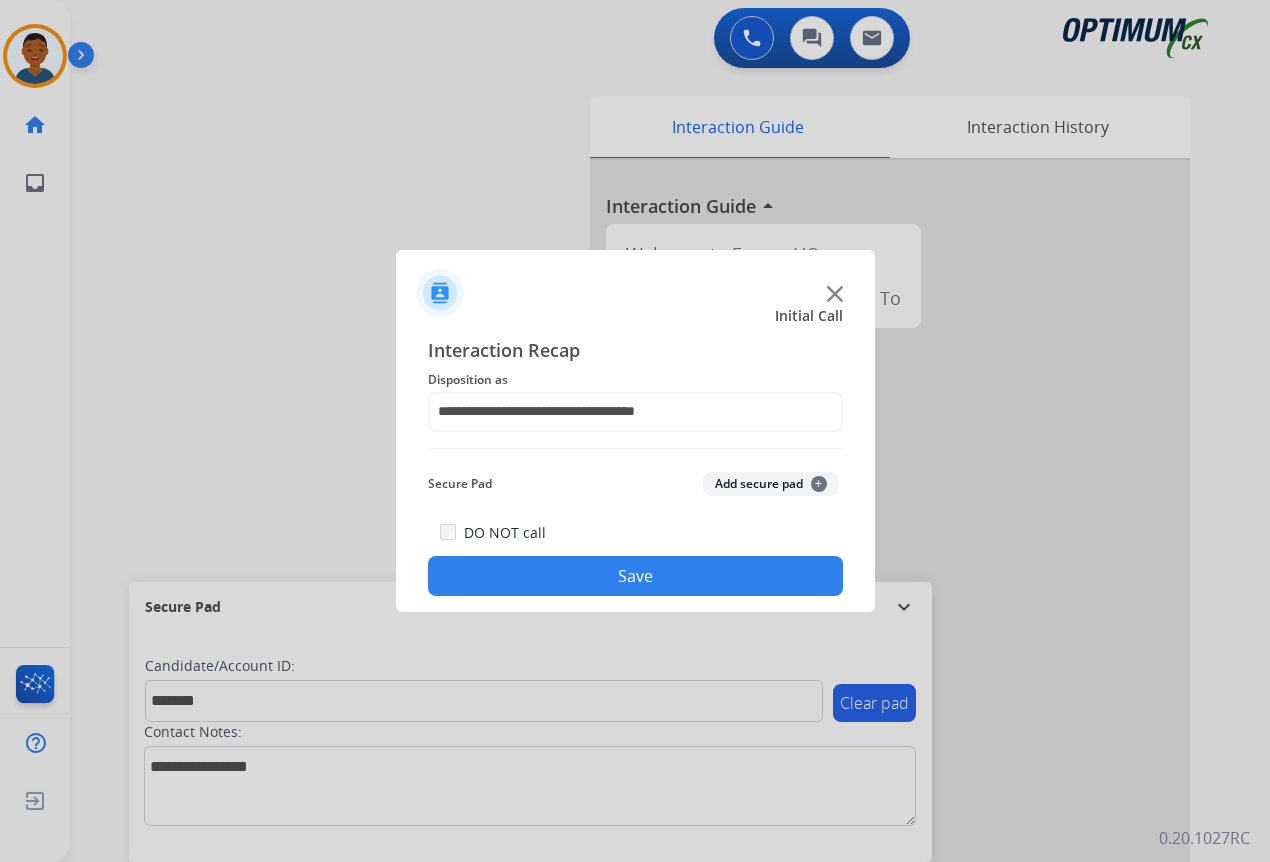 drag, startPoint x: 748, startPoint y: 483, endPoint x: 711, endPoint y: 571, distance: 95.462036 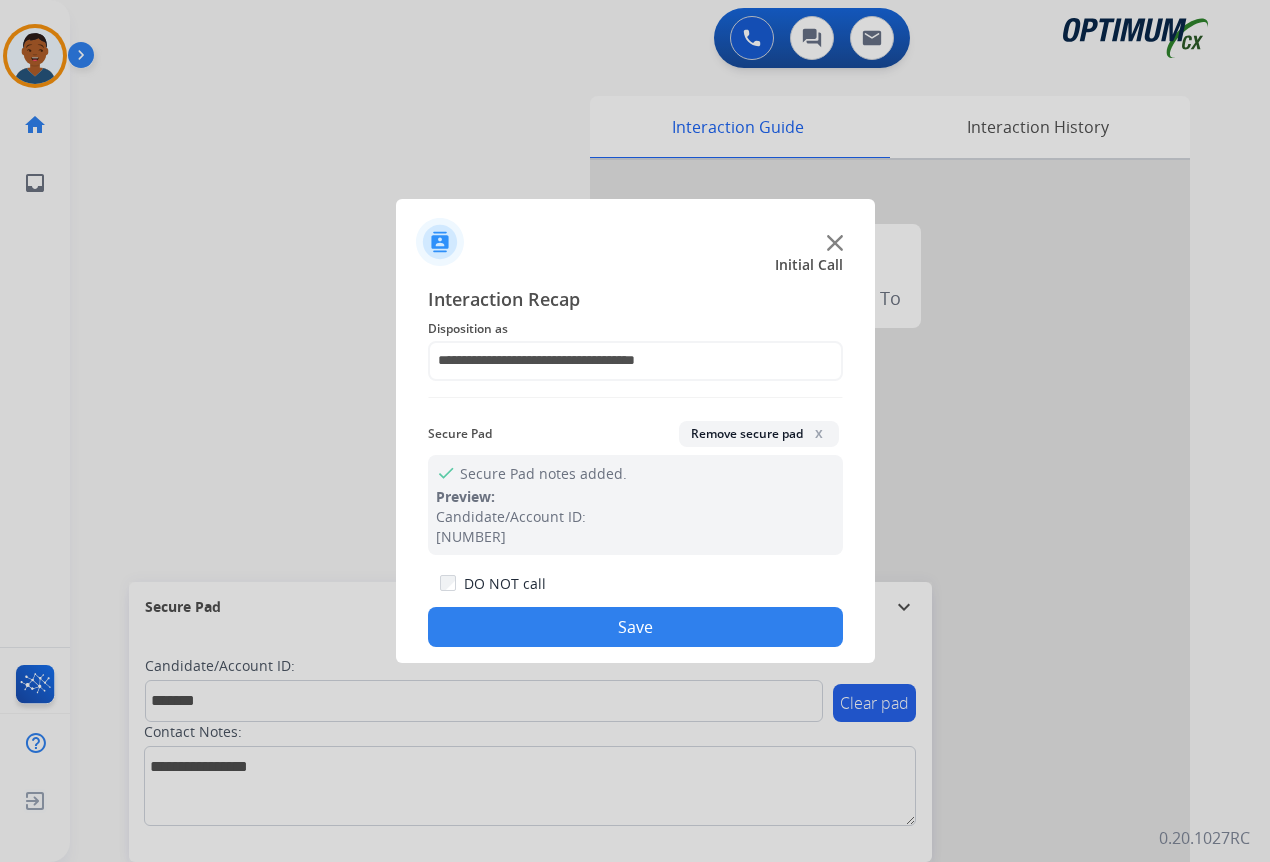 click on "Save" 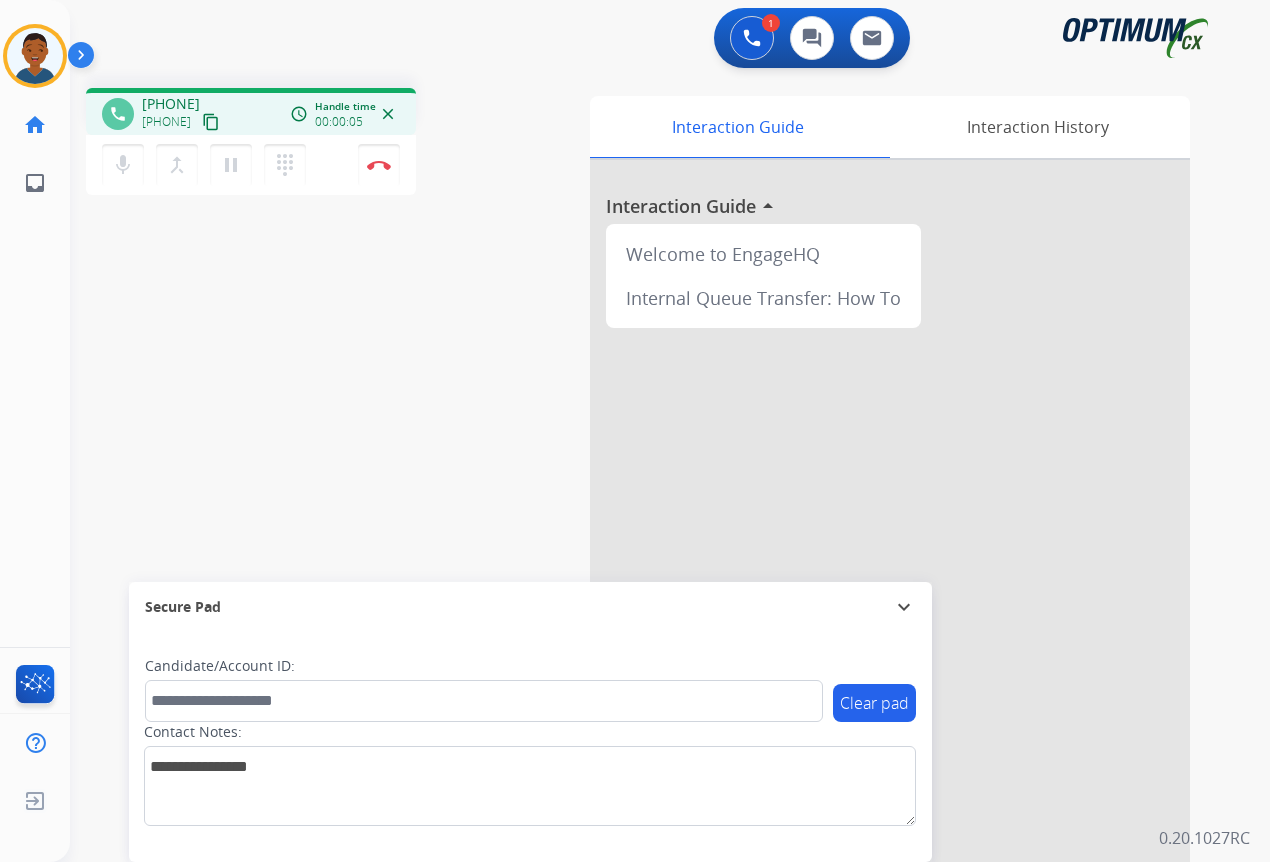click on "content_copy" at bounding box center [211, 122] 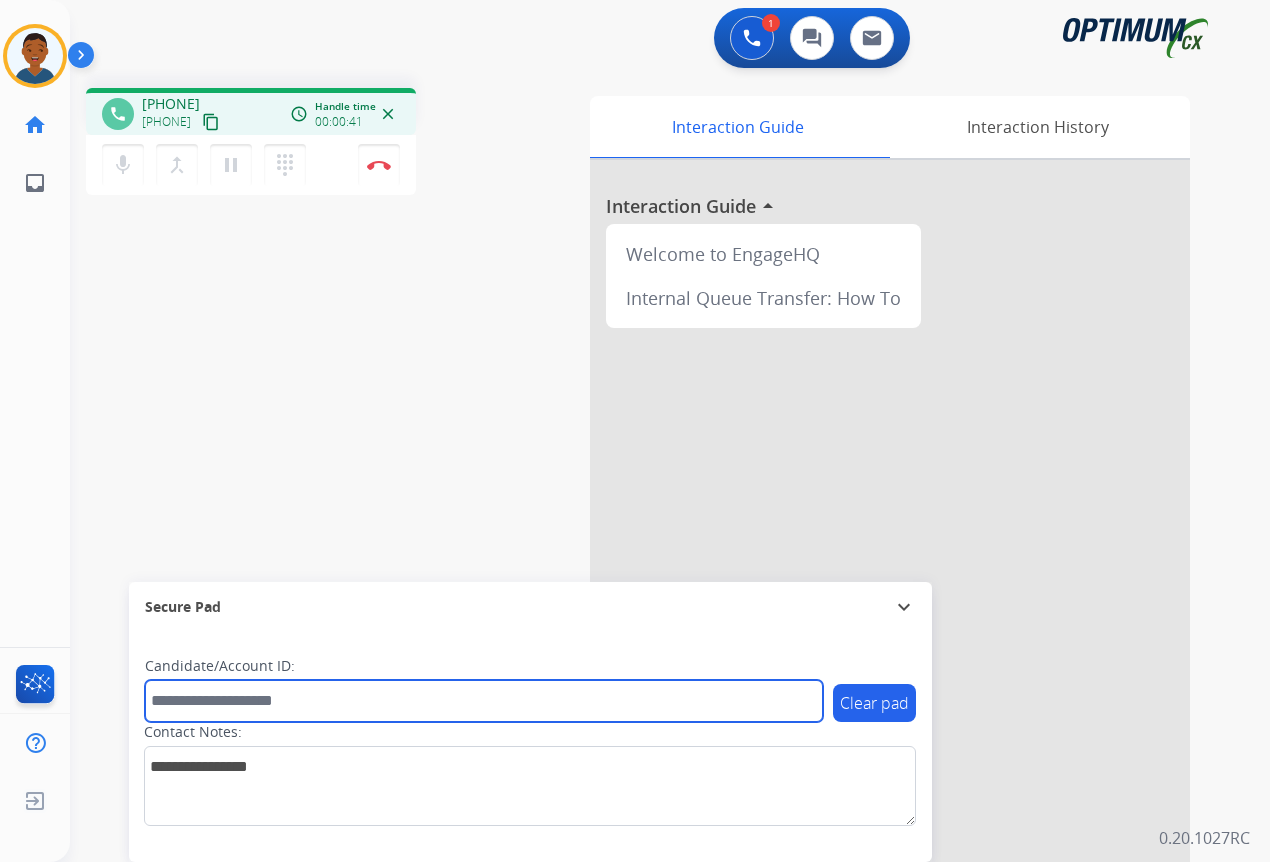 click at bounding box center (484, 701) 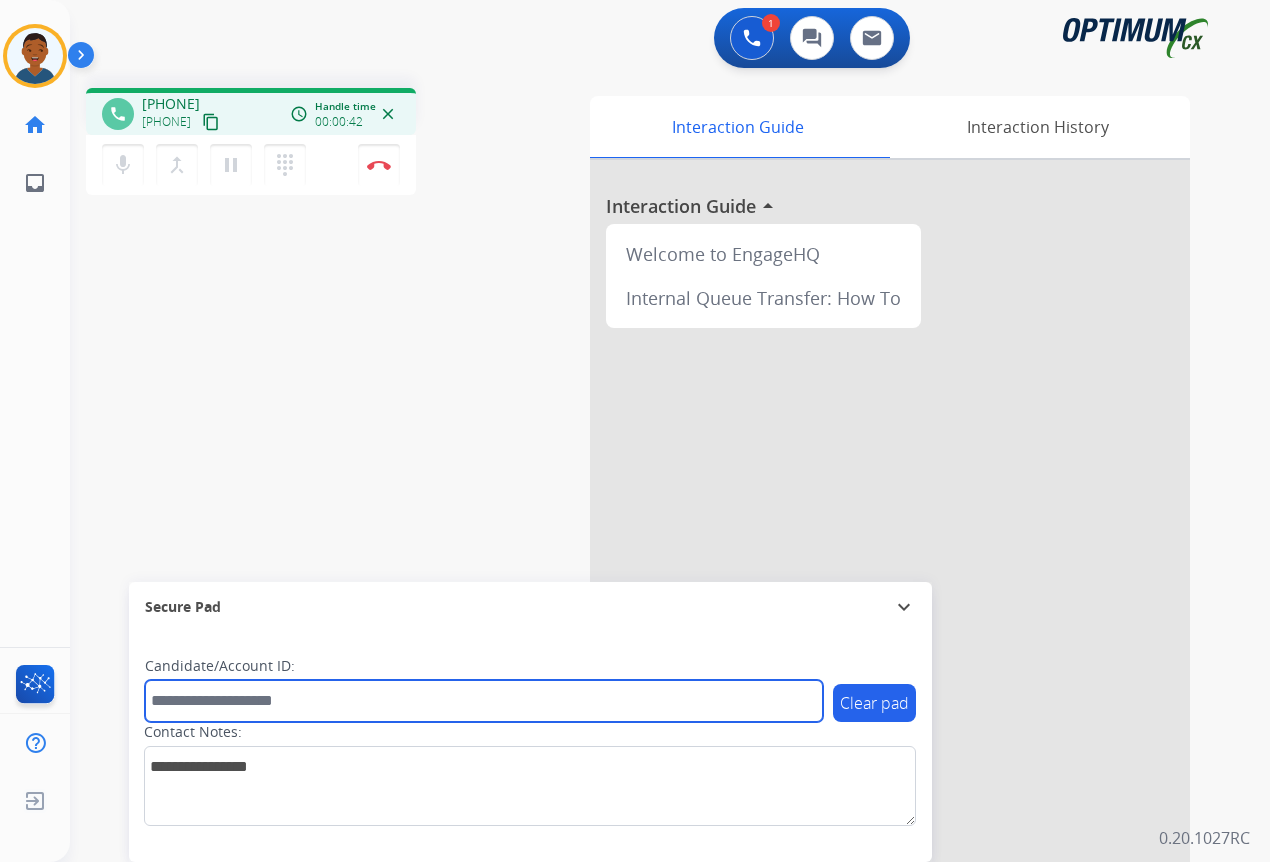 paste on "*******" 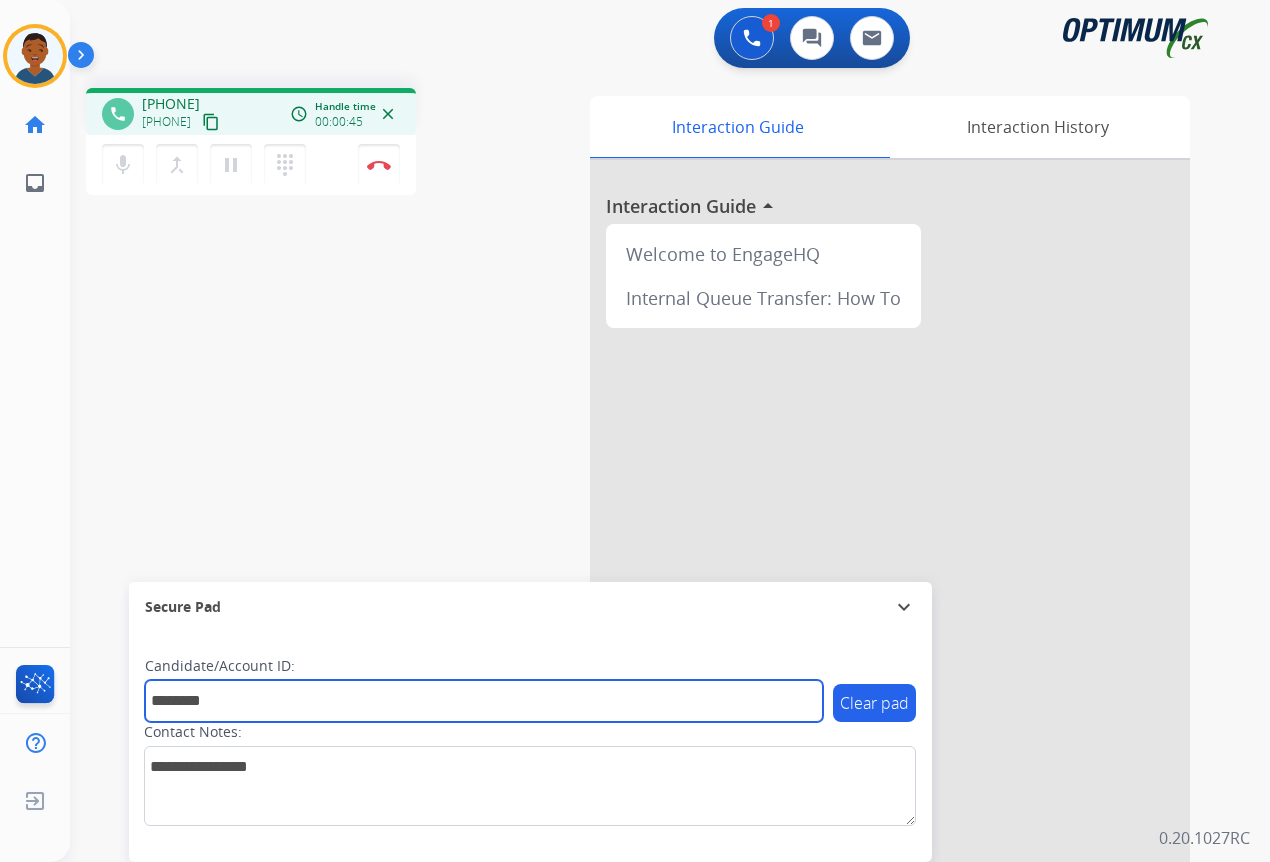 type on "*******" 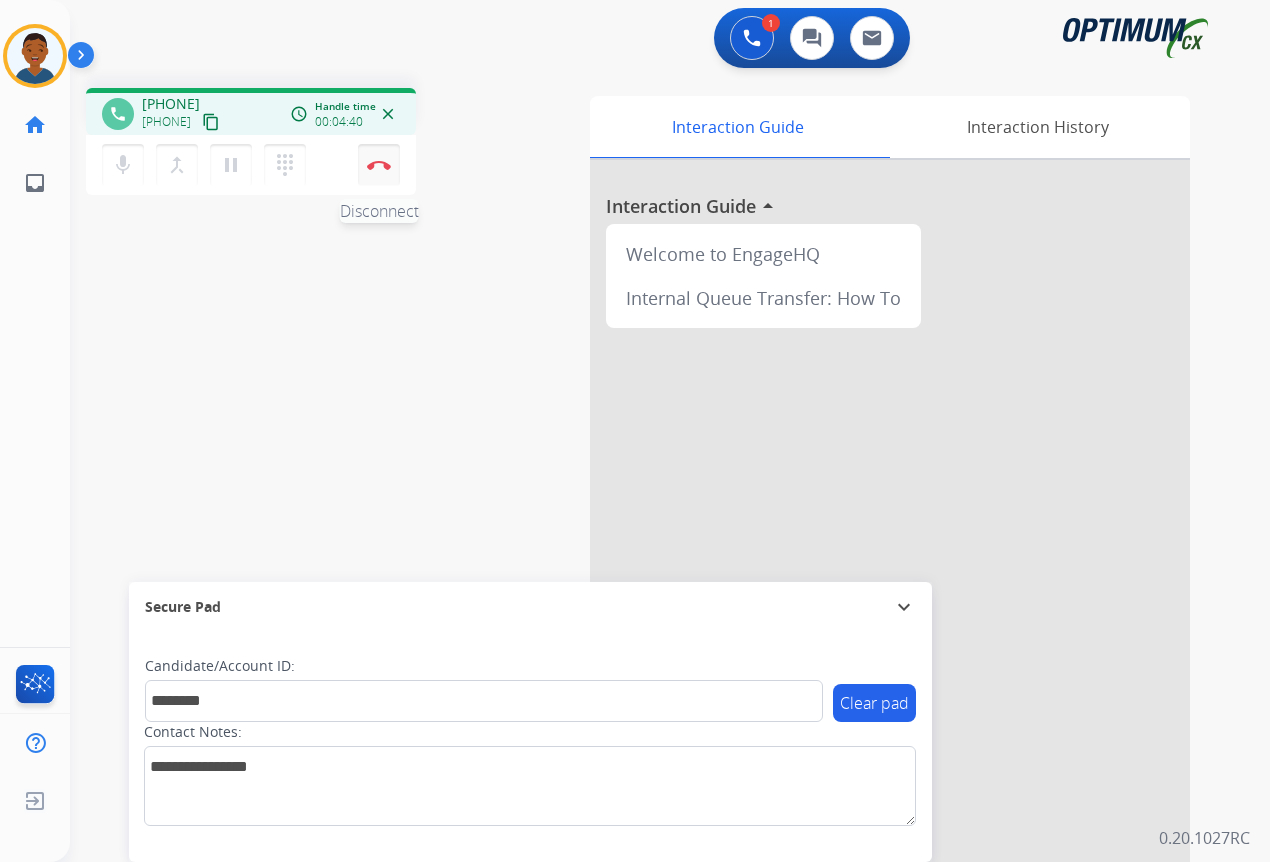 click at bounding box center (379, 165) 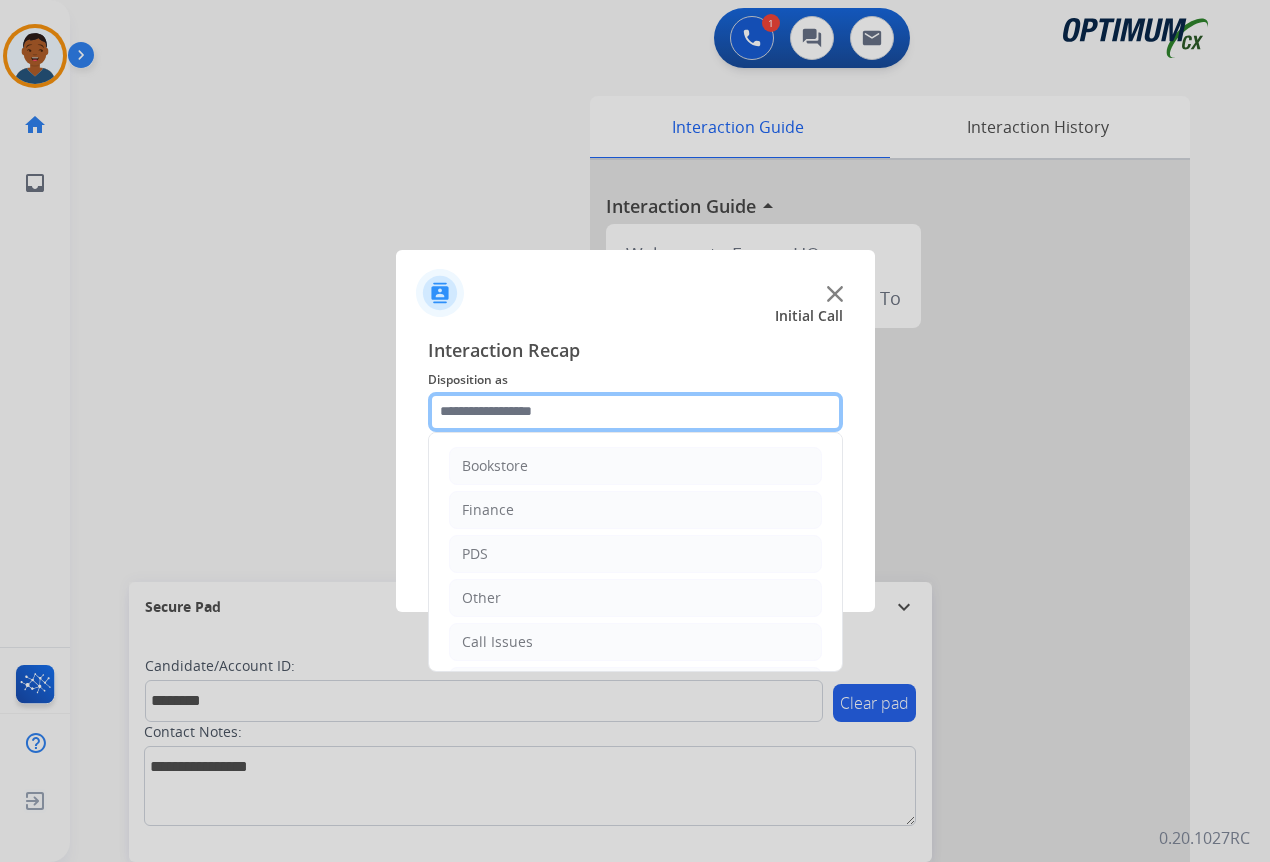 click 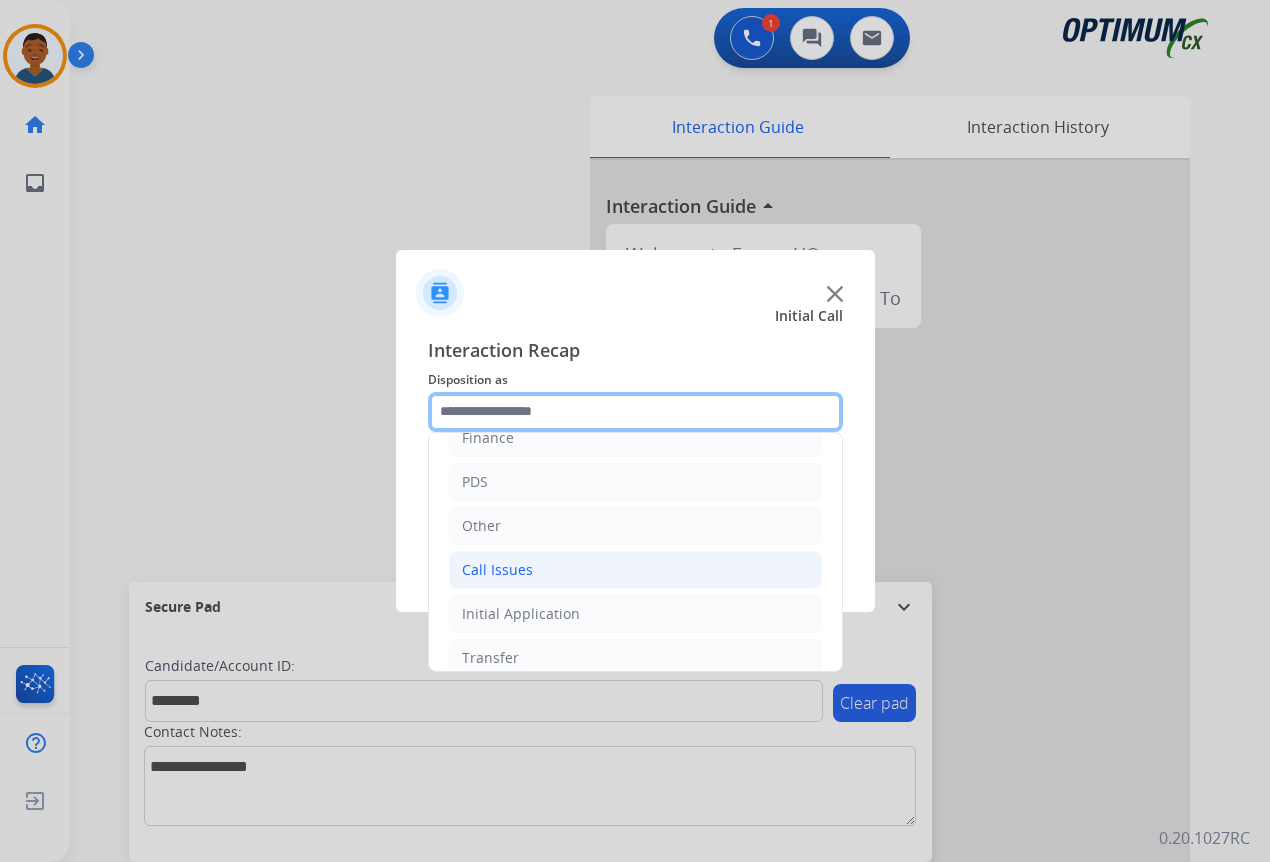 scroll, scrollTop: 136, scrollLeft: 0, axis: vertical 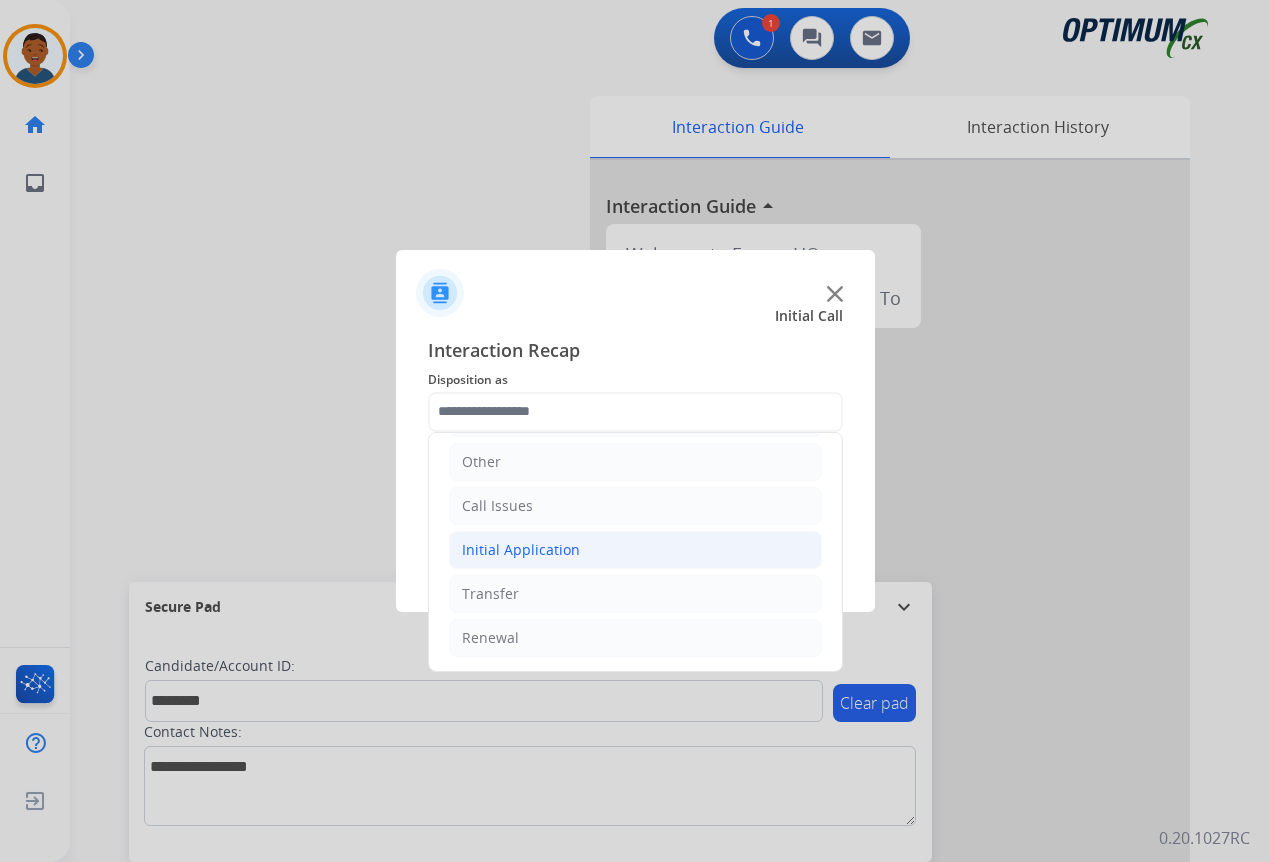 click on "Initial Application" 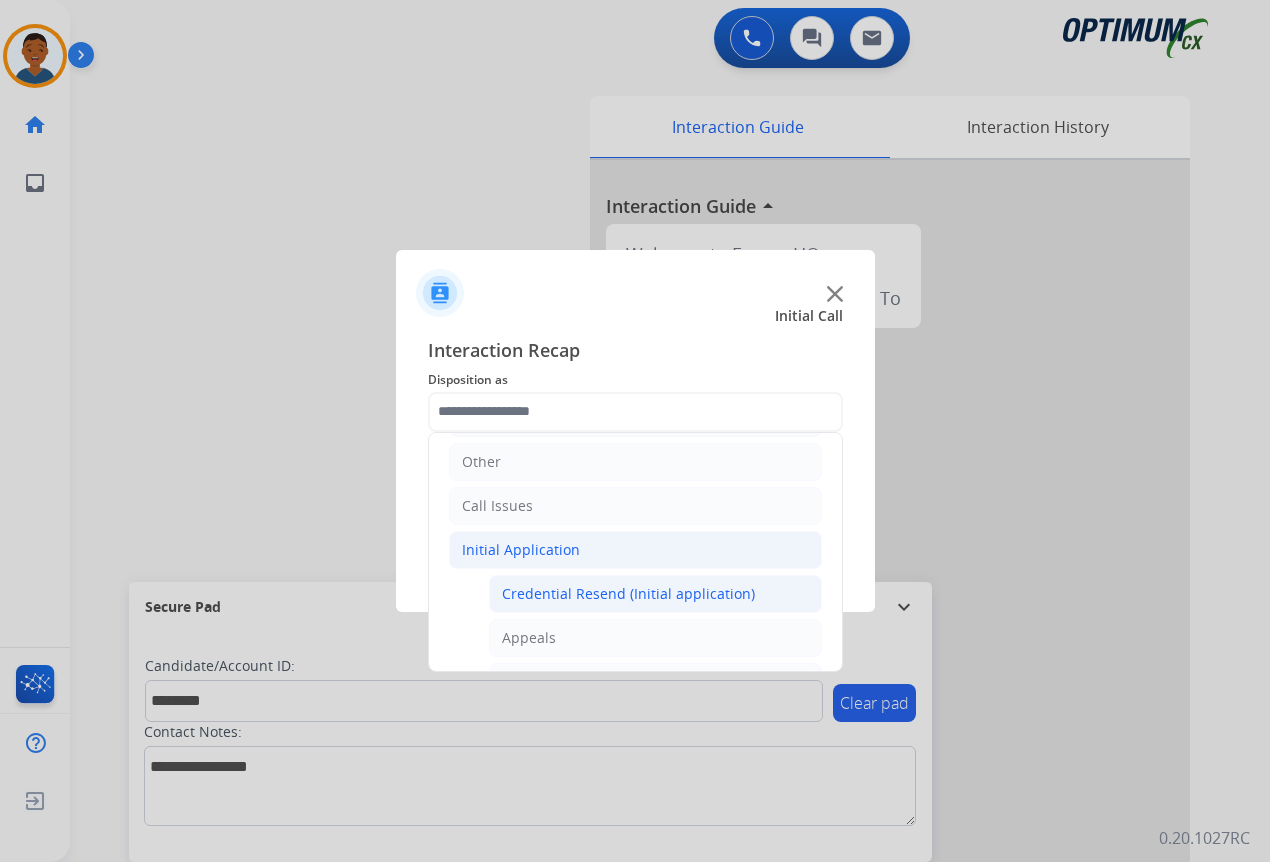 click on "Credential Resend (Initial application)" 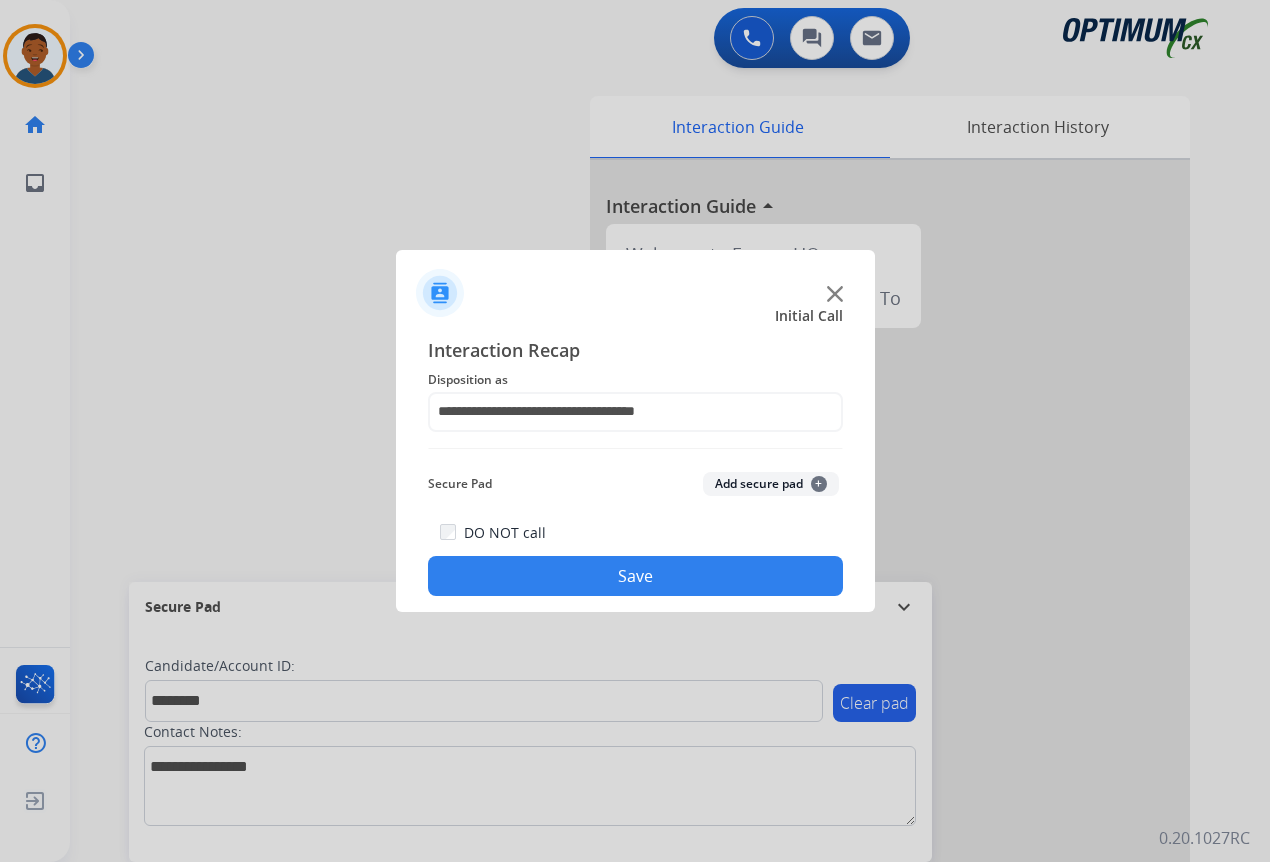 click on "Add secure pad  +" 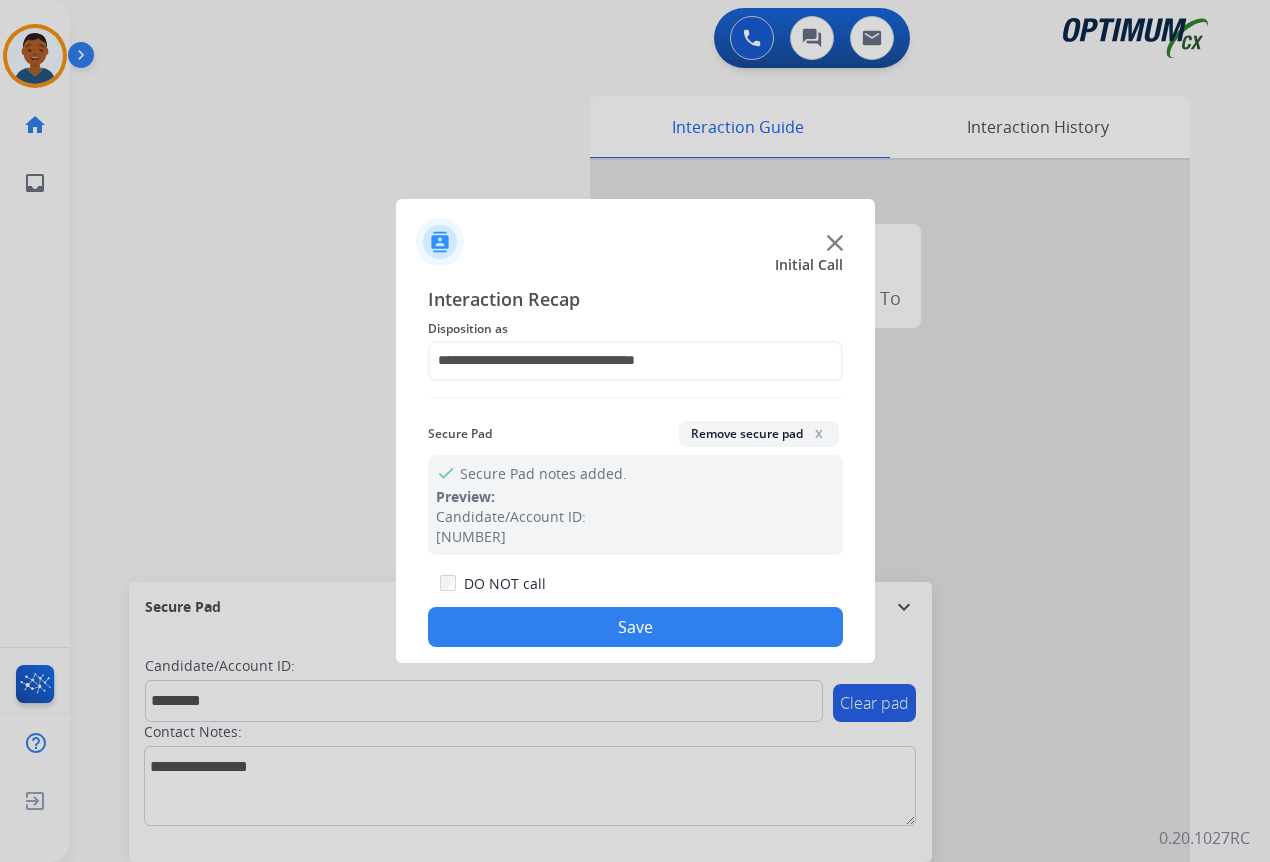 click on "Save" 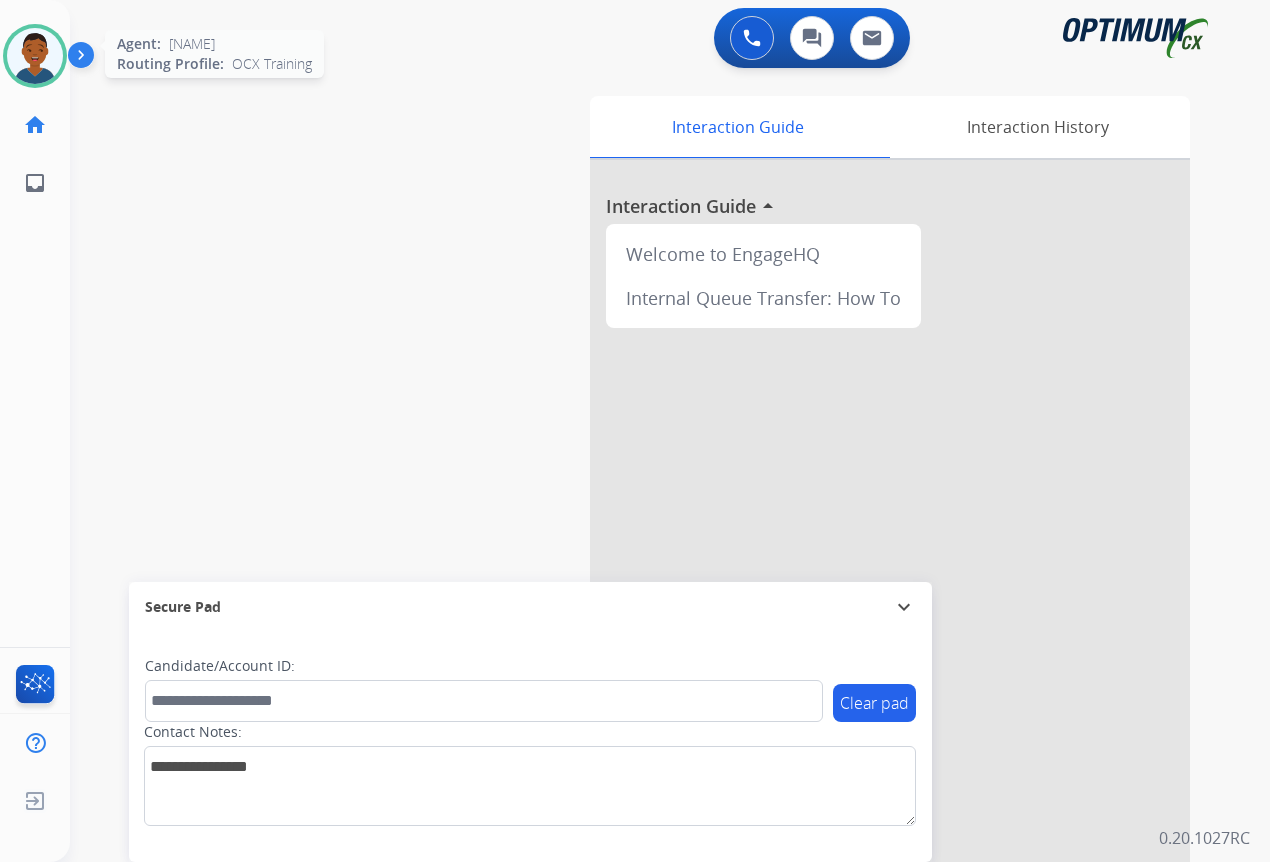 click at bounding box center [35, 56] 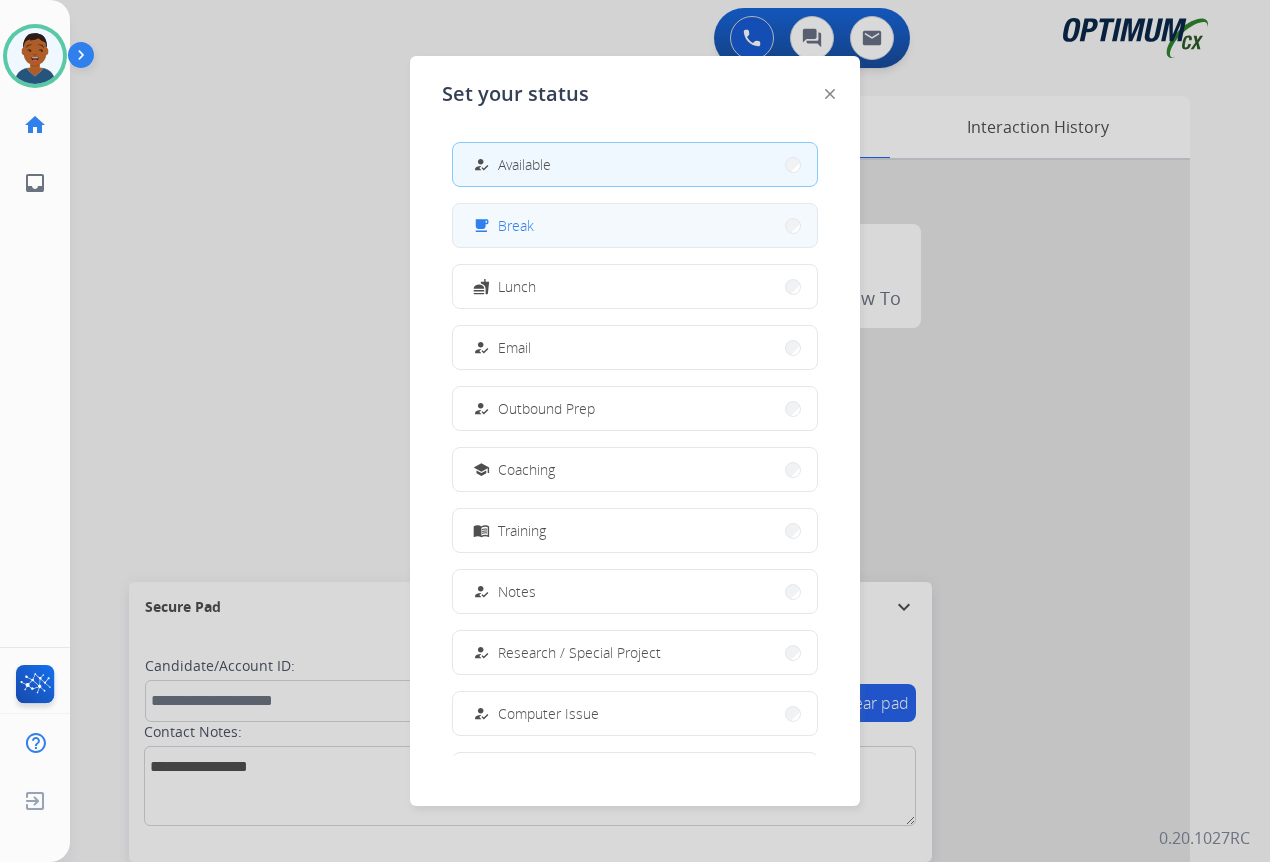 click on "Break" at bounding box center (516, 225) 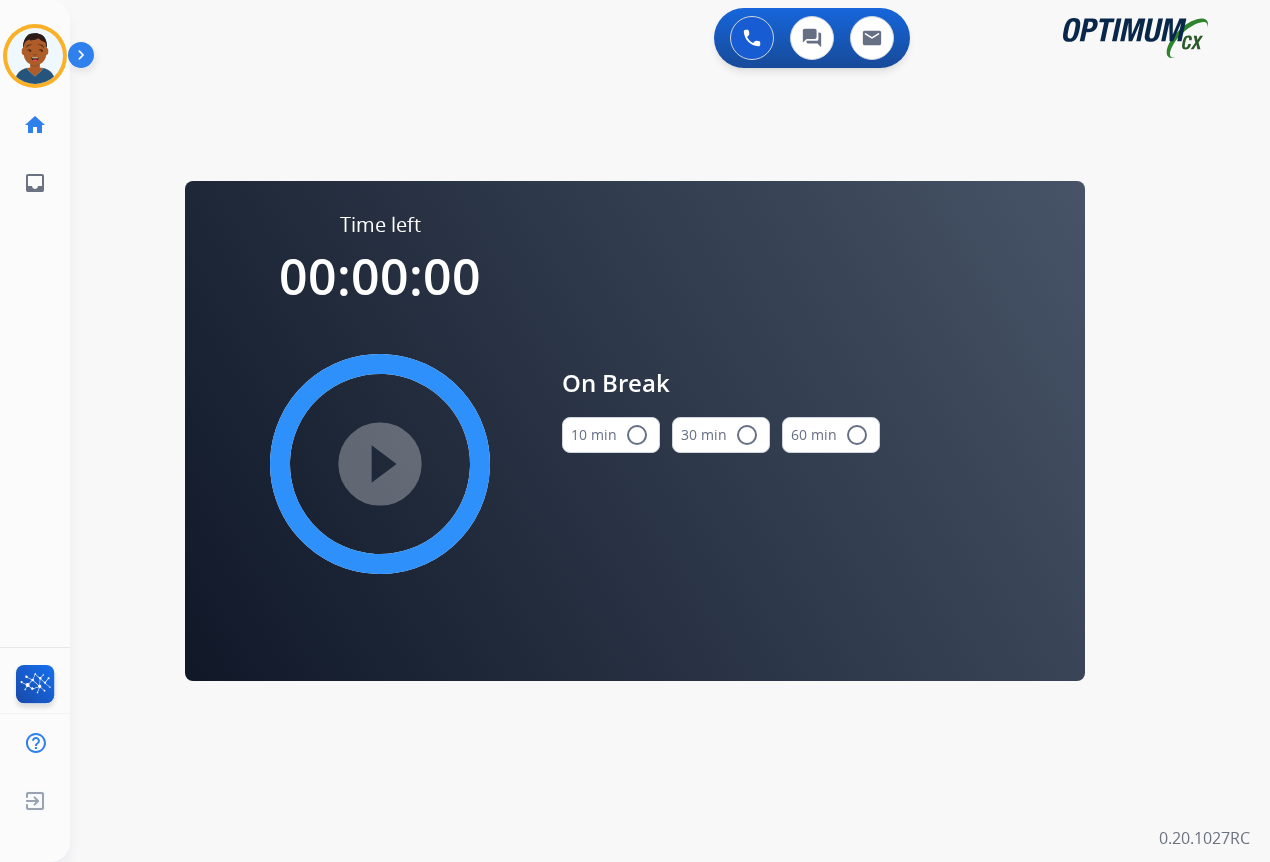 click on "radio_button_unchecked" at bounding box center [637, 435] 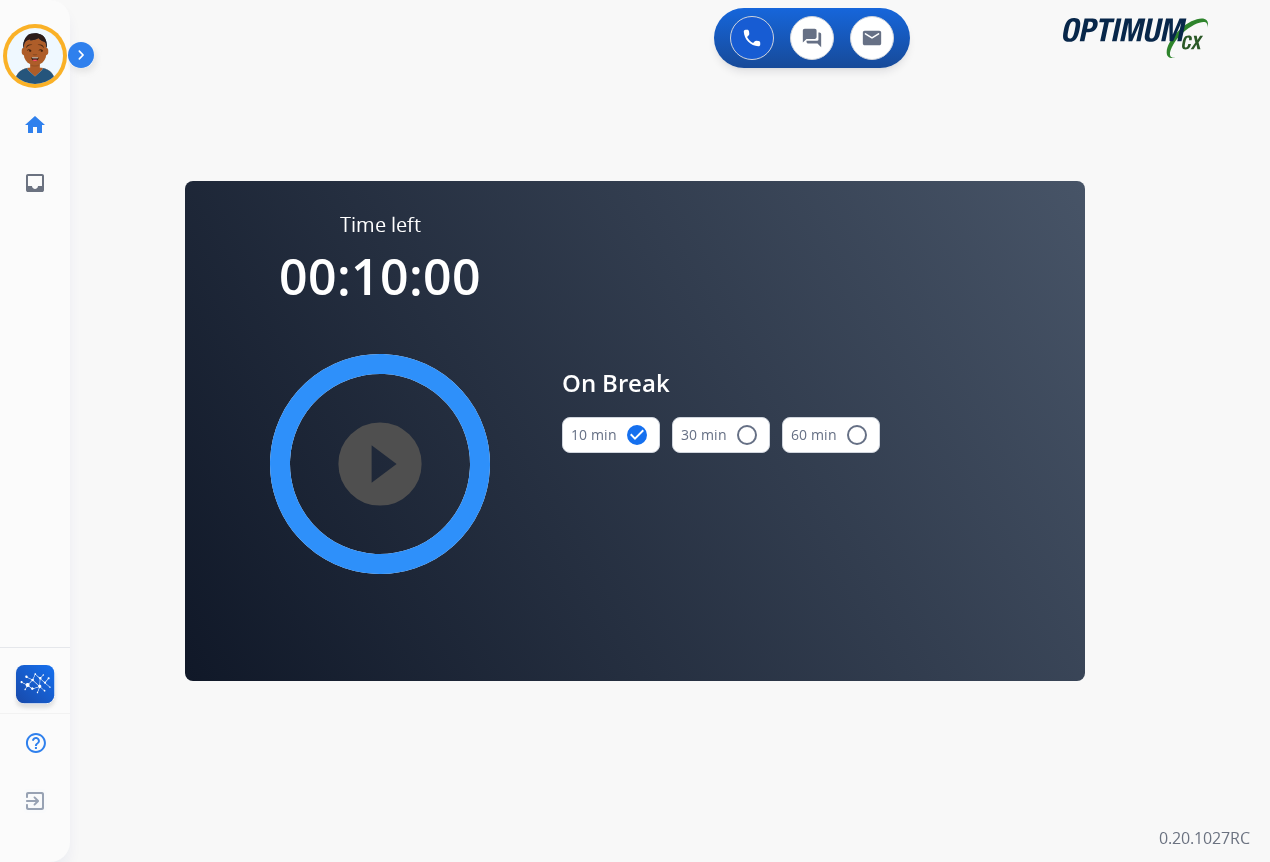 click on "play_circle_filled" at bounding box center [380, 464] 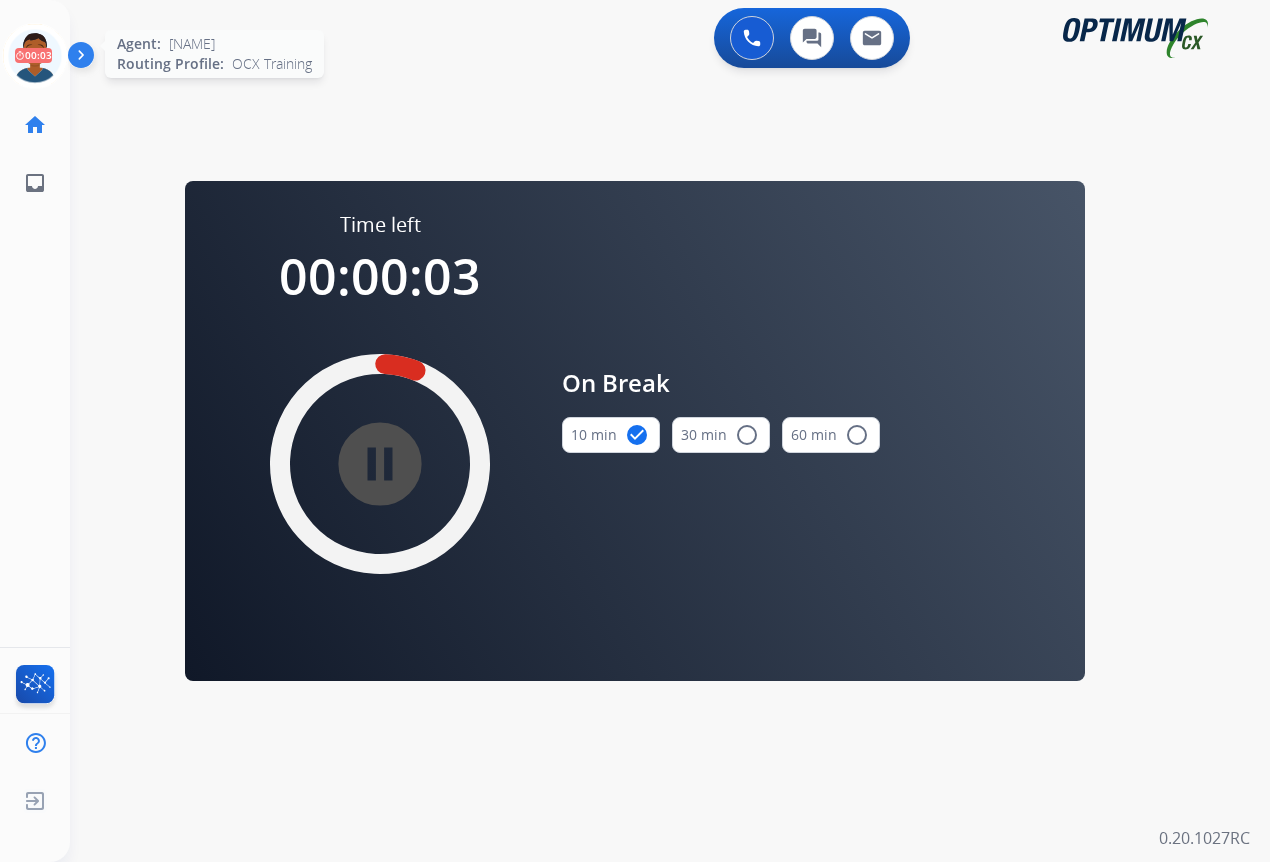 drag, startPoint x: 44, startPoint y: 62, endPoint x: 66, endPoint y: 70, distance: 23.409399 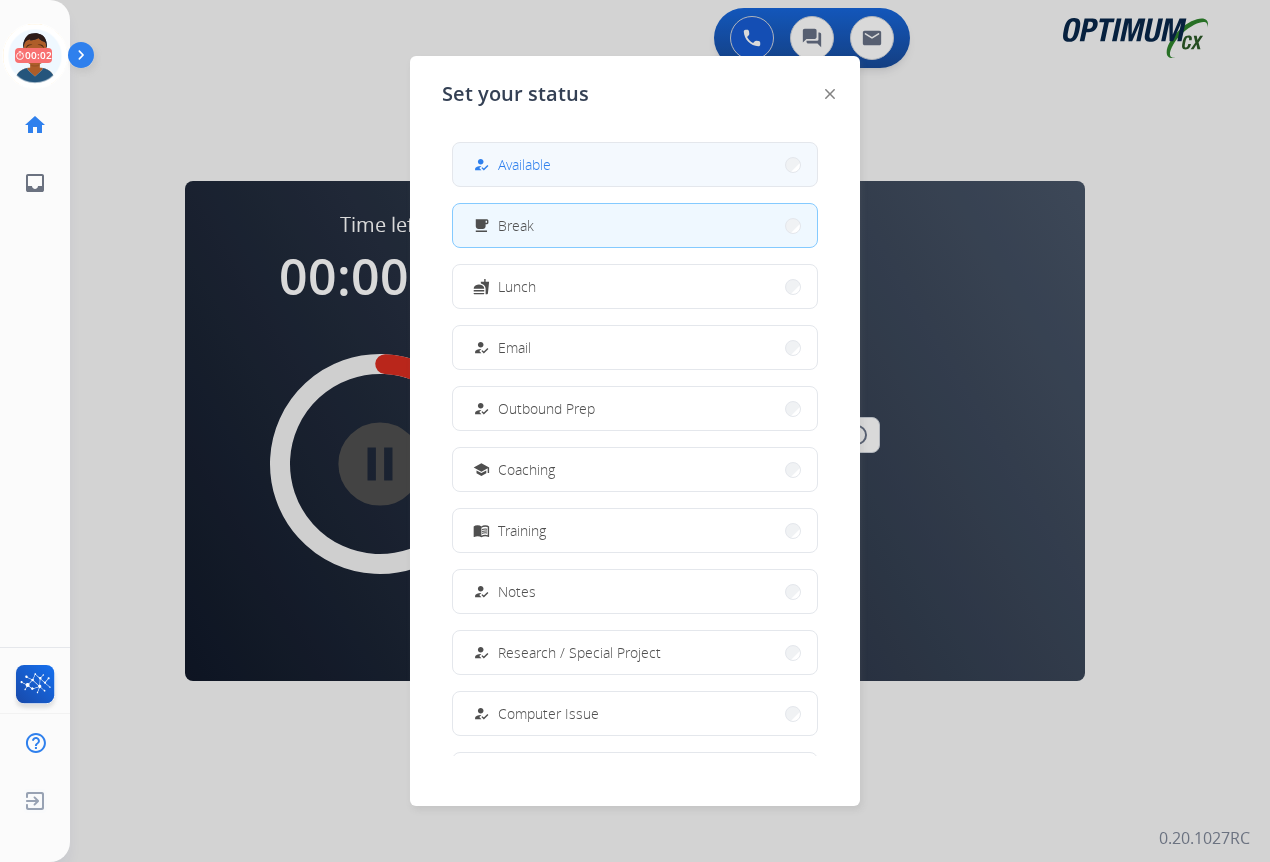 click on "how_to_reg Available" at bounding box center [635, 164] 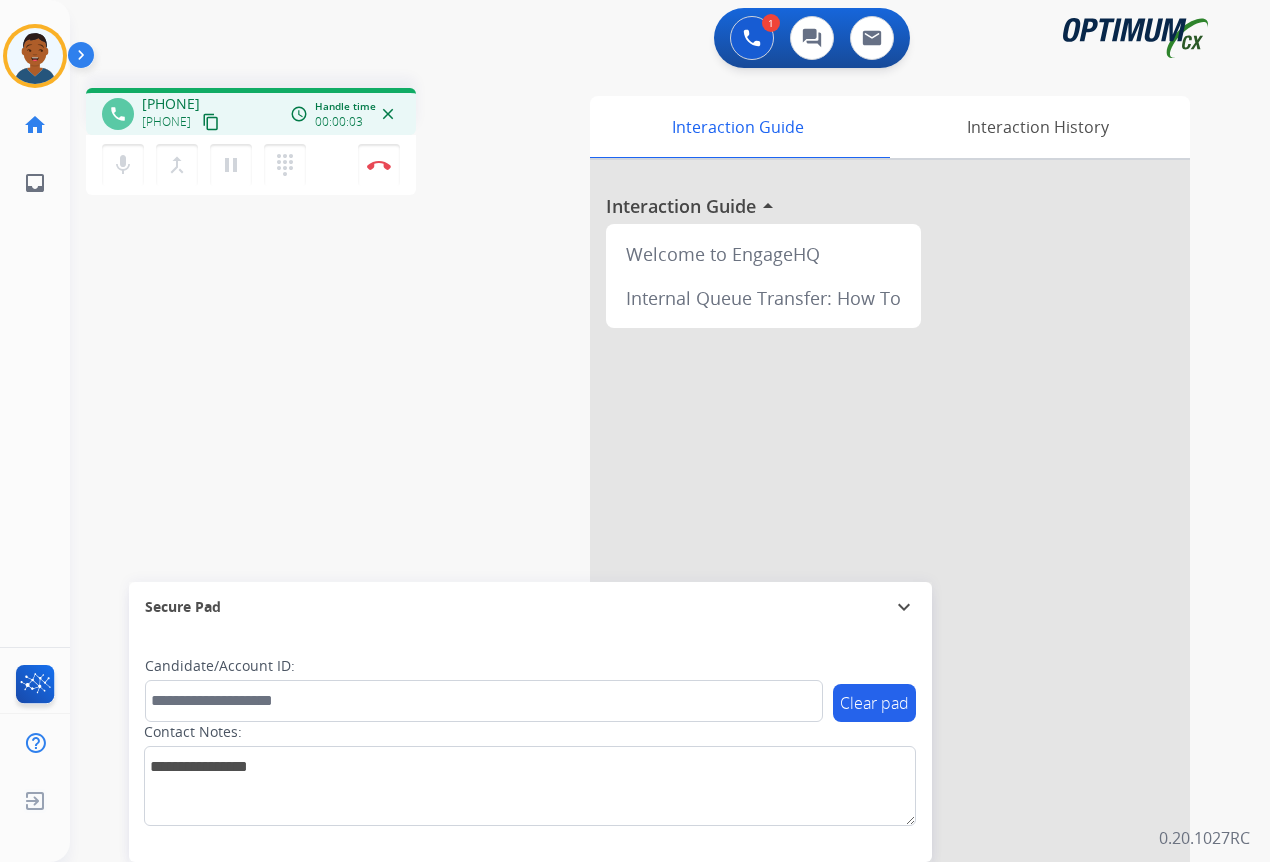 click on "content_copy" at bounding box center [211, 122] 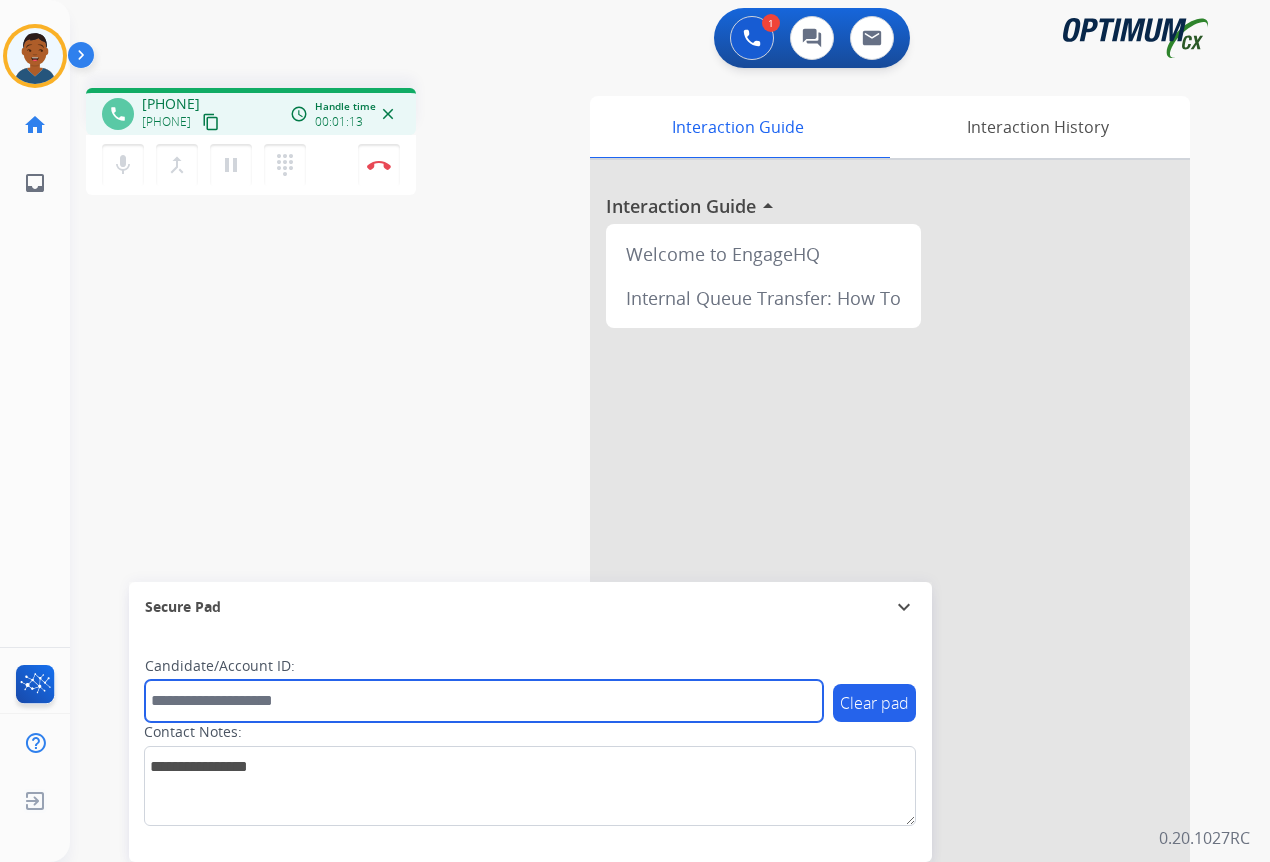 click at bounding box center [484, 701] 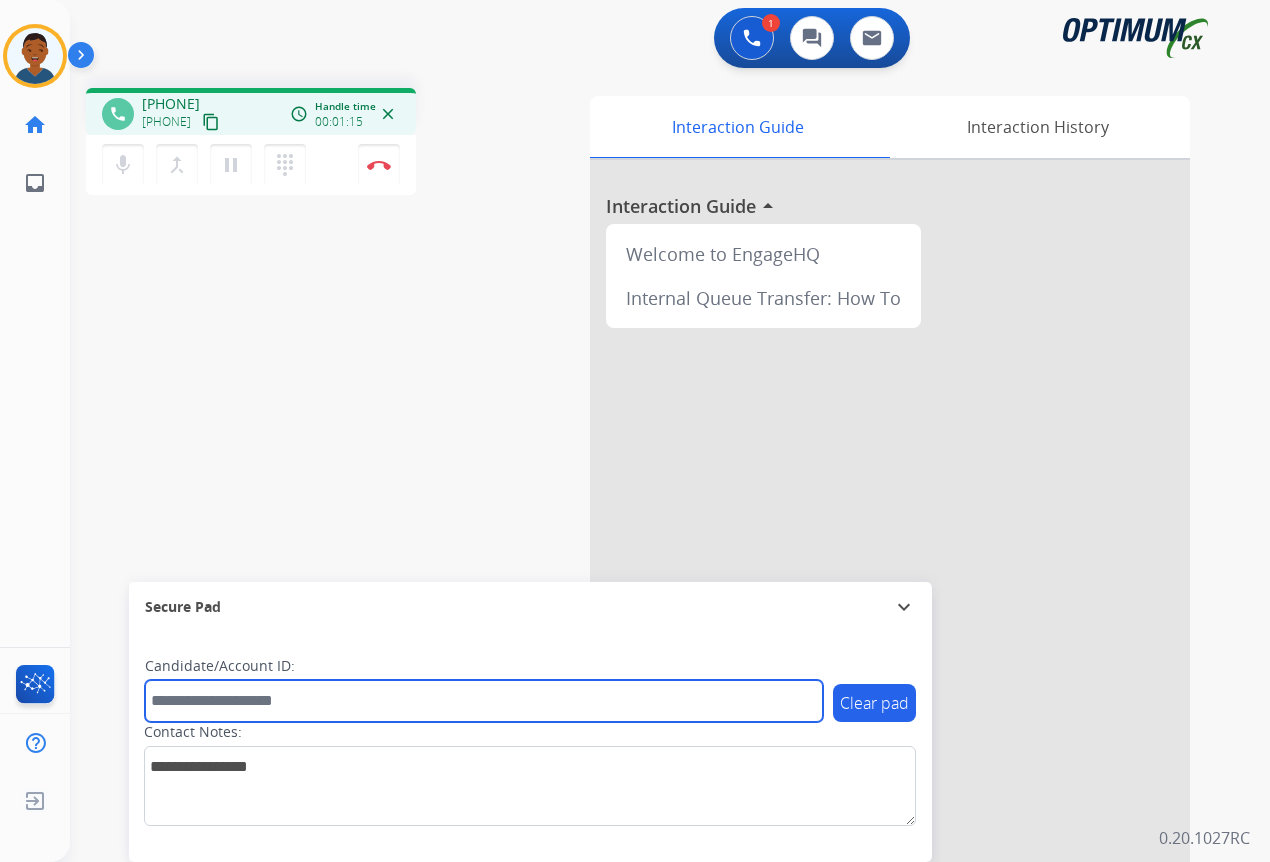 paste on "*******" 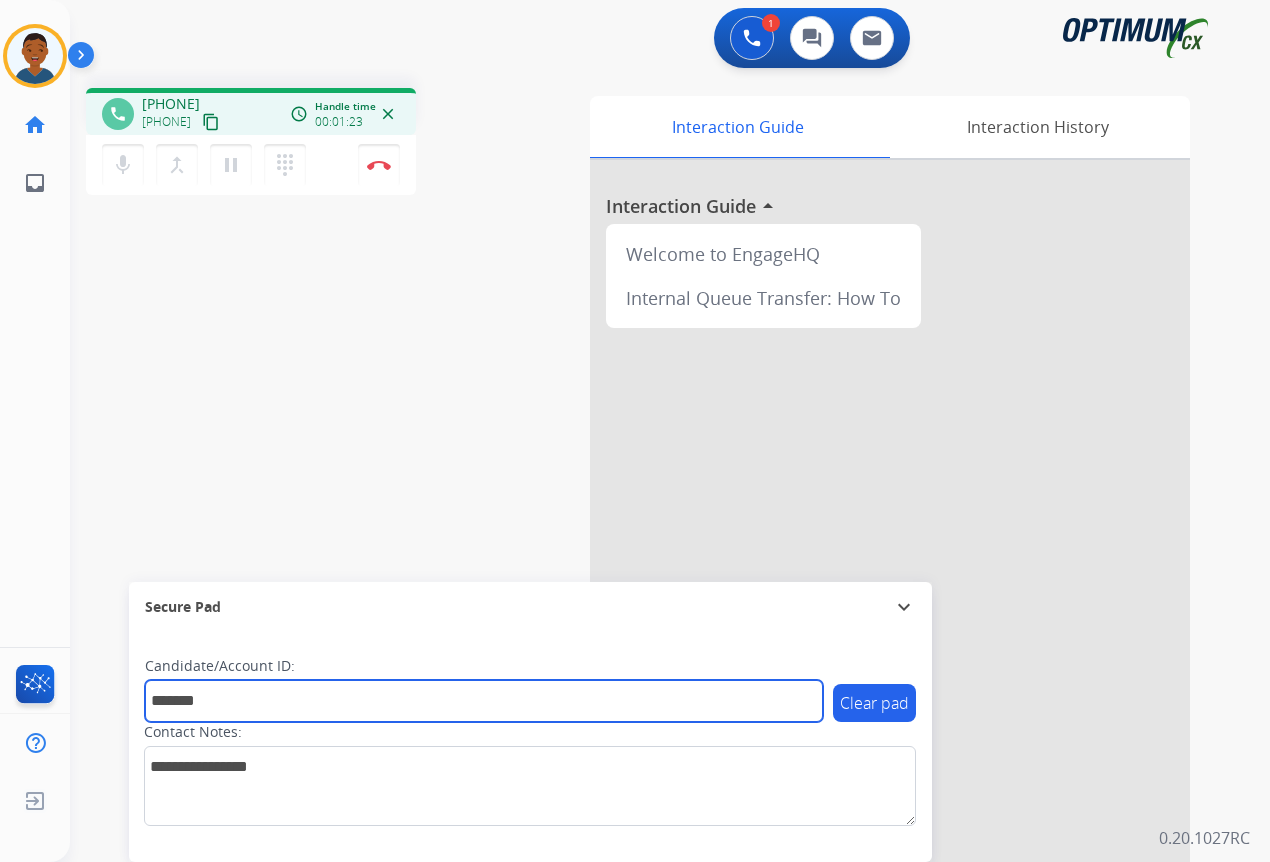type on "*******" 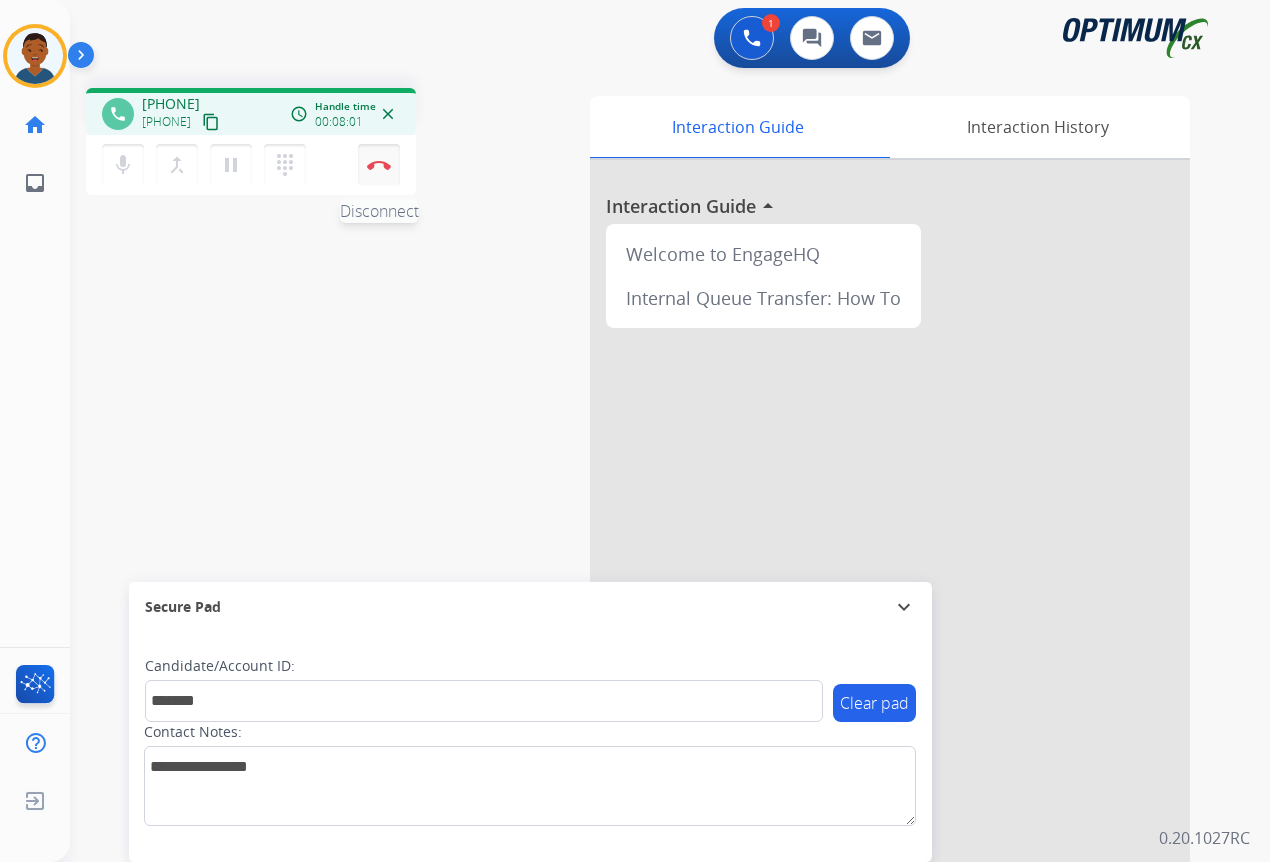 click at bounding box center (379, 165) 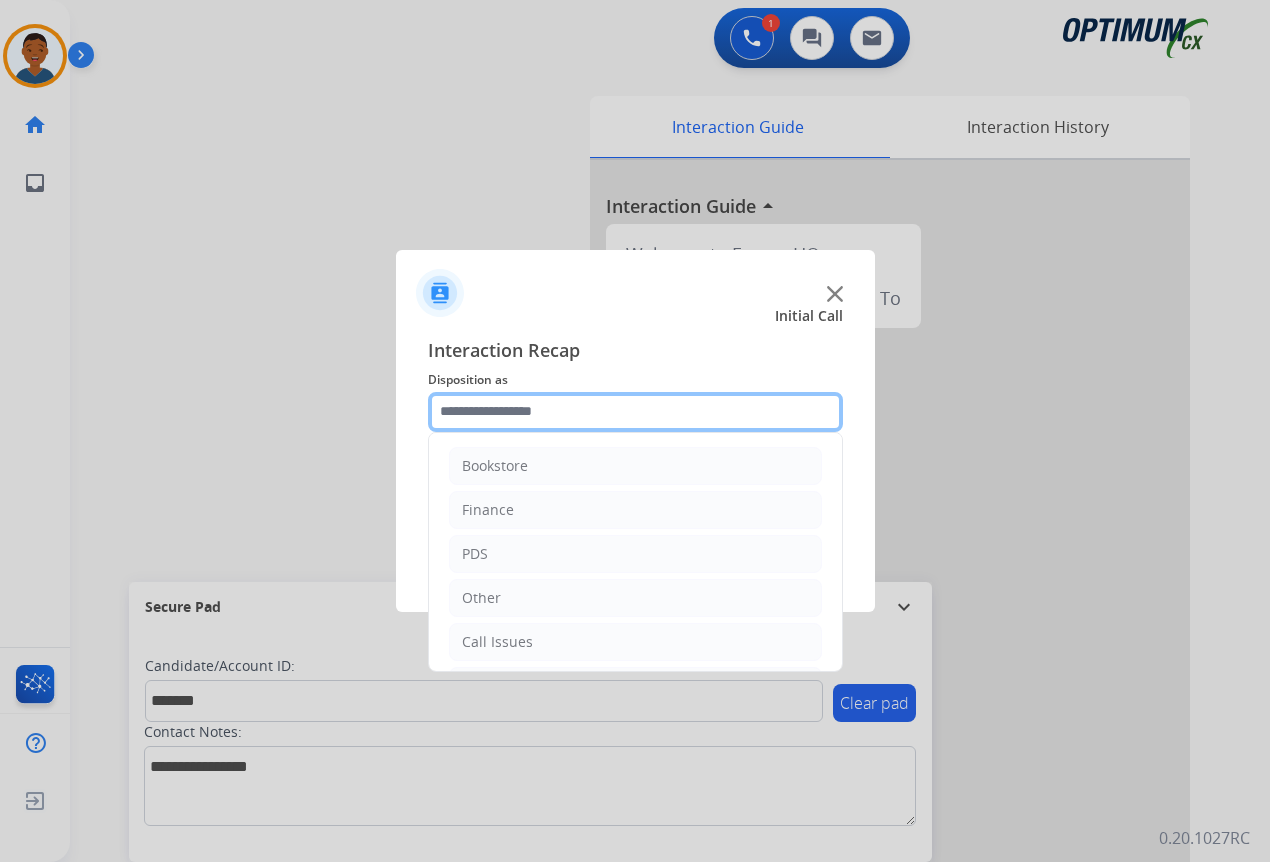 click 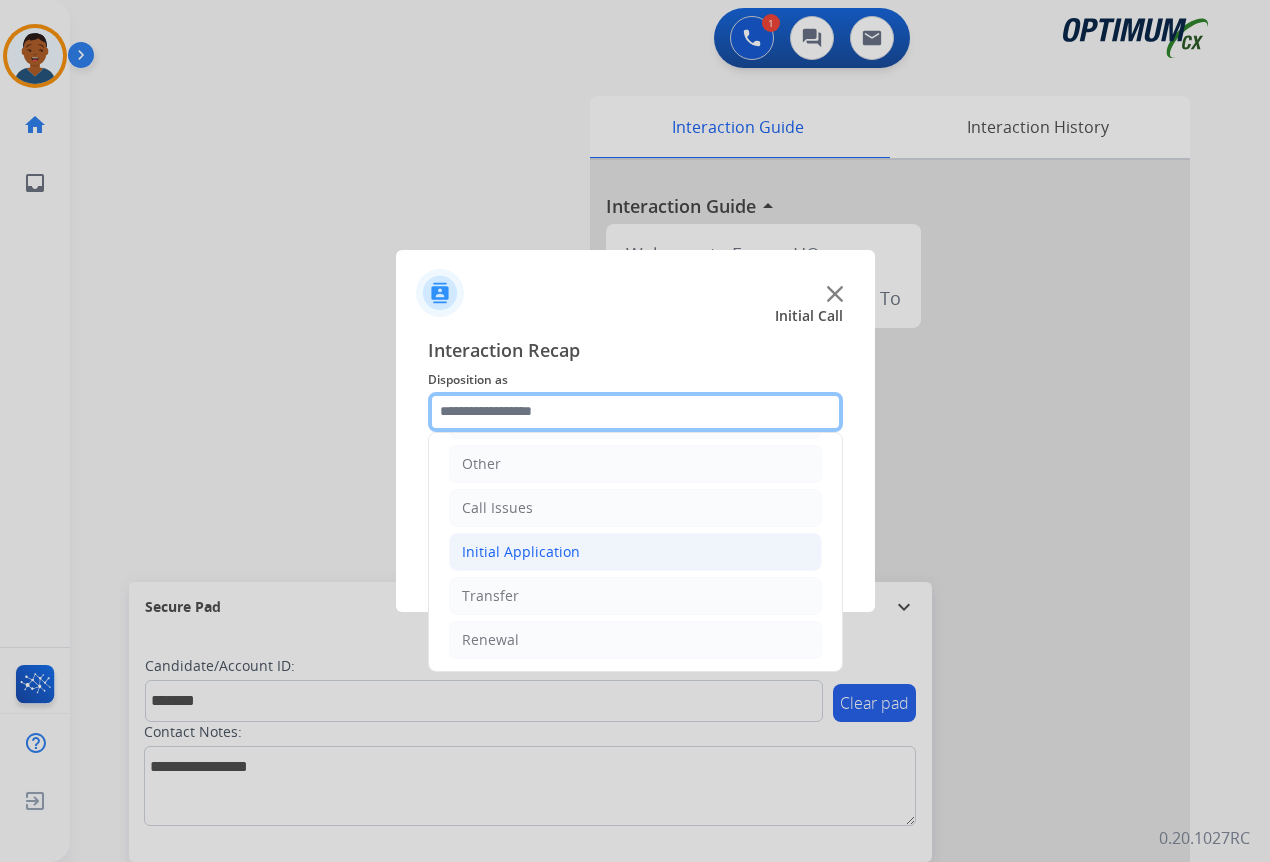 scroll, scrollTop: 136, scrollLeft: 0, axis: vertical 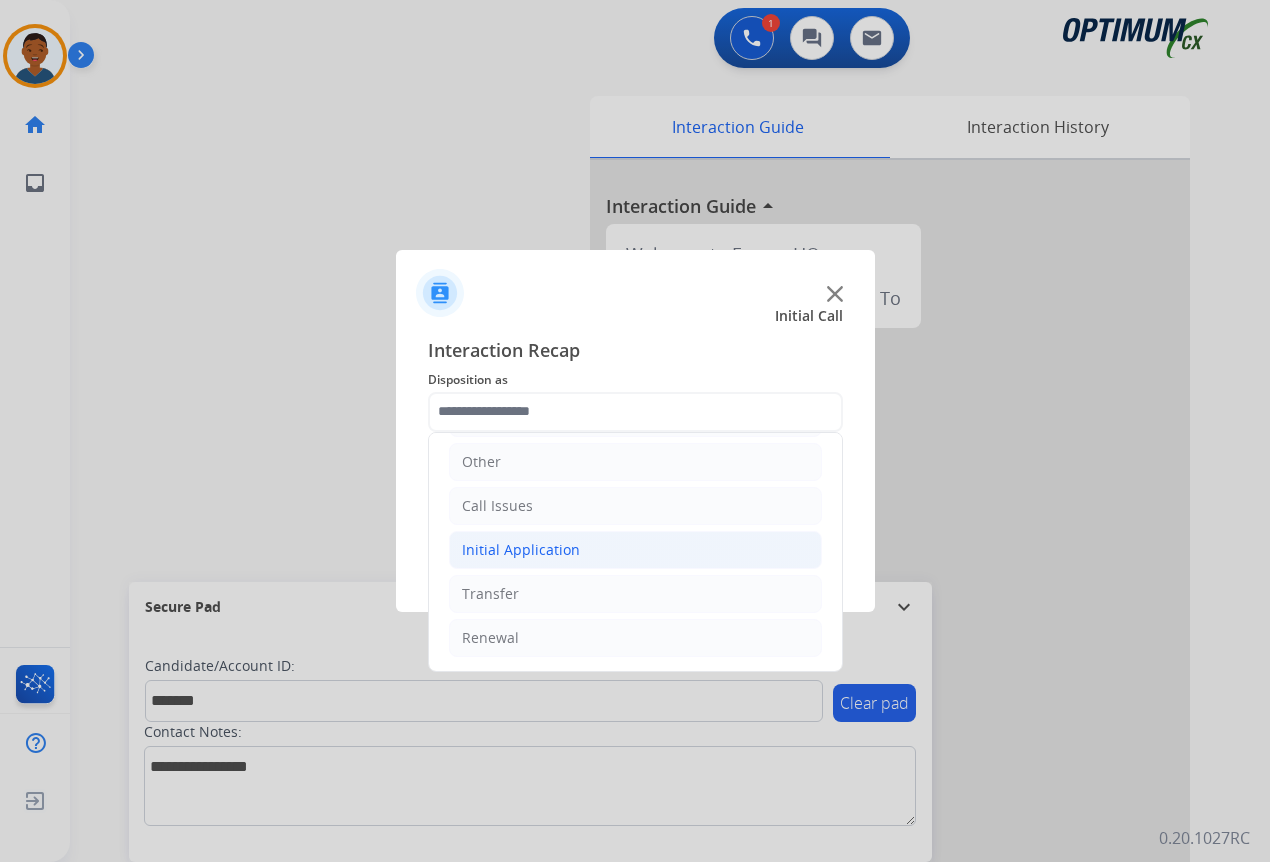 click on "Initial Application" 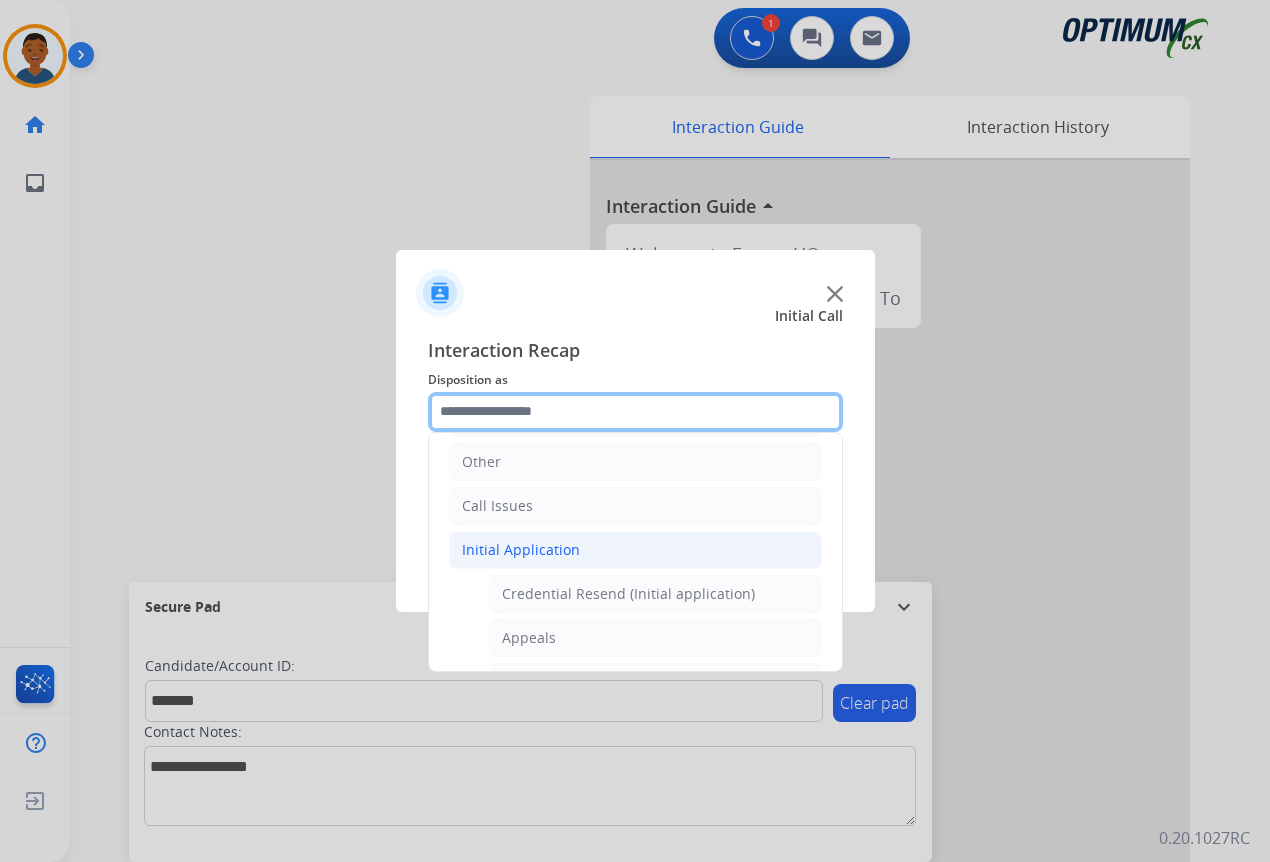 scroll, scrollTop: 236, scrollLeft: 0, axis: vertical 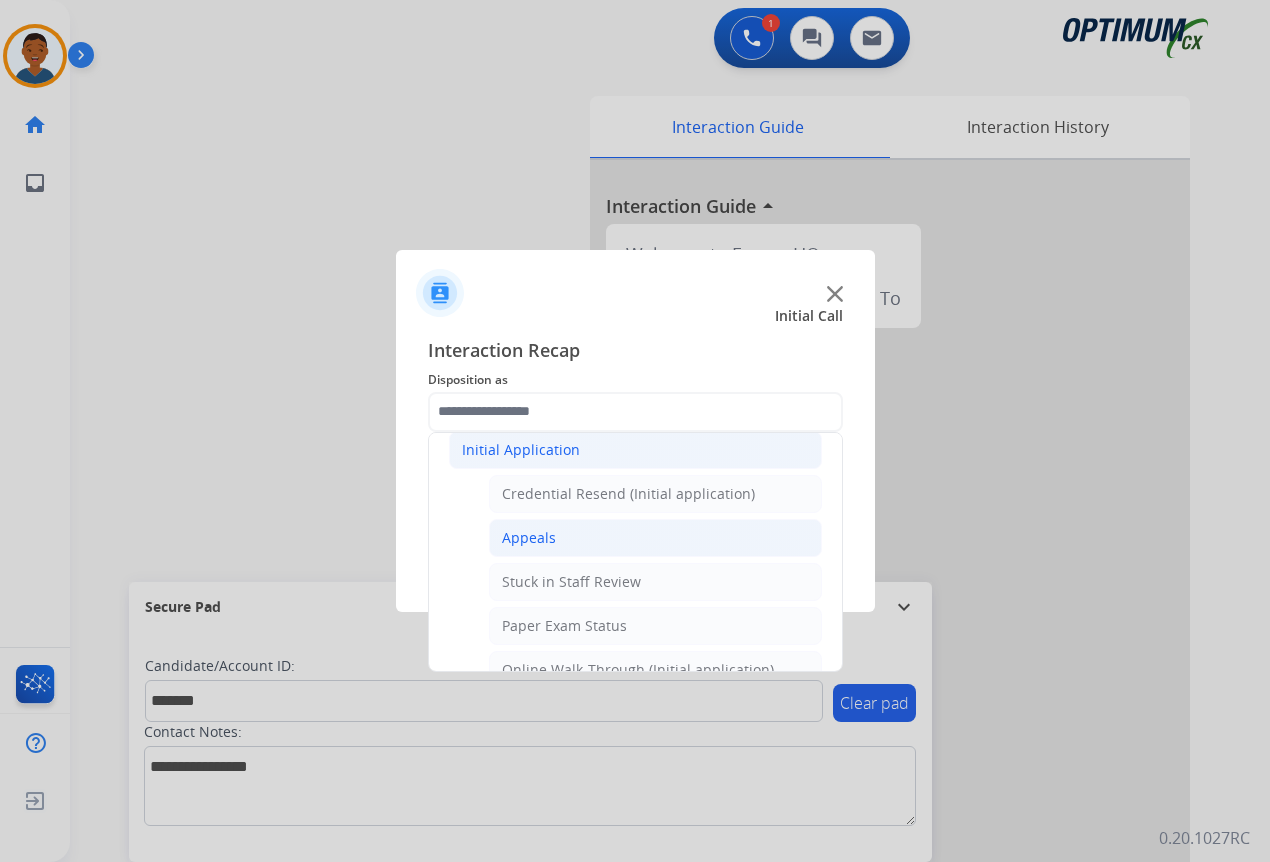 click on "Appeals" 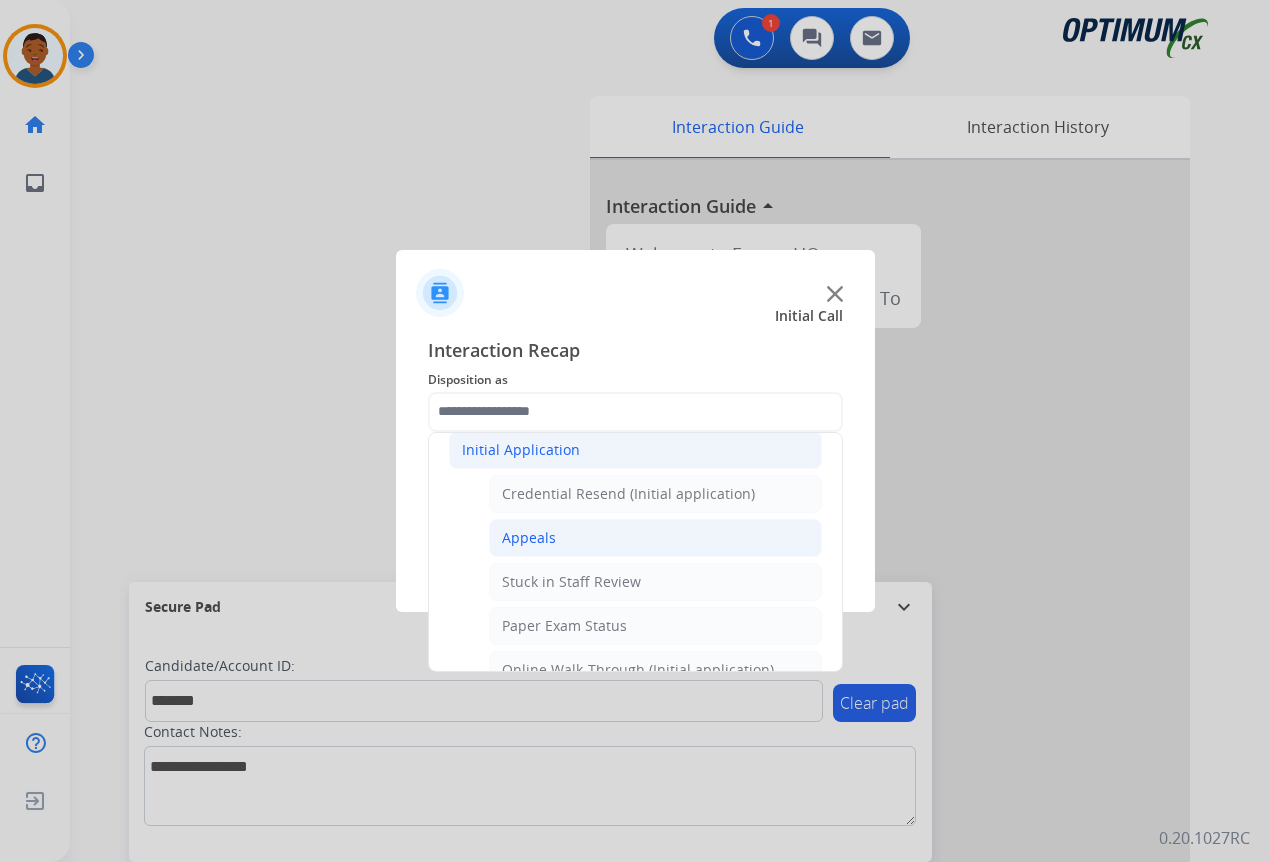 type on "*******" 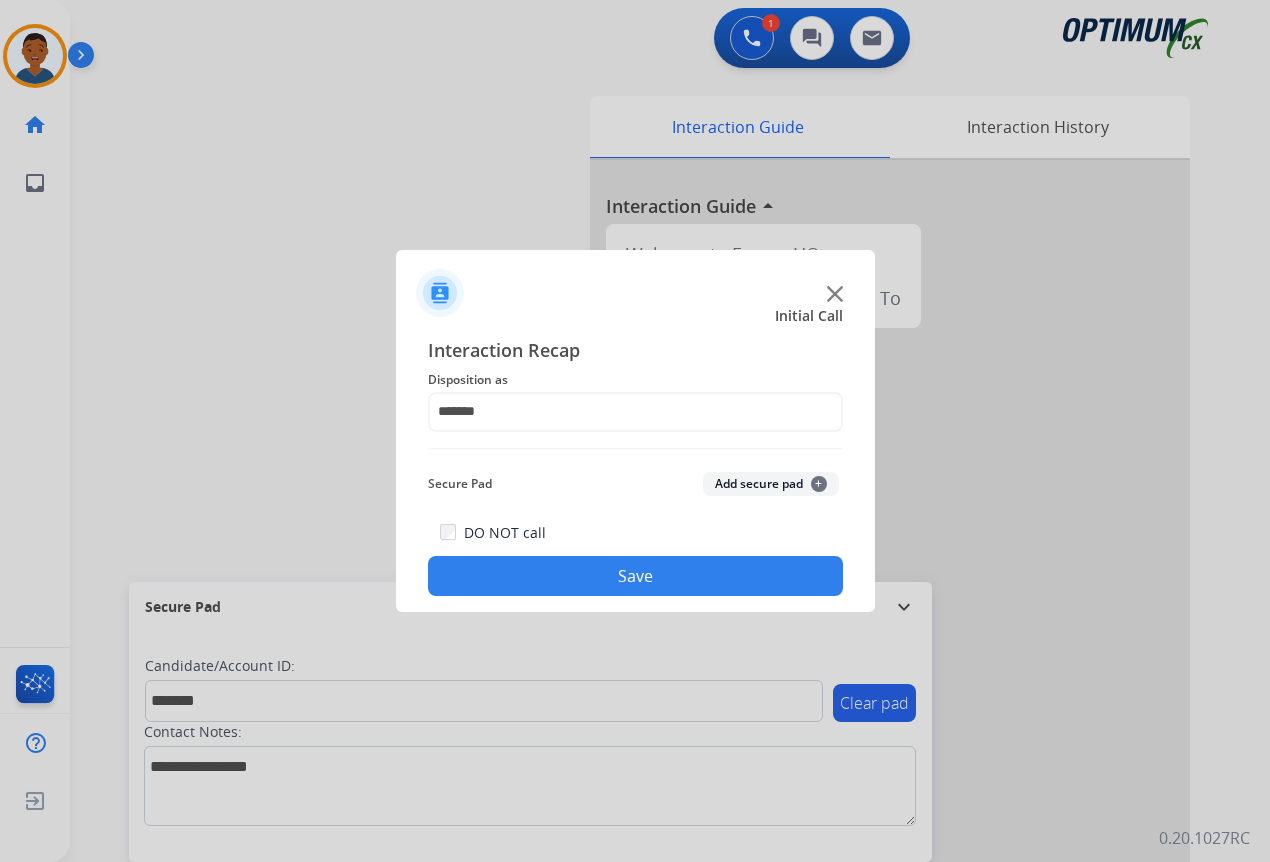 click on "Add secure pad  +" 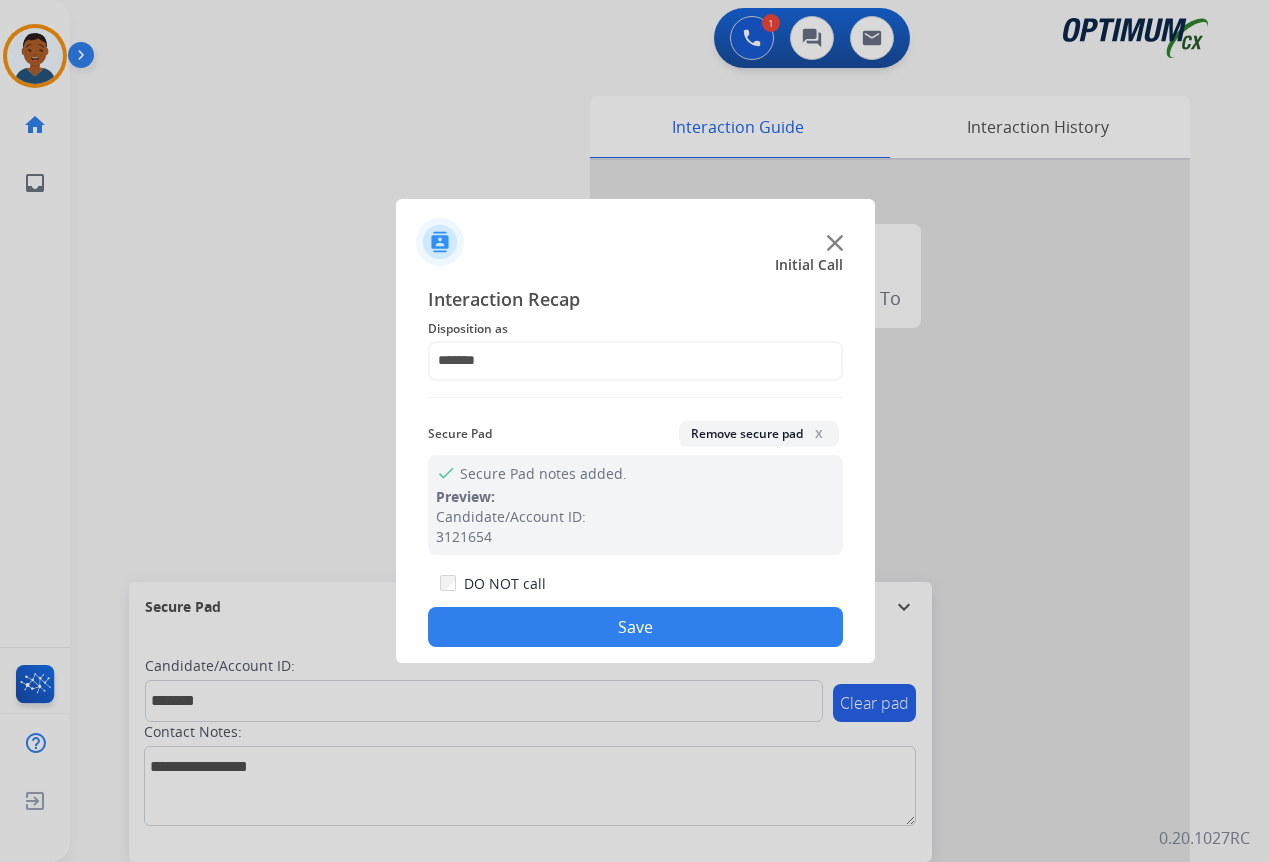 click on "Save" 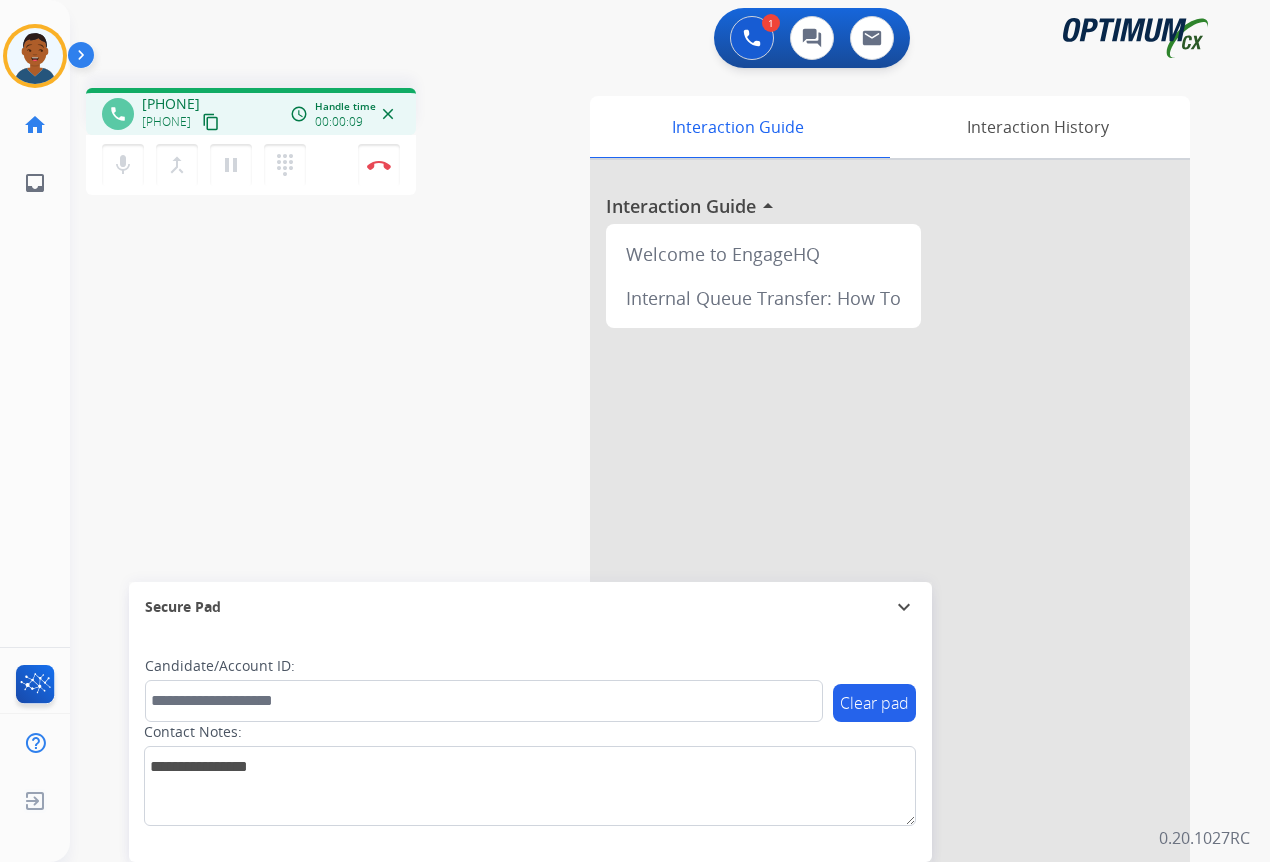 click on "content_copy" at bounding box center (211, 122) 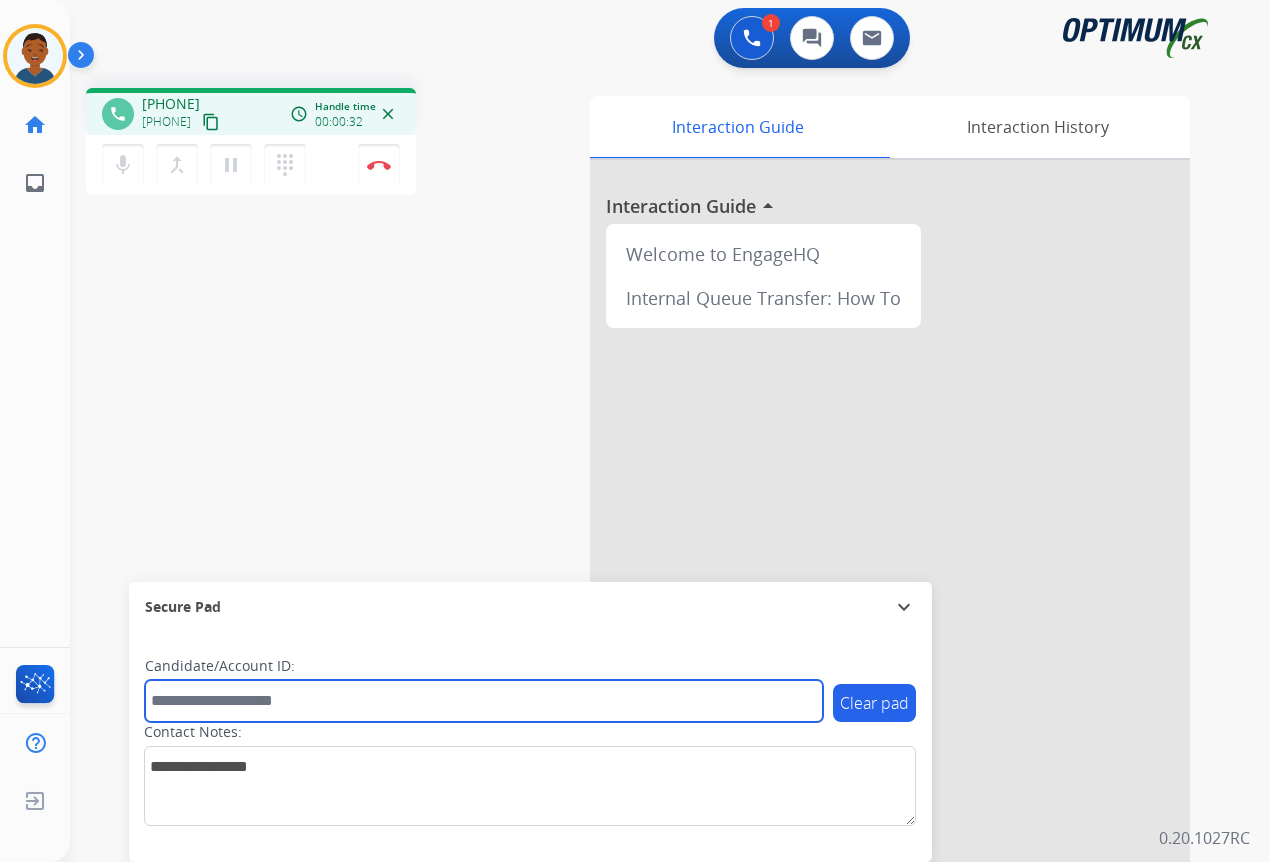 click at bounding box center [484, 701] 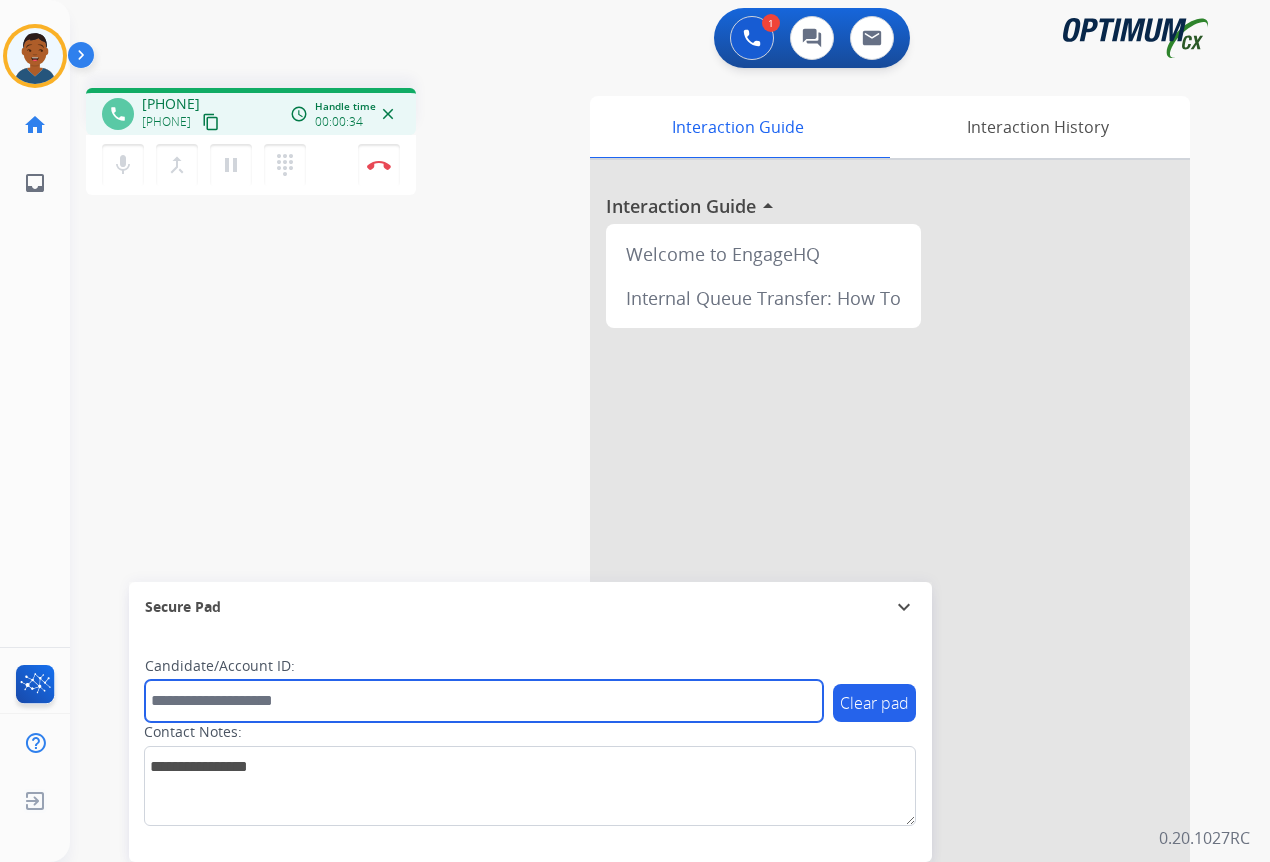 paste on "*******" 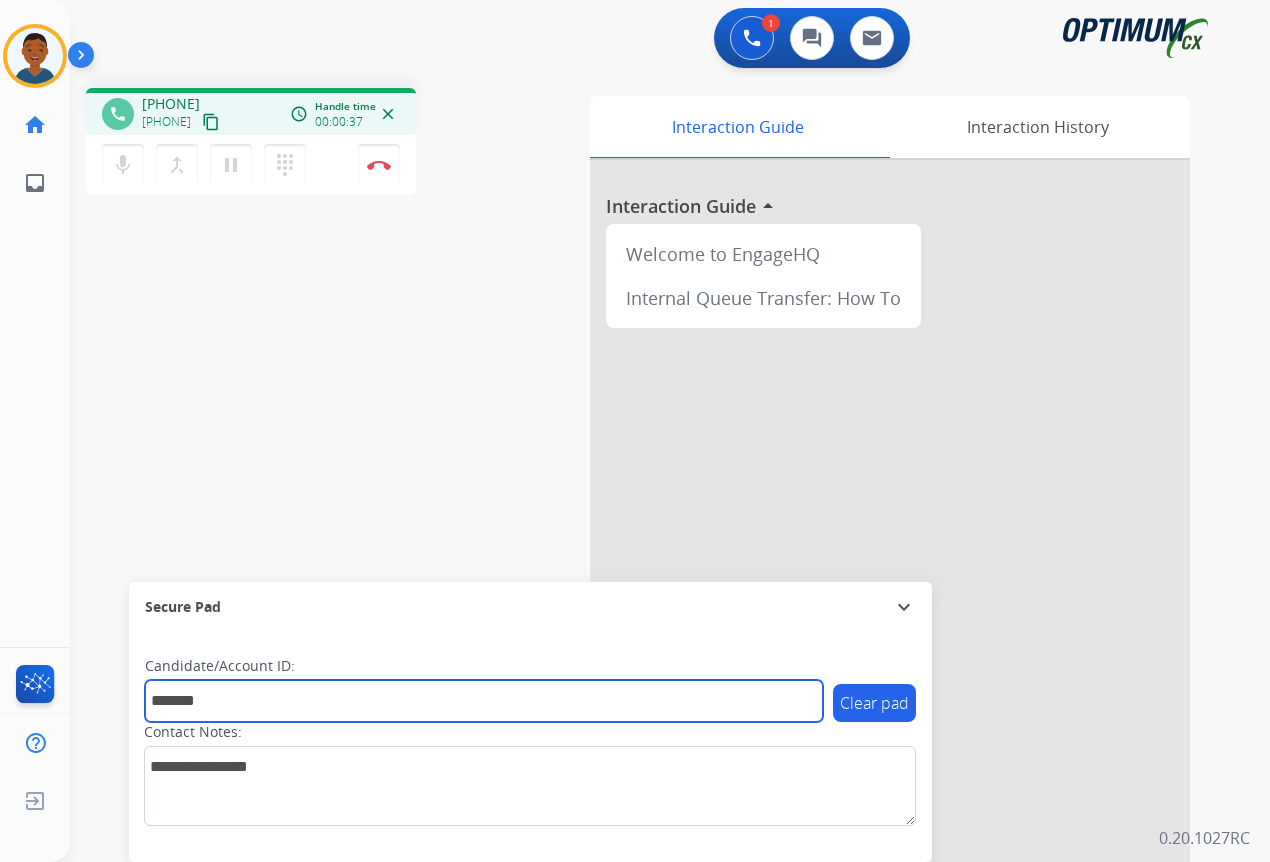 type on "*******" 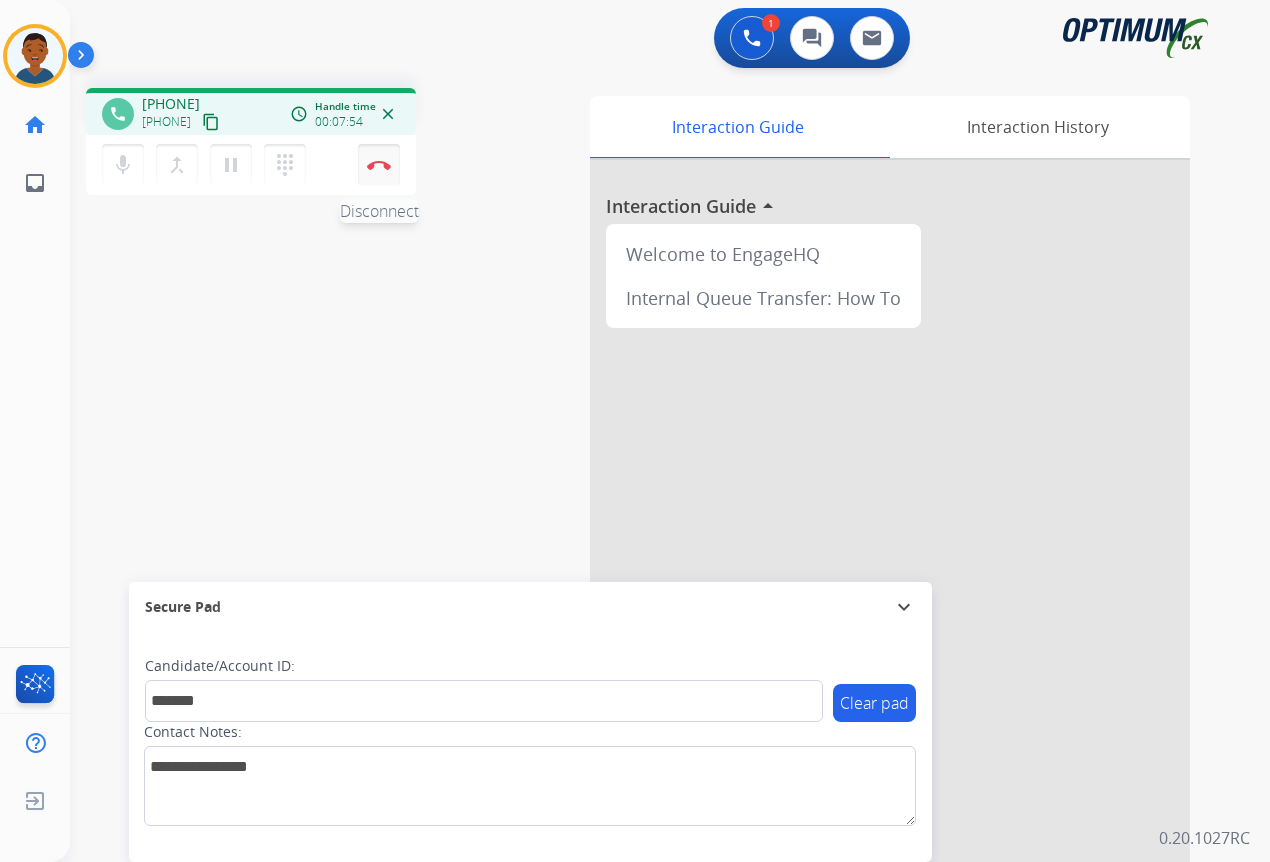 click on "Disconnect" at bounding box center [379, 165] 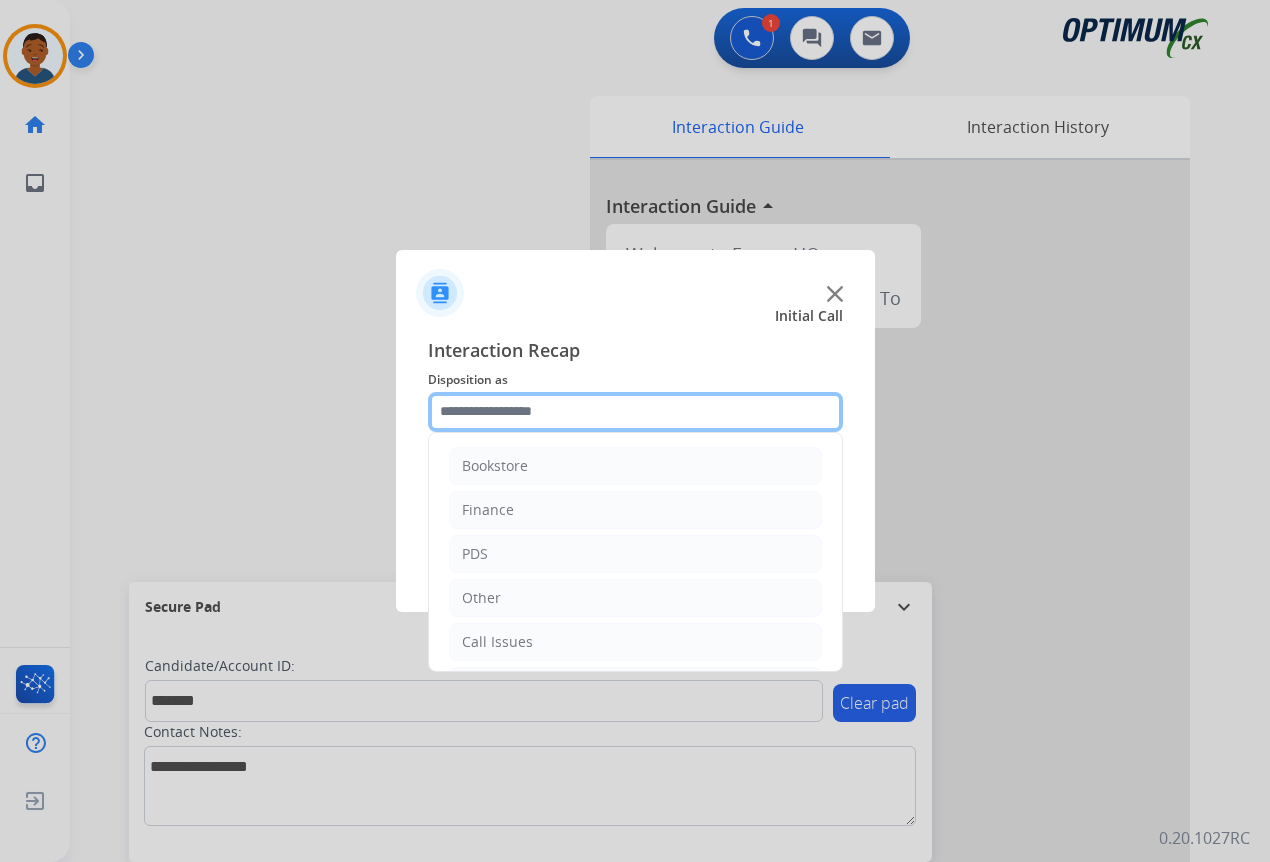 click 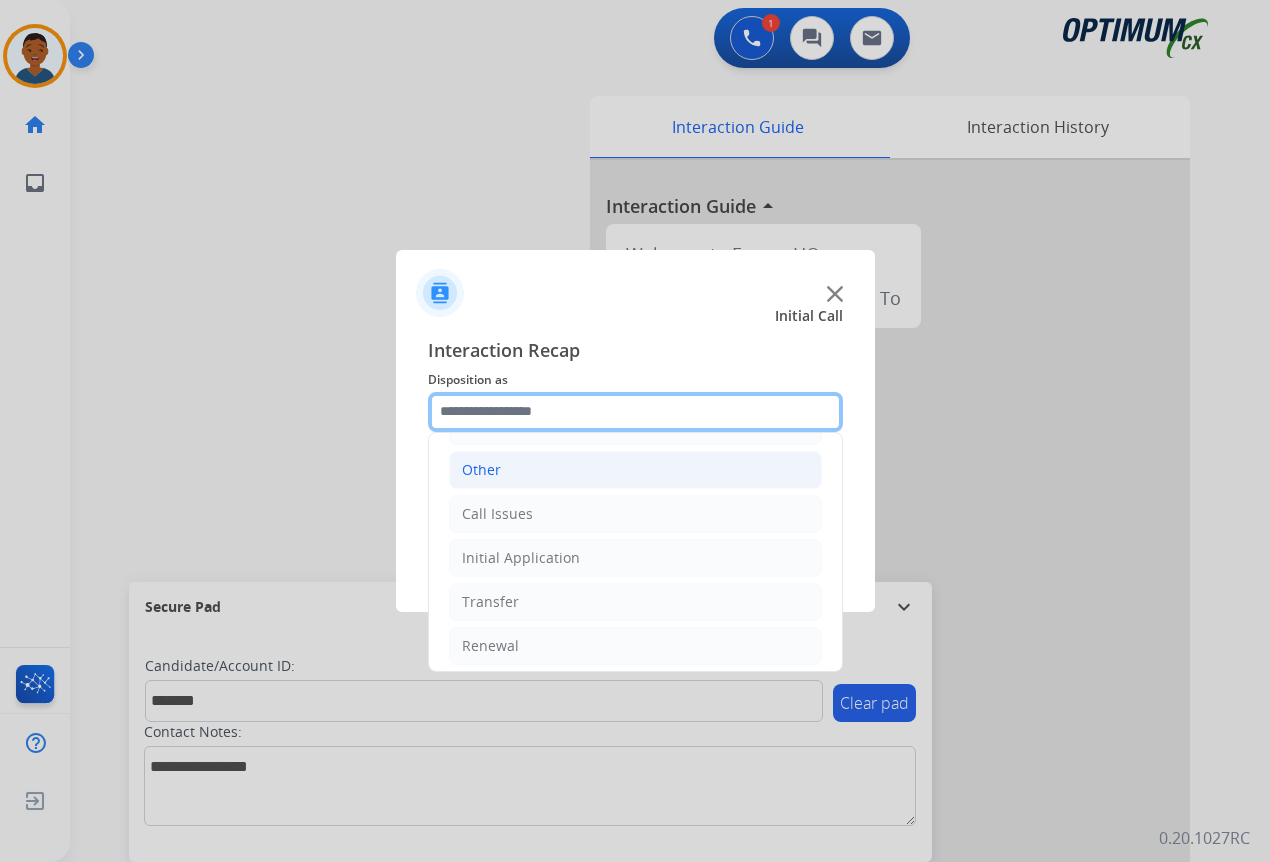 scroll, scrollTop: 136, scrollLeft: 0, axis: vertical 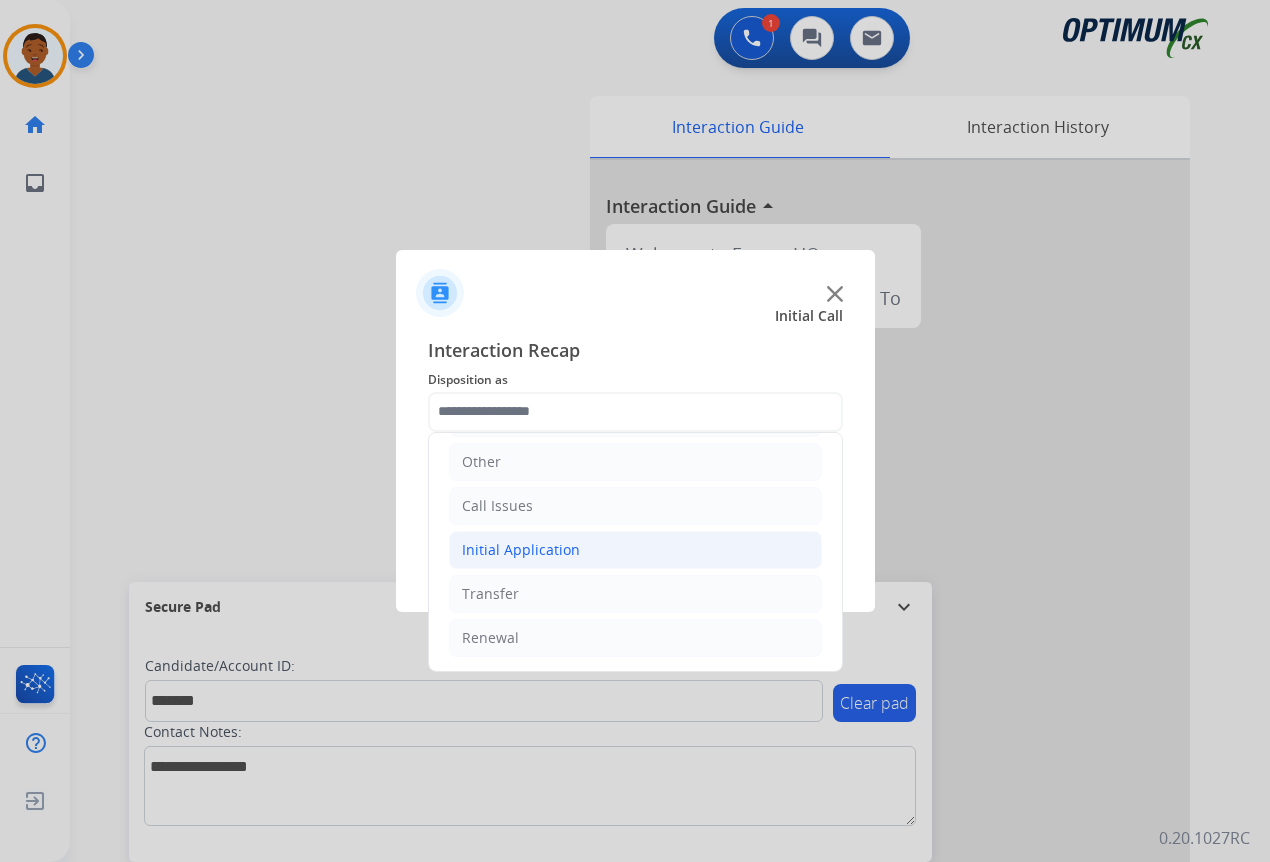click on "Initial Application" 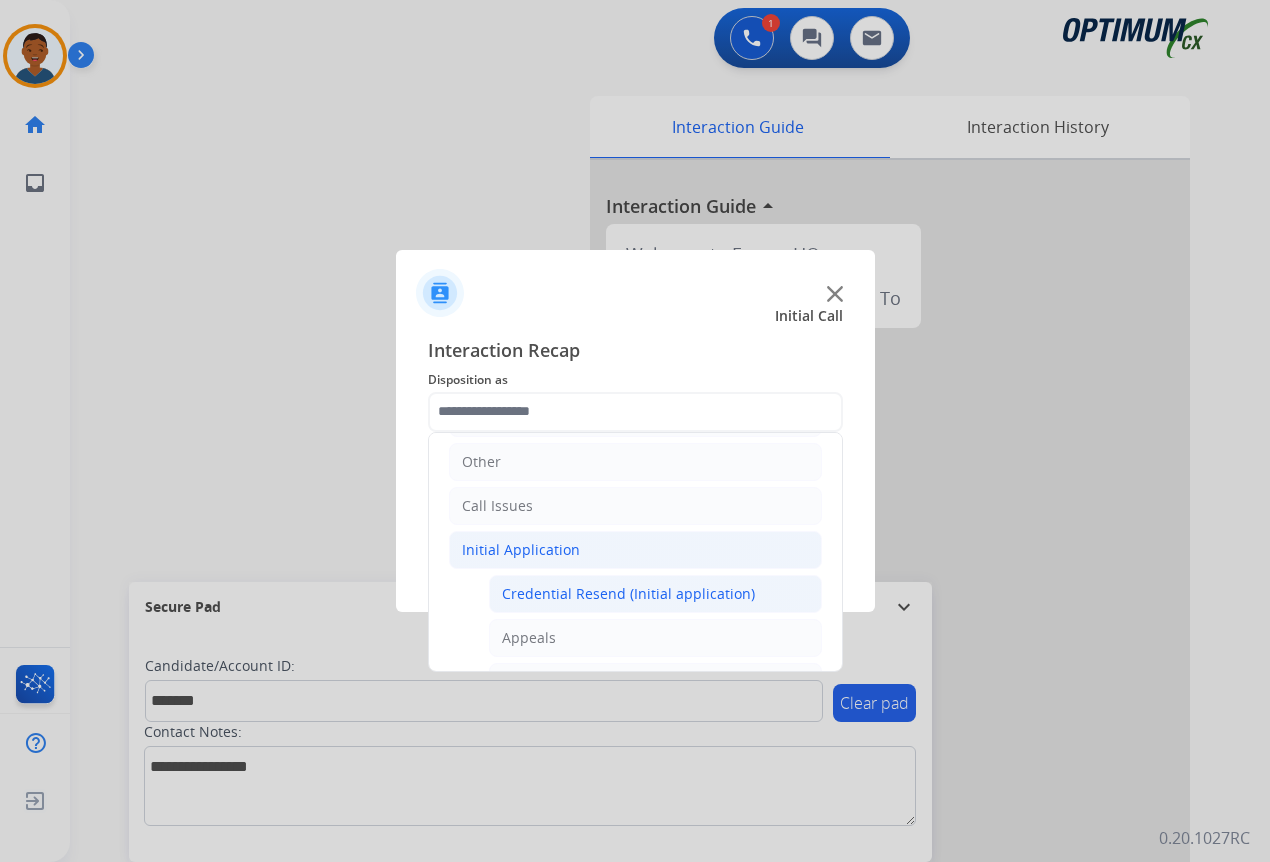 click on "Credential Resend (Initial application)" 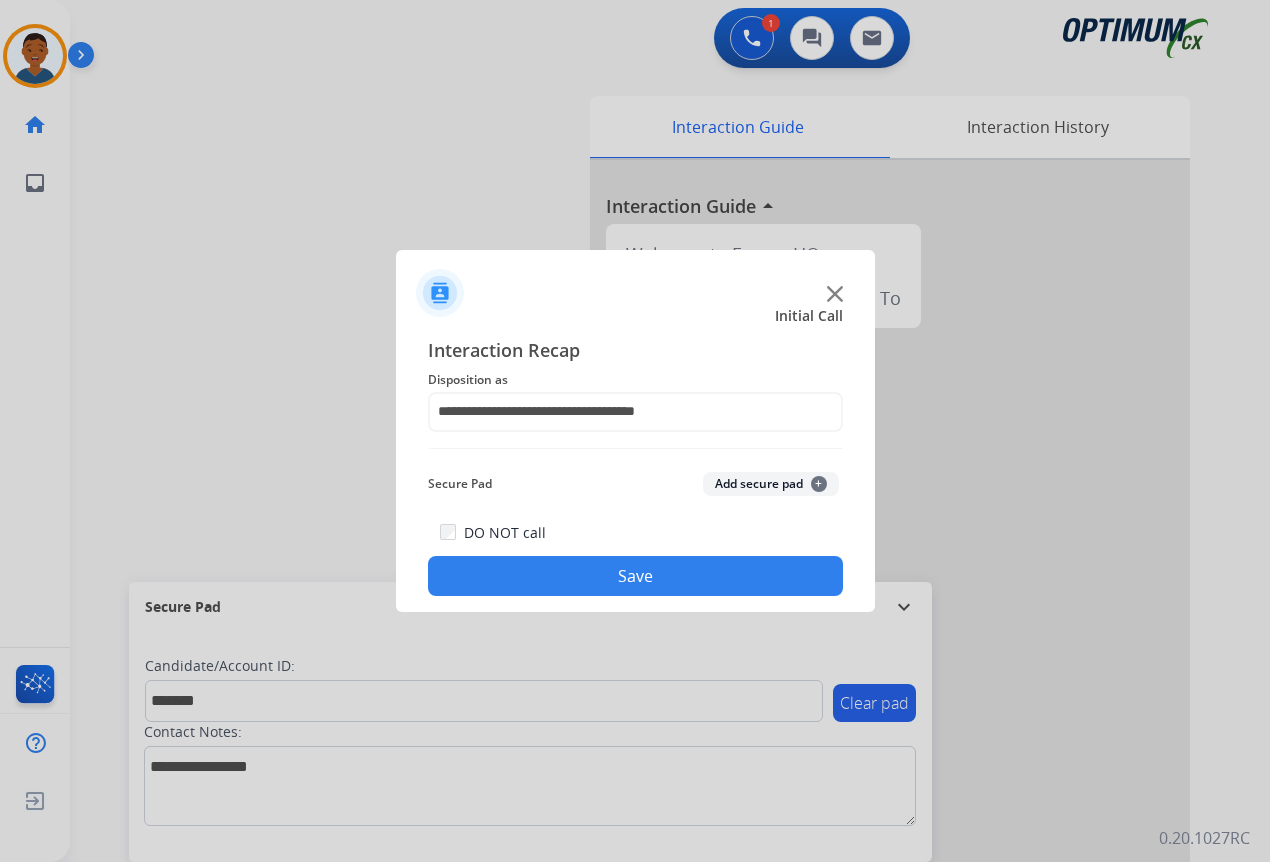 click on "Add secure pad  +" 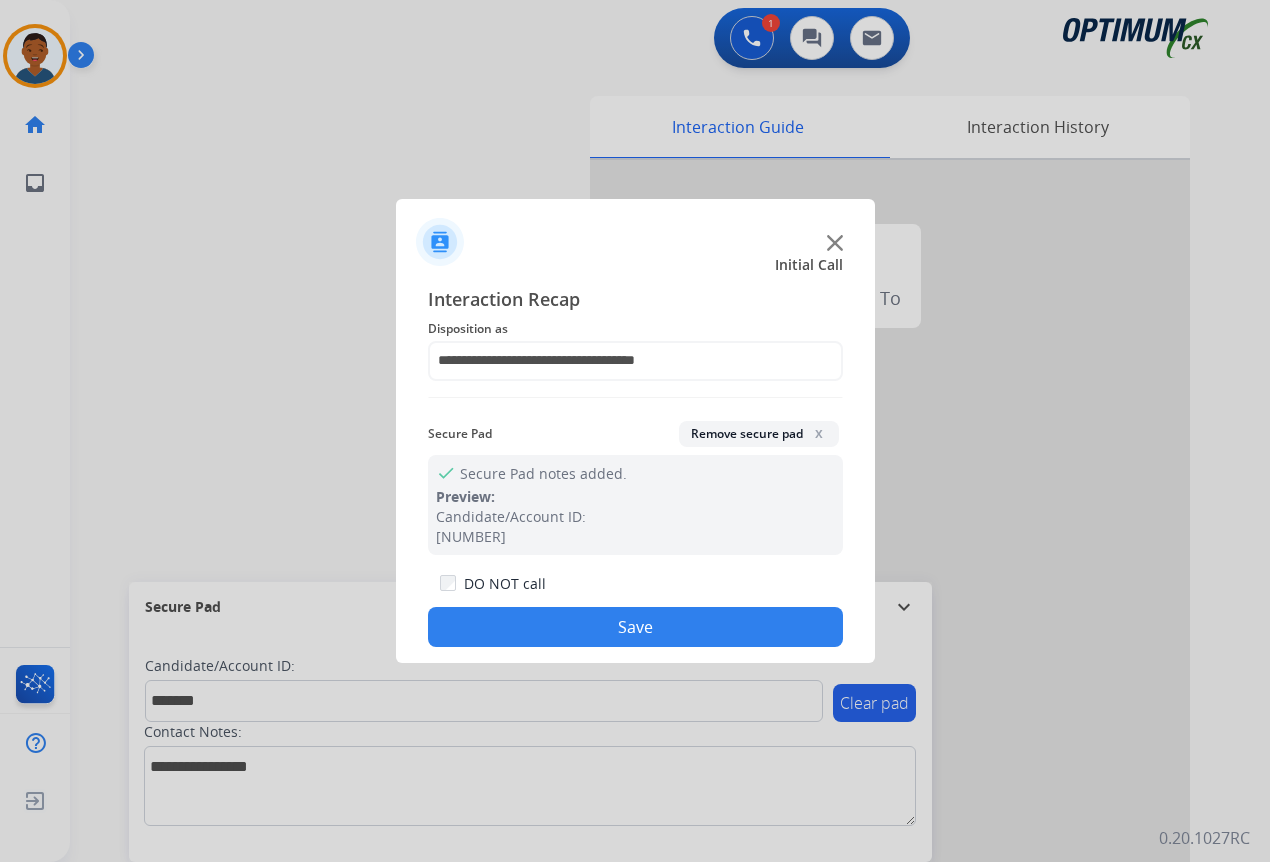 click on "Save" 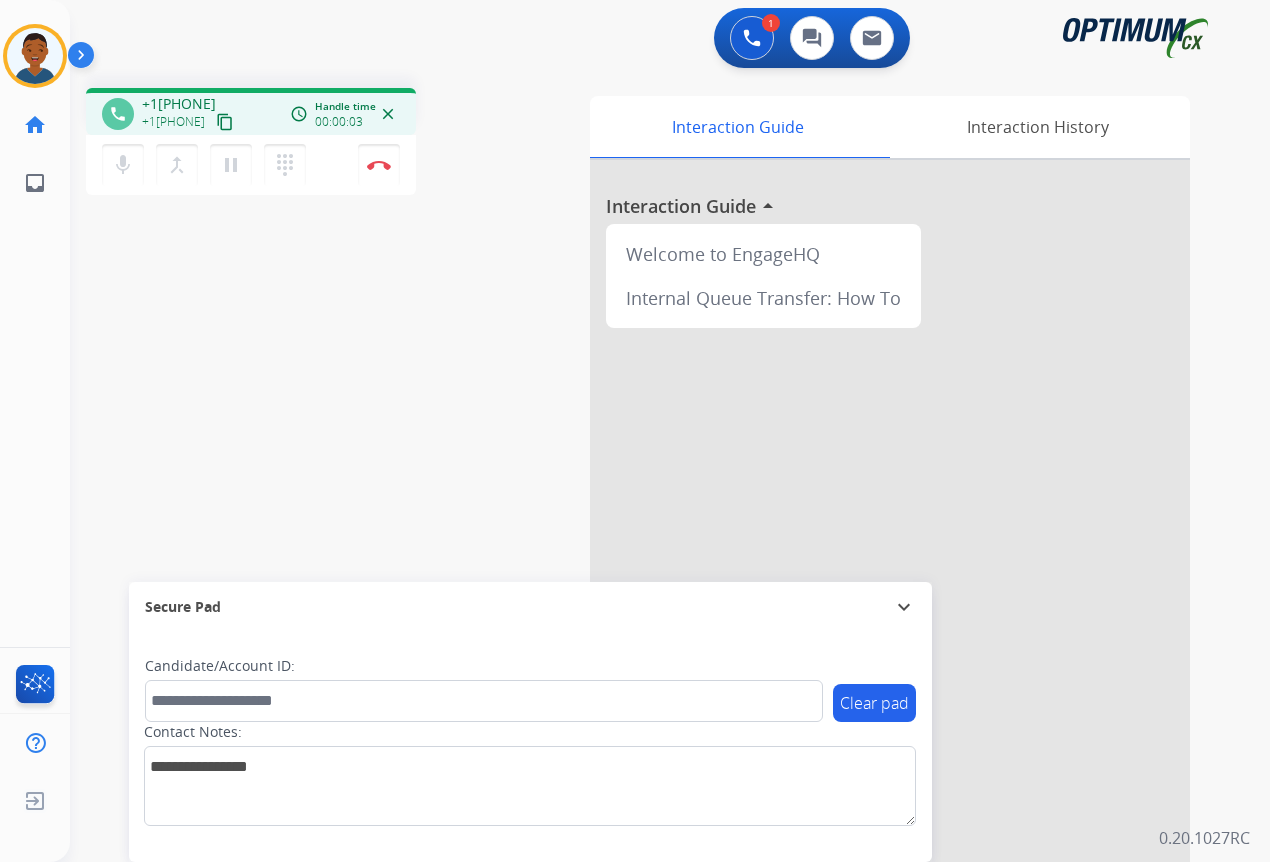 click on "content_copy" at bounding box center [225, 122] 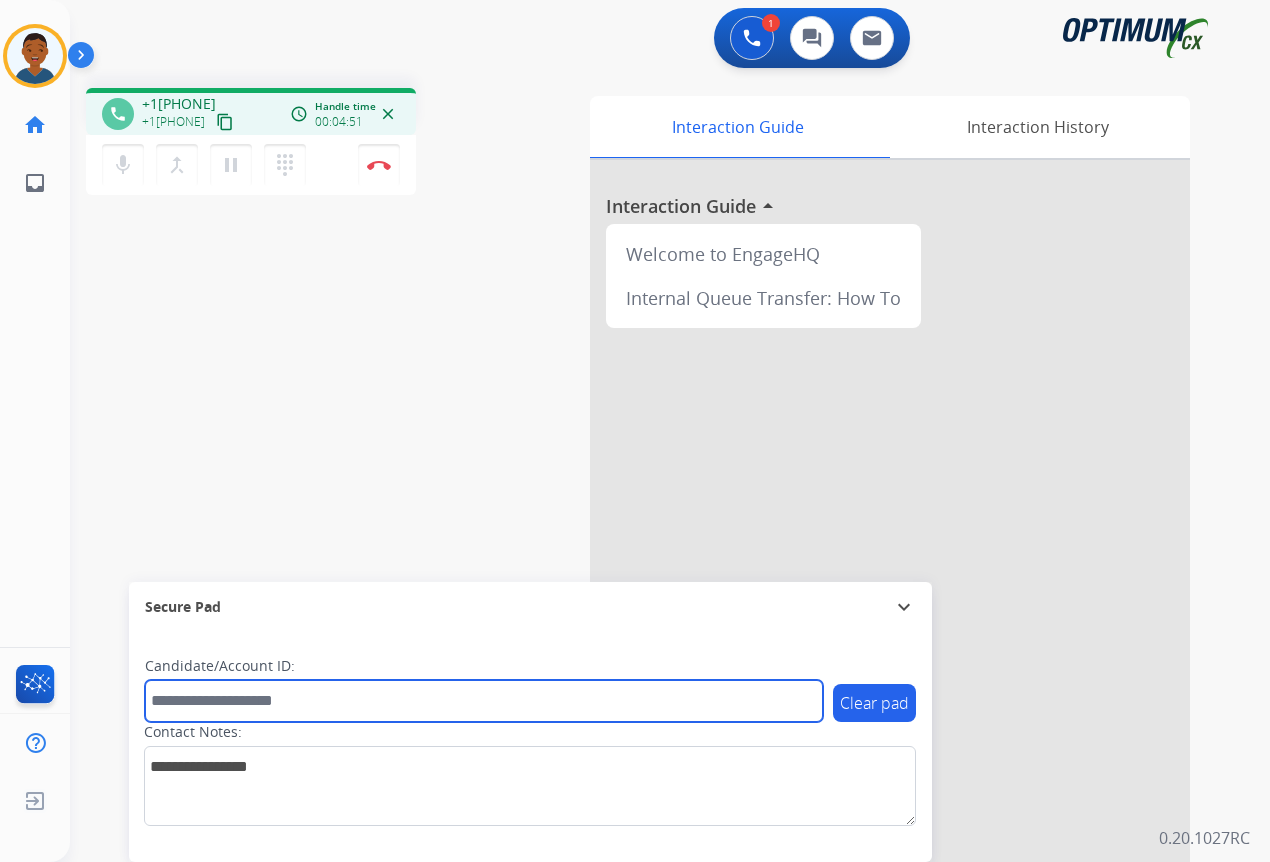 click at bounding box center (484, 701) 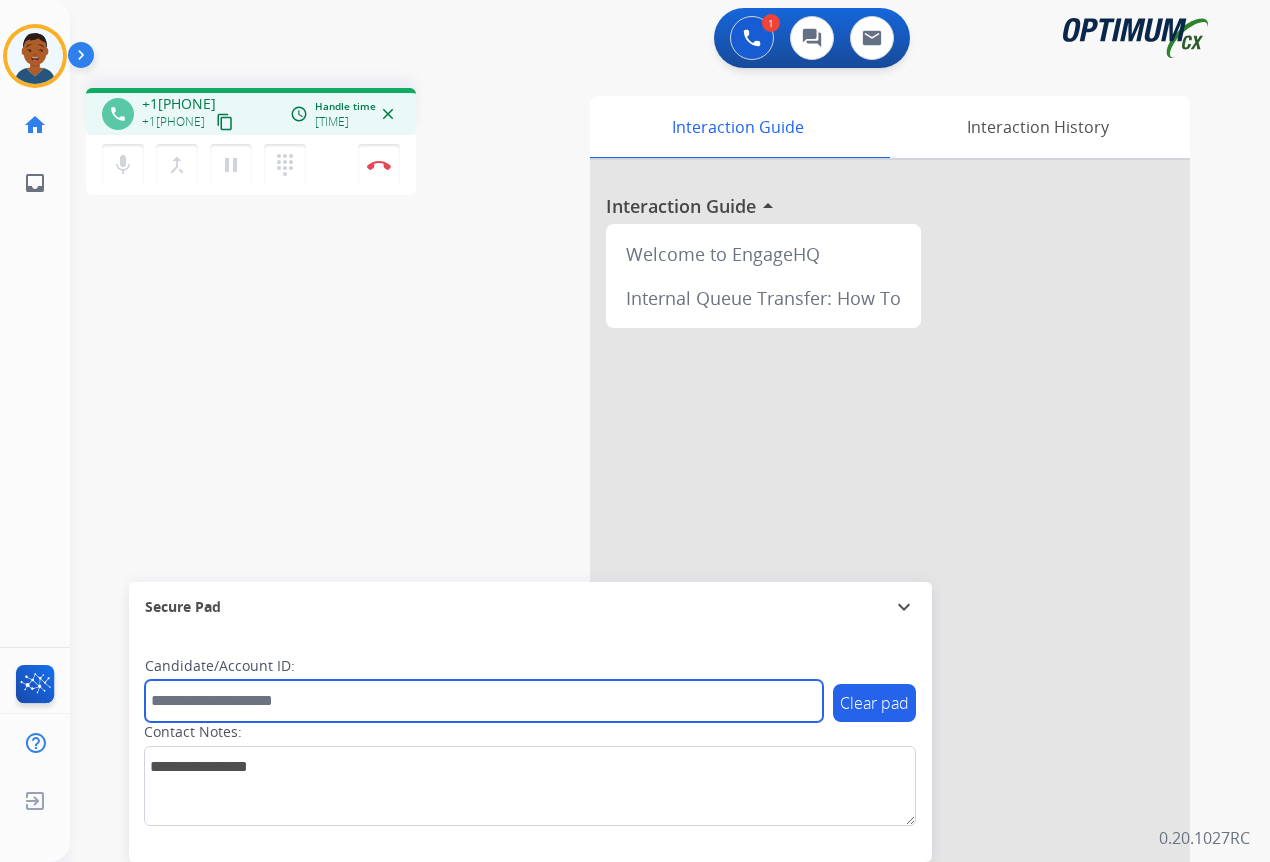 paste on "*******" 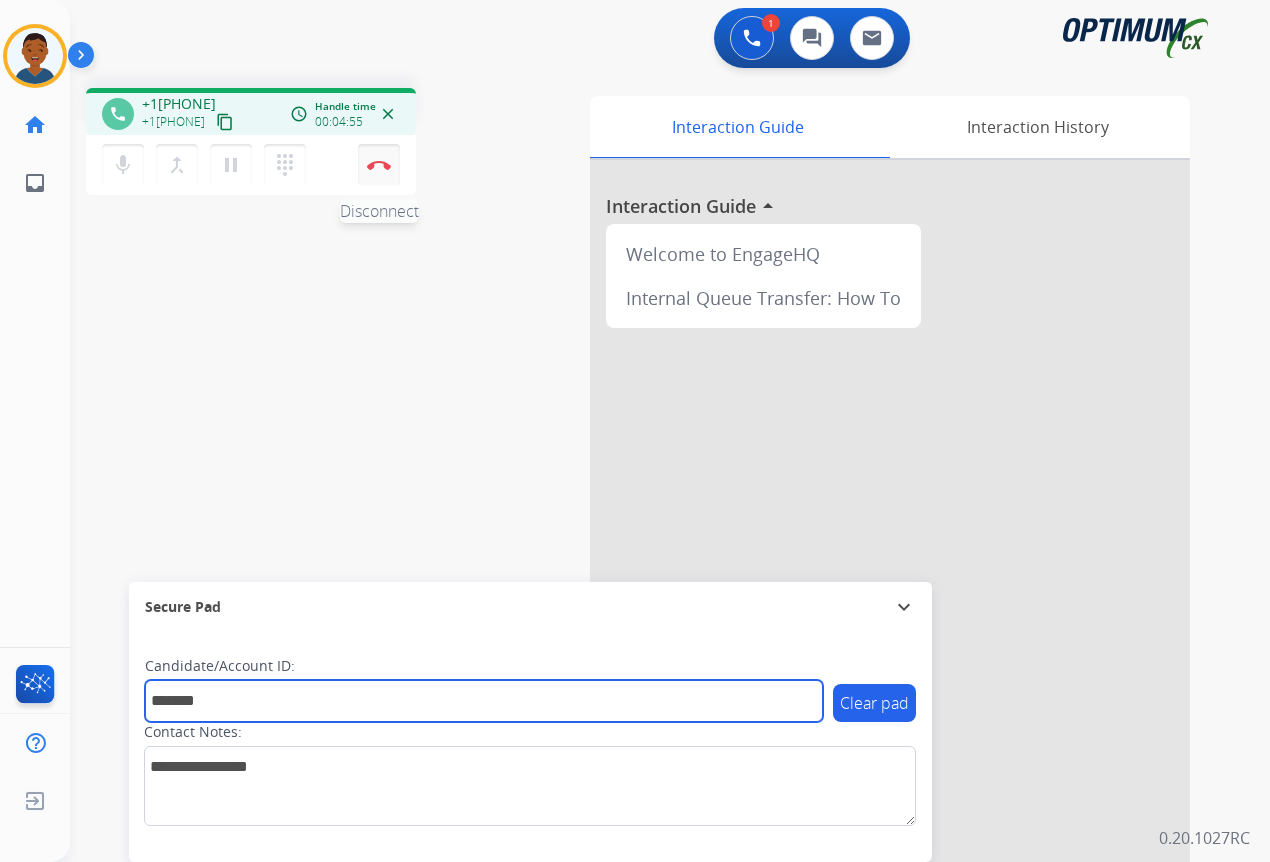 type on "*******" 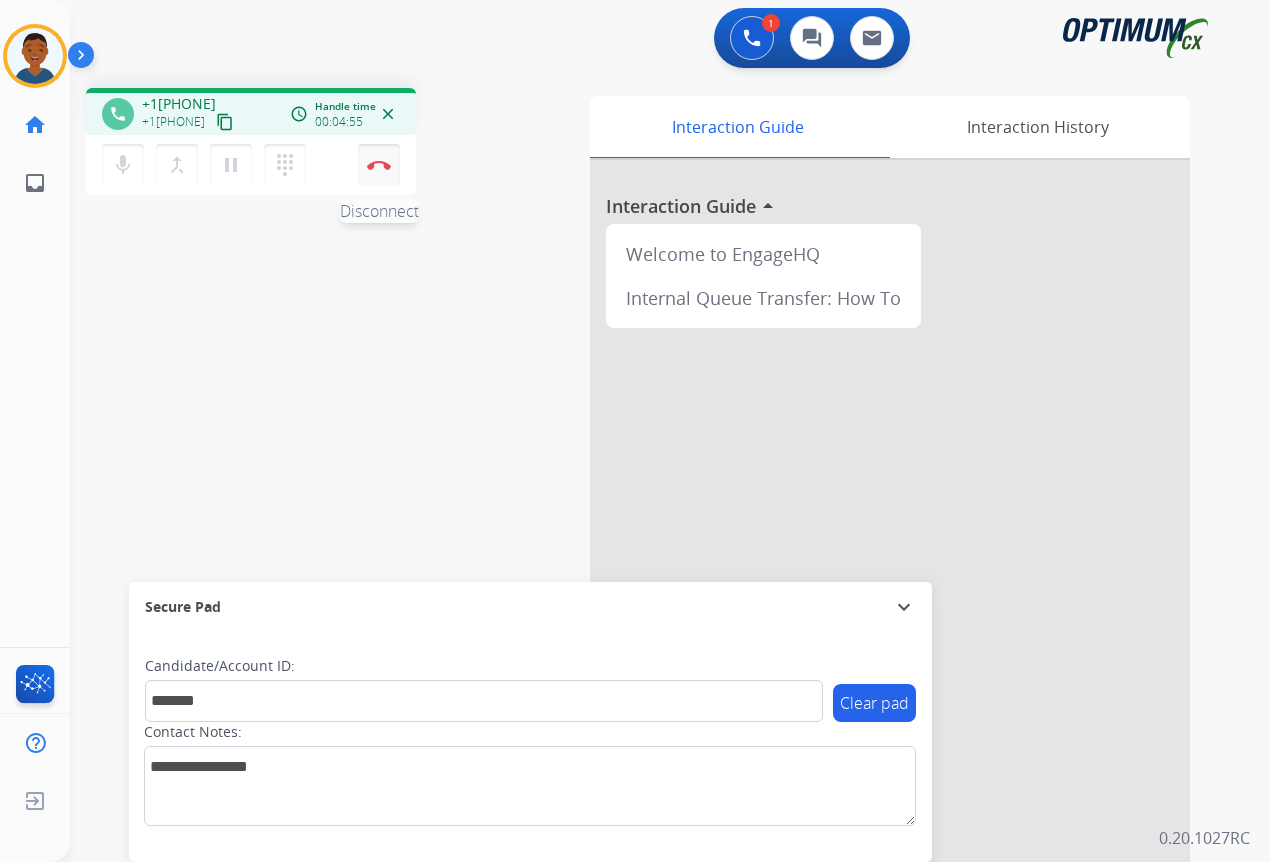 click on "Disconnect" at bounding box center [379, 165] 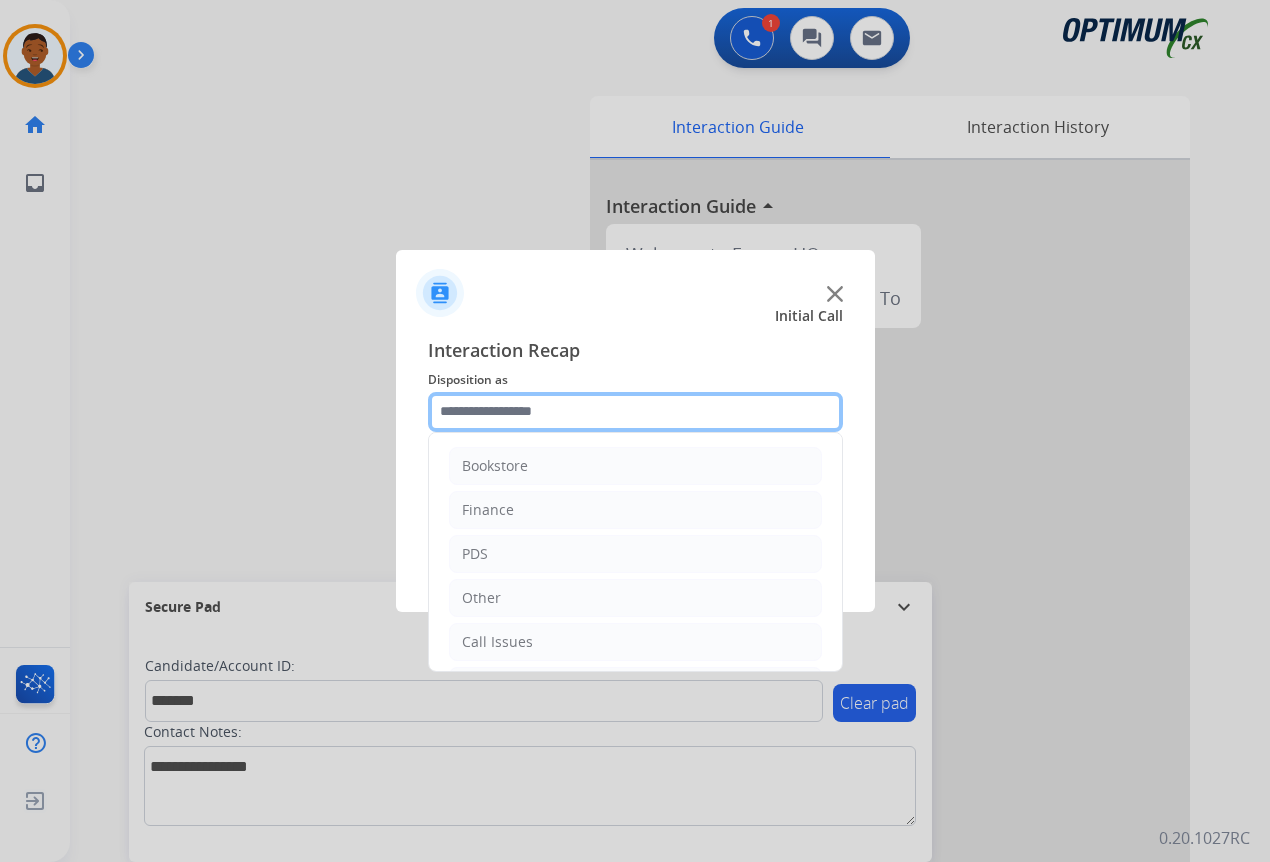 click 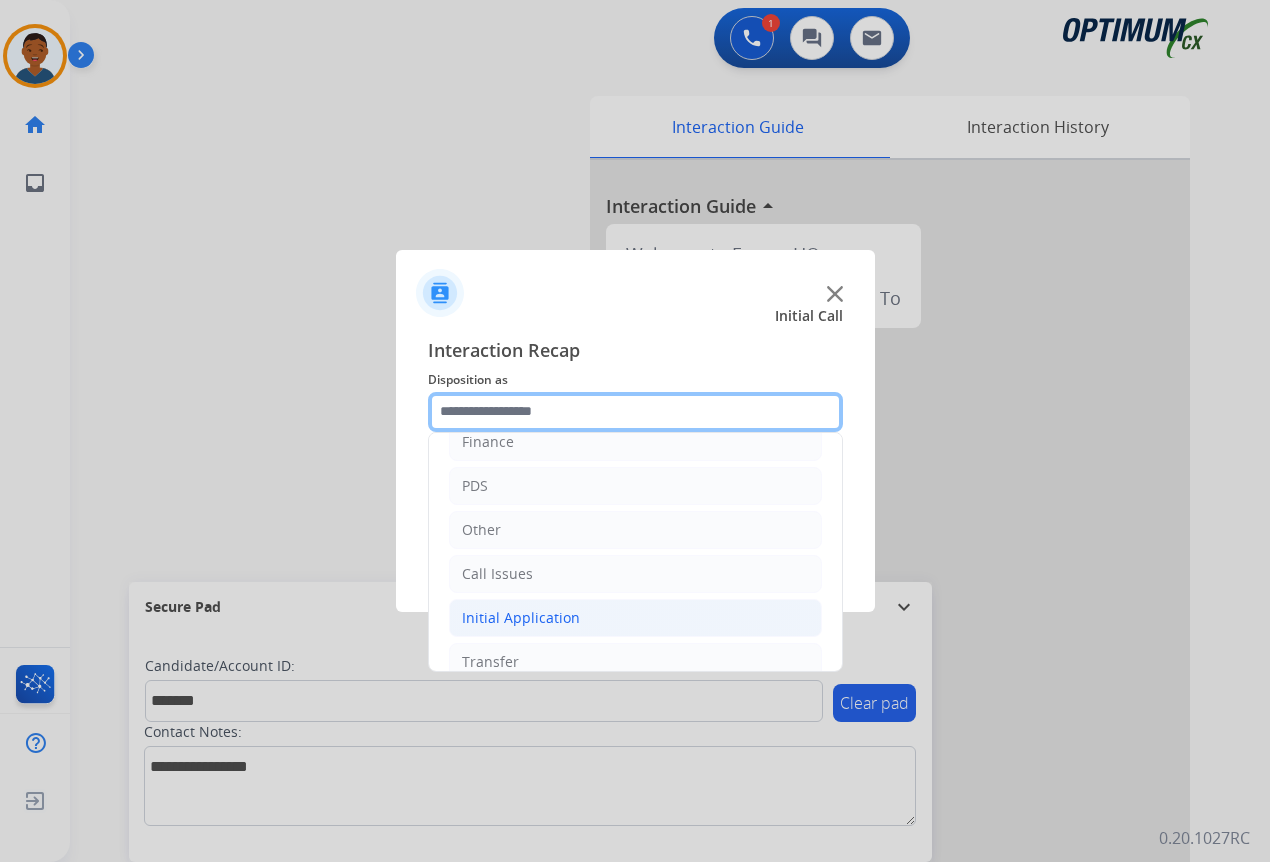 scroll, scrollTop: 136, scrollLeft: 0, axis: vertical 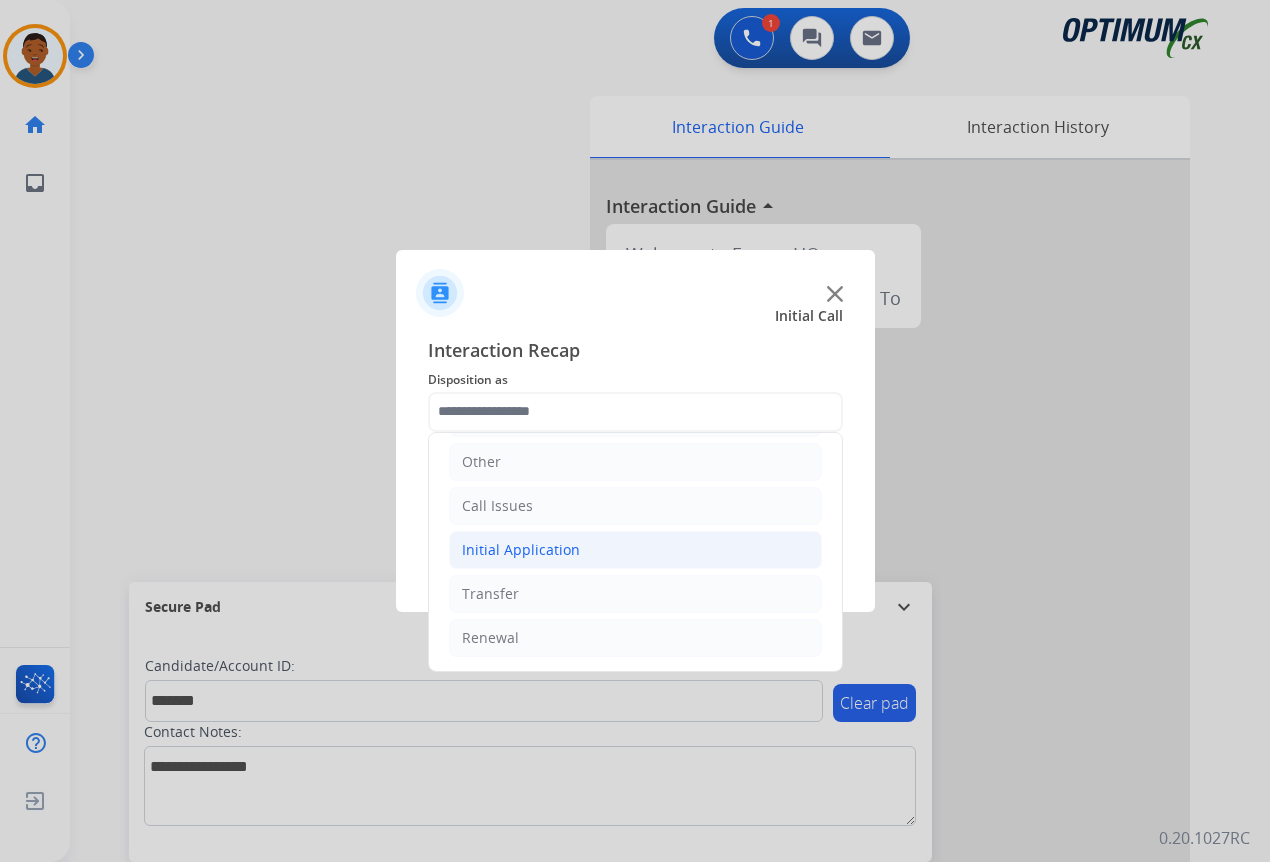 click on "Initial Application" 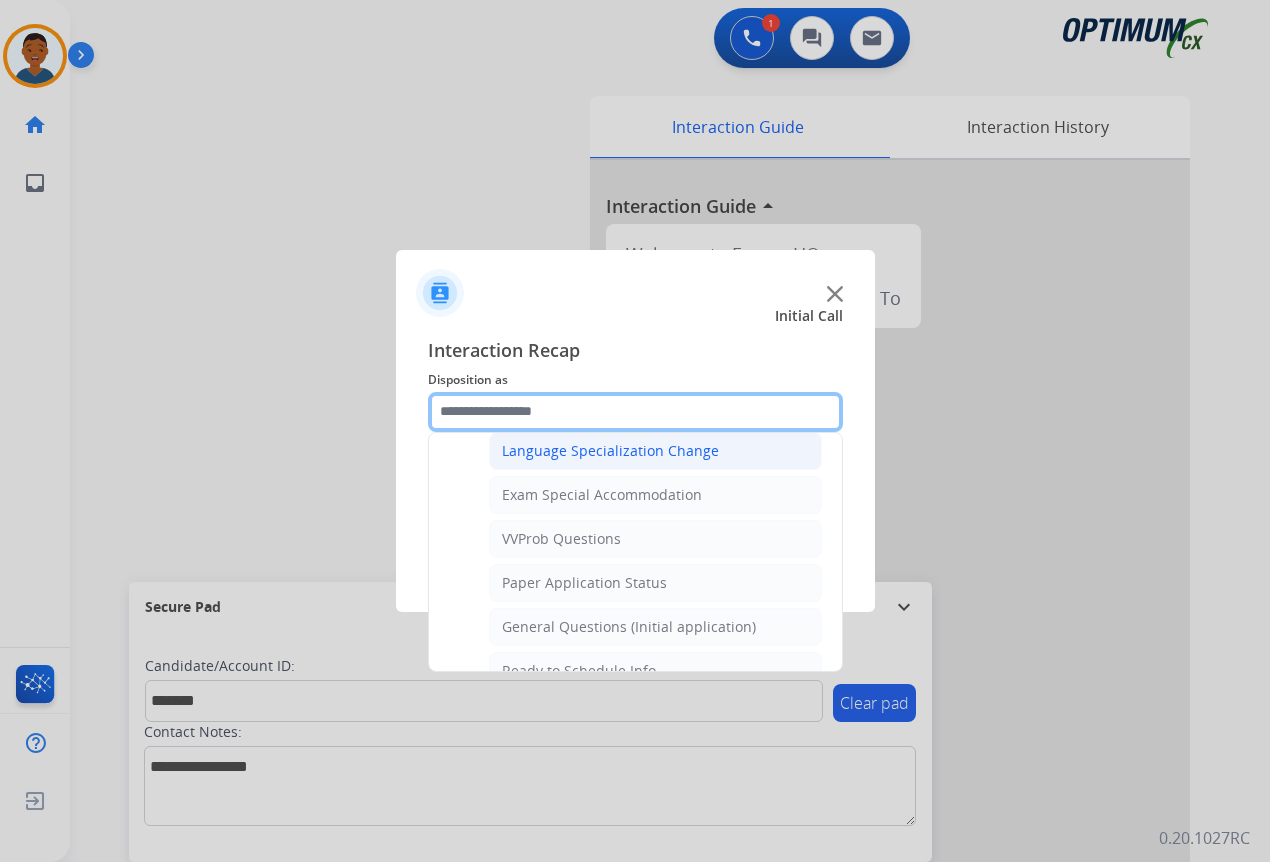 scroll, scrollTop: 1036, scrollLeft: 0, axis: vertical 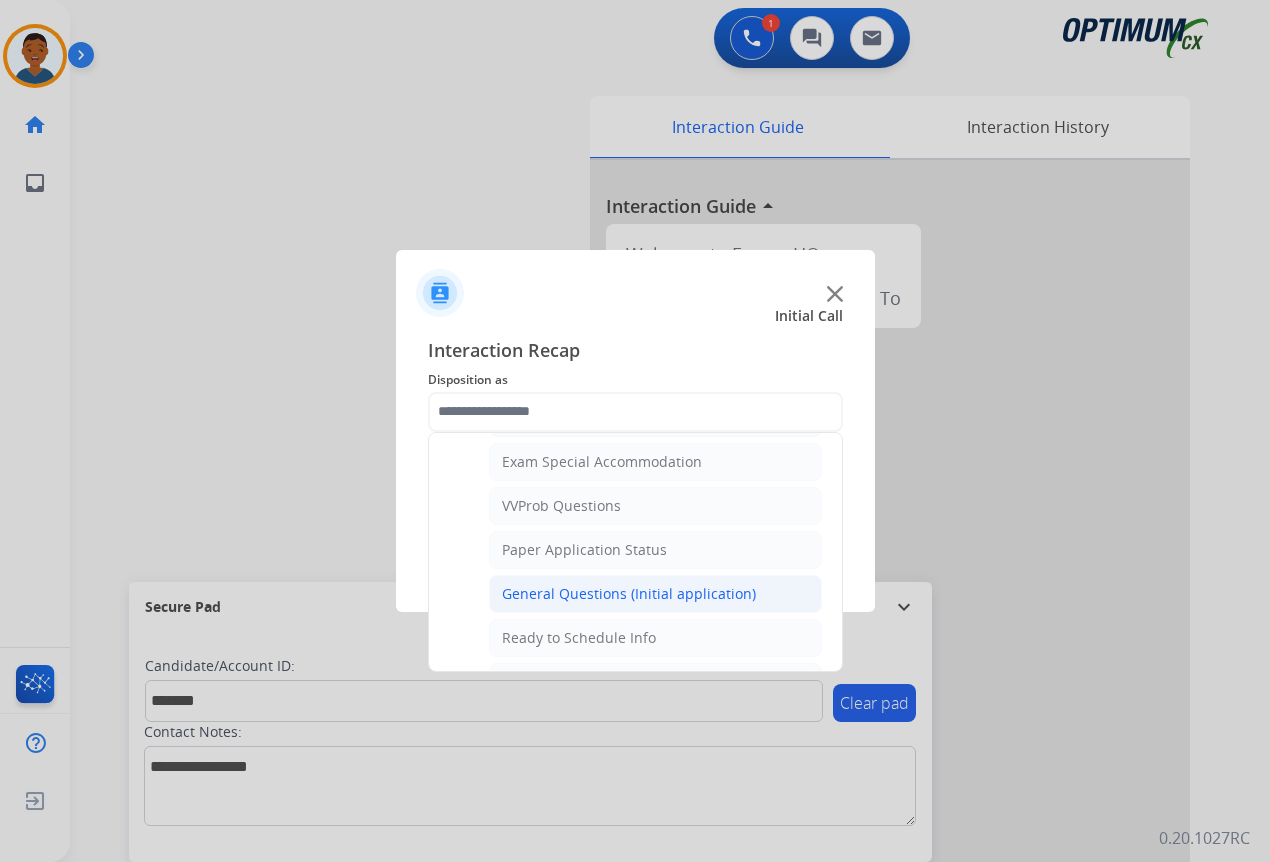click on "General Questions (Initial application)" 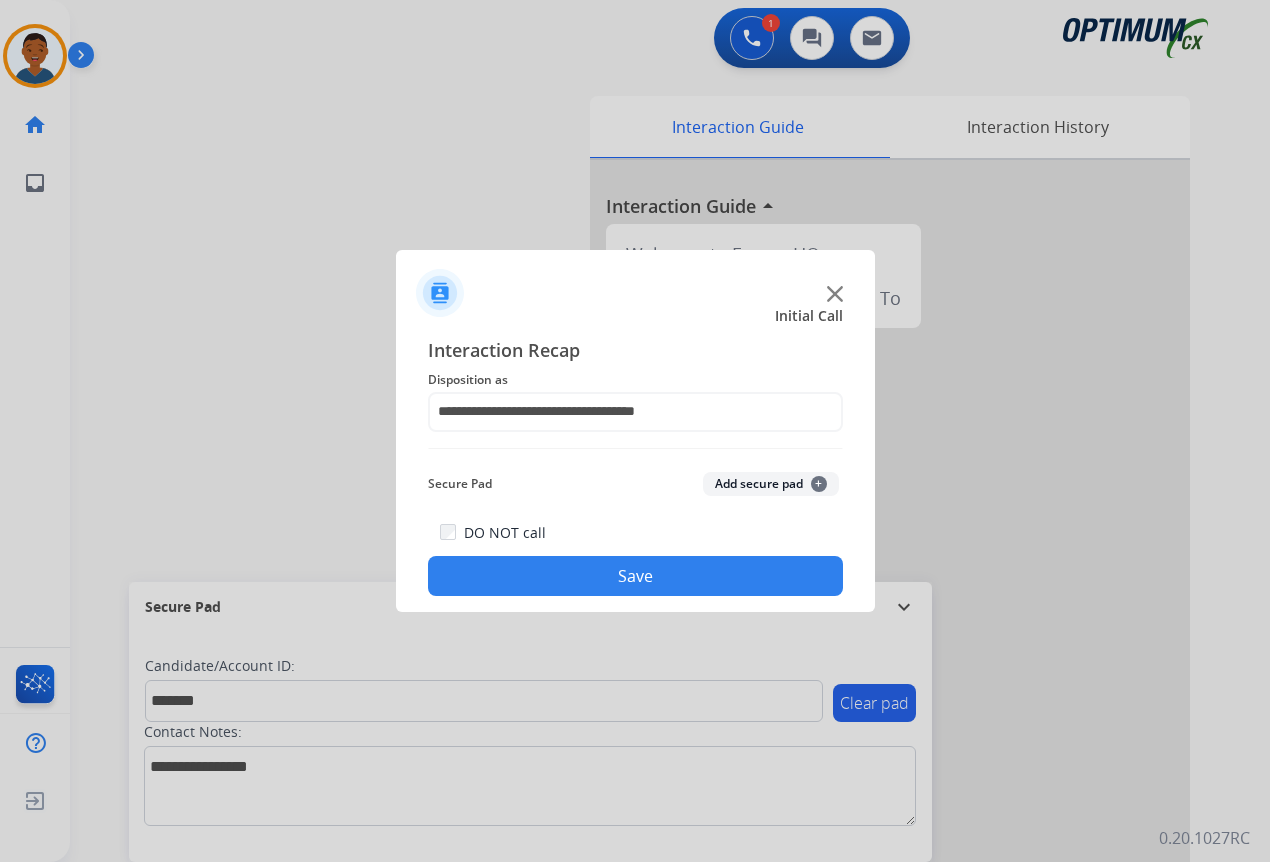 click on "Add secure pad  +" 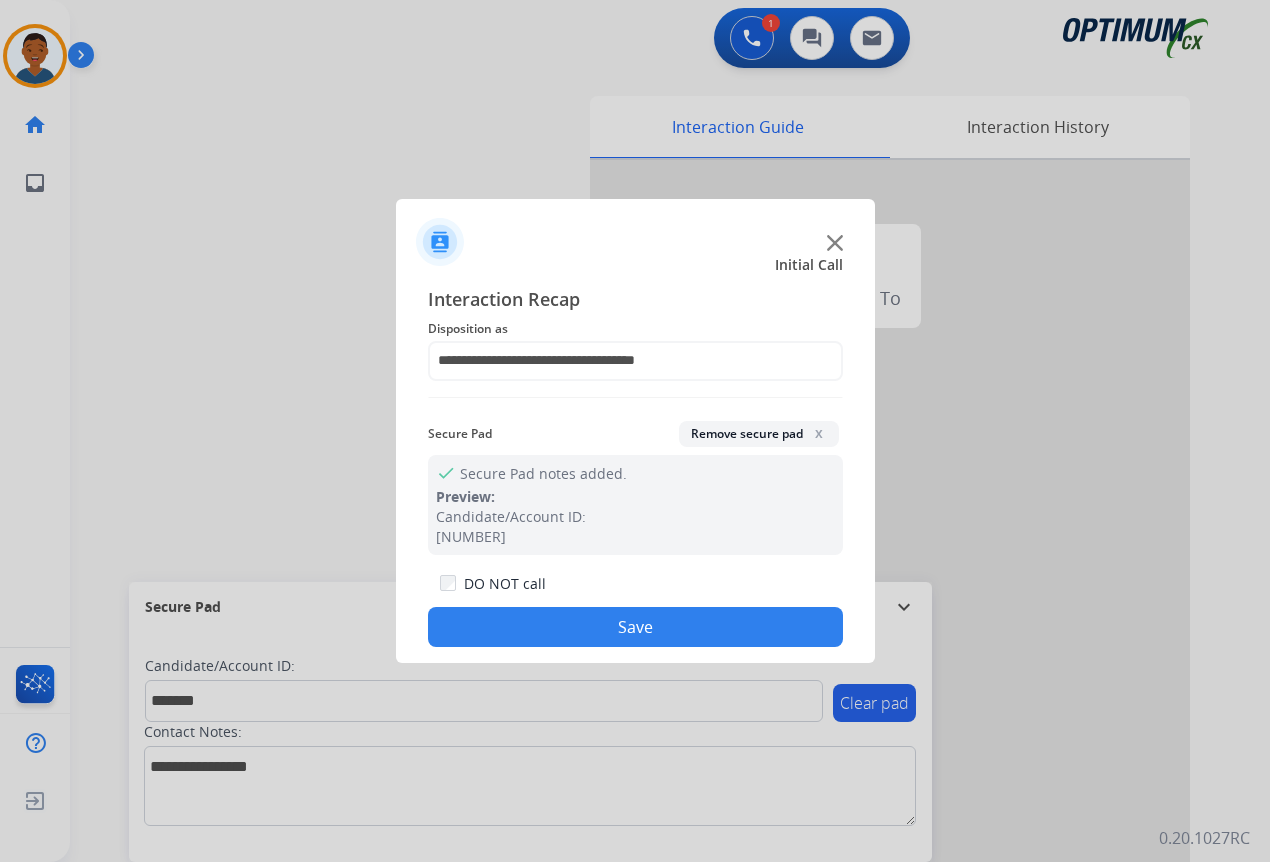 click on "Save" 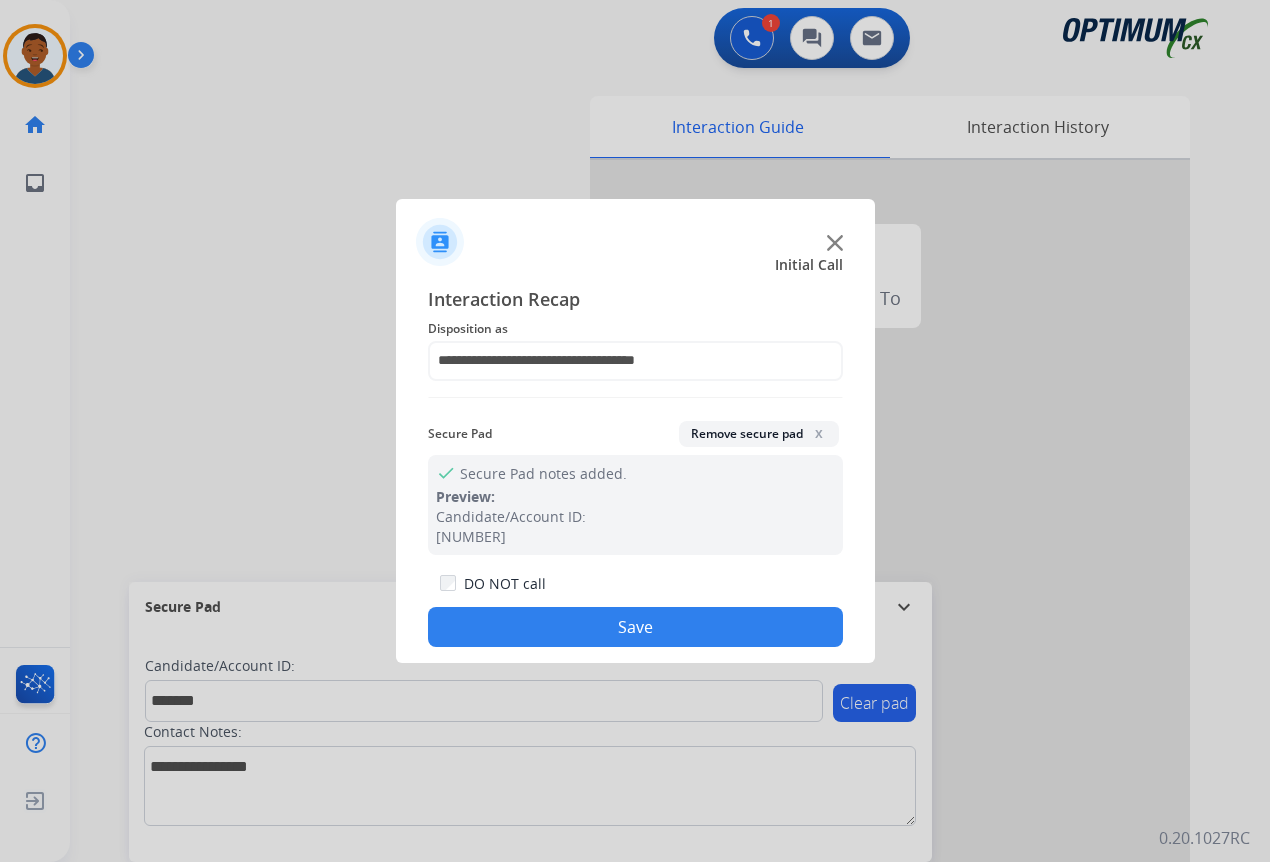 type 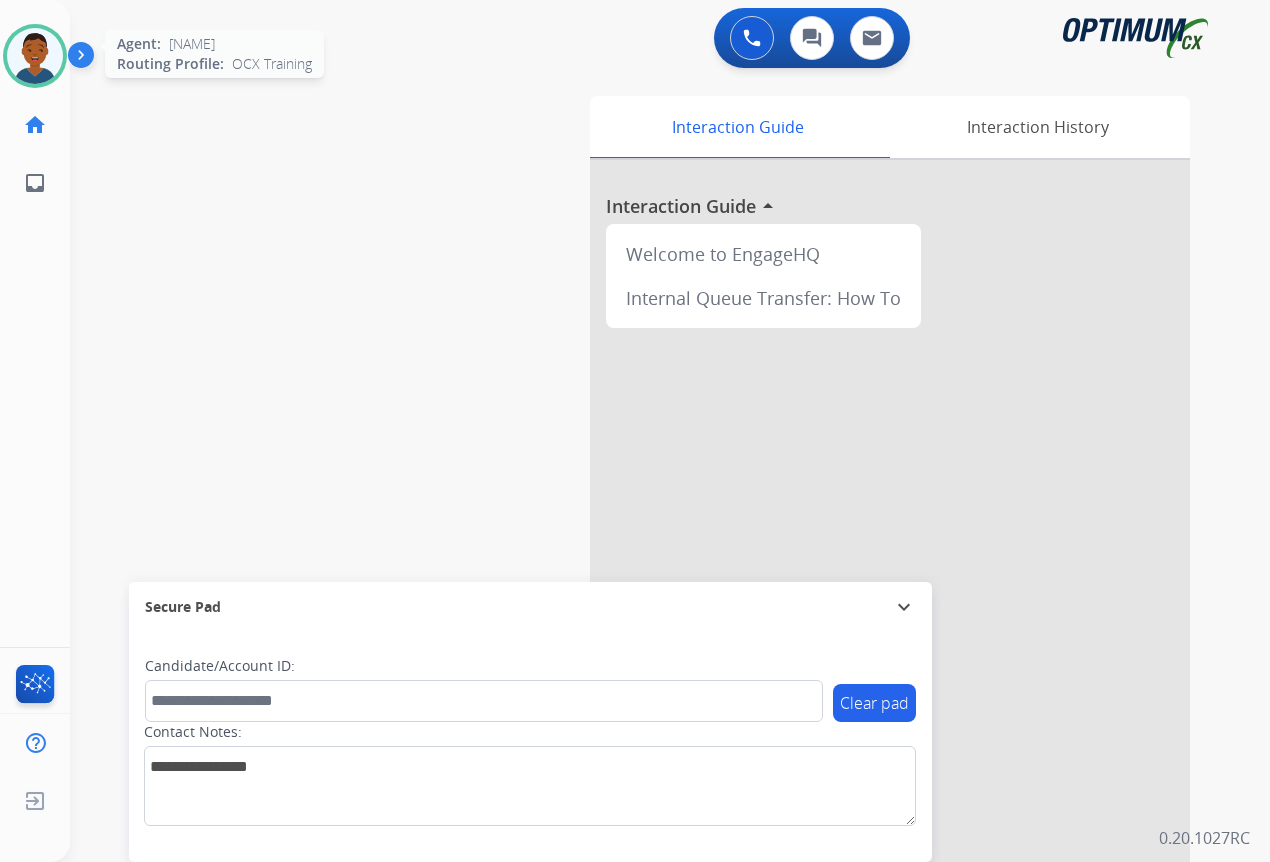 click at bounding box center (35, 56) 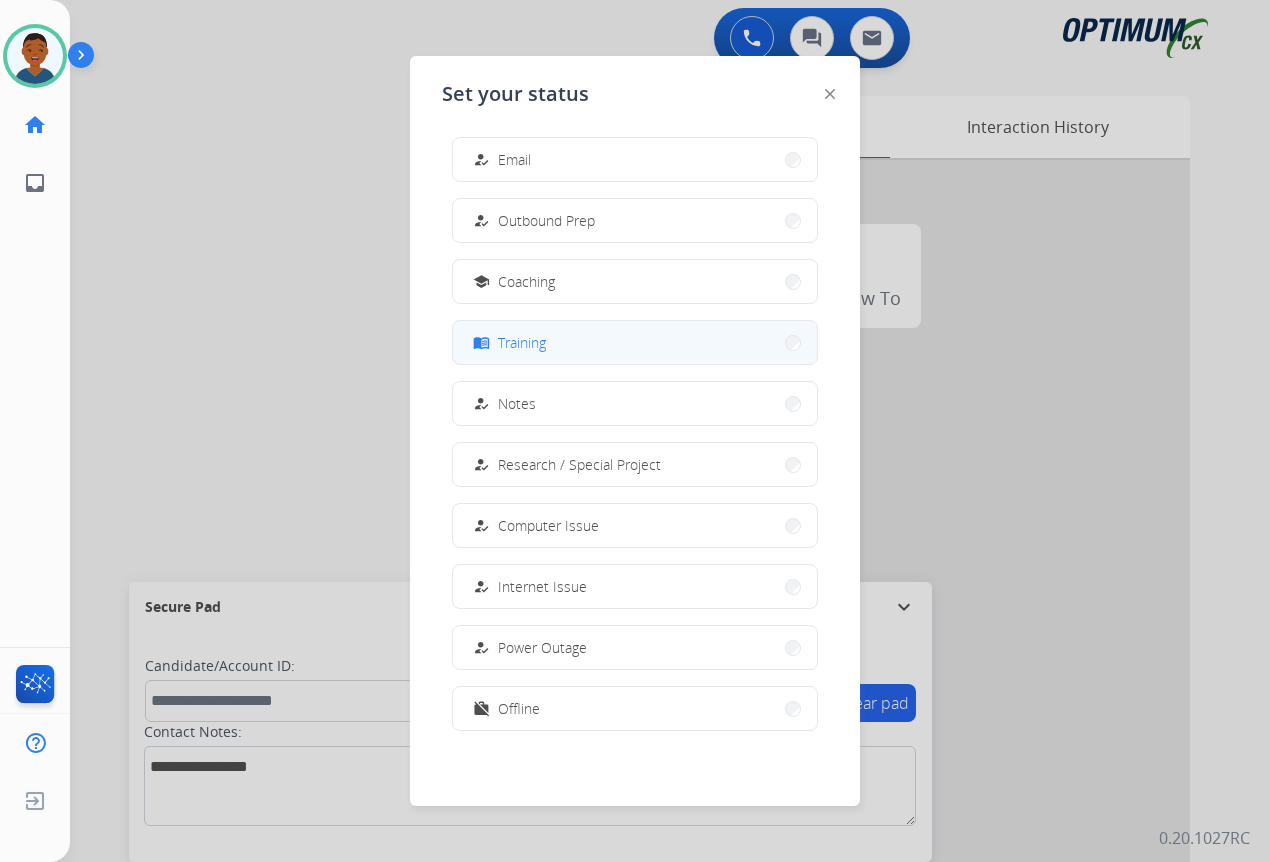 scroll, scrollTop: 189, scrollLeft: 0, axis: vertical 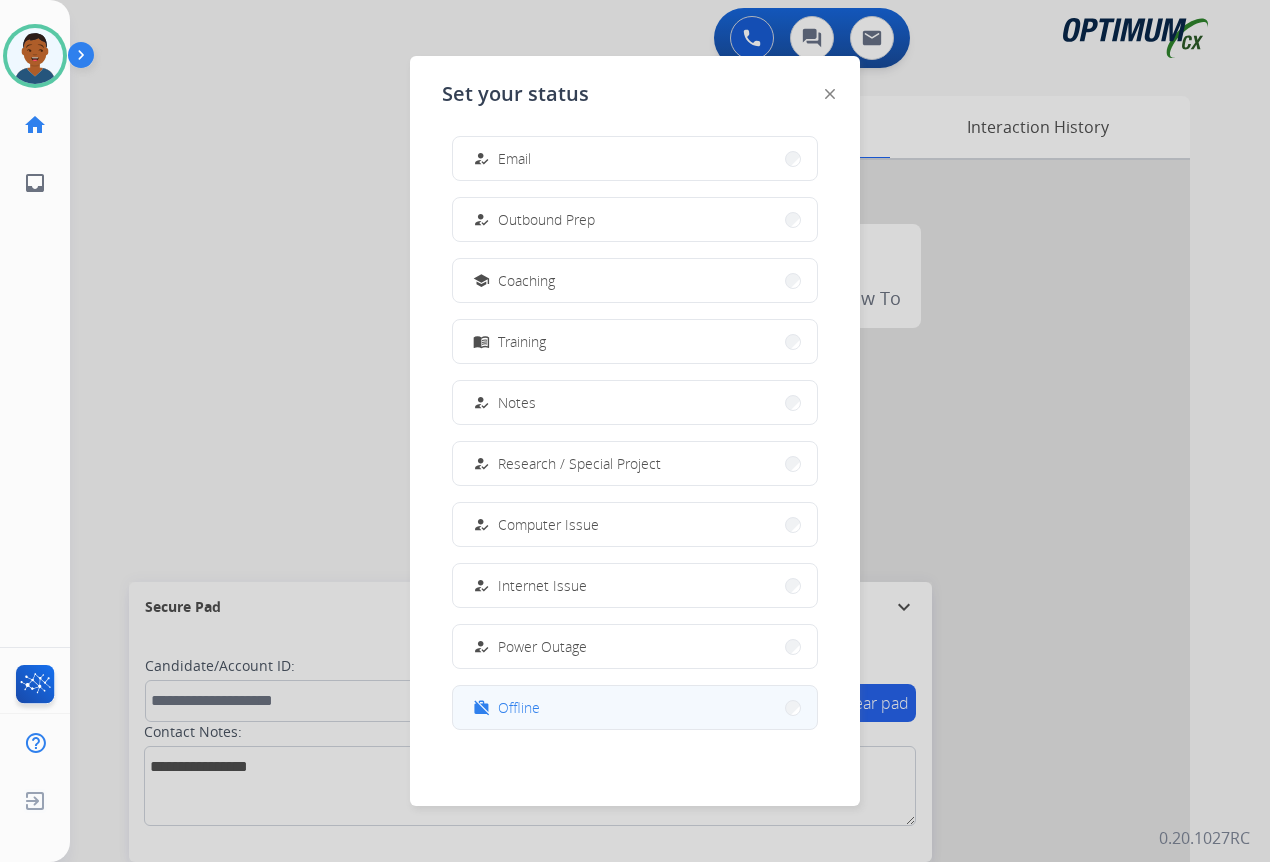 click on "Offline" at bounding box center [519, 707] 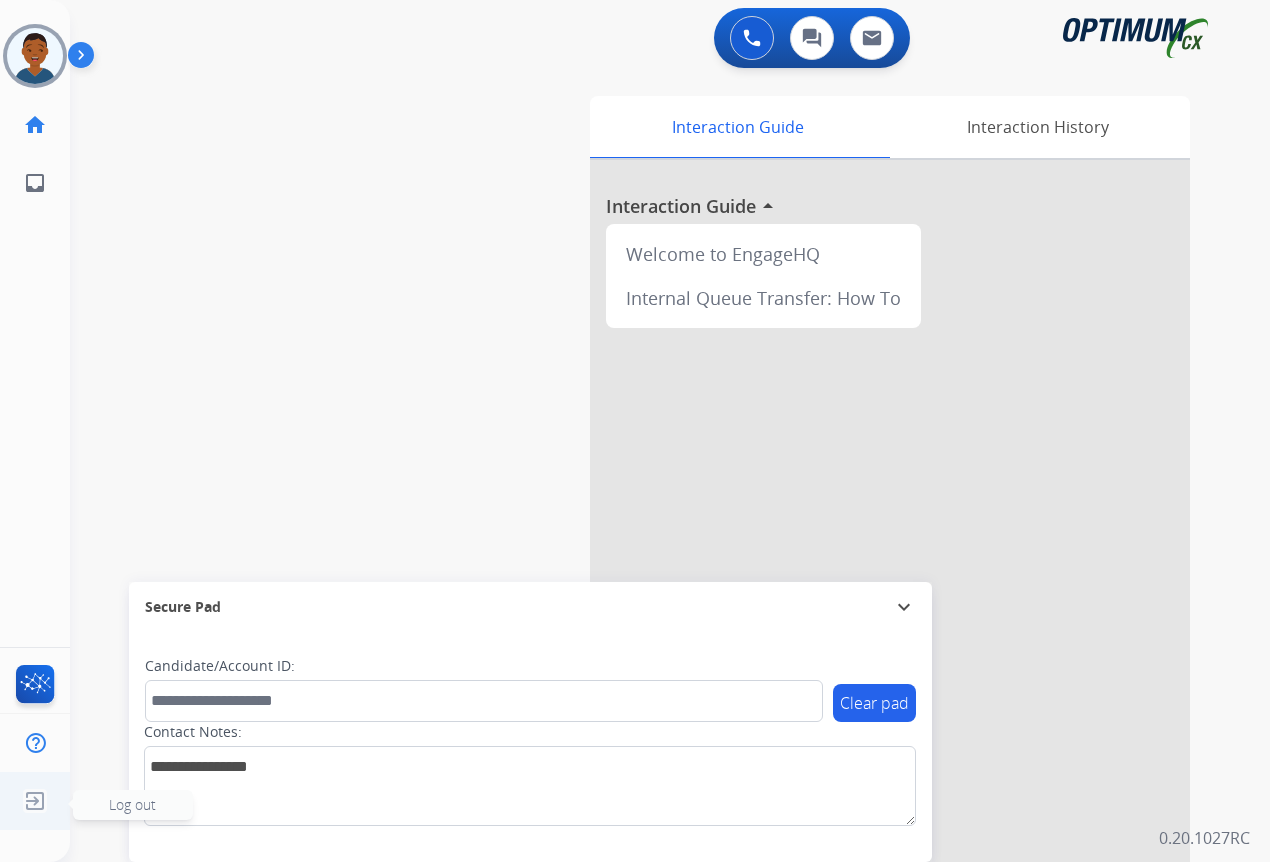 click on "Log out" 